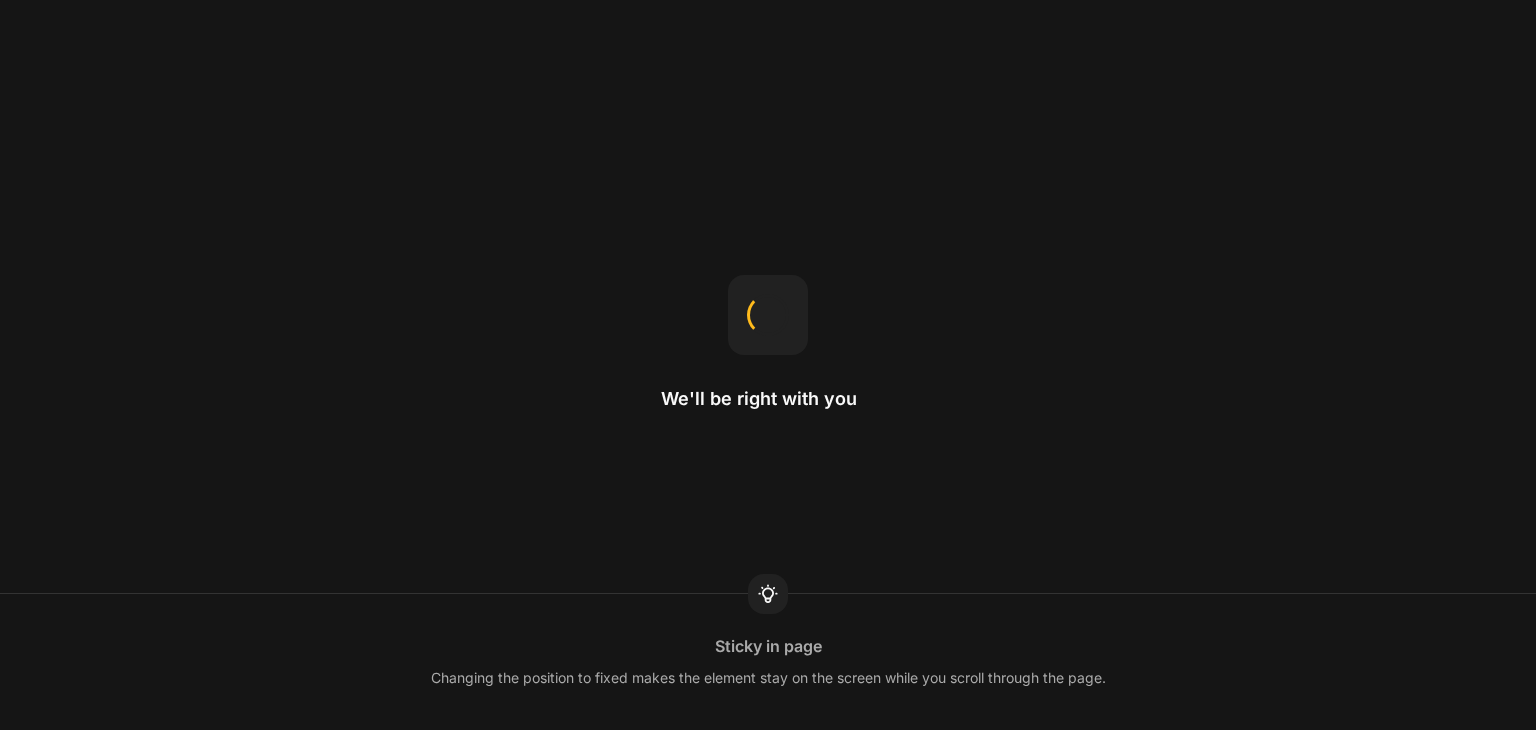 scroll, scrollTop: 0, scrollLeft: 0, axis: both 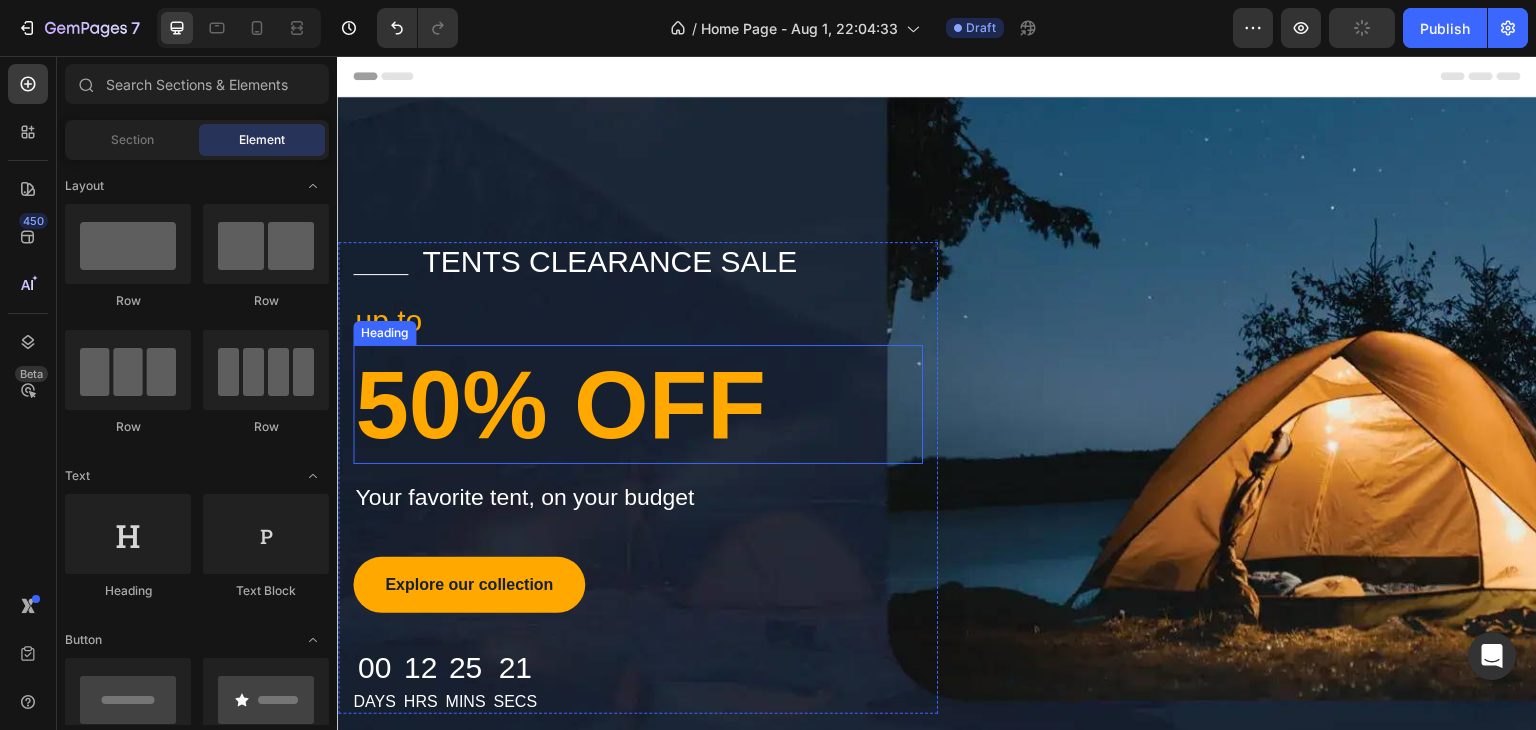 click on "up to" at bounding box center [638, 320] 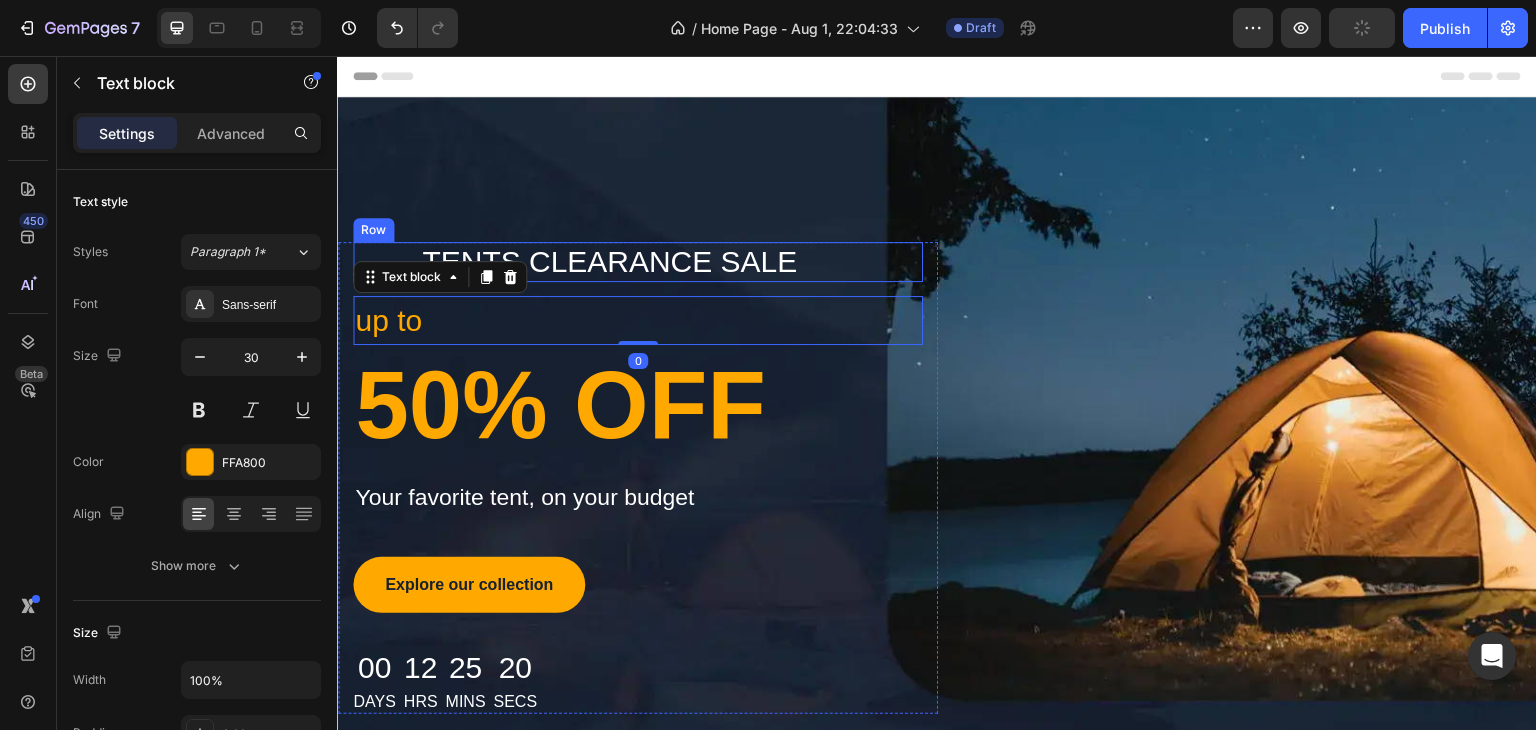 click on "Title Line tents clearance sale Text block Row up to Text block   0 50% OFF   Heading Your favorite tent, on your budget  Text block Explore our collection Button 00 Days 12 Hrs 25 Mins 20 Secs Countdown Timer Row Row Section 1" at bounding box center (937, 470) 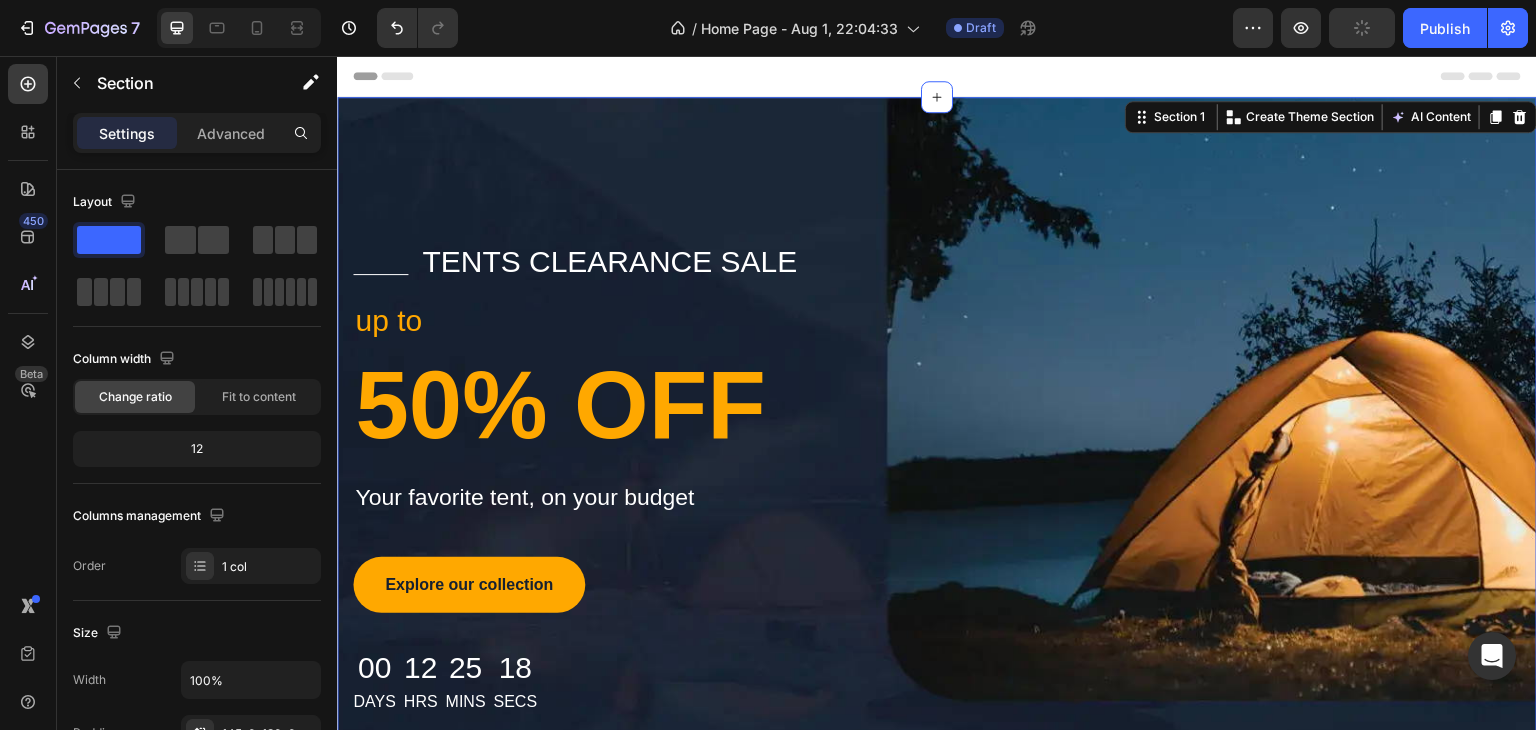 click on "Title Line tents clearance sale Text block Row up to Text block 50% OFF   Heading Your favorite tent, on your budget  Text block Explore our collection Button 00 Days 12 Hrs 25 Mins 18 Secs Countdown Timer Row Row Section 1   You can create reusable sections Create Theme Section AI Content Write with GemAI What would you like to describe here? Tone and Voice Persuasive Product Show more Generate" at bounding box center (937, 470) 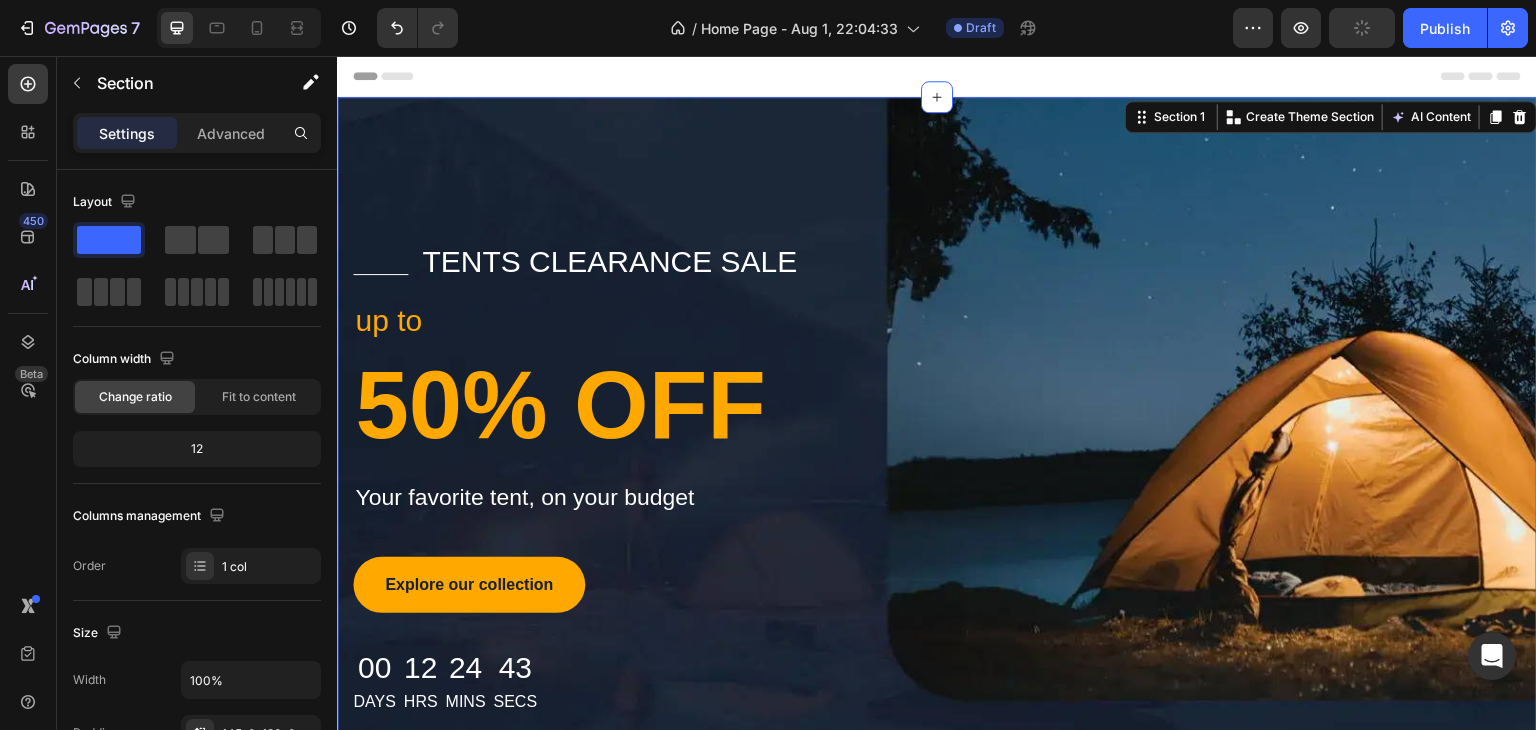 click on "Title Line tents clearance sale Text block Row up to Text block 50% OFF   Heading Your favorite tent, on your budget  Text block Explore our collection Button 00 Days 12 Hrs 24 Mins 43 Secs Countdown Timer Row Row Section 1   You can create reusable sections Create Theme Section AI Content Write with GemAI What would you like to describe here? Tone and Voice Persuasive Product Show more Generate" at bounding box center [937, 470] 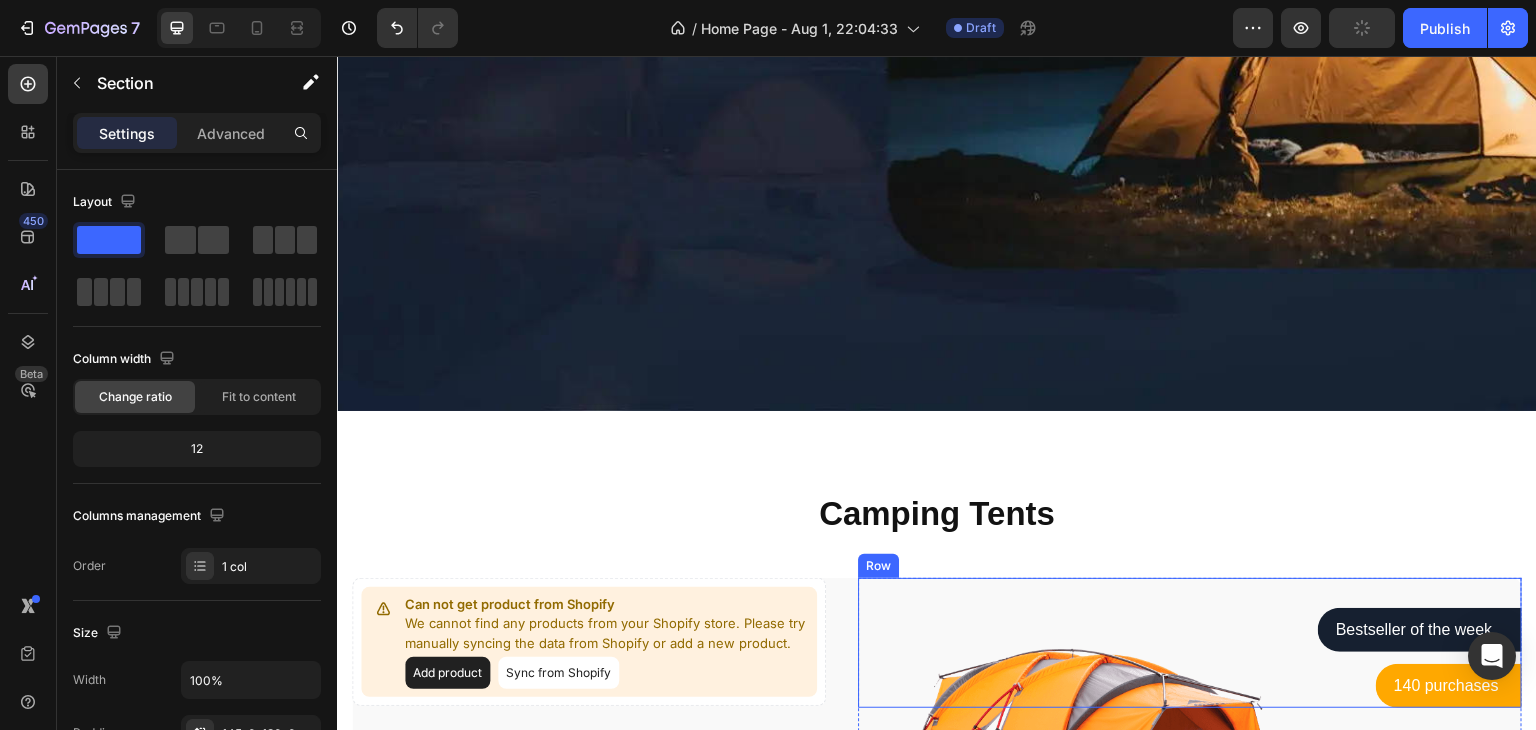scroll, scrollTop: 0, scrollLeft: 0, axis: both 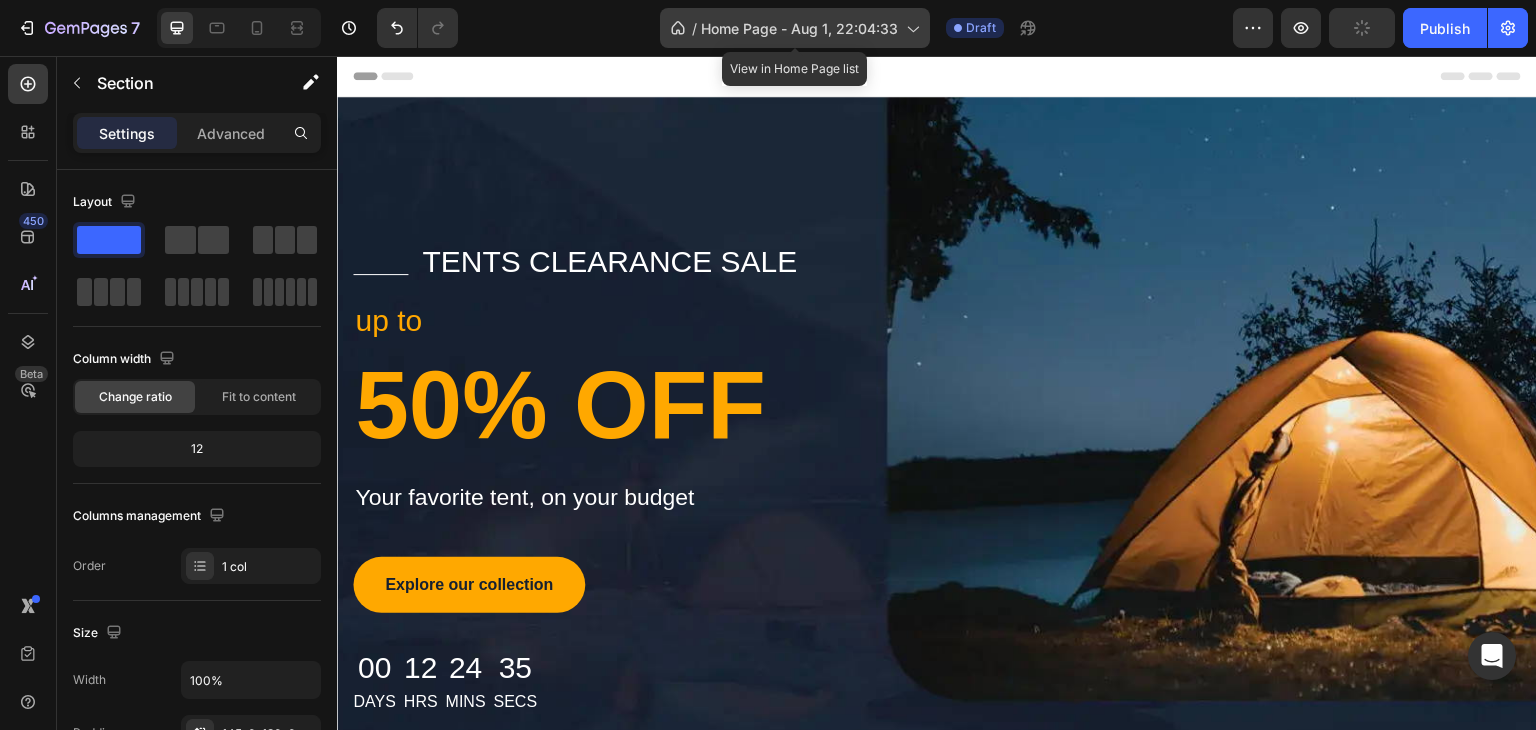 click on "Home Page - Aug 1, 22:04:33" at bounding box center (799, 28) 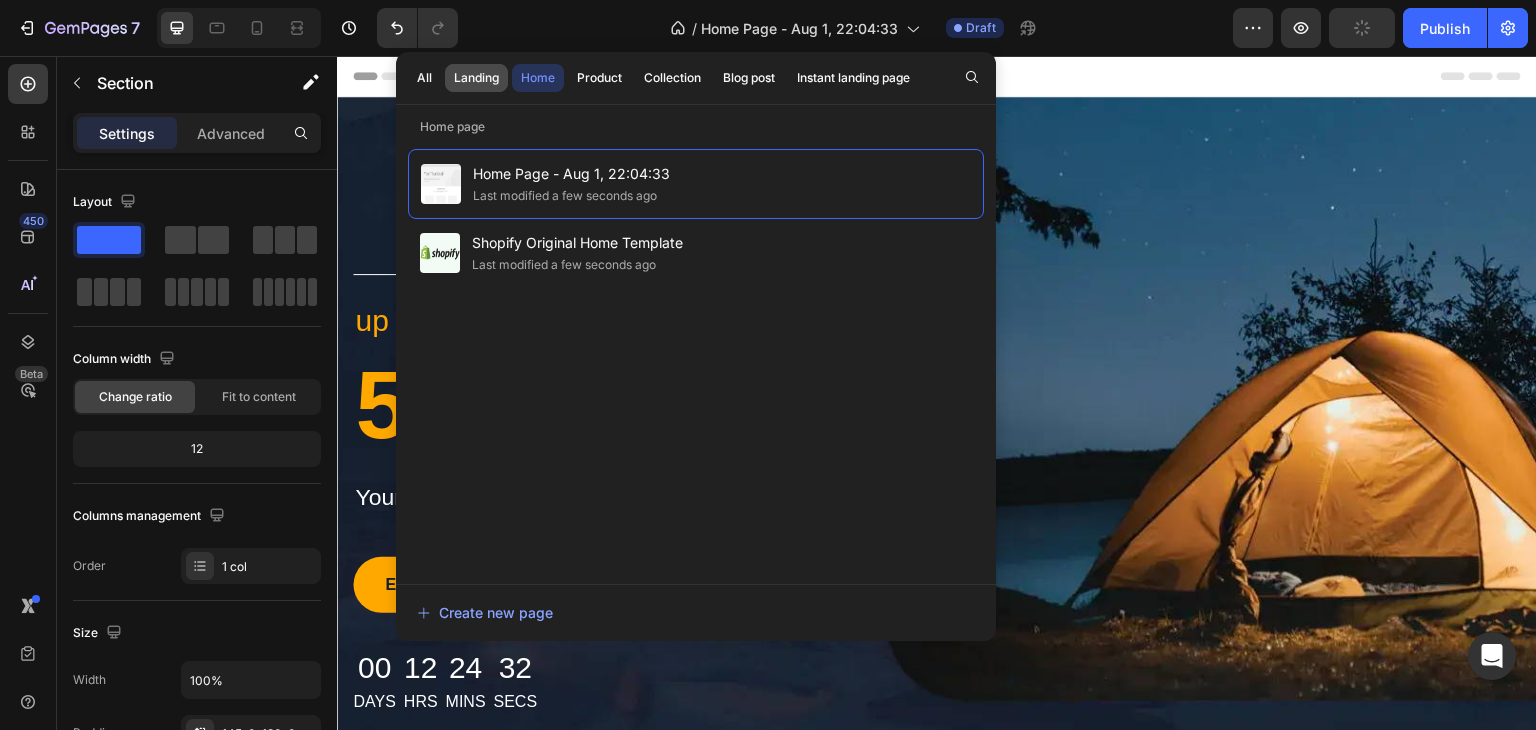 click on "Landing" at bounding box center [476, 78] 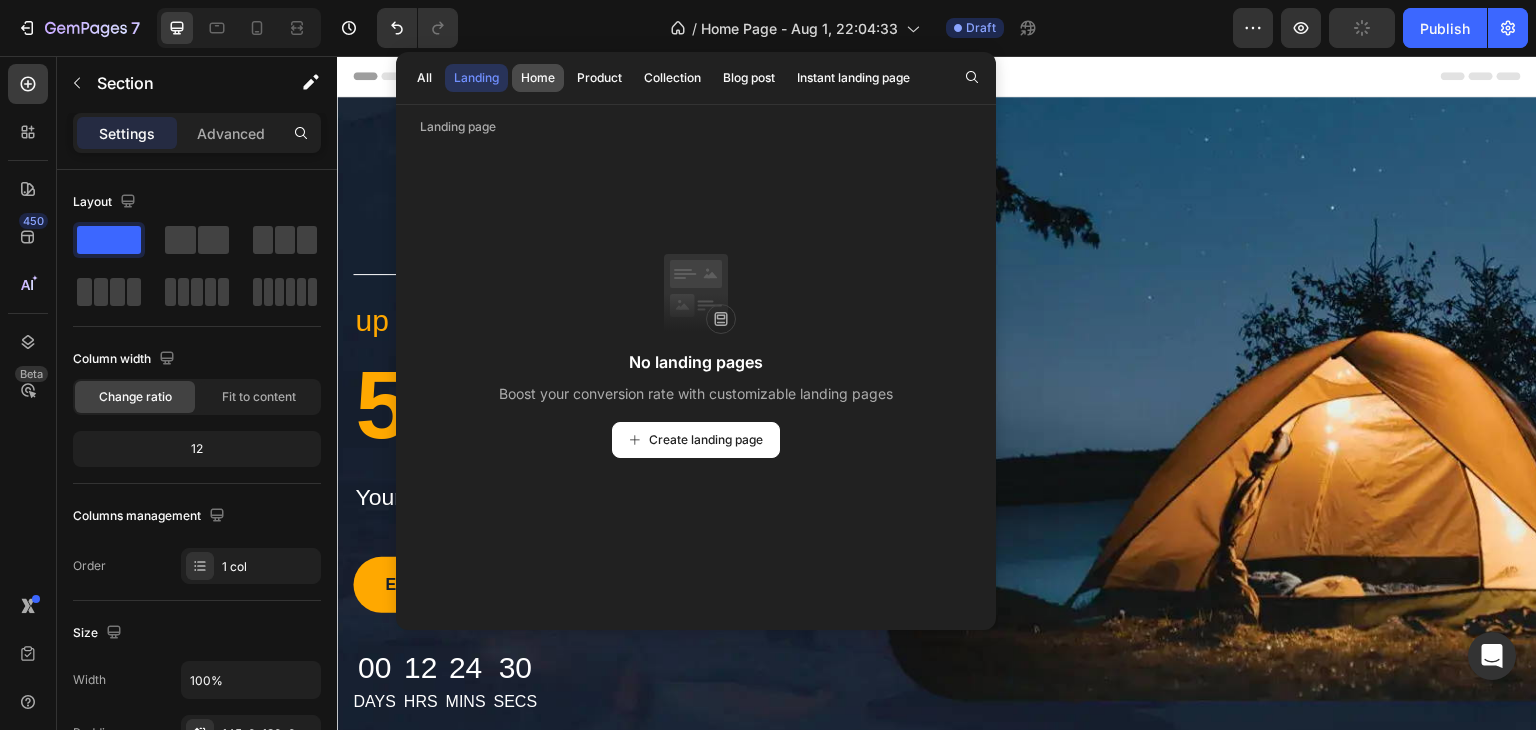 click on "Home" at bounding box center (538, 78) 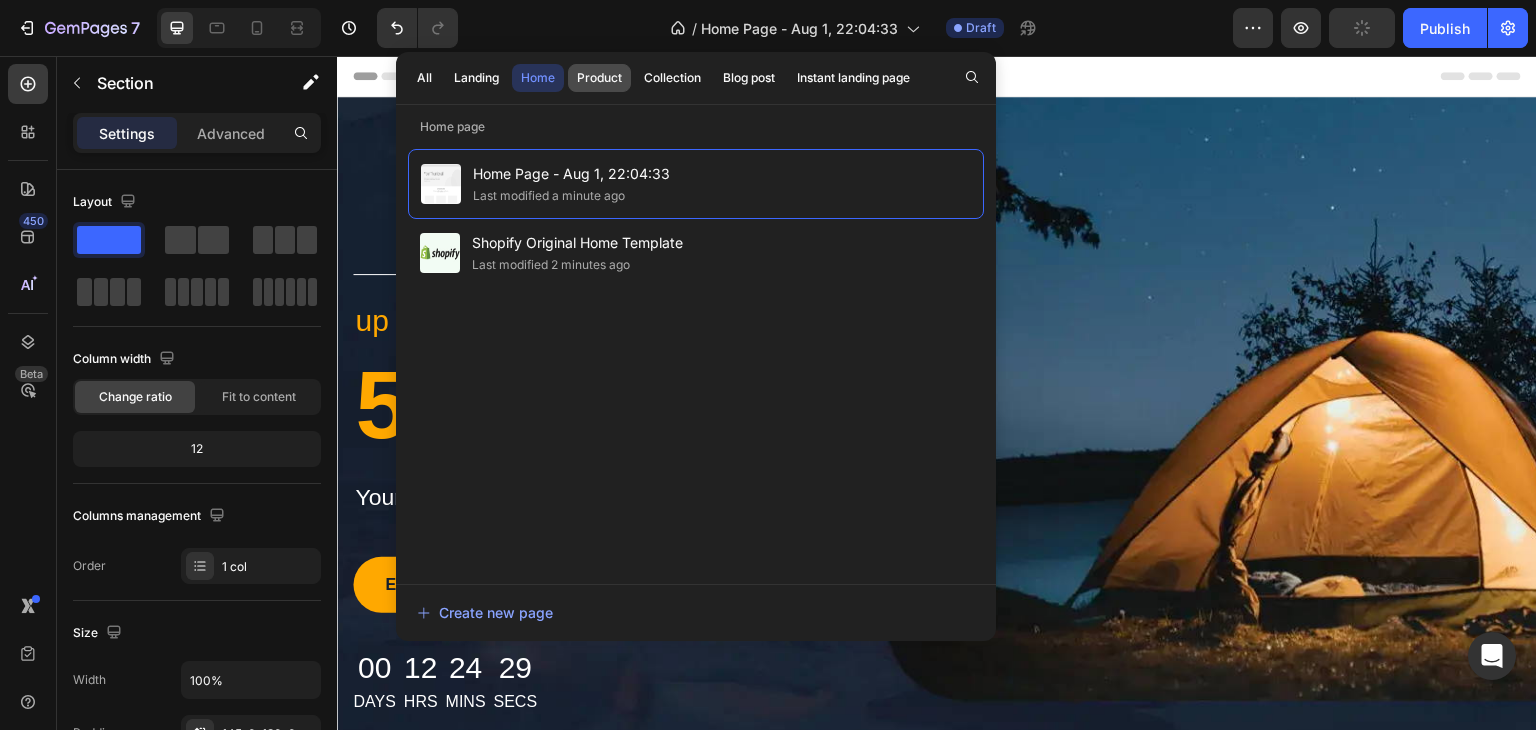 click on "Product" at bounding box center [599, 78] 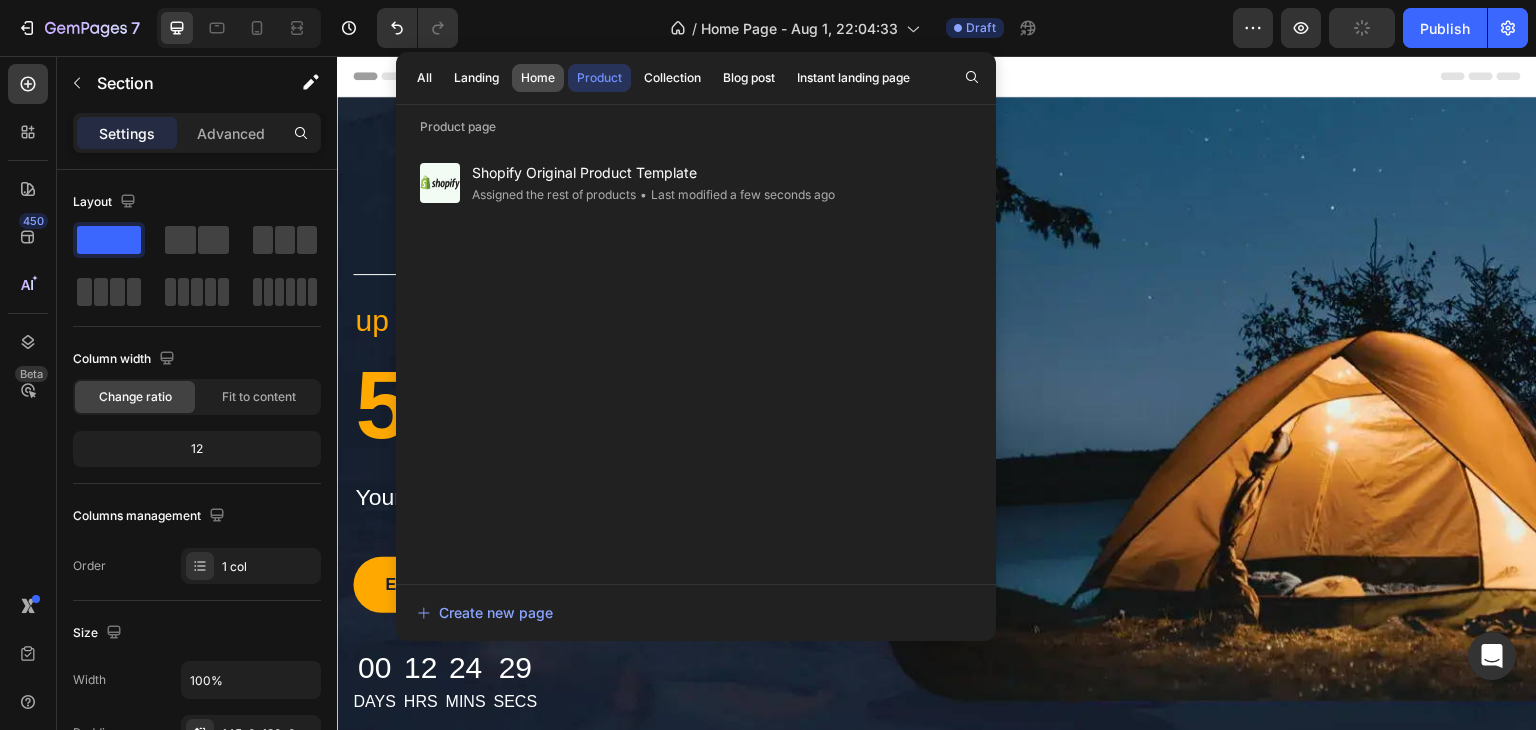click on "Home" 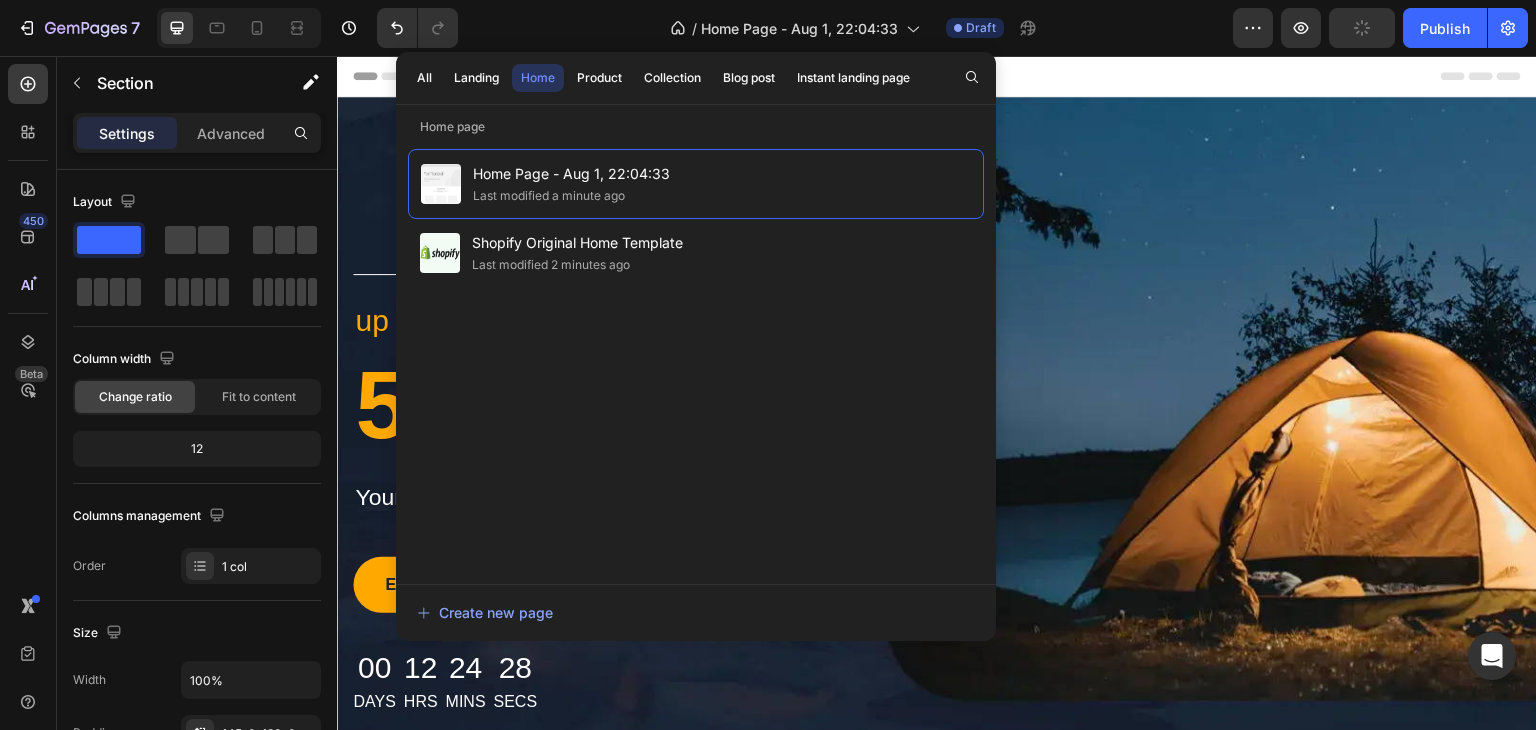 click on "/  Home Page - Aug 1, 22:04:33 Draft" 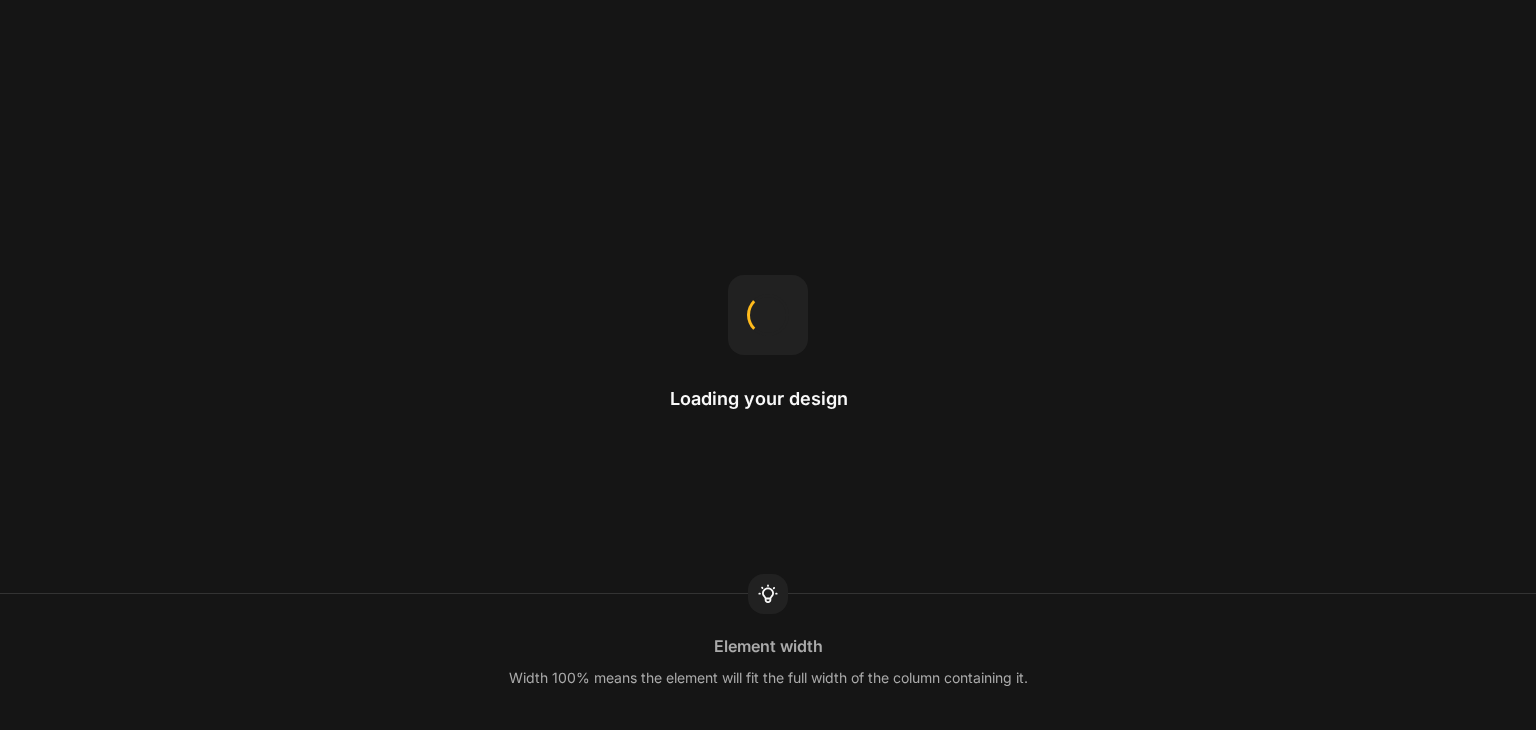 scroll, scrollTop: 0, scrollLeft: 0, axis: both 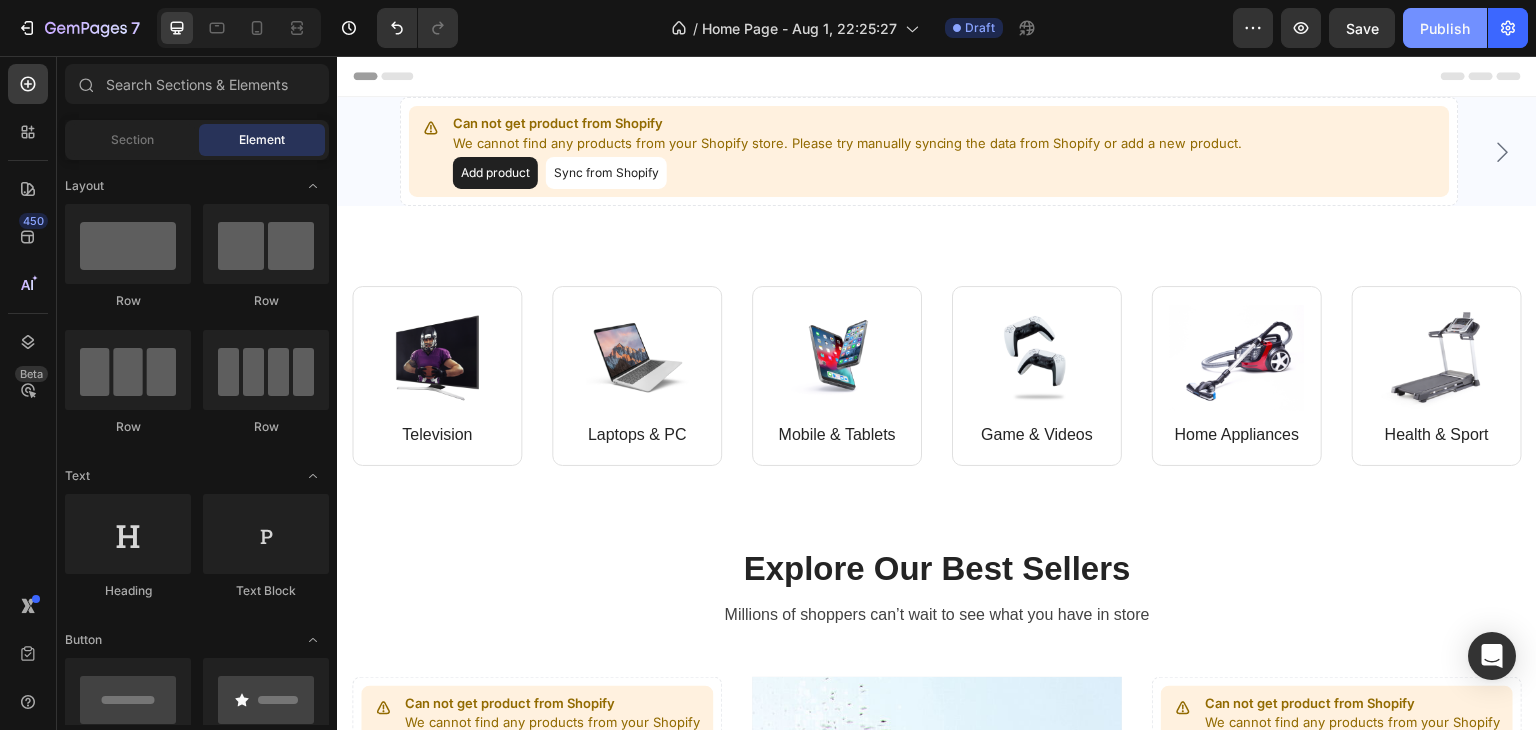 click on "Publish" at bounding box center [1445, 28] 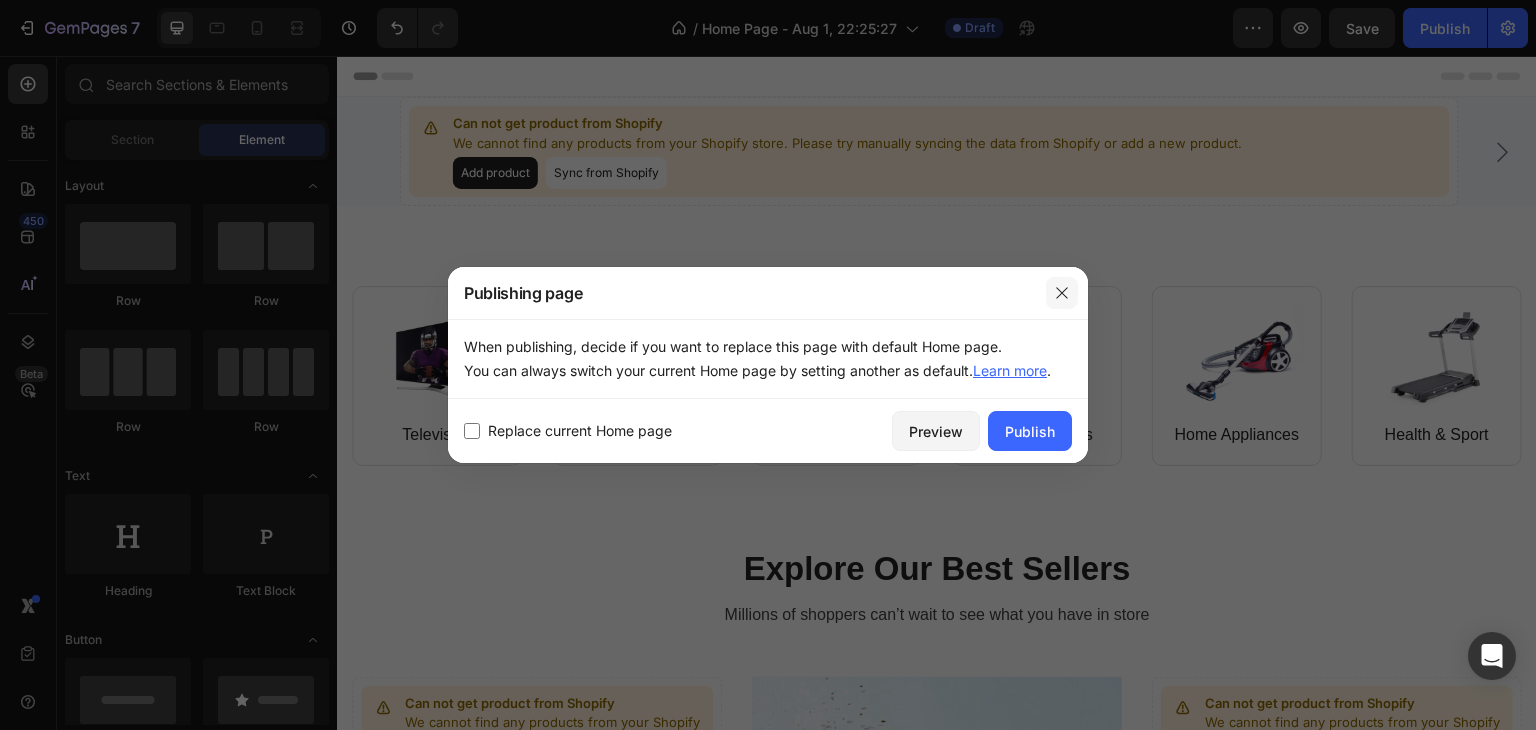 click at bounding box center [1062, 293] 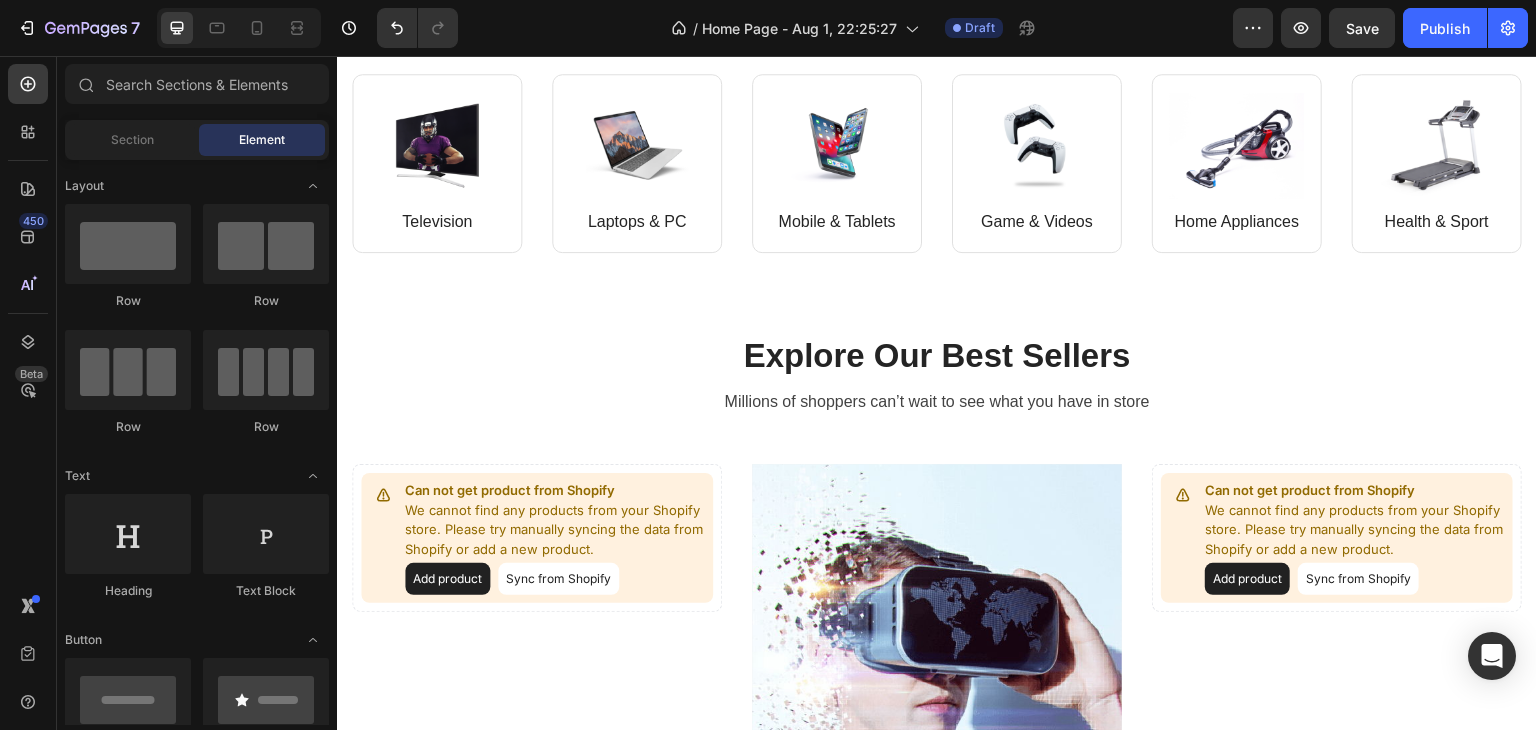 scroll, scrollTop: 12, scrollLeft: 0, axis: vertical 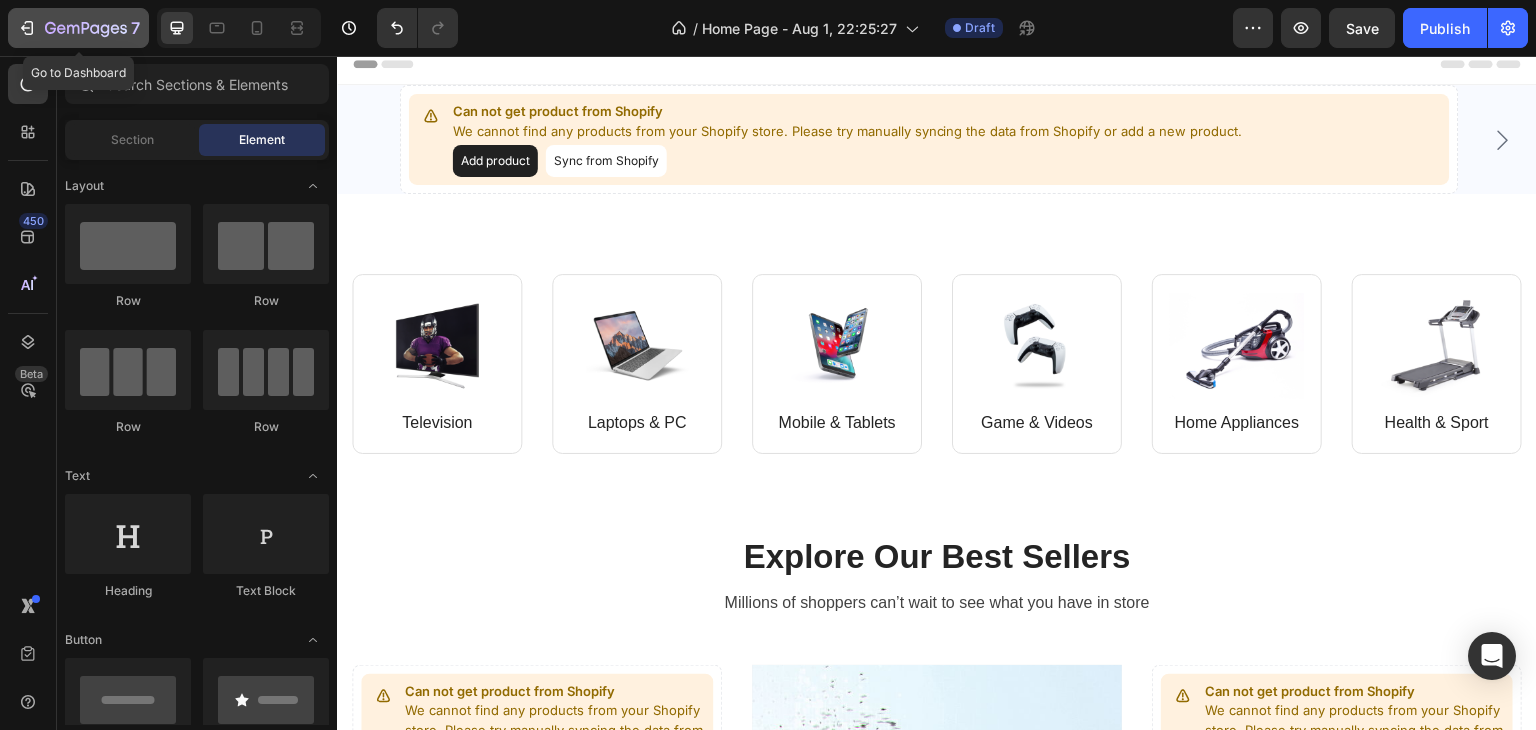 click 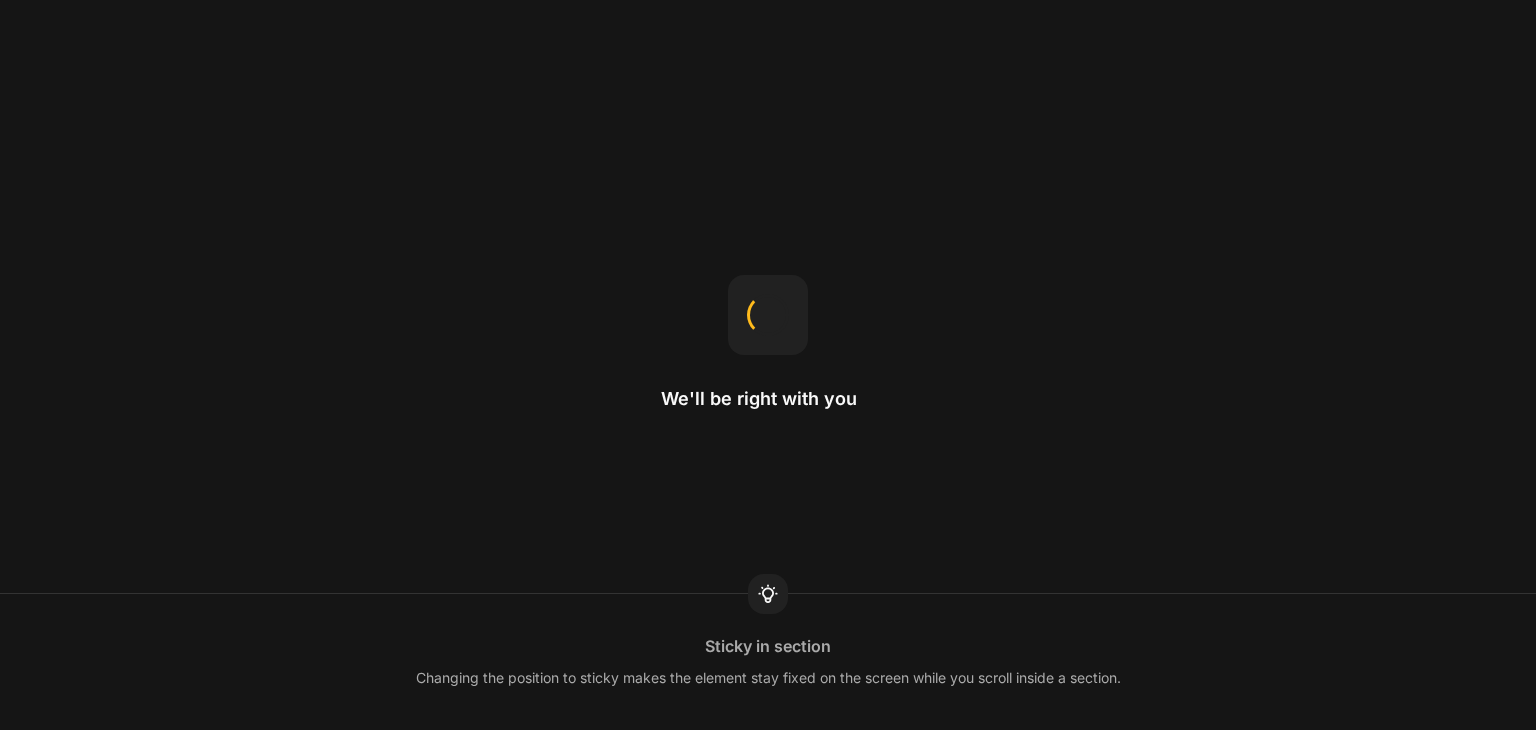 scroll, scrollTop: 0, scrollLeft: 0, axis: both 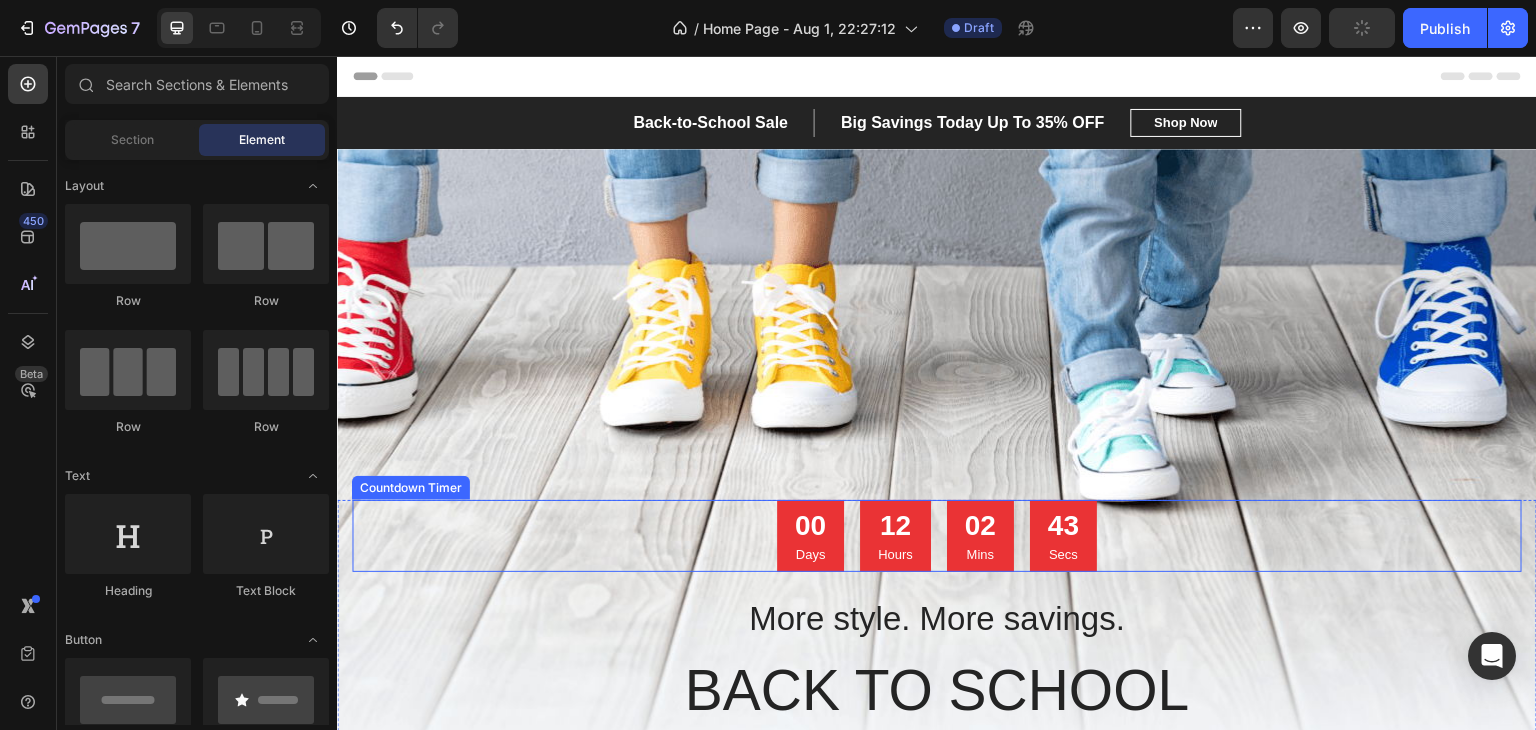 click on "12 Hours" at bounding box center [895, 536] 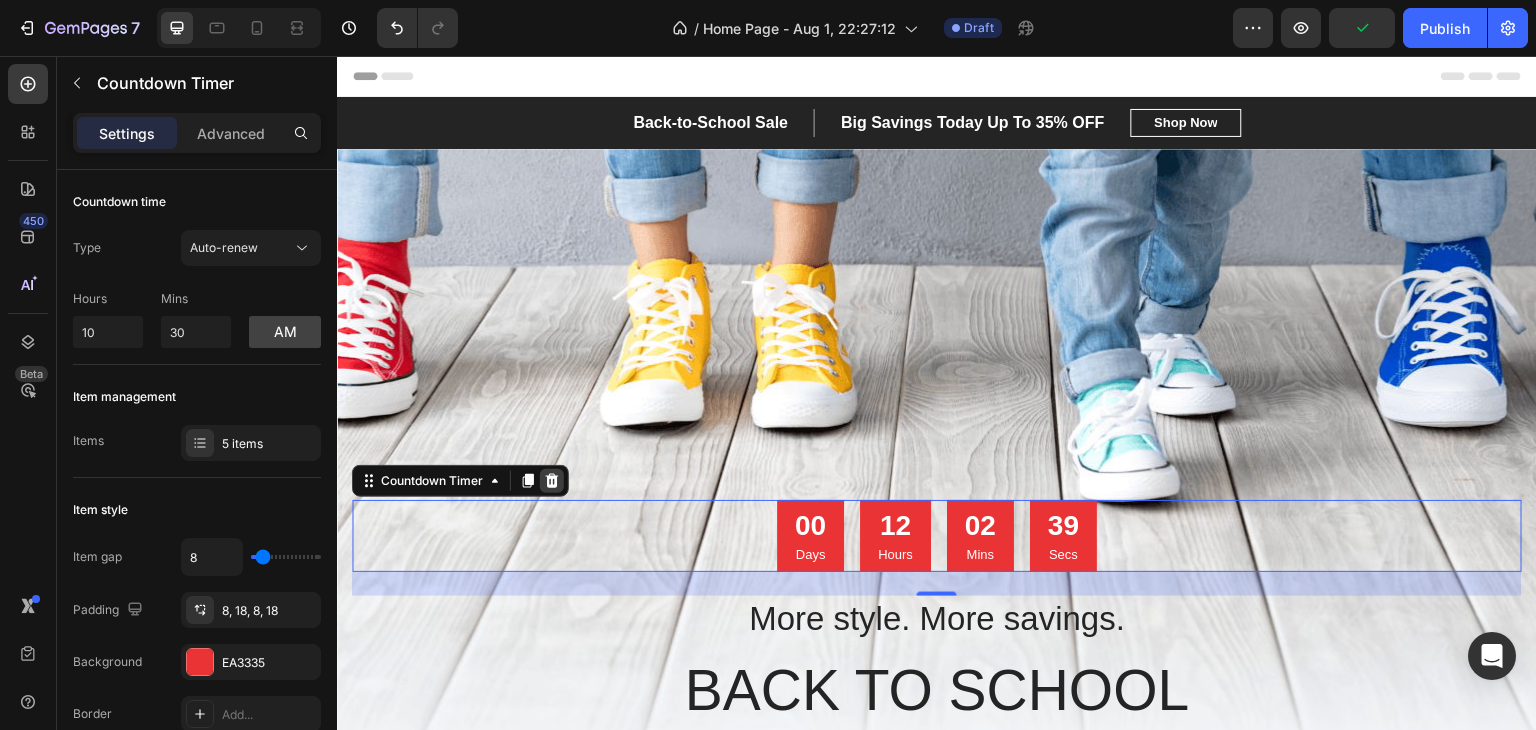 click 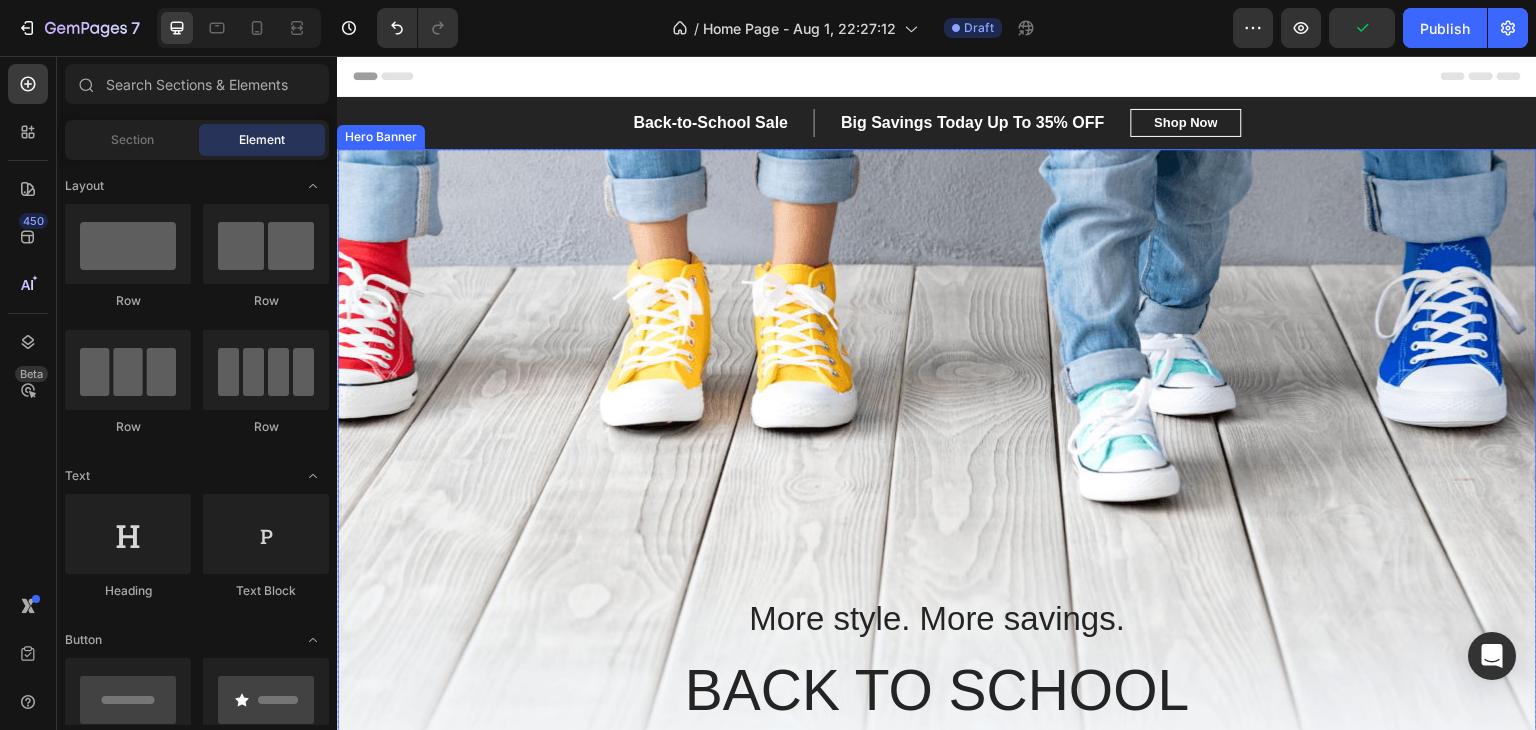 click at bounding box center [937, 499] 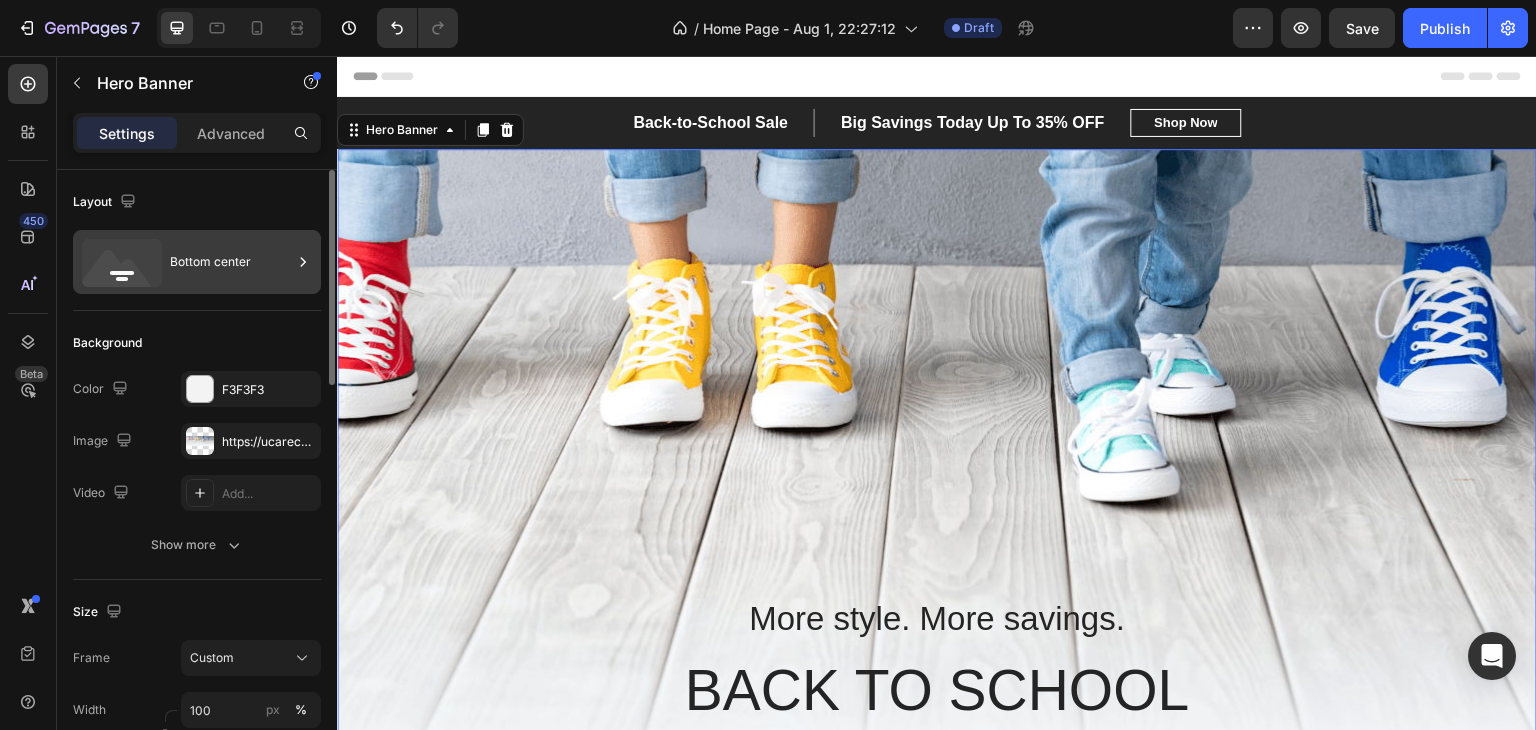 click on "Bottom center" at bounding box center (231, 262) 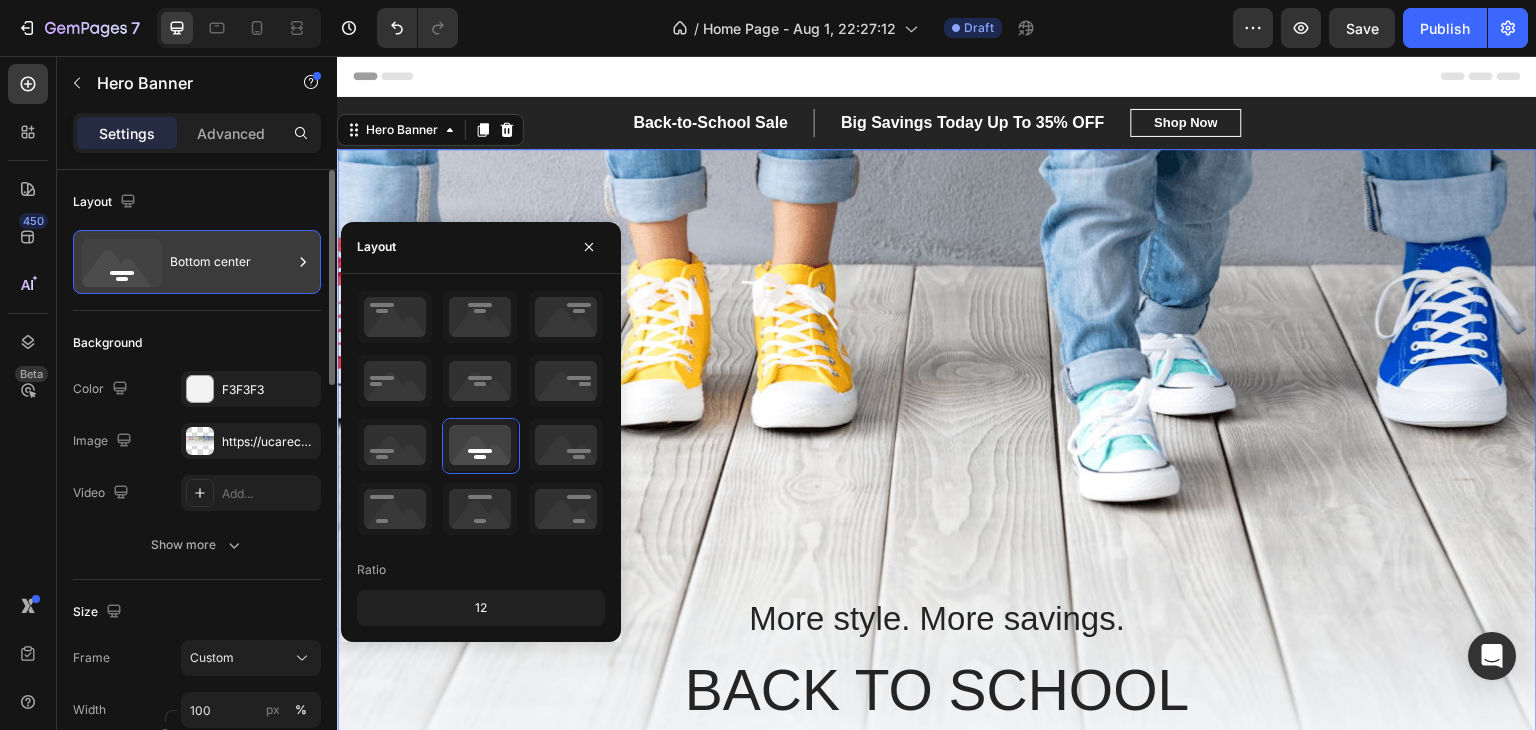 click 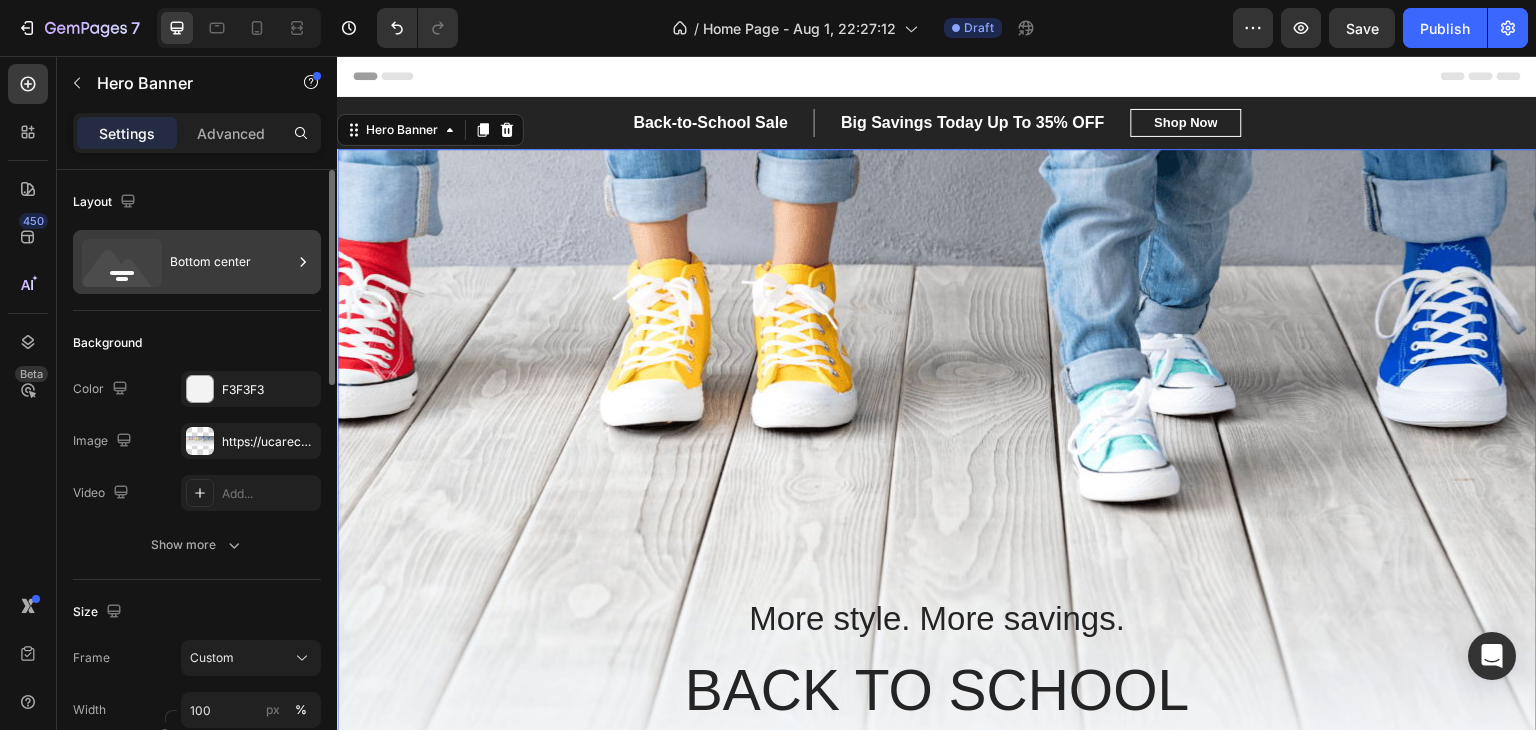 click on "Bottom center" at bounding box center [231, 262] 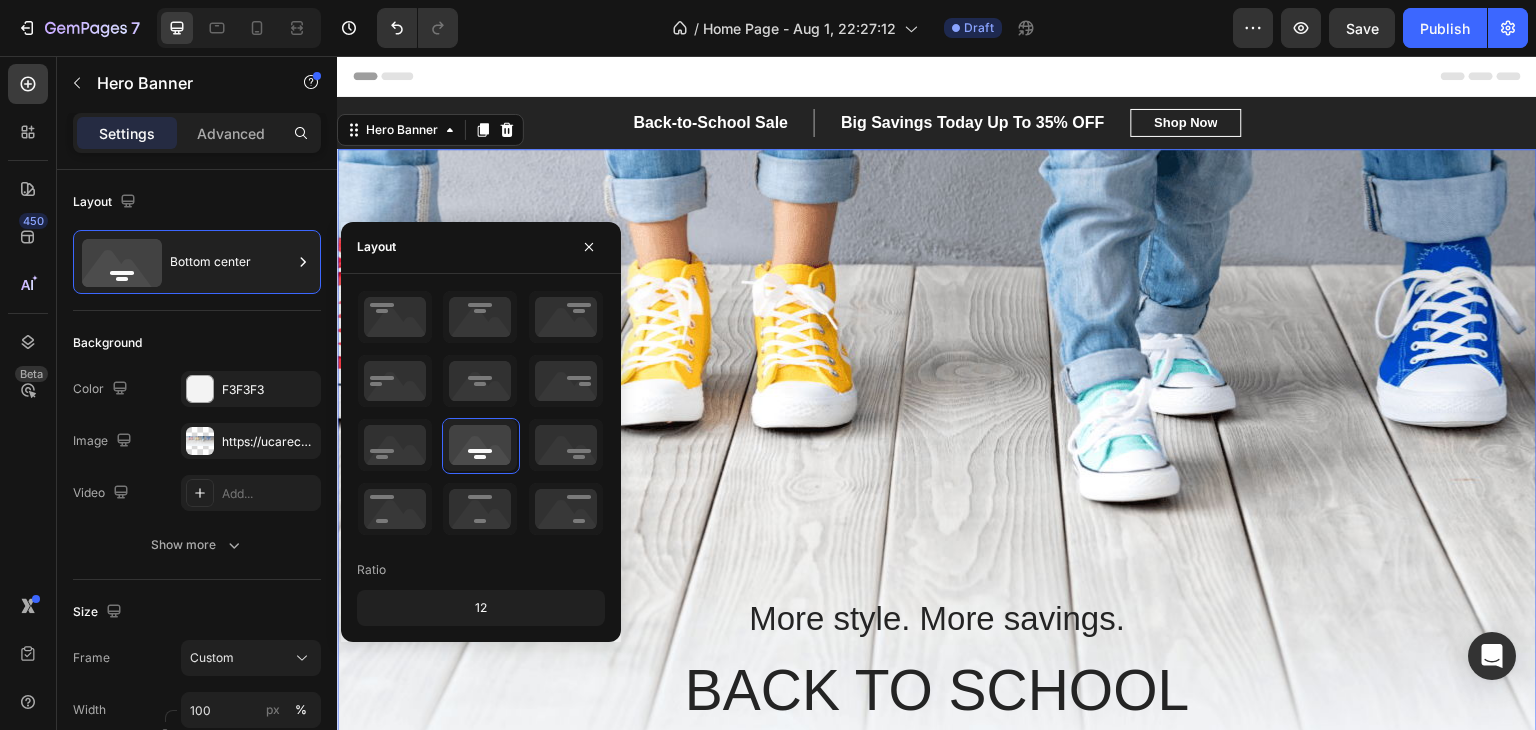 click at bounding box center (937, 499) 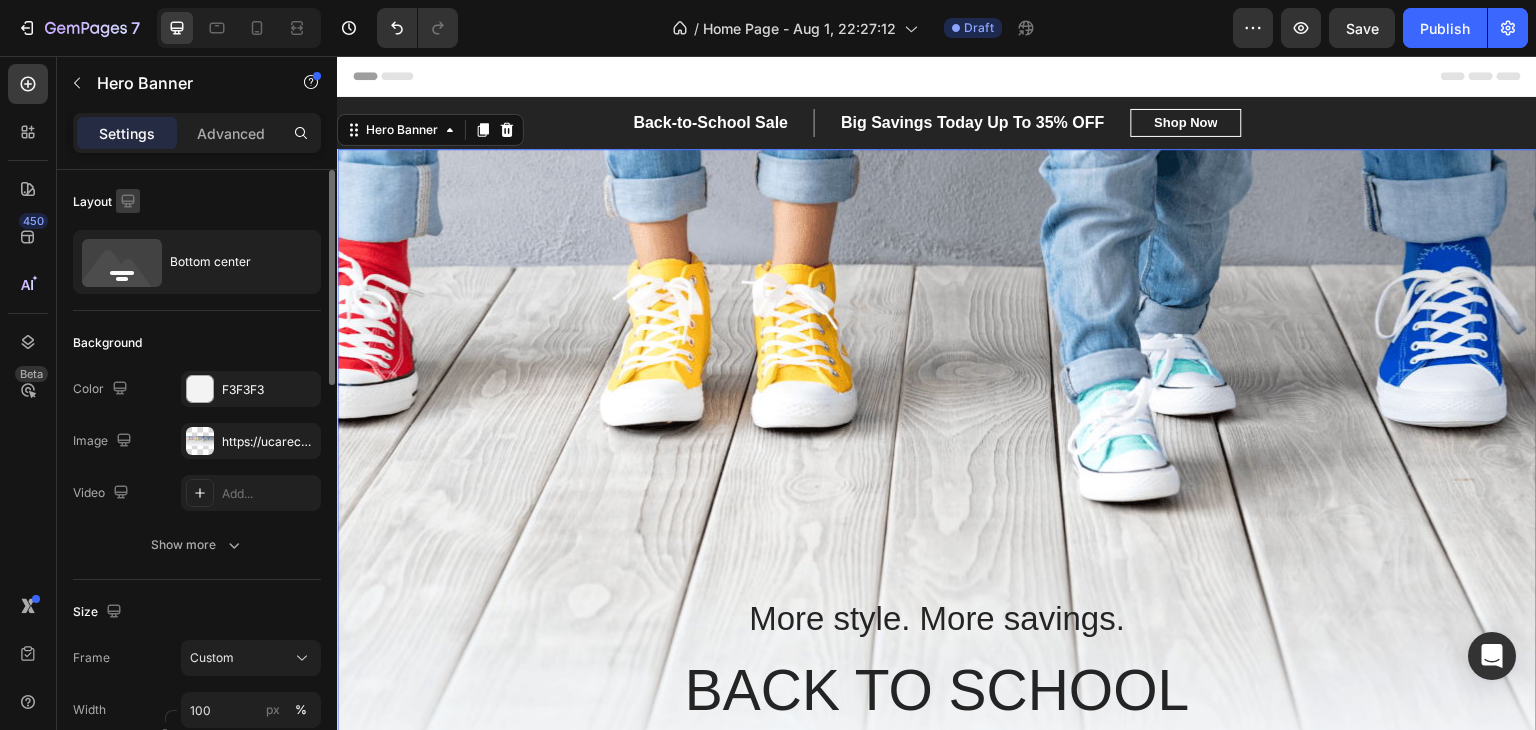 click 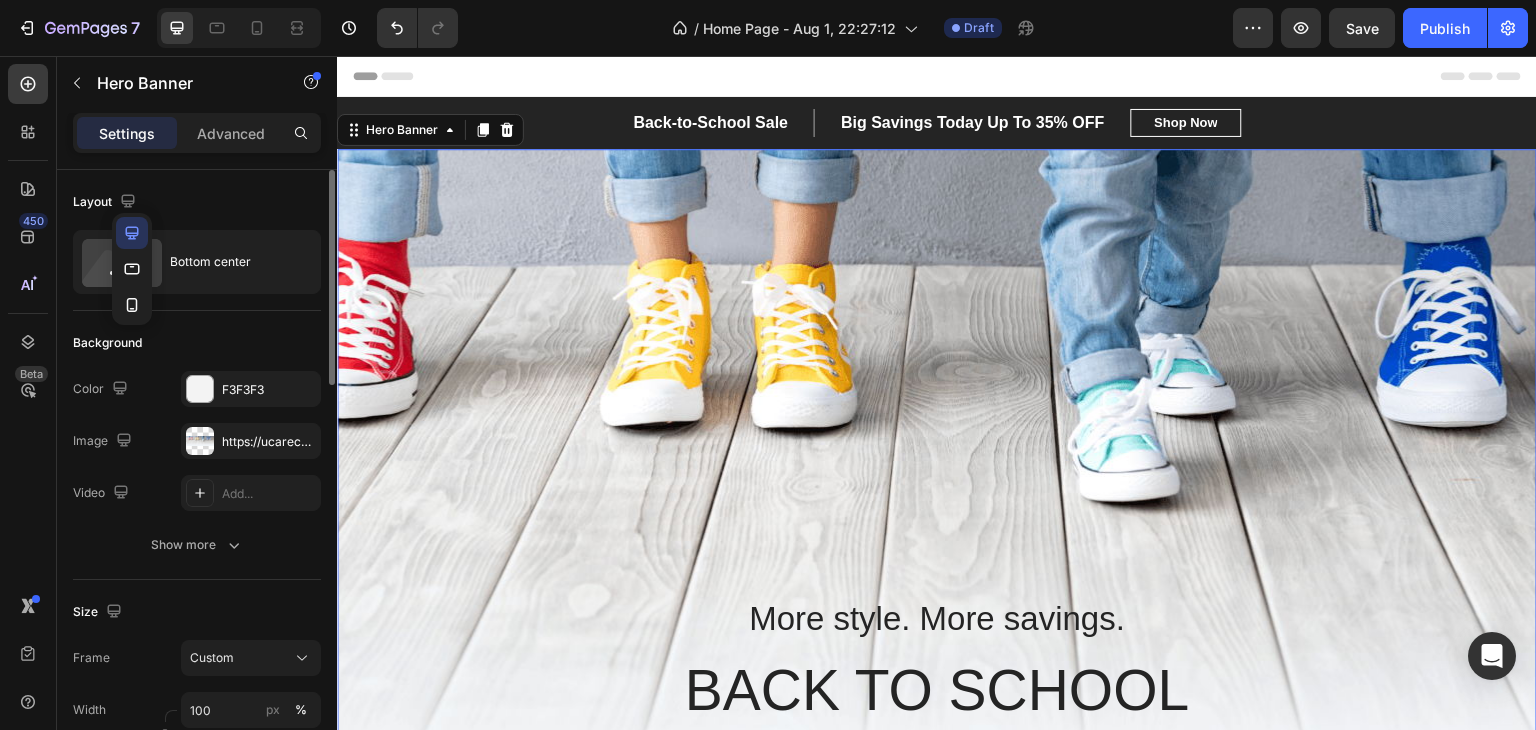 click on "Layout" at bounding box center (197, 202) 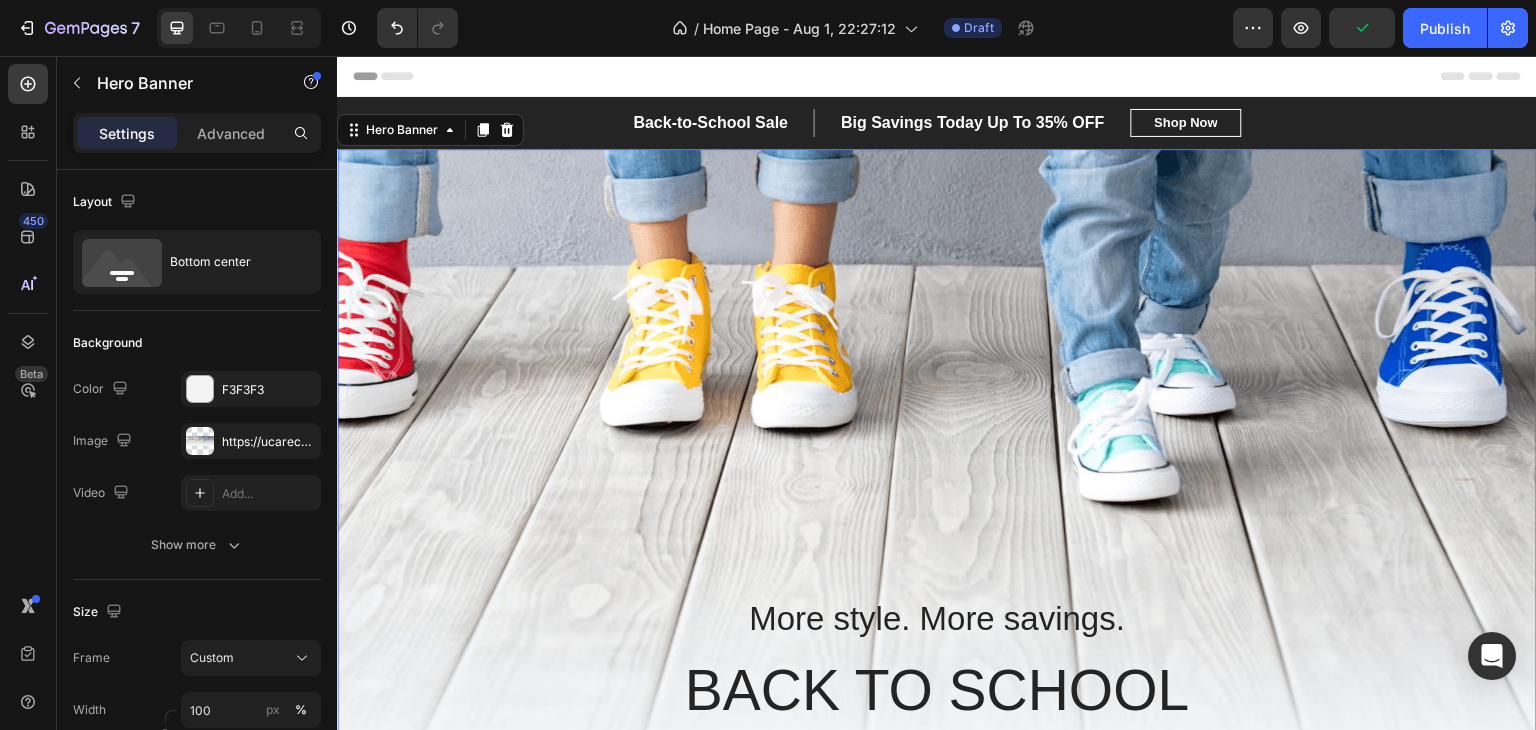 click at bounding box center (937, 499) 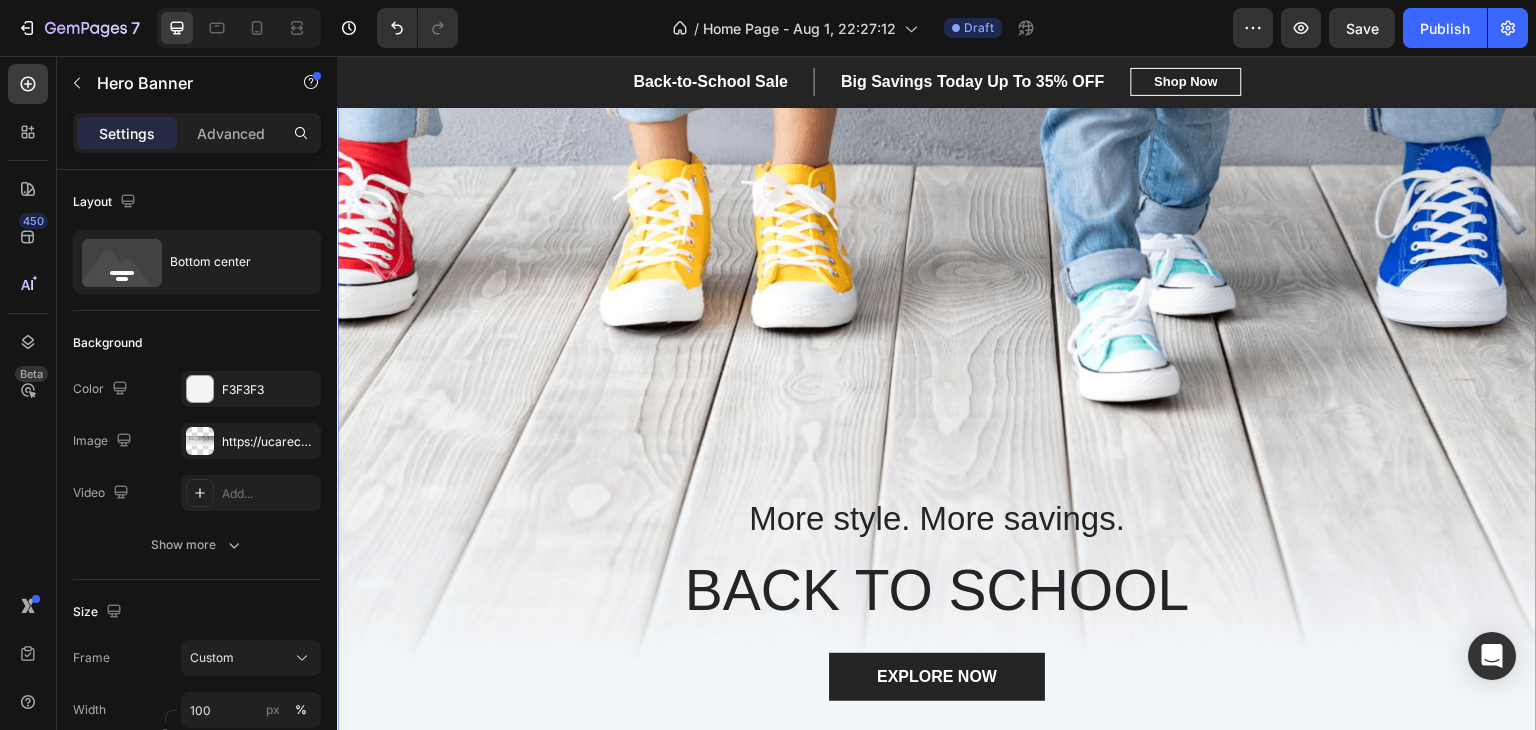 scroll, scrollTop: 0, scrollLeft: 0, axis: both 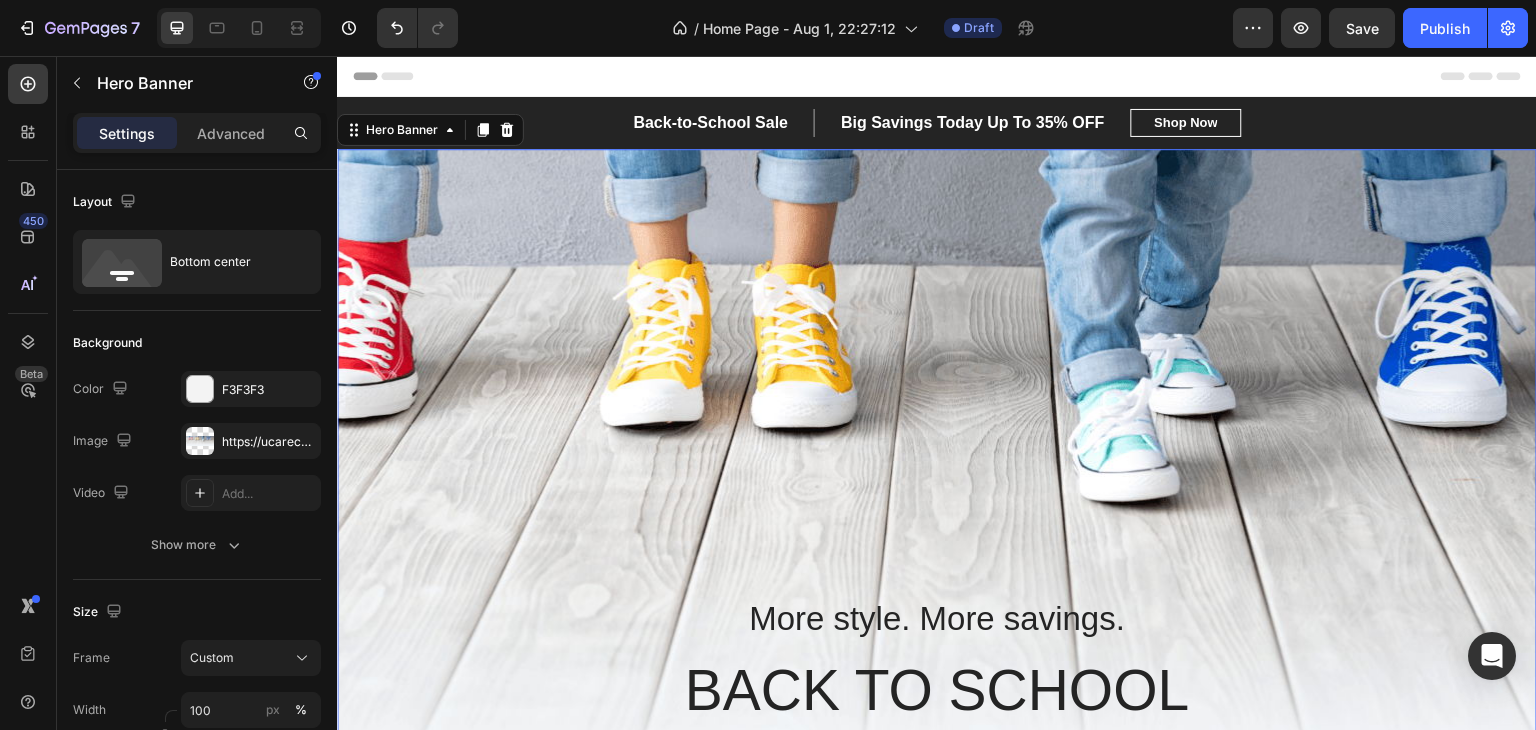 click at bounding box center (937, 499) 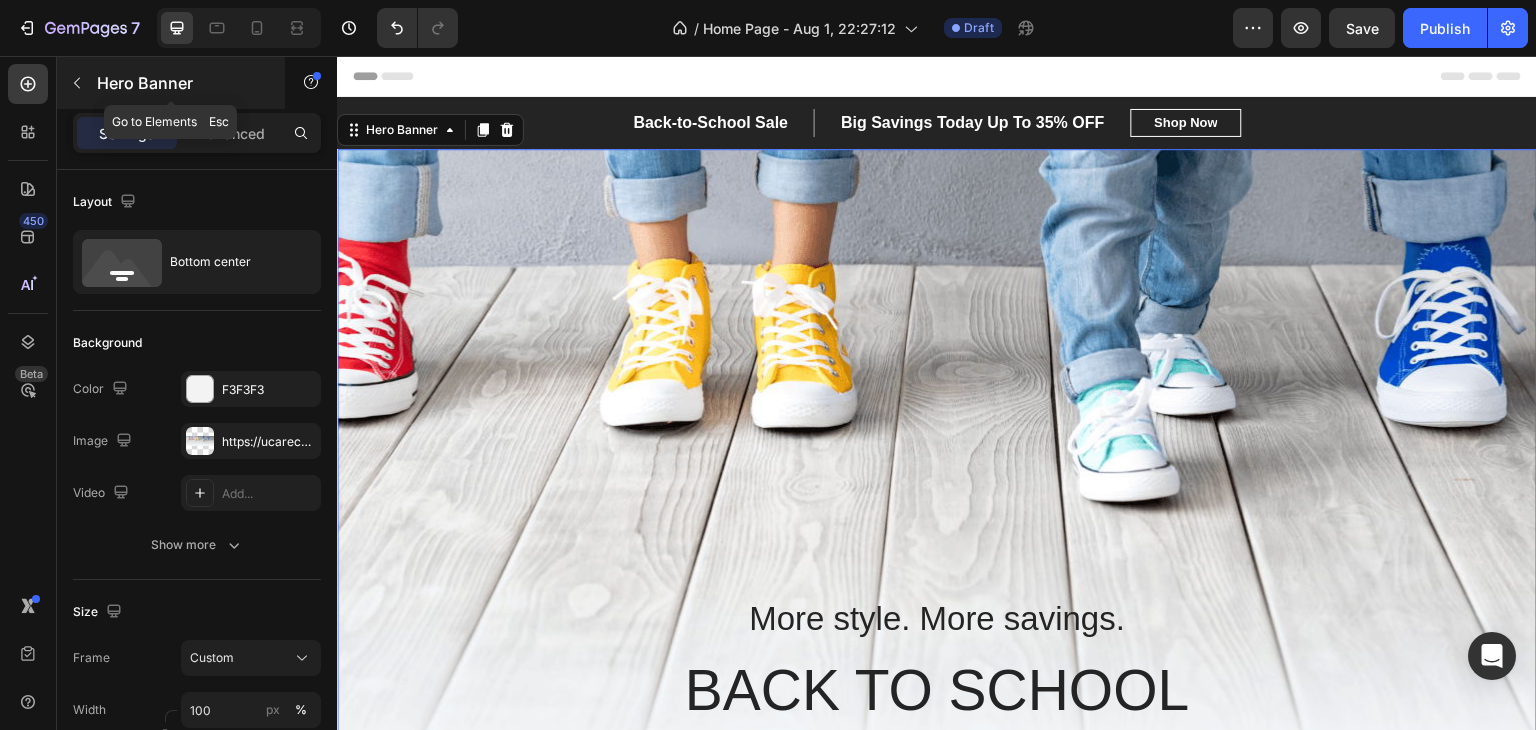 click 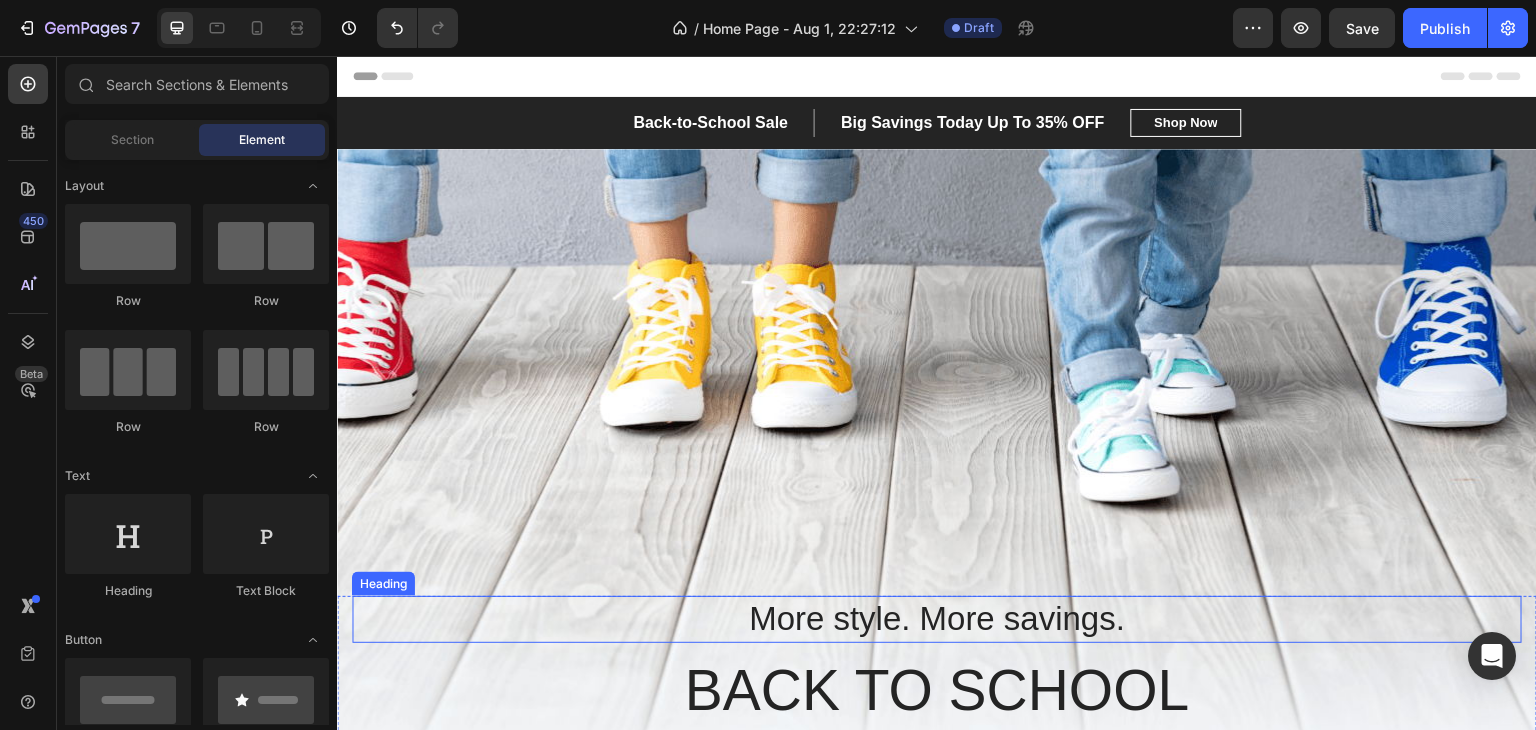 click at bounding box center [937, 499] 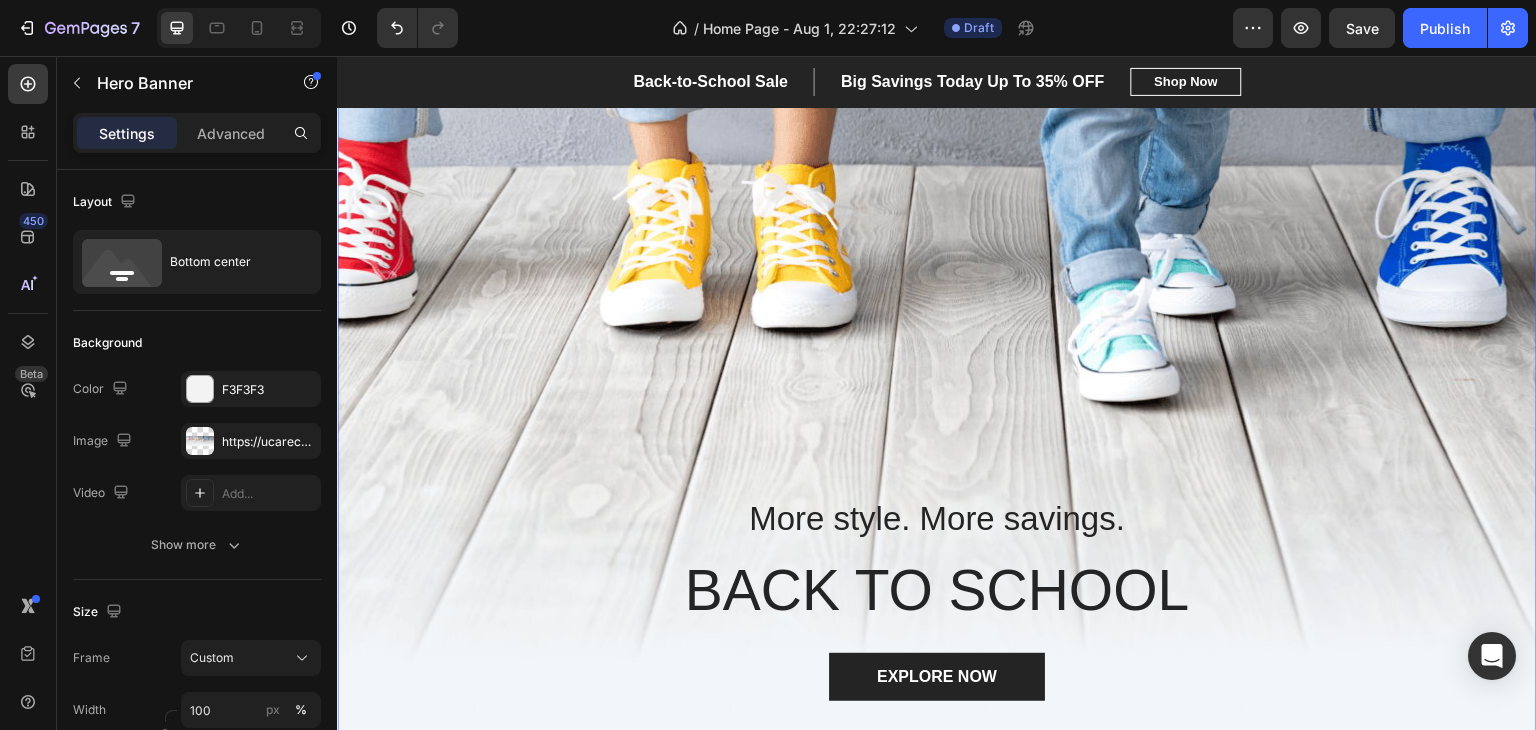 scroll, scrollTop: 0, scrollLeft: 0, axis: both 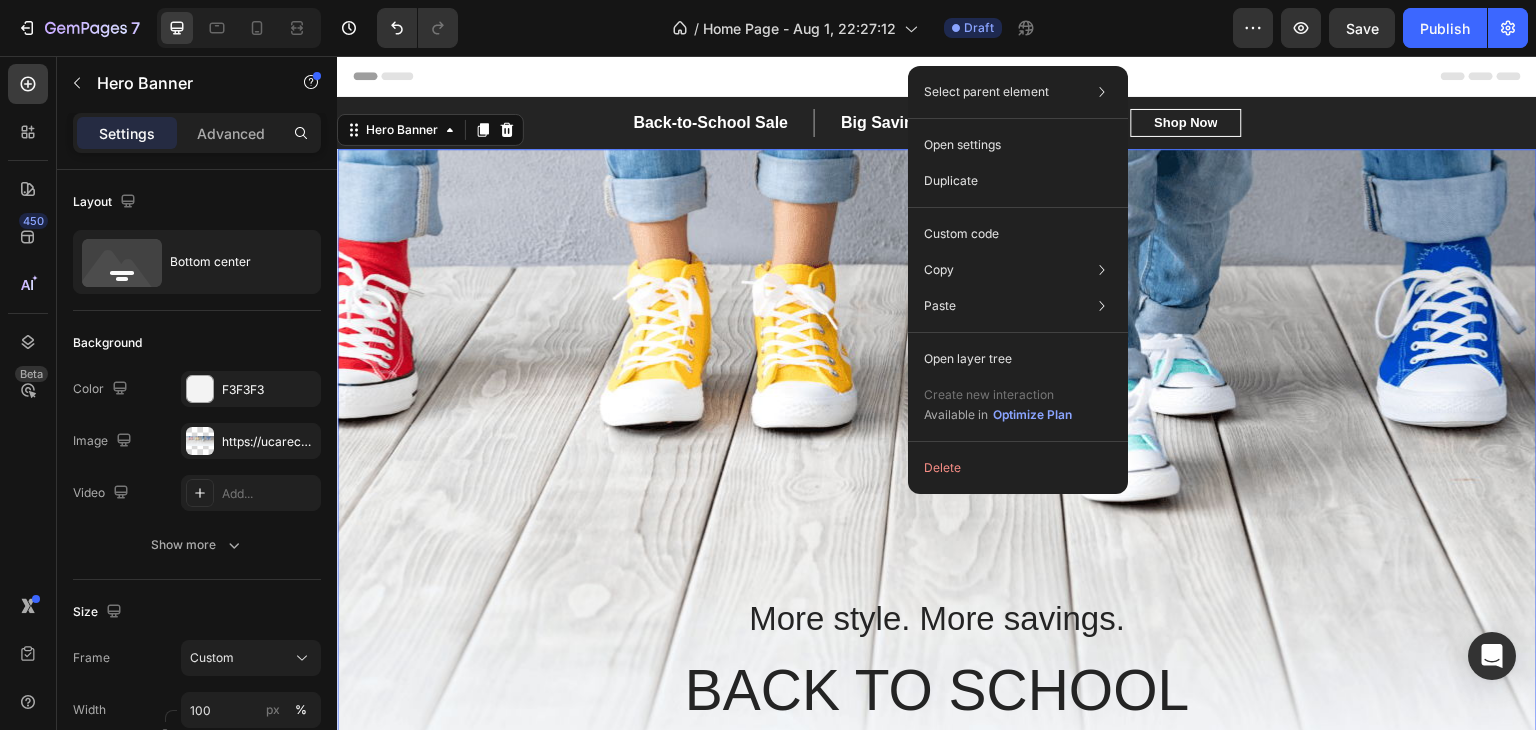 click at bounding box center (937, 499) 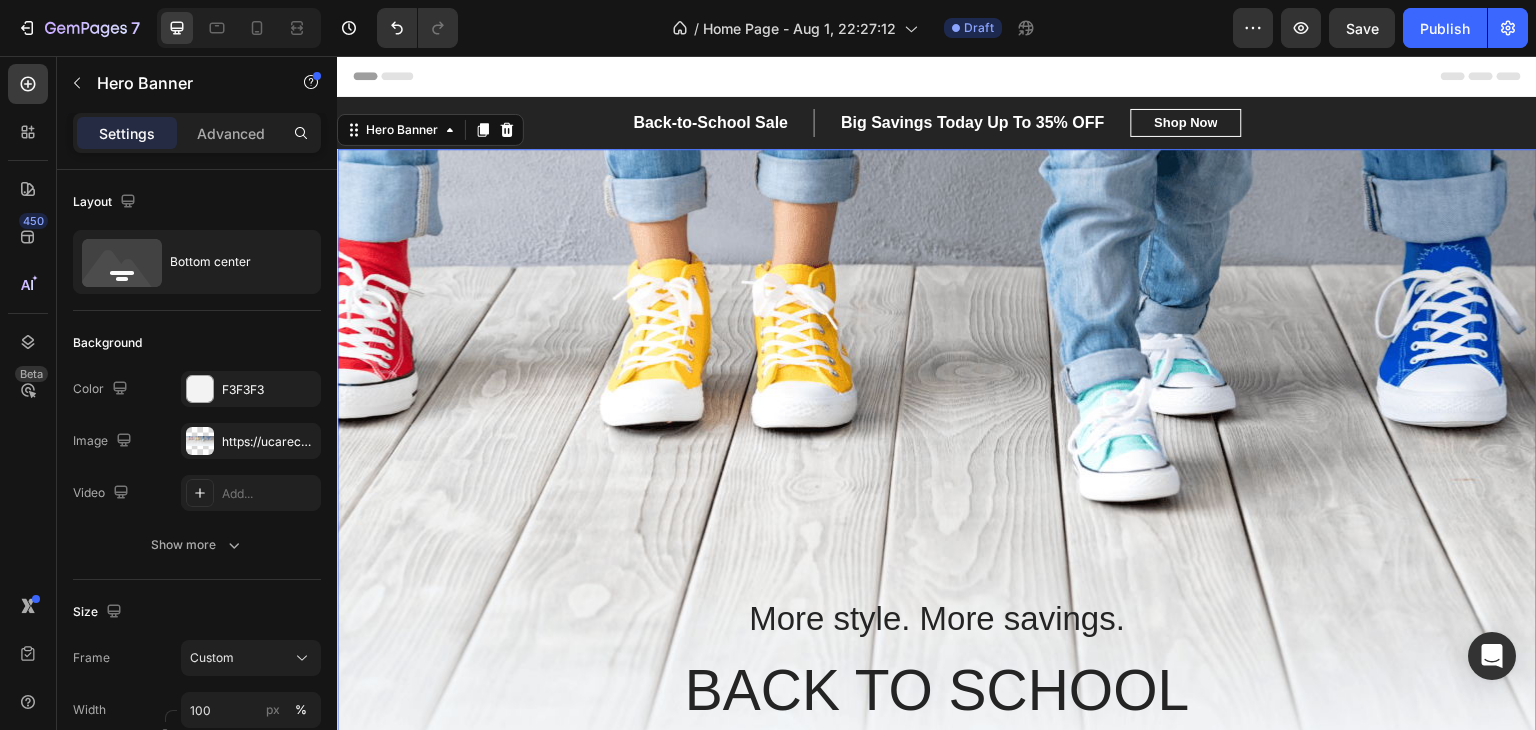 scroll, scrollTop: 500, scrollLeft: 0, axis: vertical 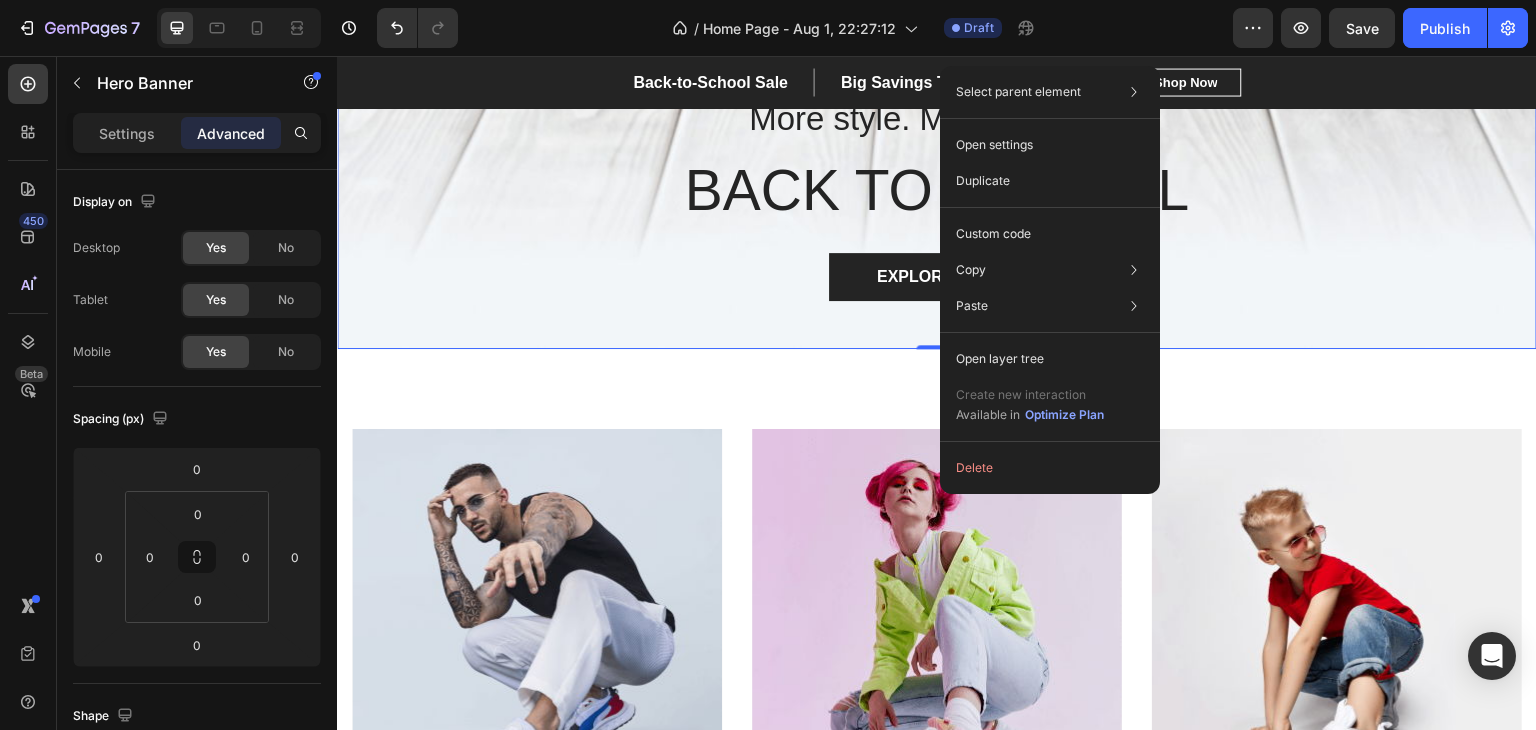click on "MEN’S Text block Row Row Hero Banner WOMEN’S Text block Row Row Hero Banner KID’S Text block Row Row Hero Banner Row Section 2" at bounding box center (937, 660) 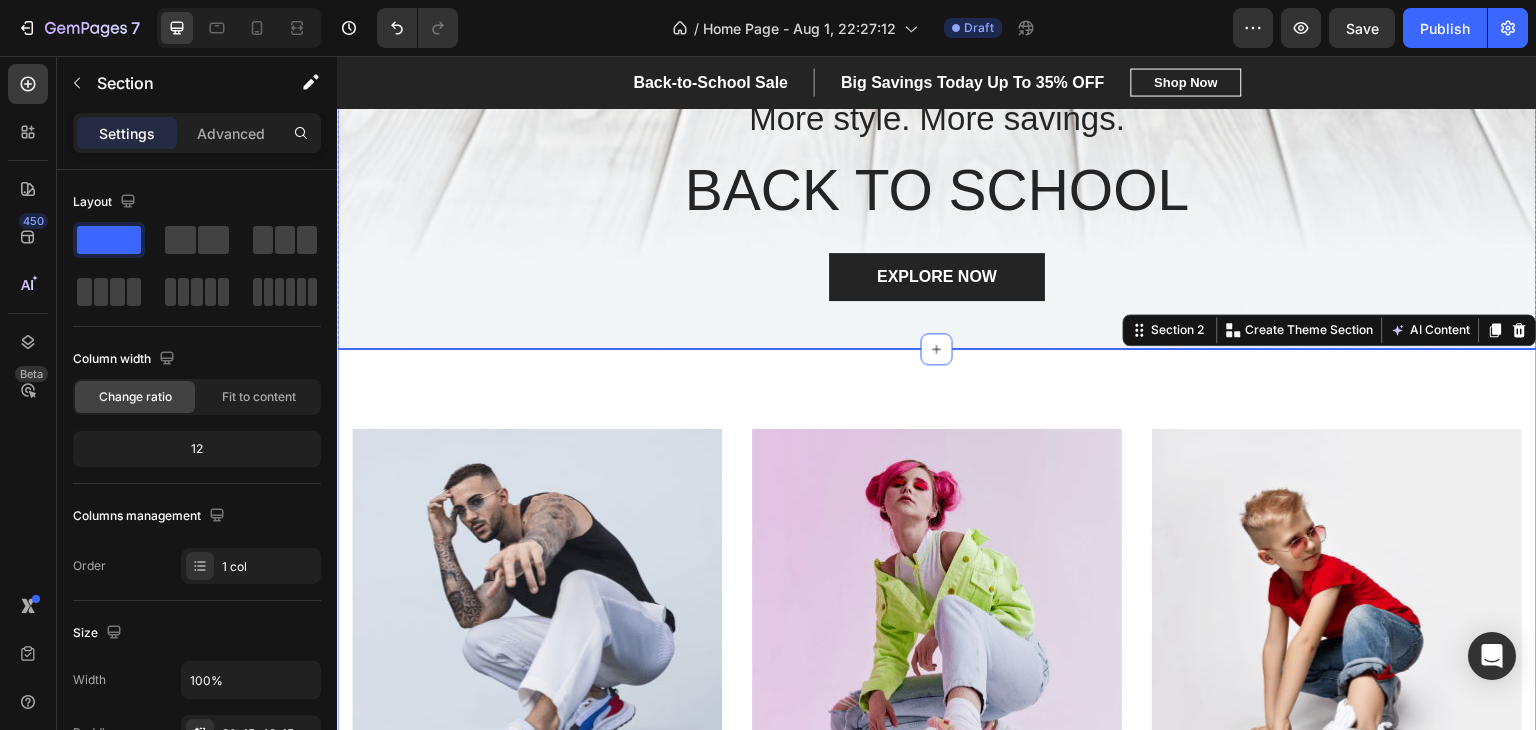 click on "EXPLORE NOW Button" at bounding box center (937, 277) 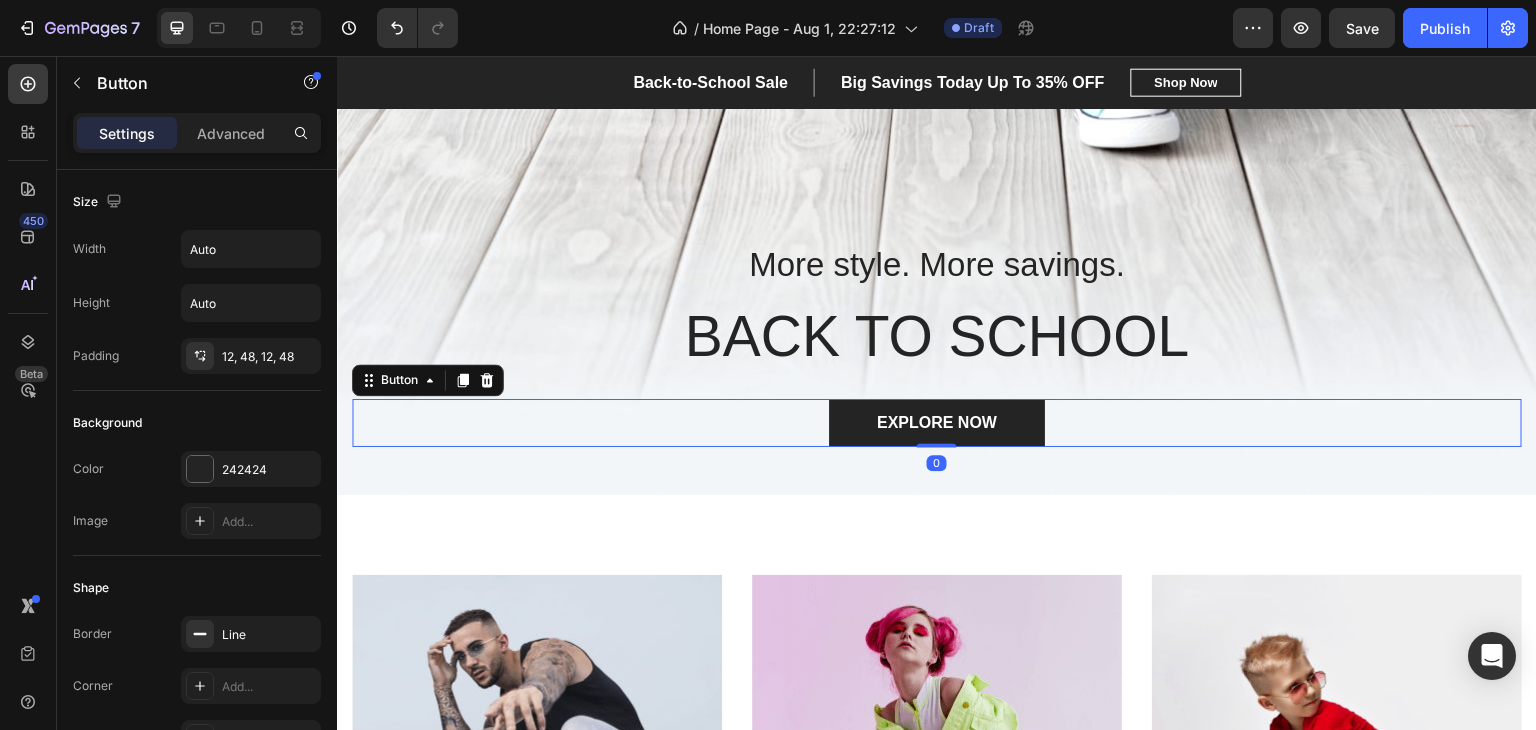 scroll, scrollTop: 0, scrollLeft: 0, axis: both 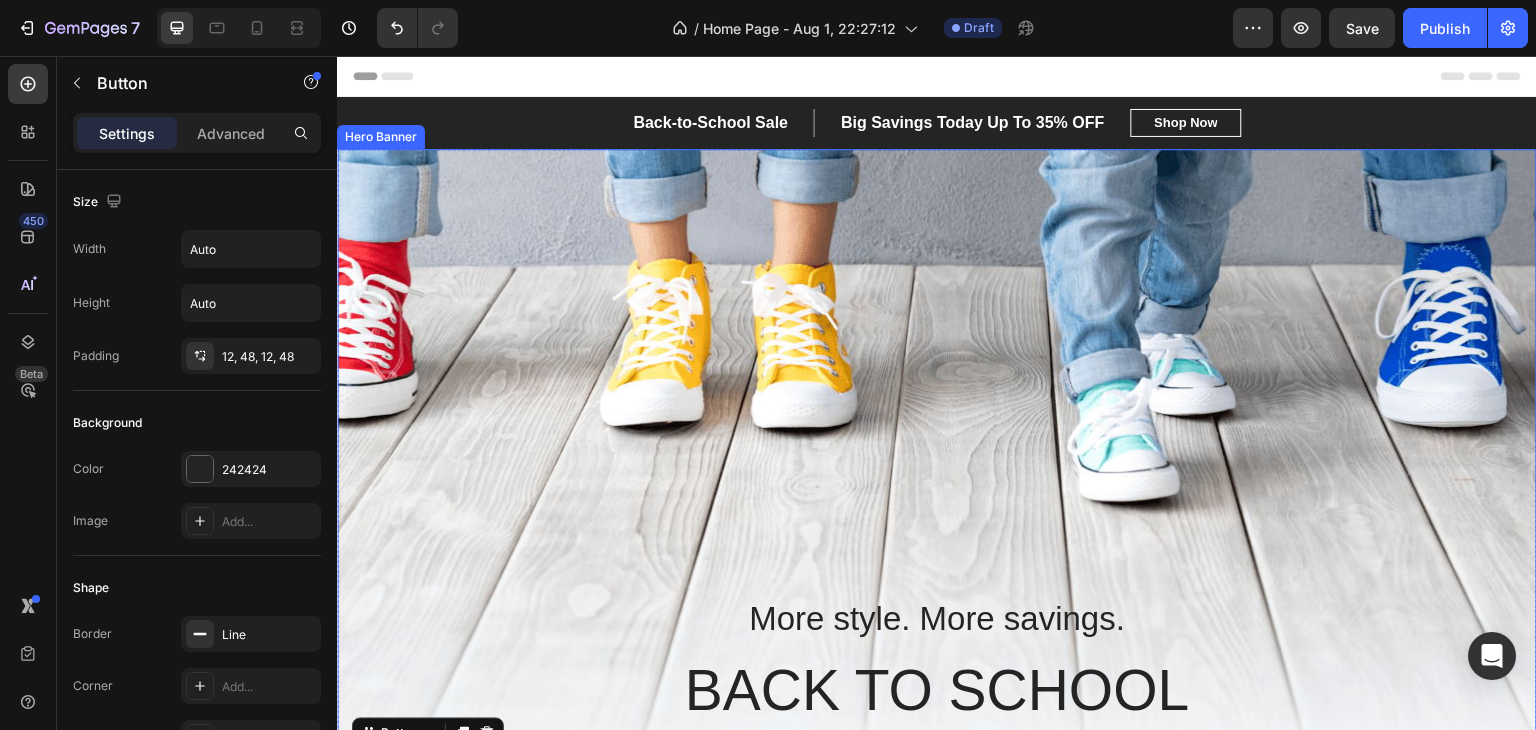 click at bounding box center (937, 499) 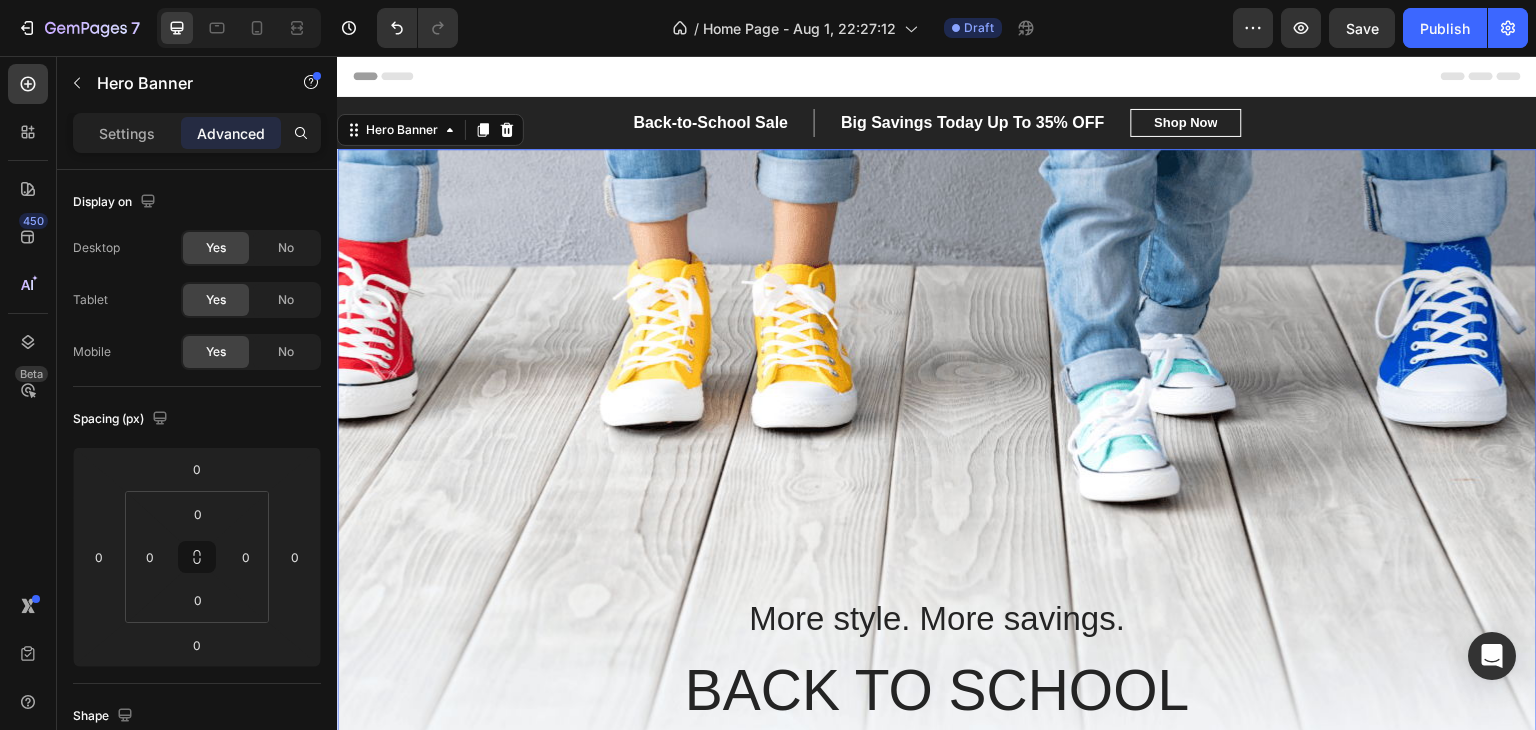 click at bounding box center [937, 499] 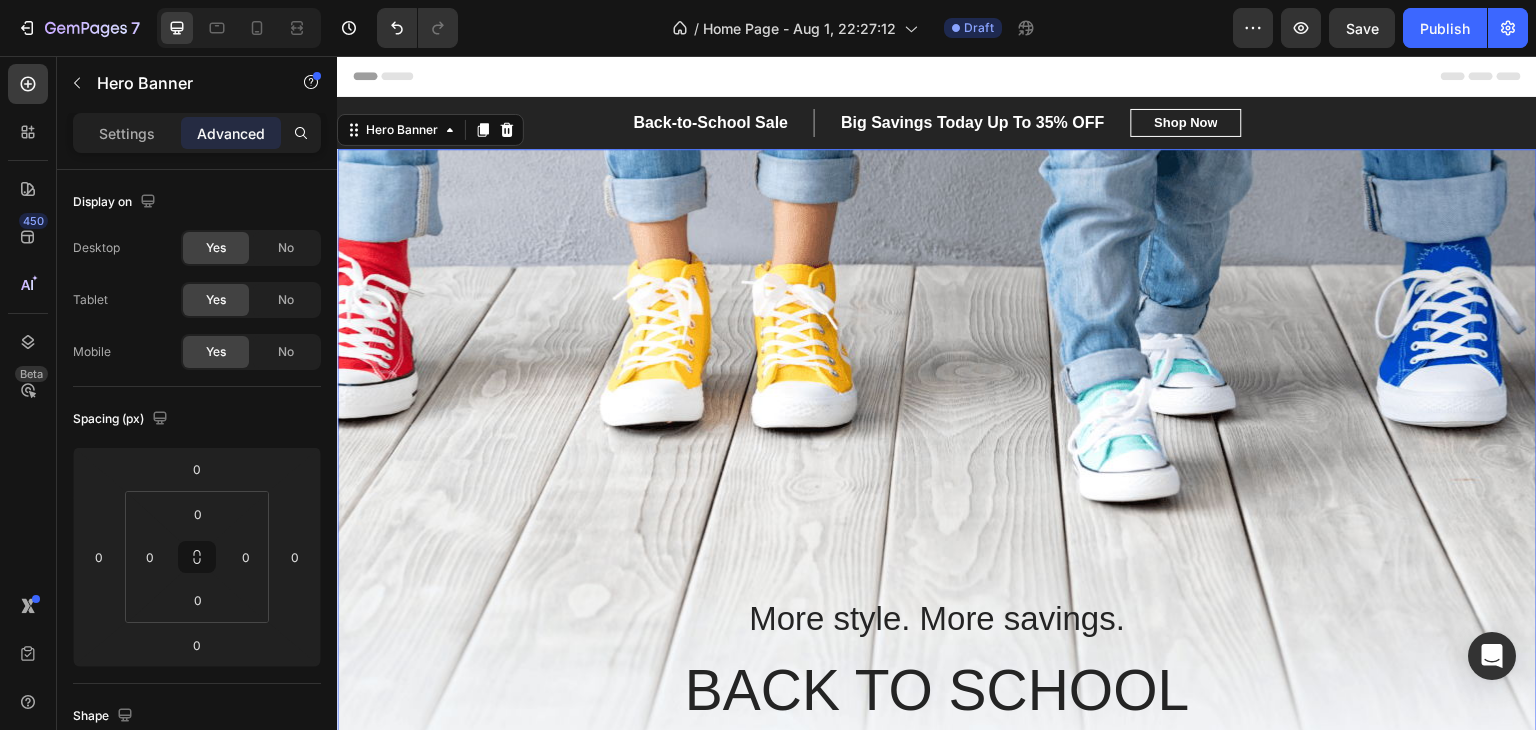 click at bounding box center (937, 499) 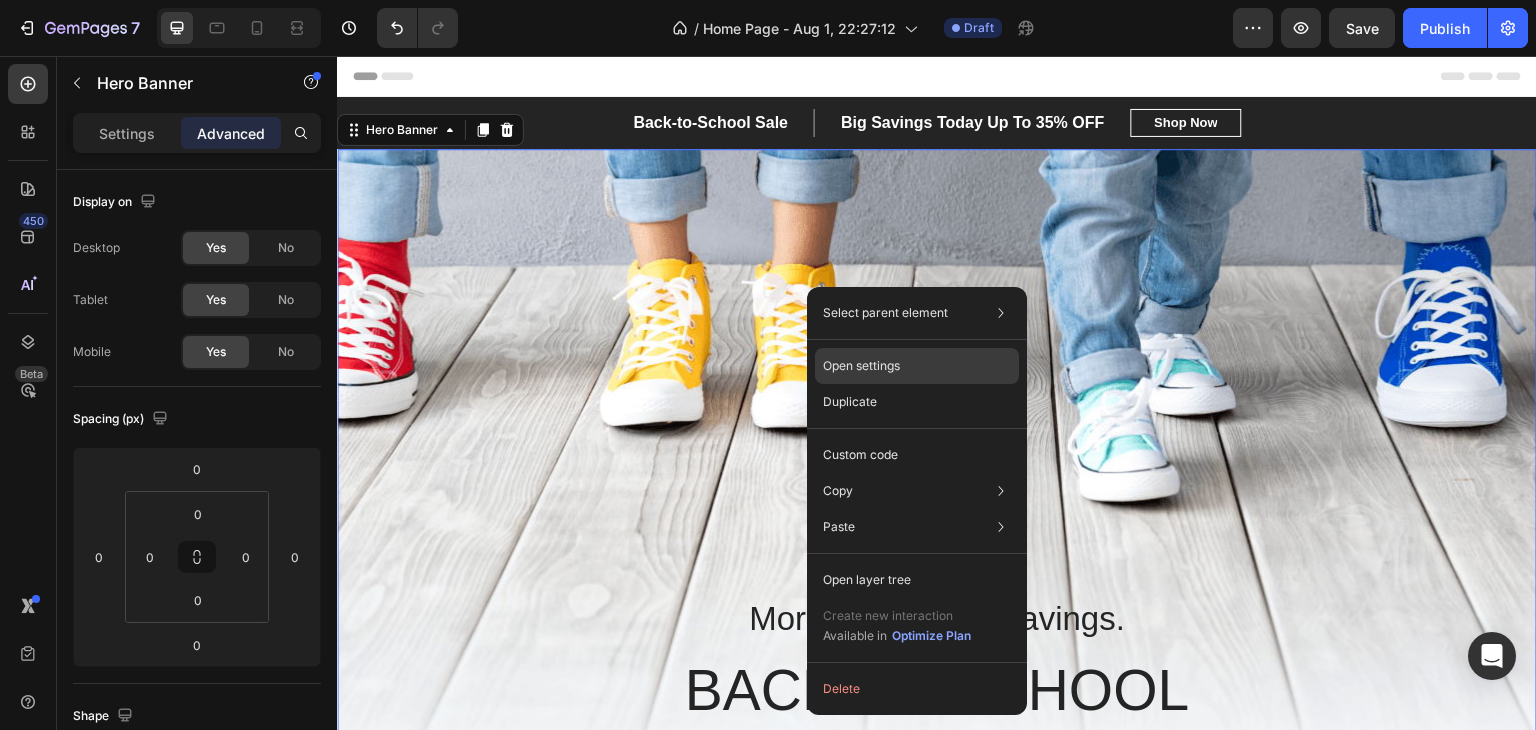 click on "Open settings" at bounding box center [861, 366] 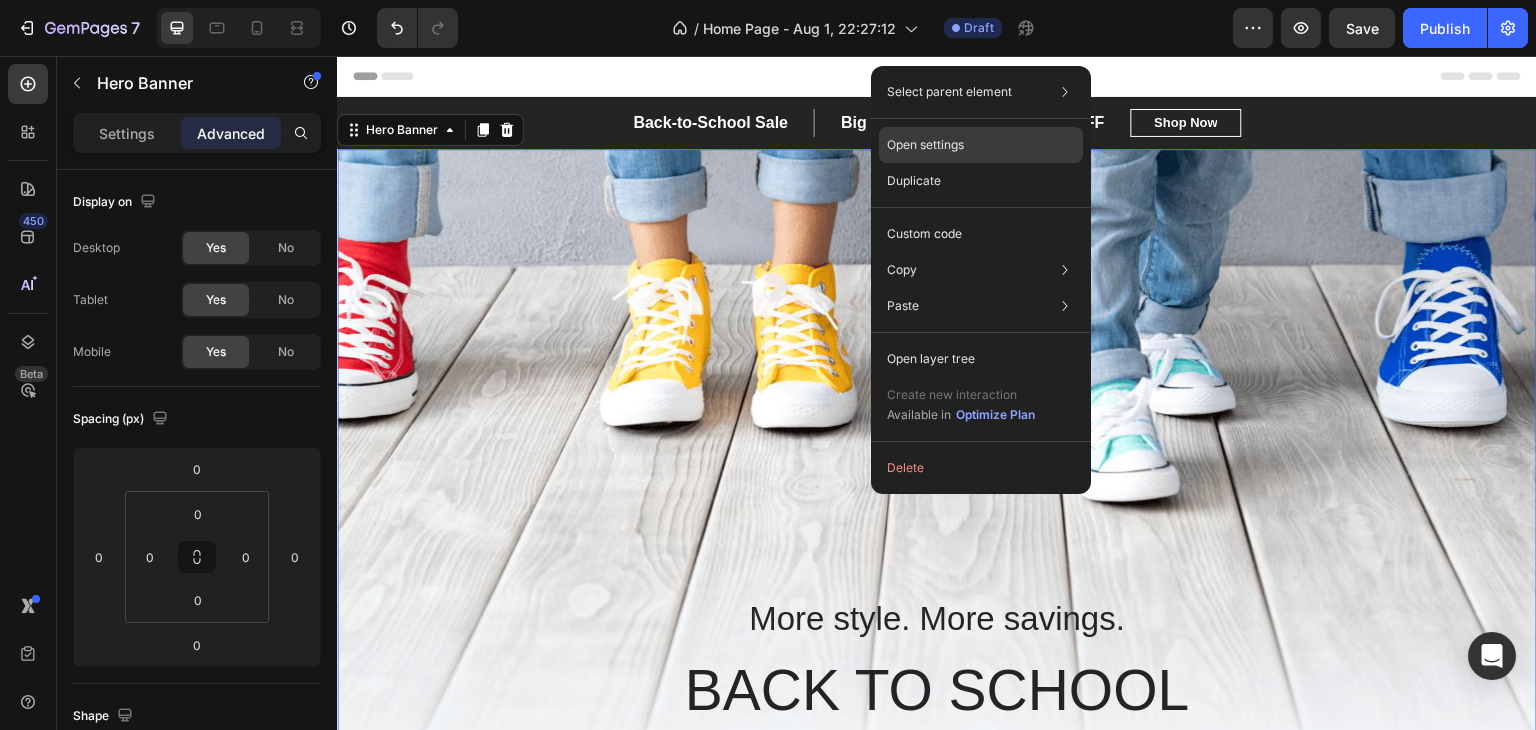 click on "Open settings" at bounding box center (925, 145) 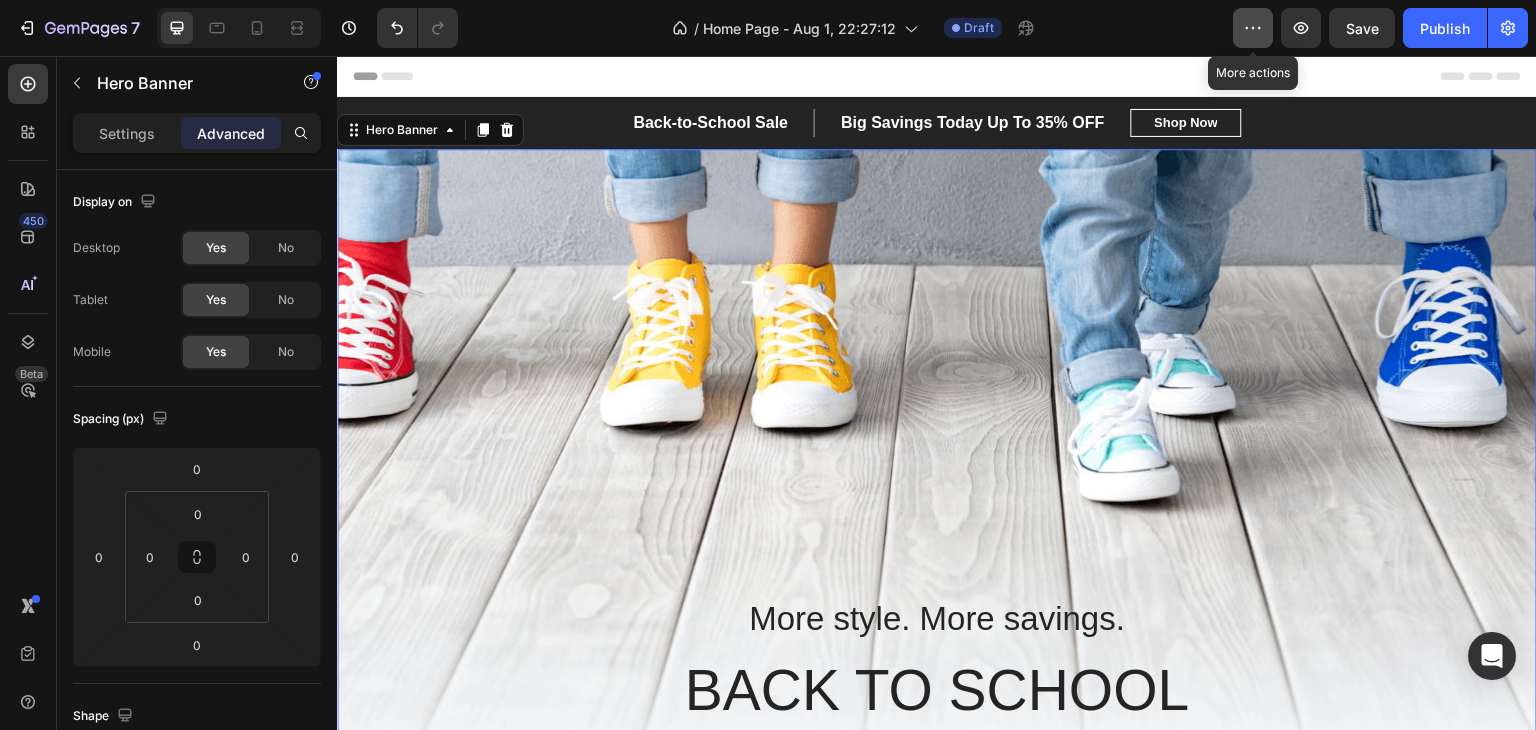 click 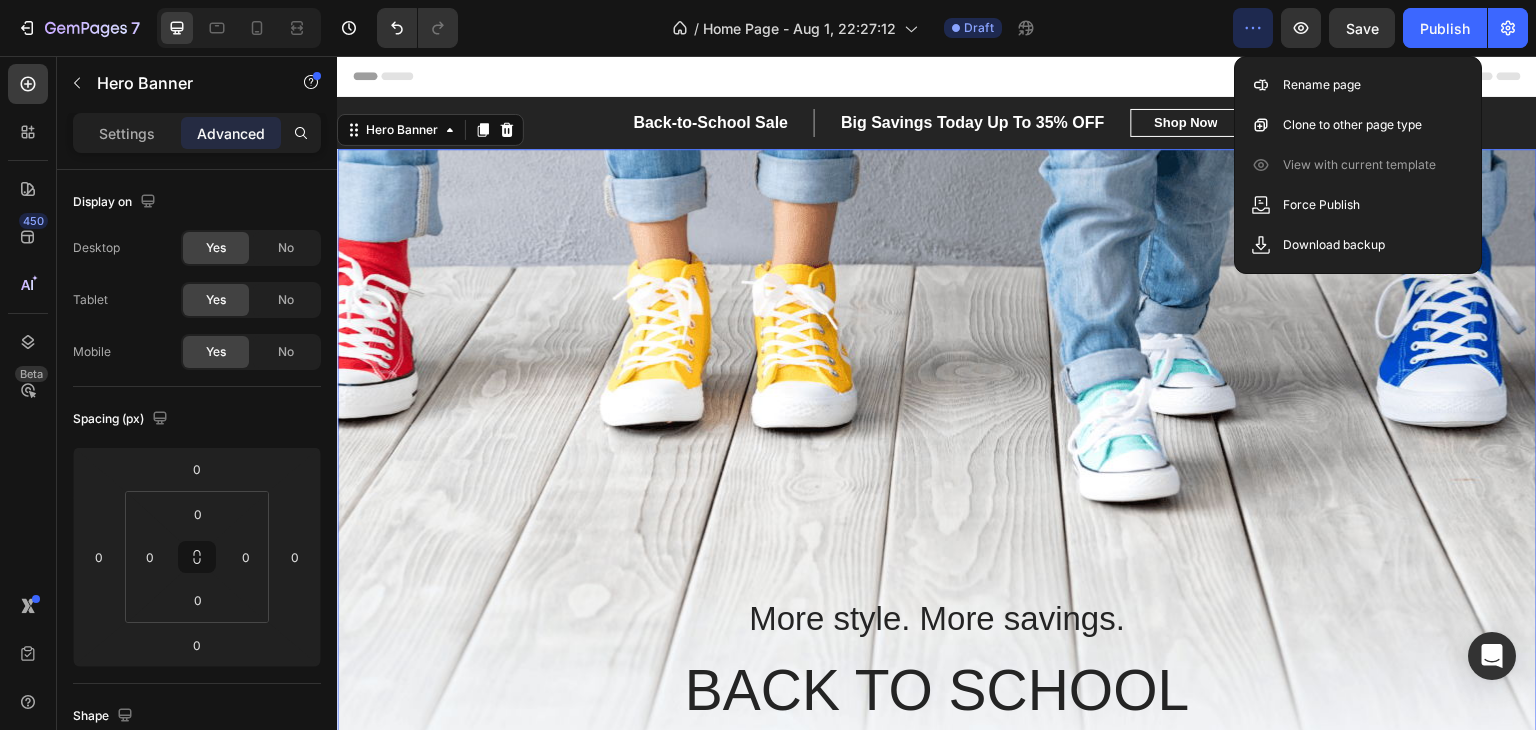 click at bounding box center [937, 499] 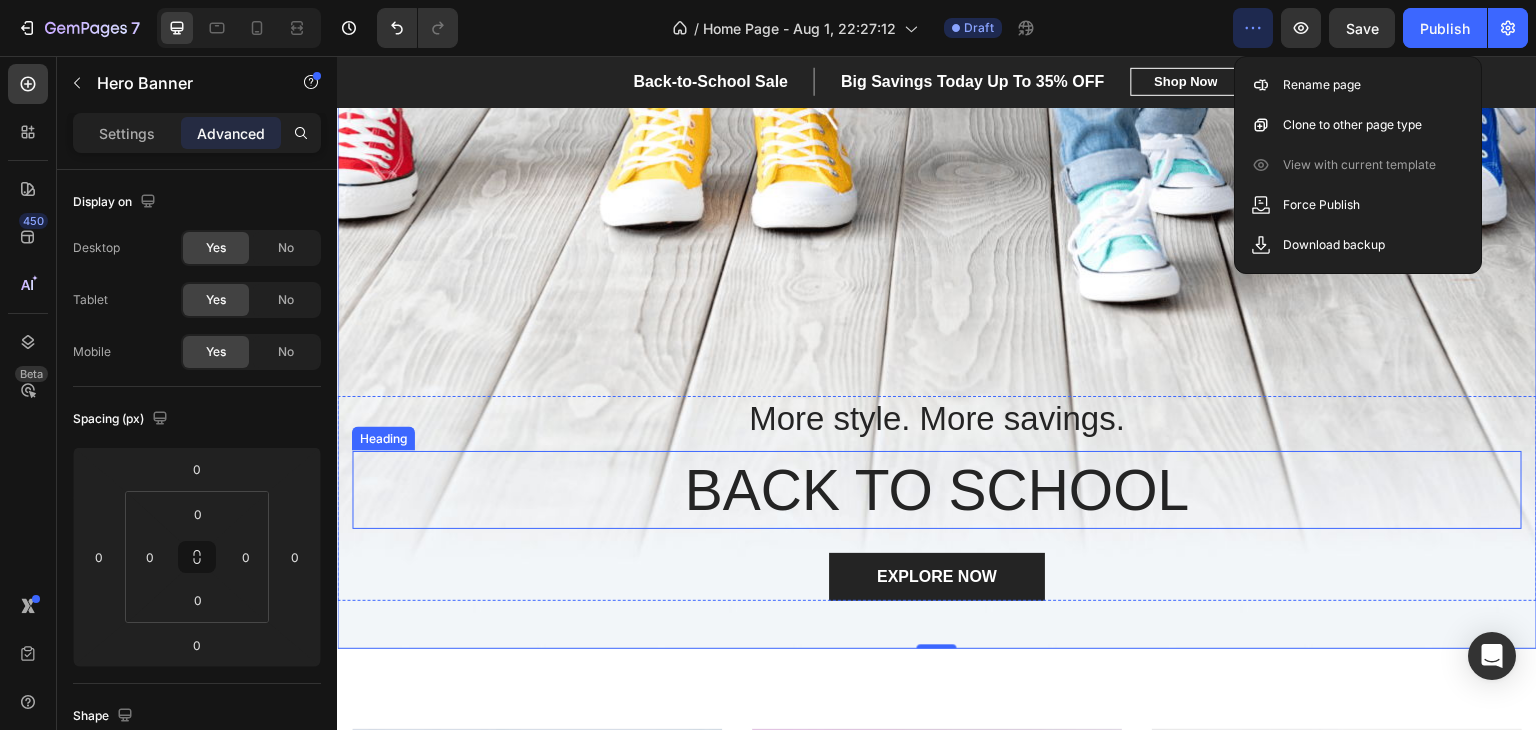 click on "BACK TO SCHOOL" at bounding box center (937, 490) 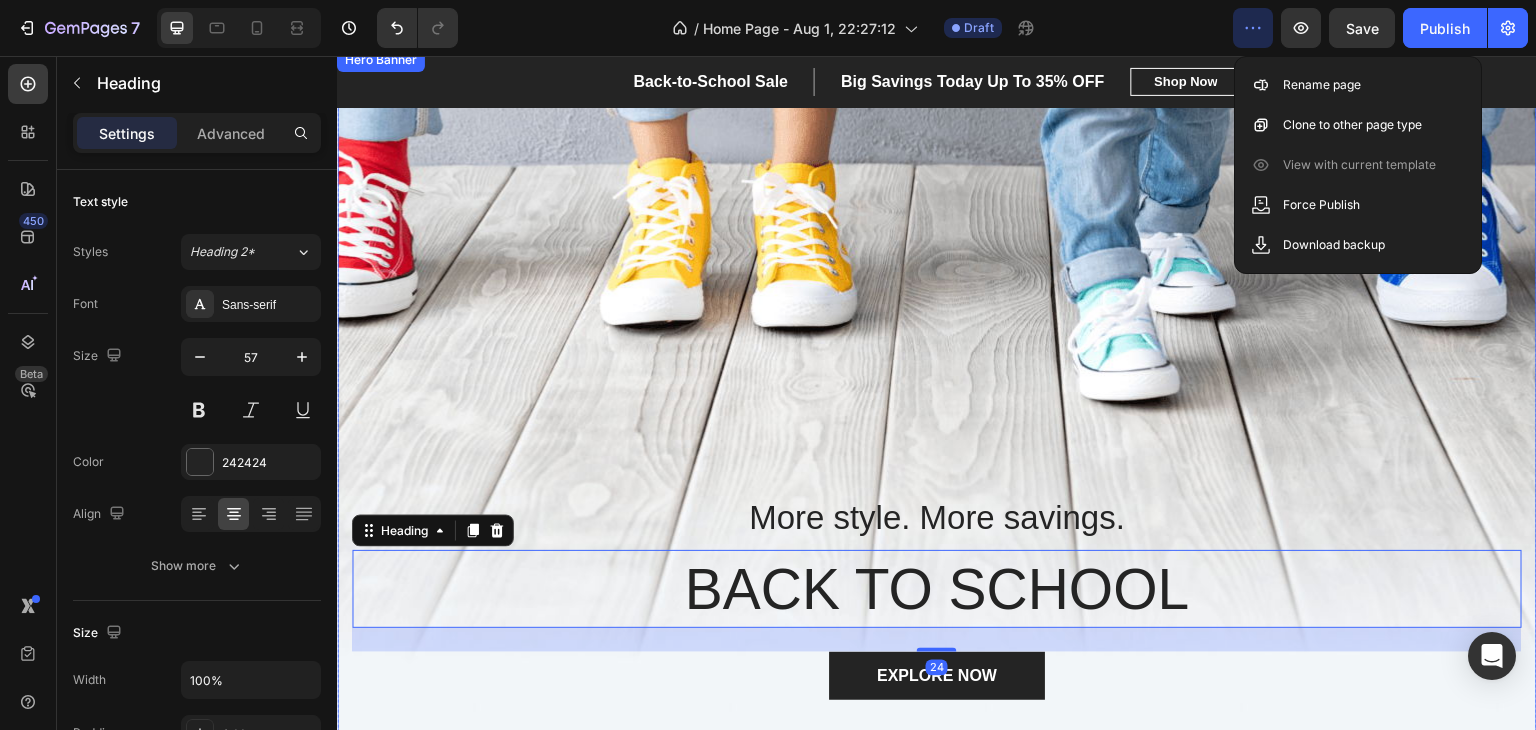 scroll, scrollTop: 100, scrollLeft: 0, axis: vertical 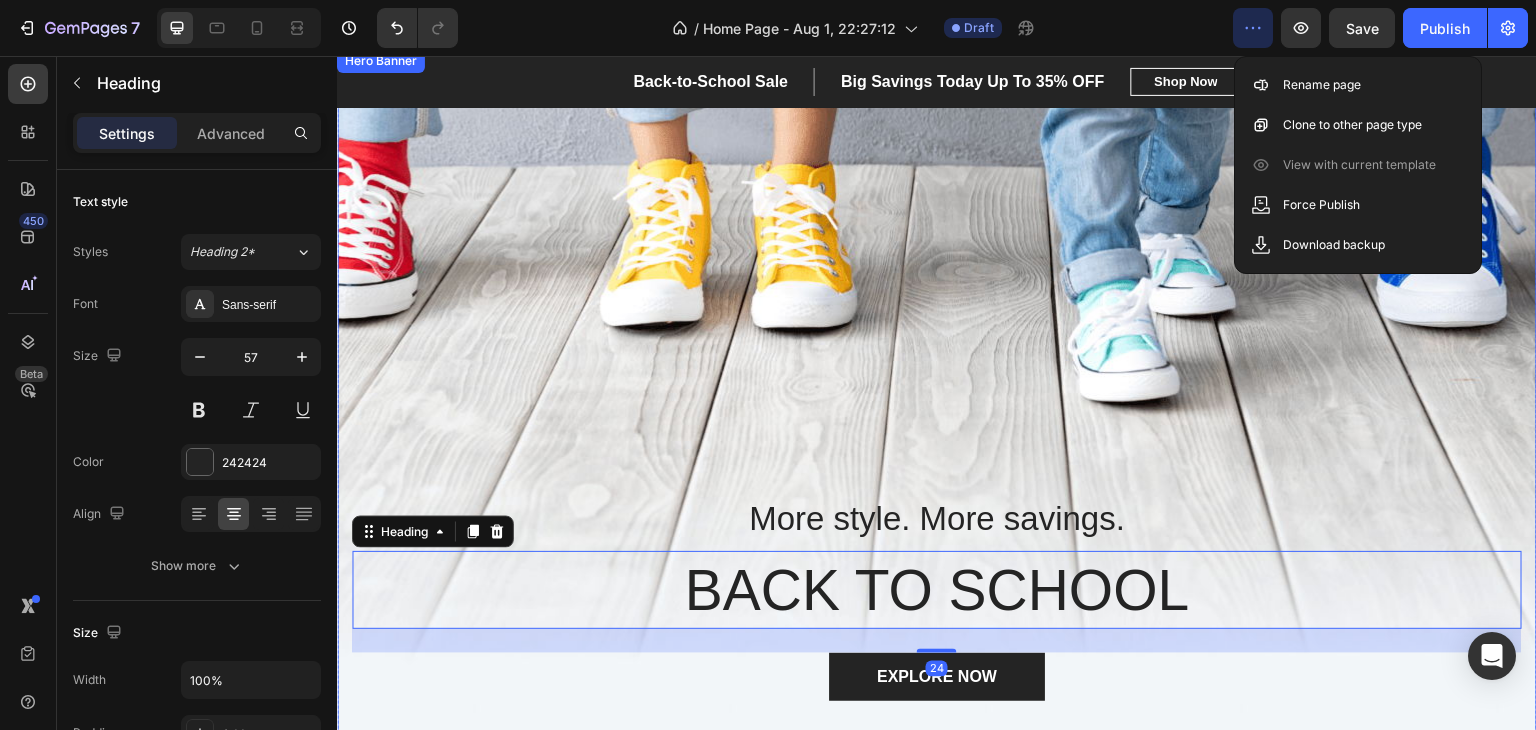 click at bounding box center [937, 399] 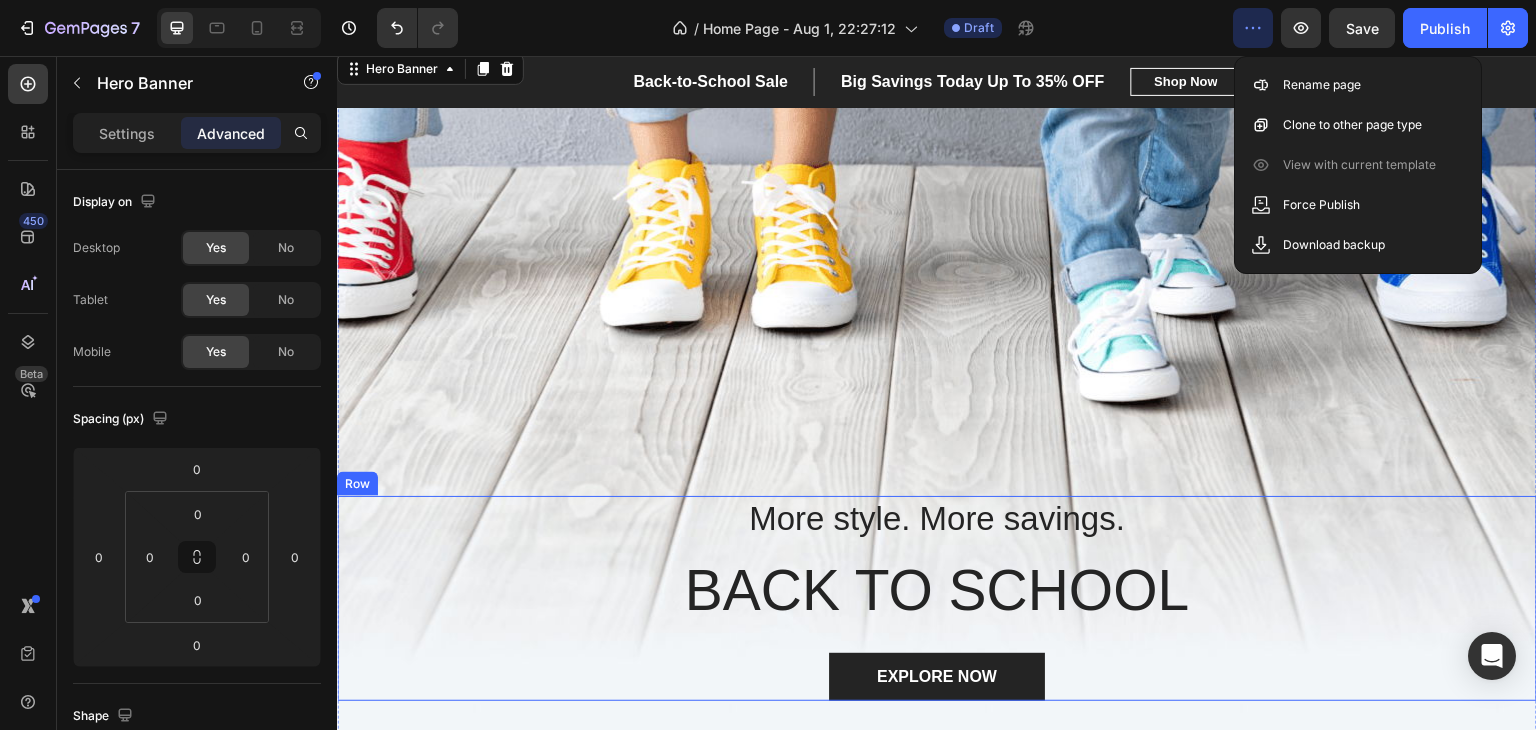 click at bounding box center [937, 399] 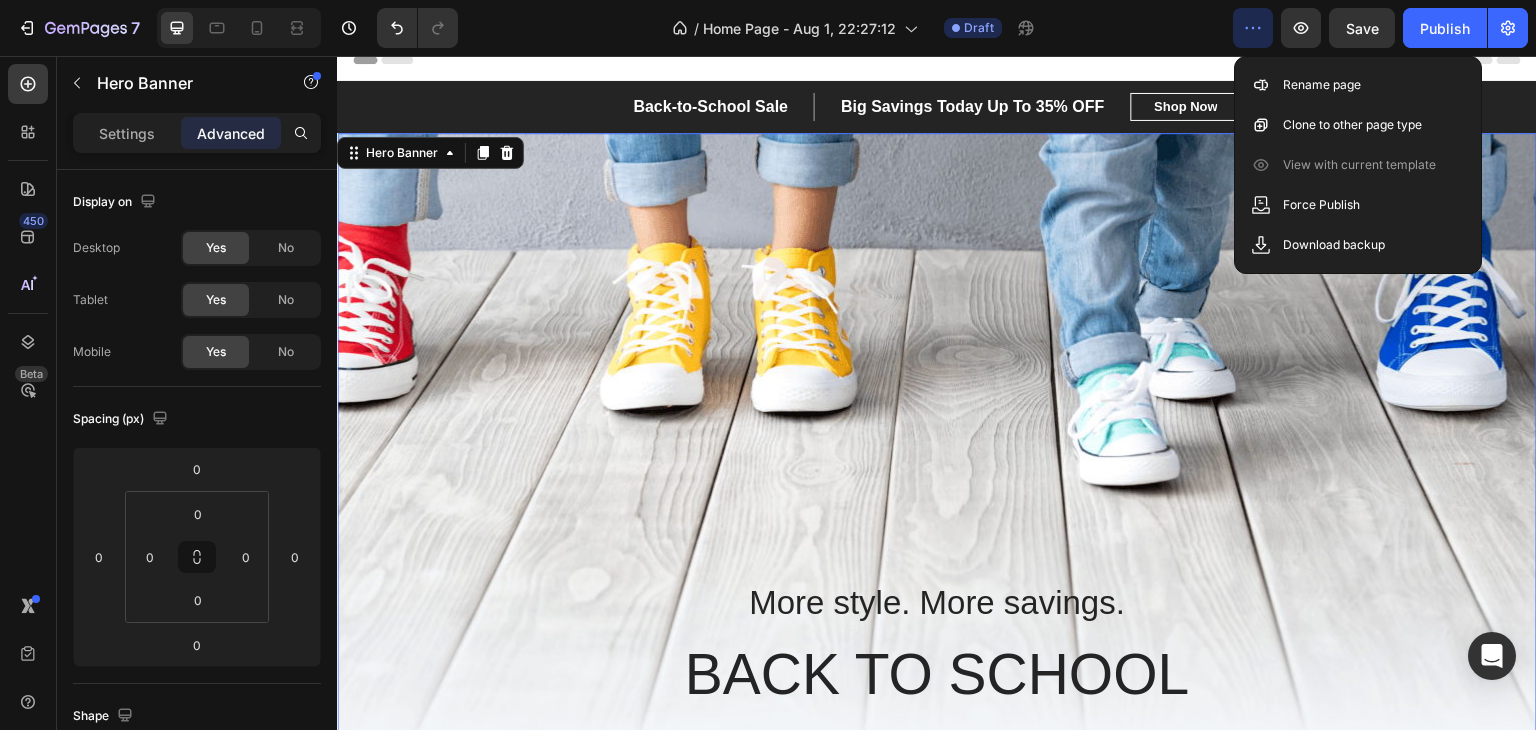 scroll, scrollTop: 0, scrollLeft: 0, axis: both 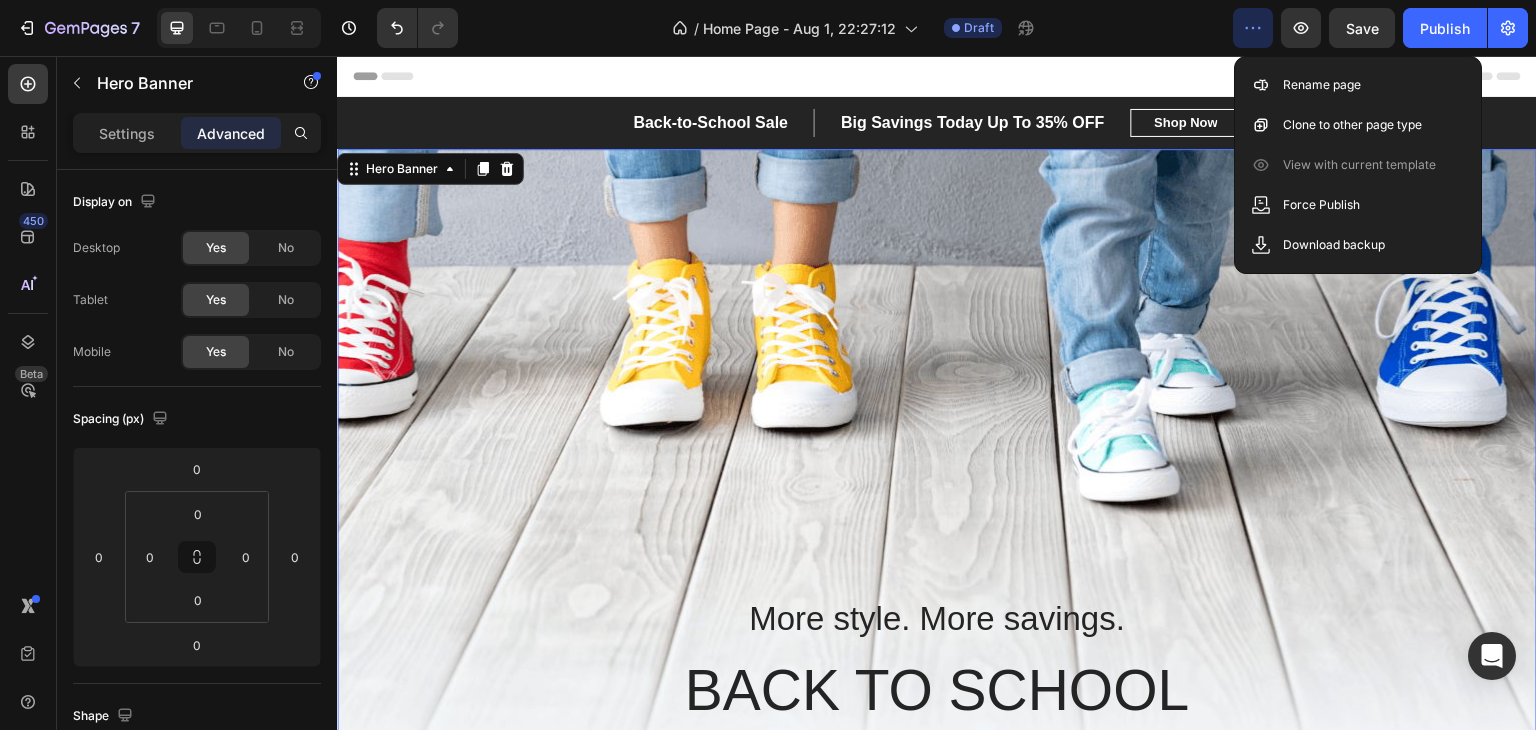 click at bounding box center [937, 499] 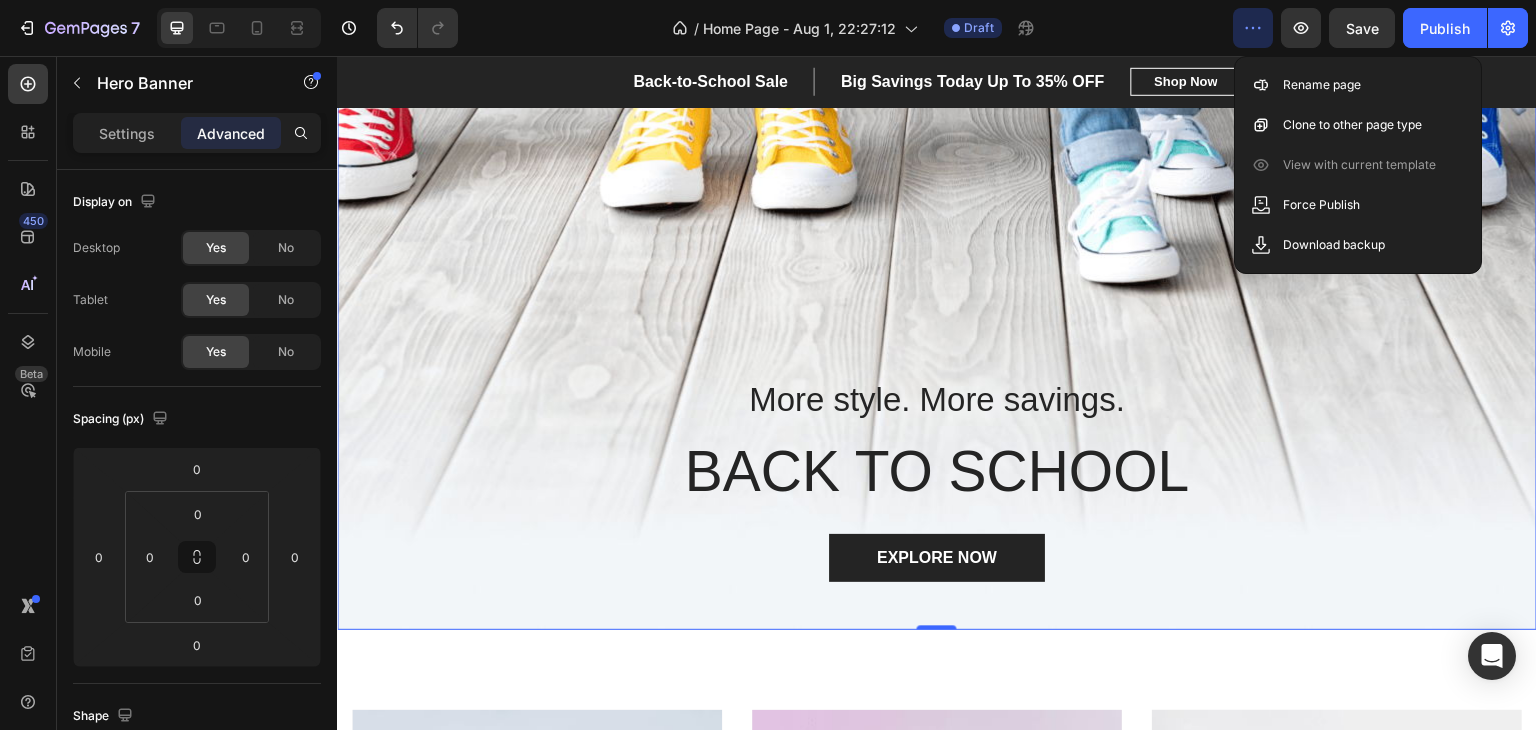 scroll, scrollTop: 0, scrollLeft: 0, axis: both 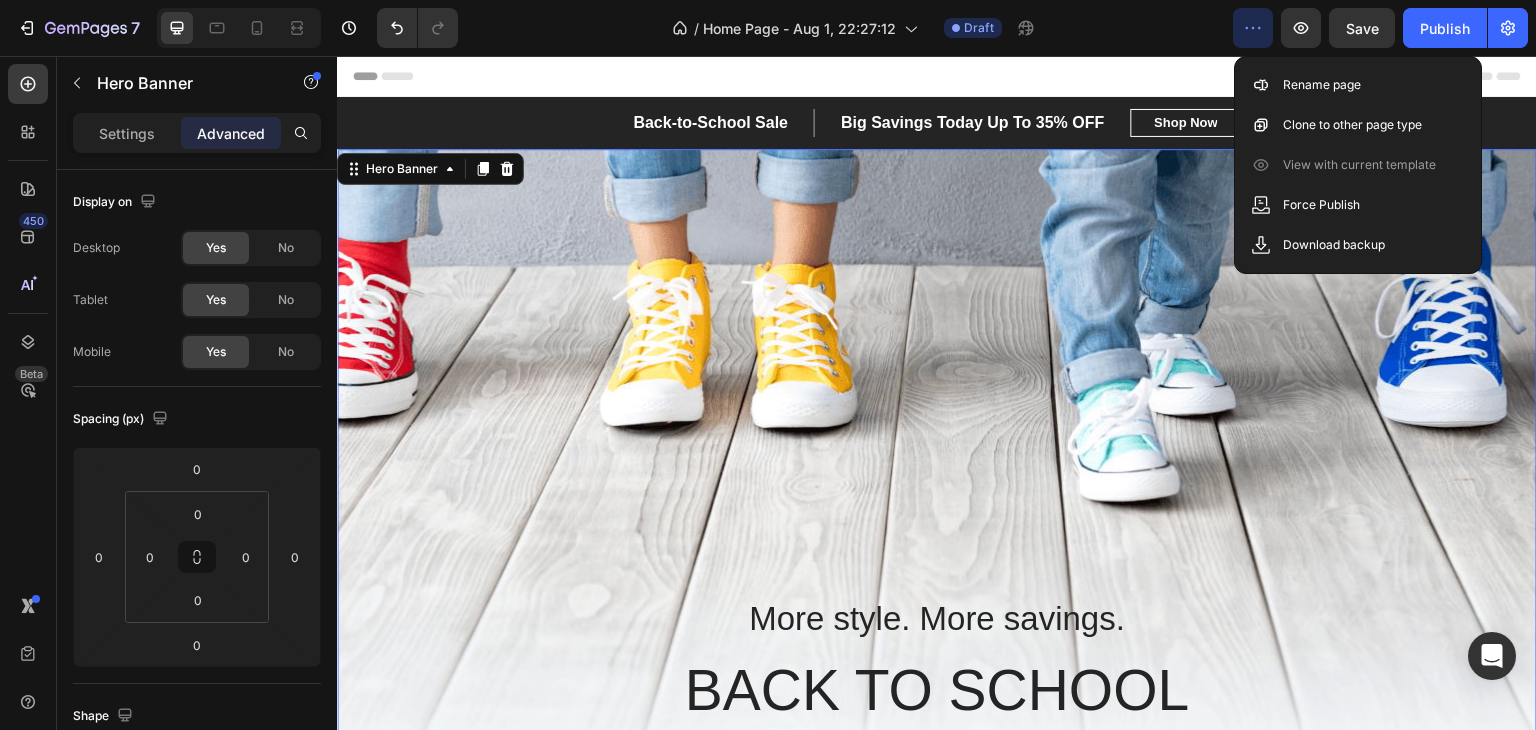 click at bounding box center (937, 499) 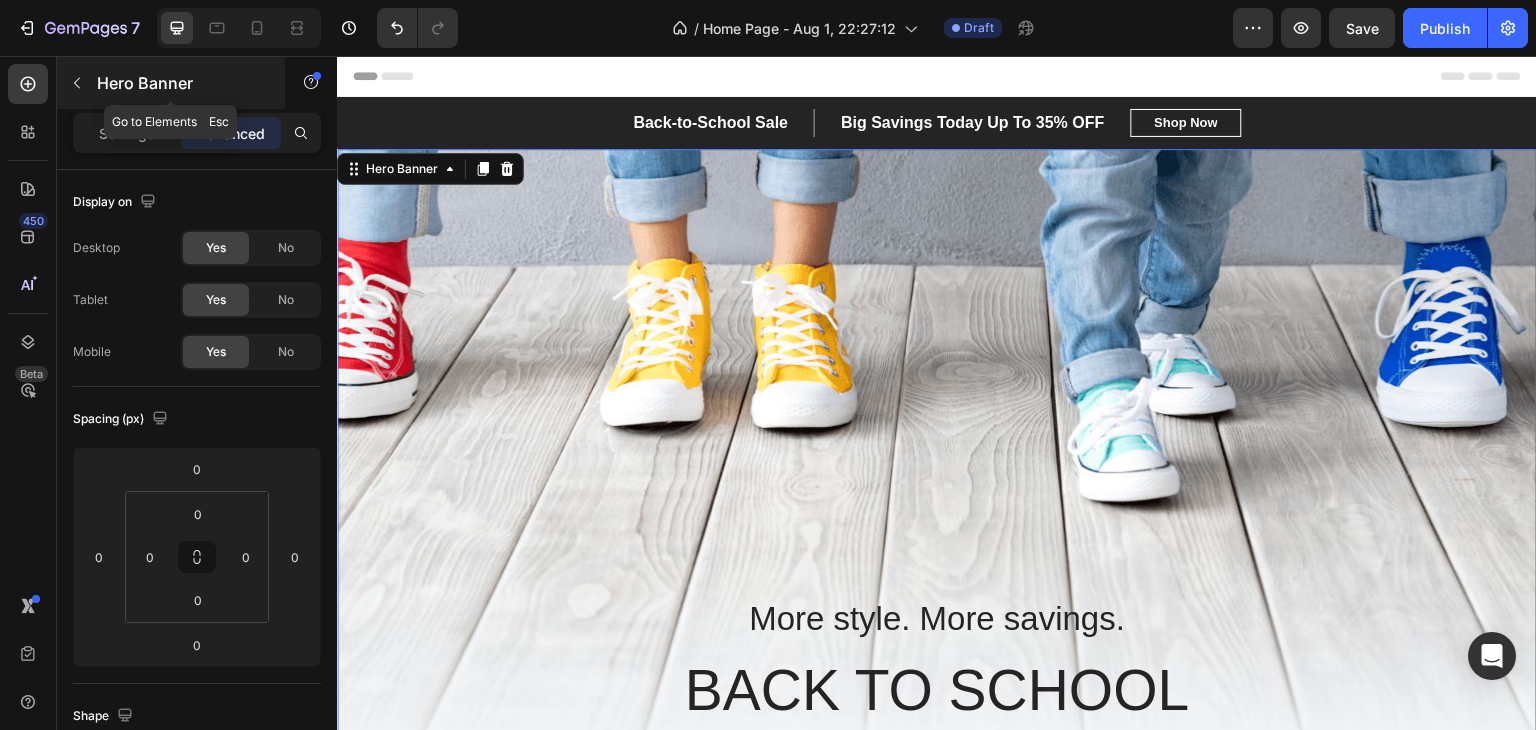 click 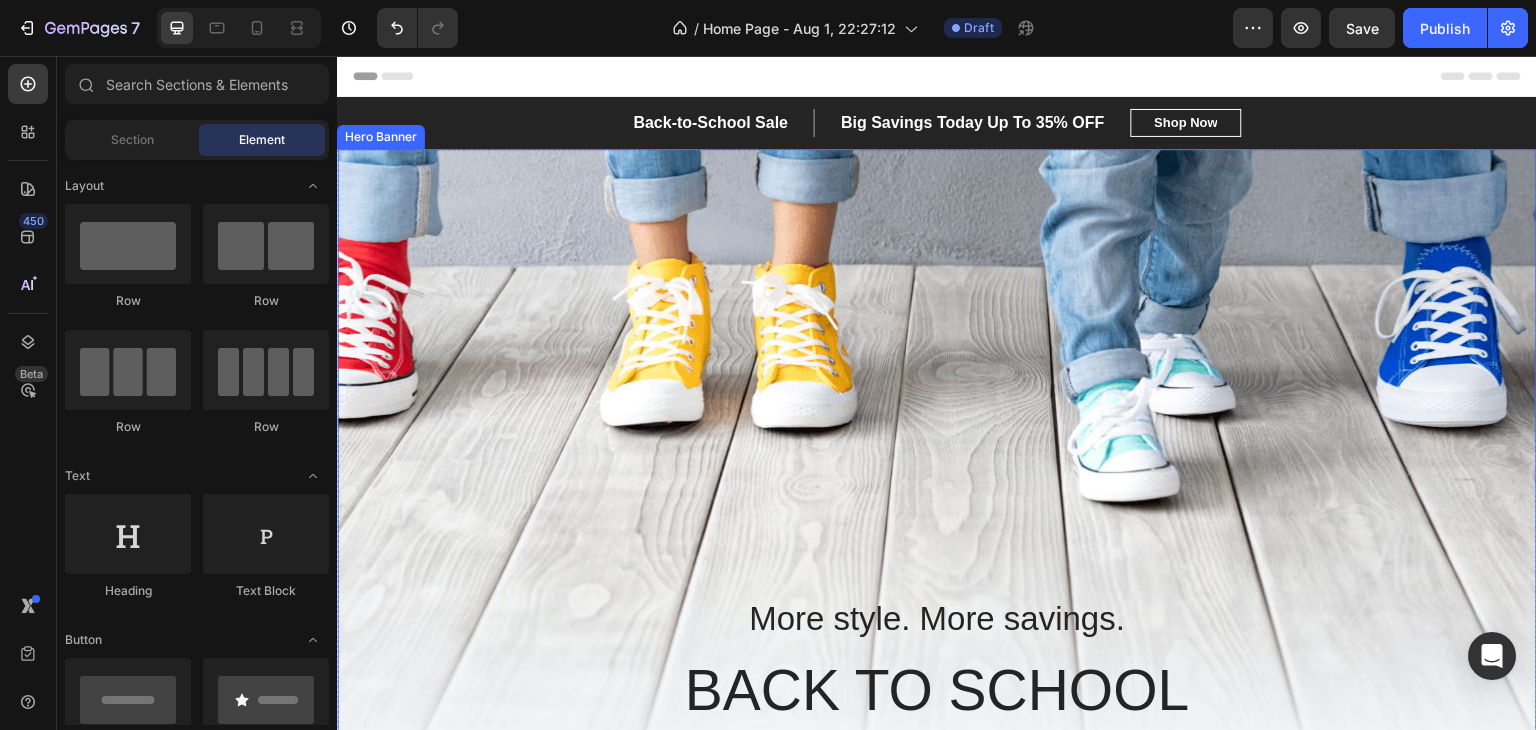 click at bounding box center [937, 499] 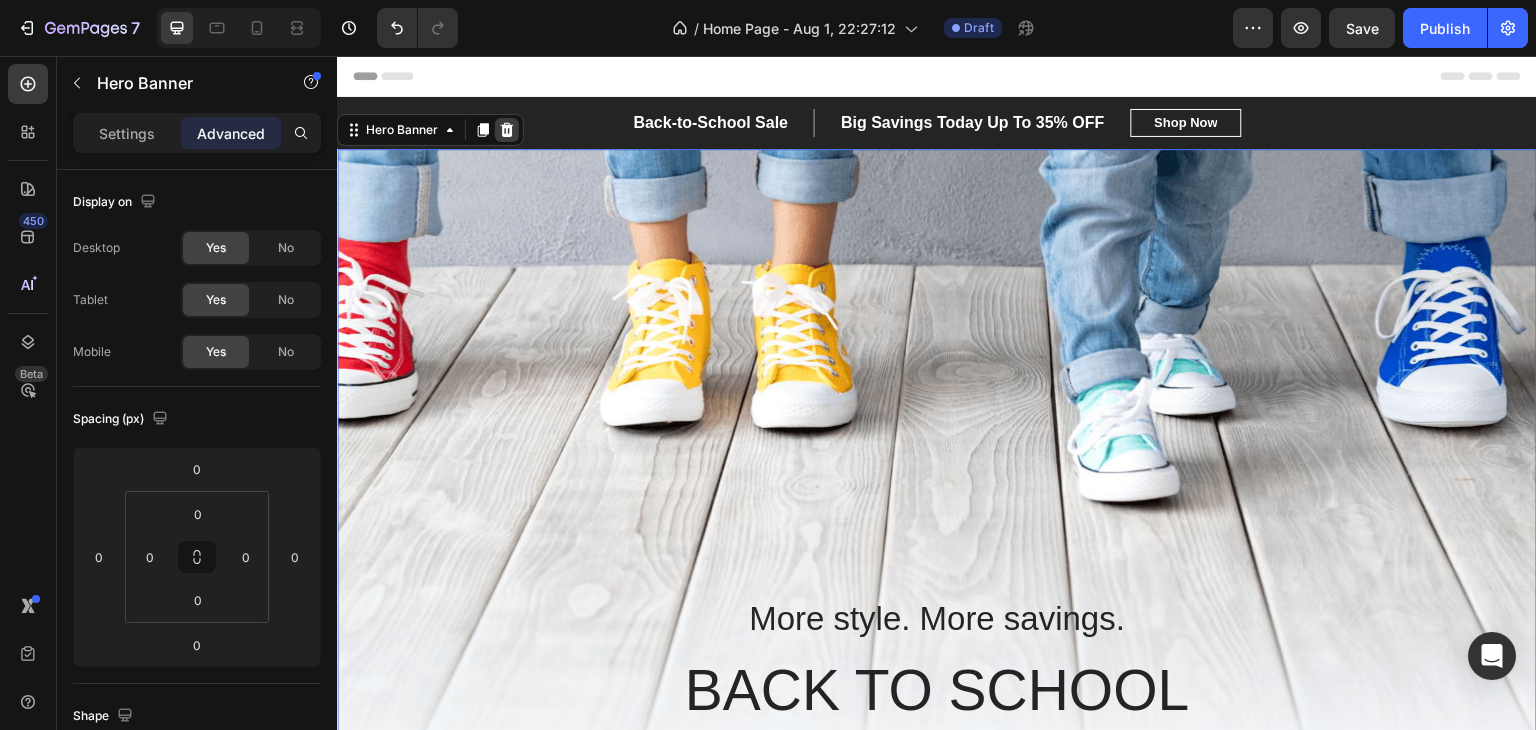 click 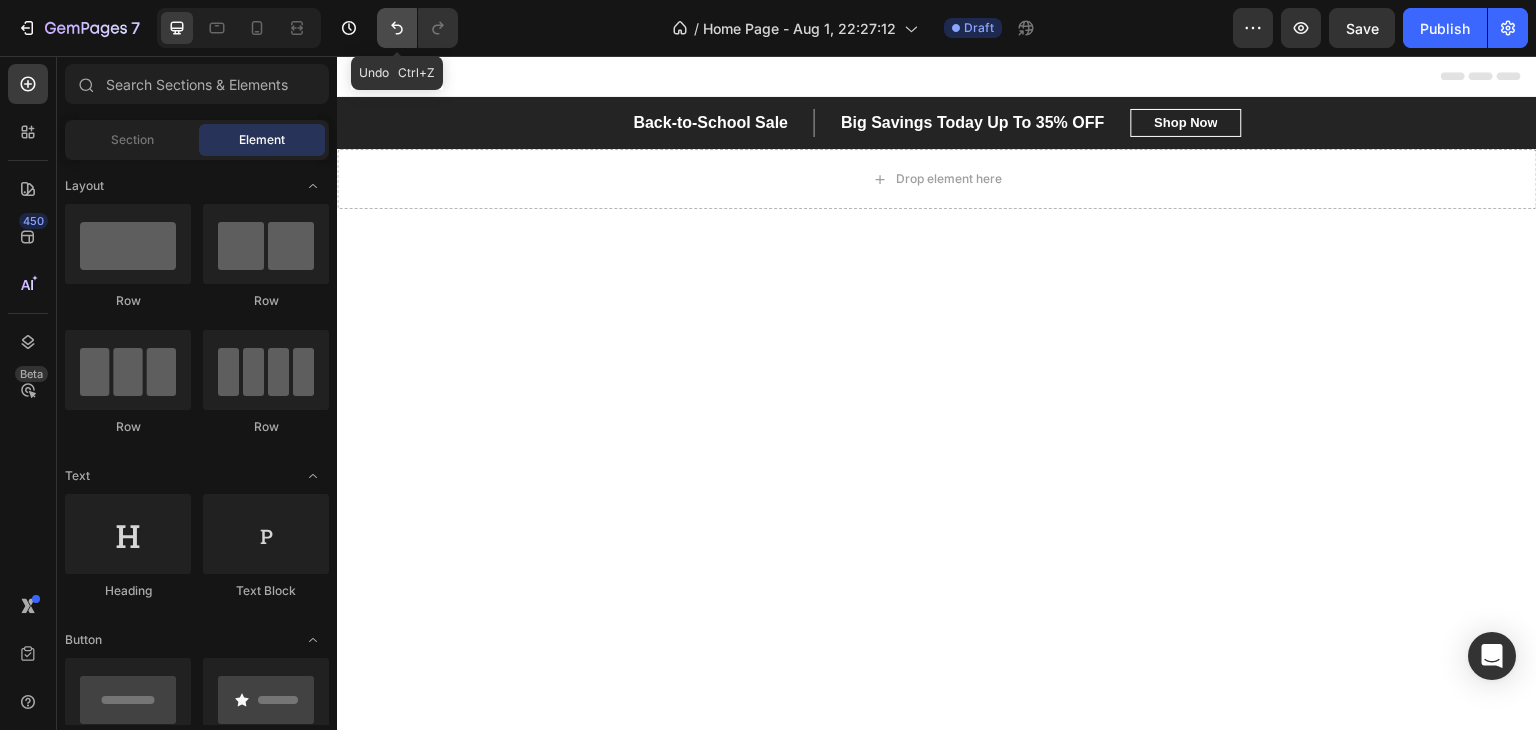 click 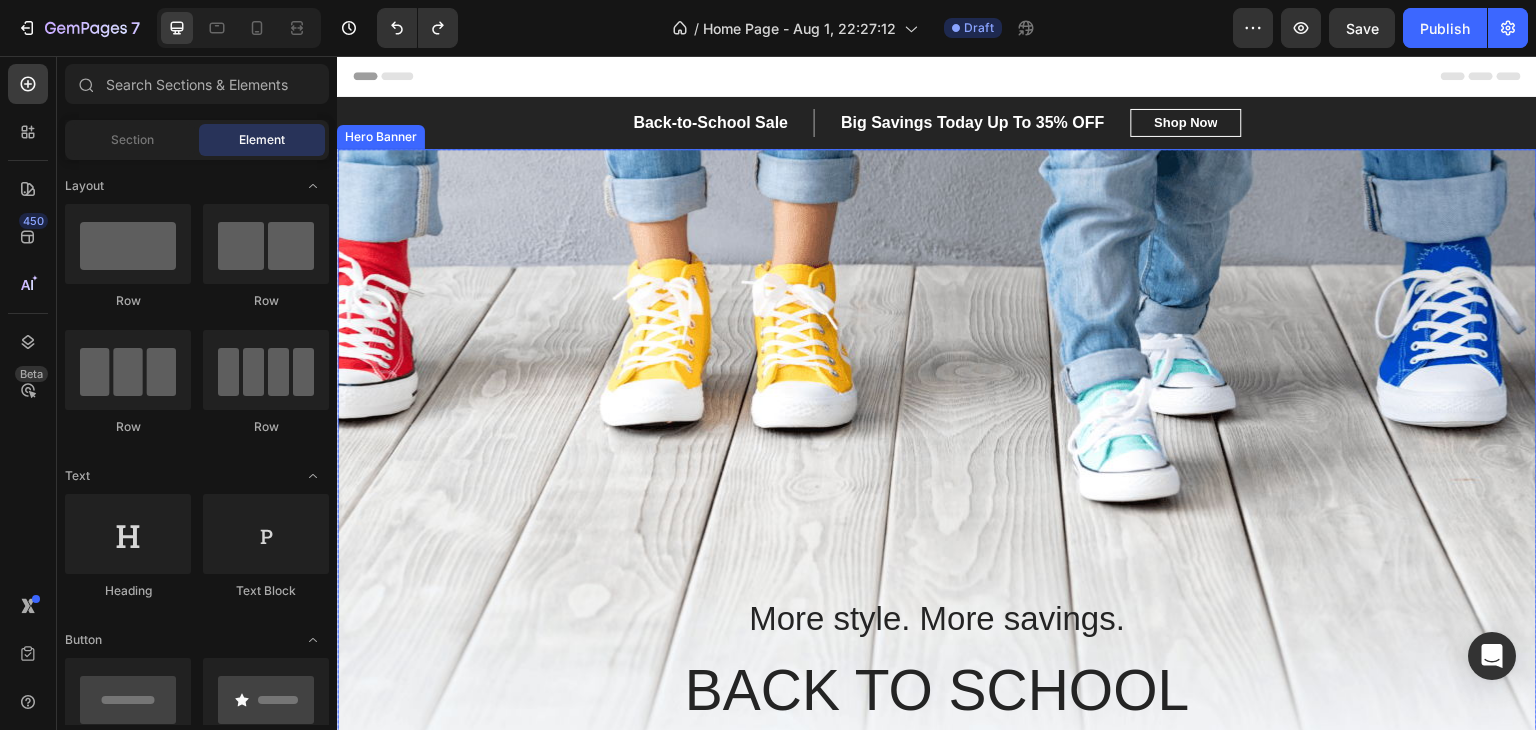 click at bounding box center [937, 499] 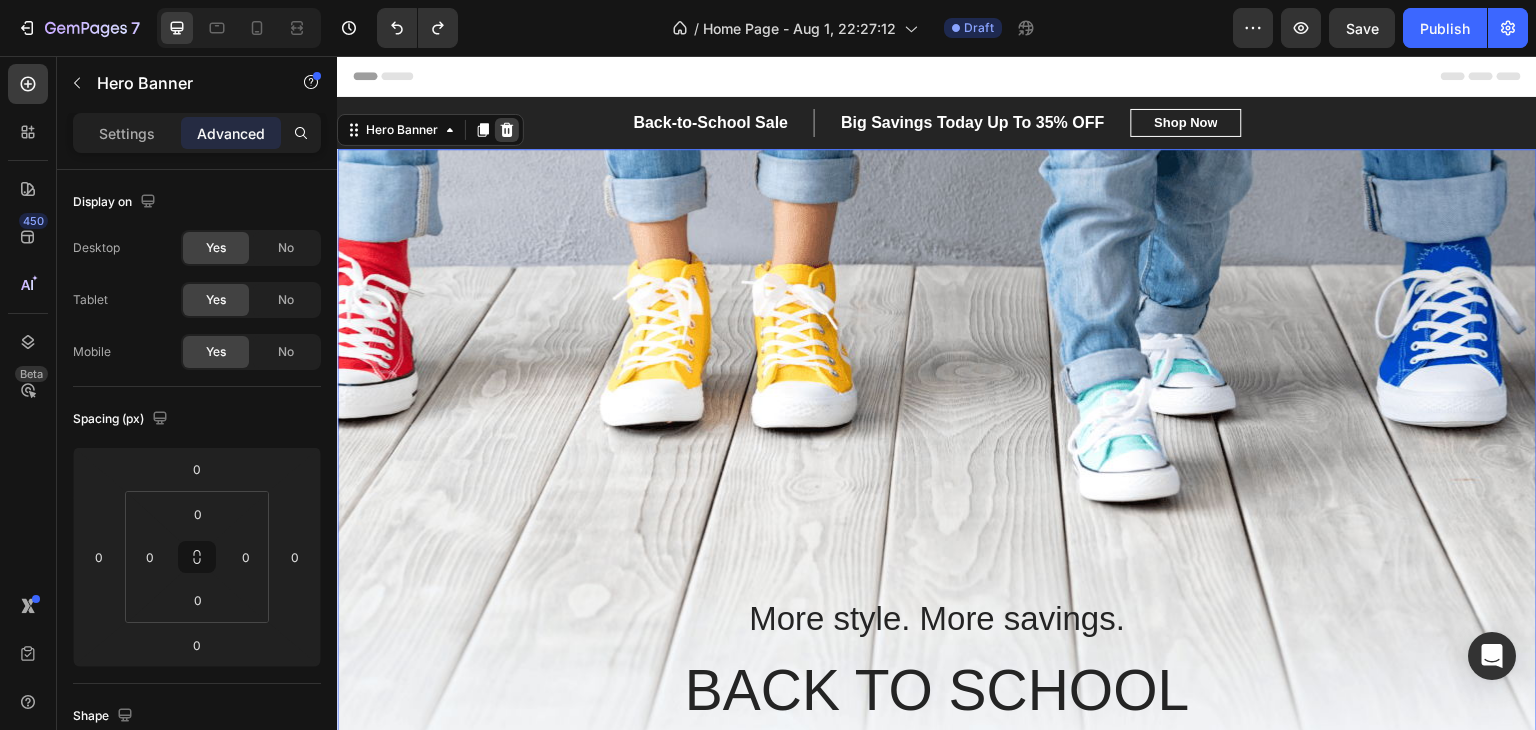 click at bounding box center [507, 130] 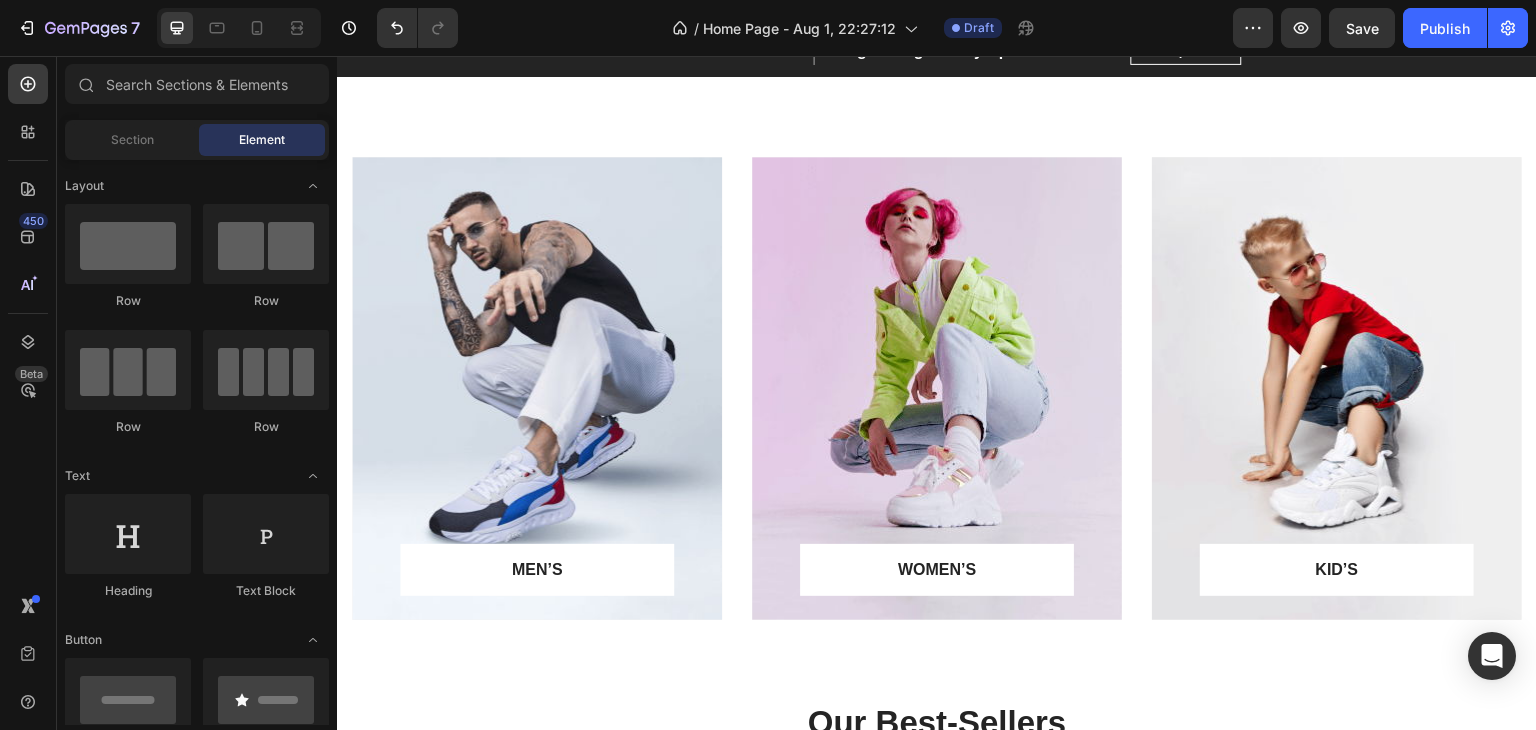 scroll, scrollTop: 0, scrollLeft: 0, axis: both 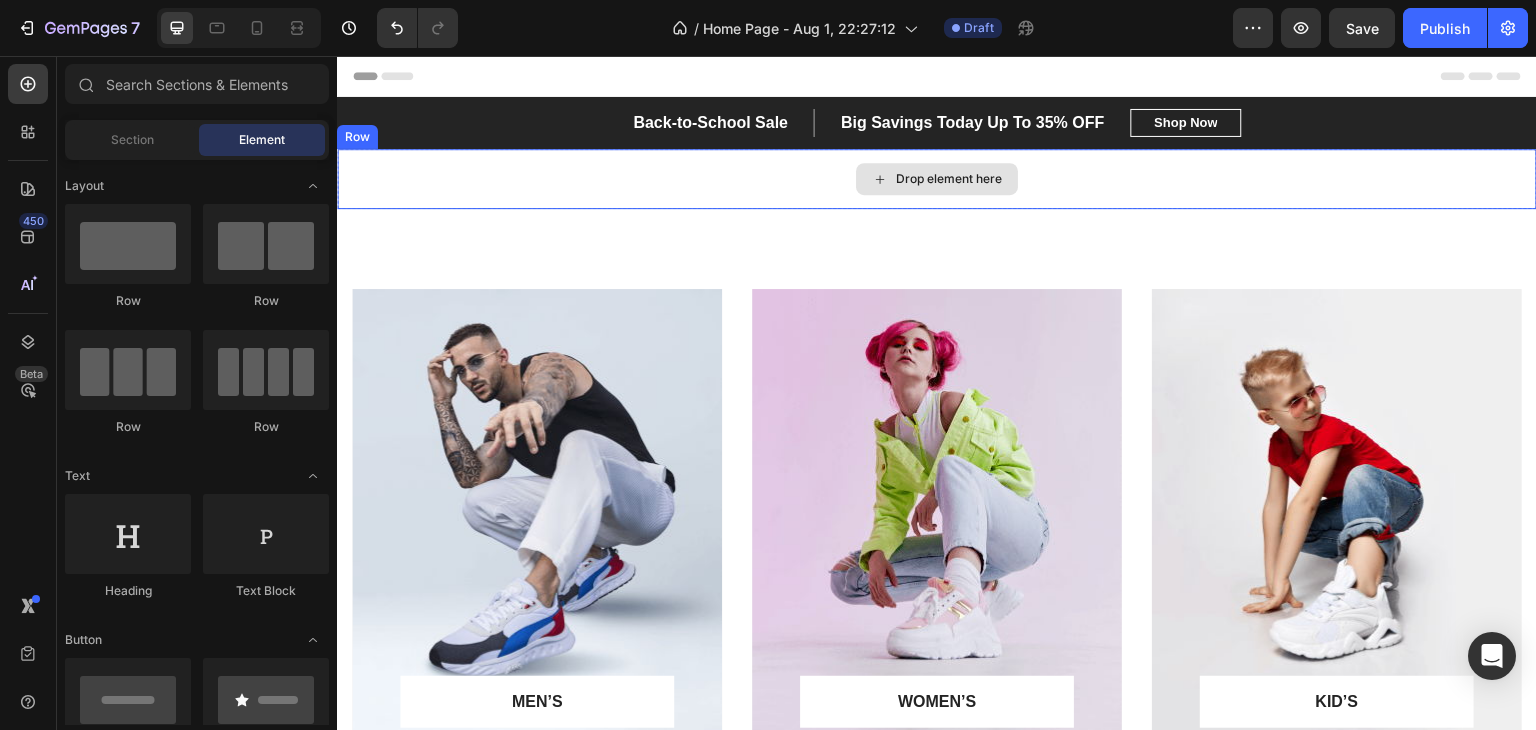 click on "Drop element here" at bounding box center (937, 179) 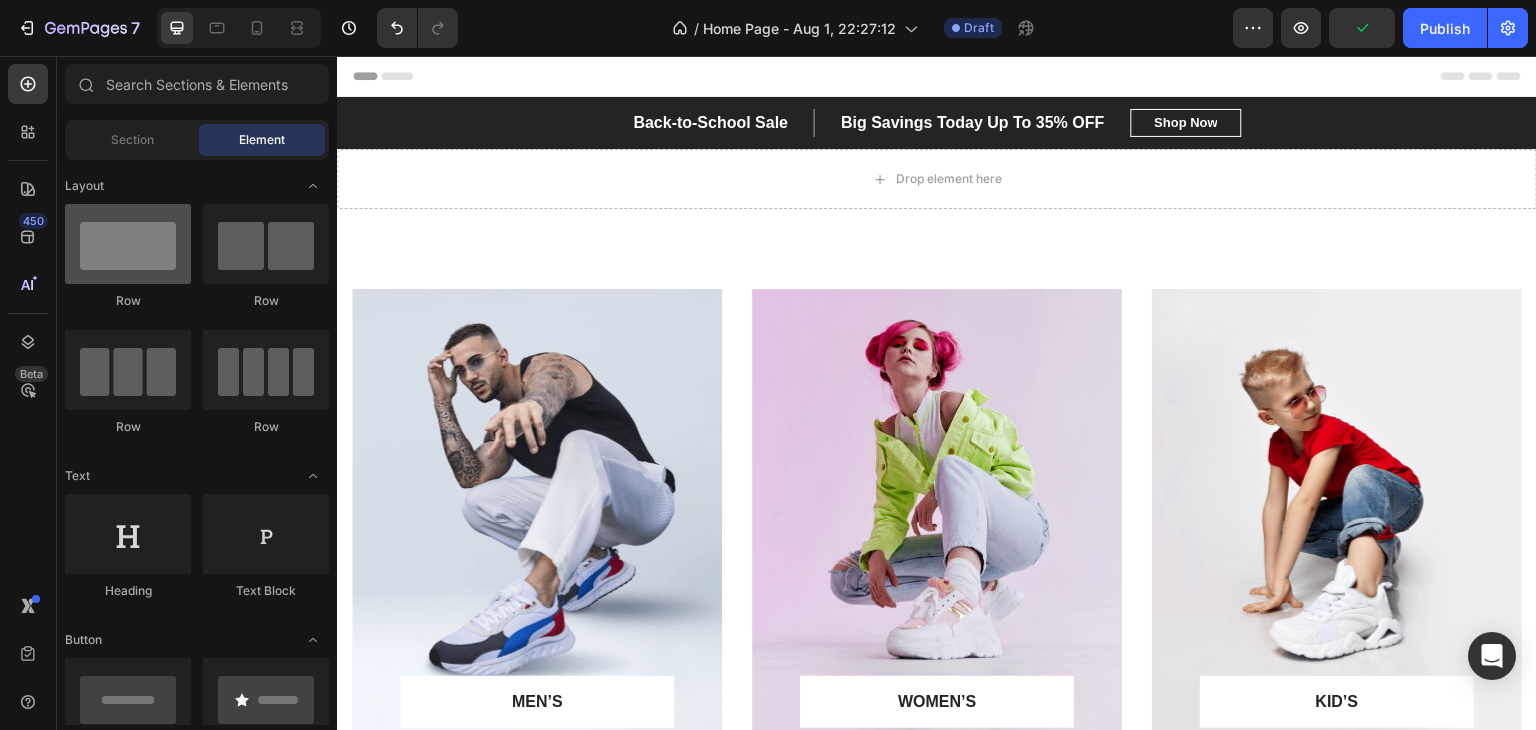 click at bounding box center [128, 244] 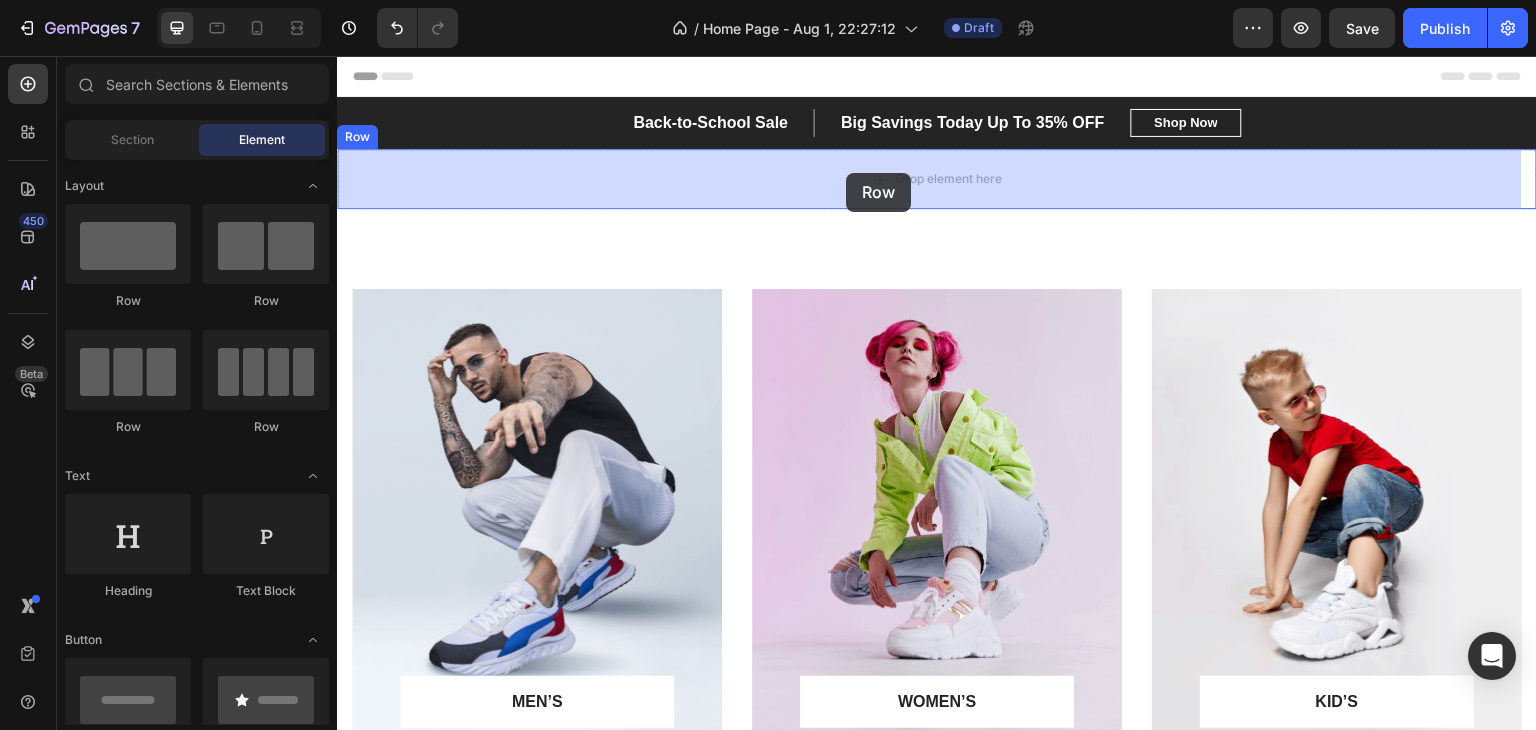 drag, startPoint x: 496, startPoint y: 295, endPoint x: 782, endPoint y: 197, distance: 302.32434 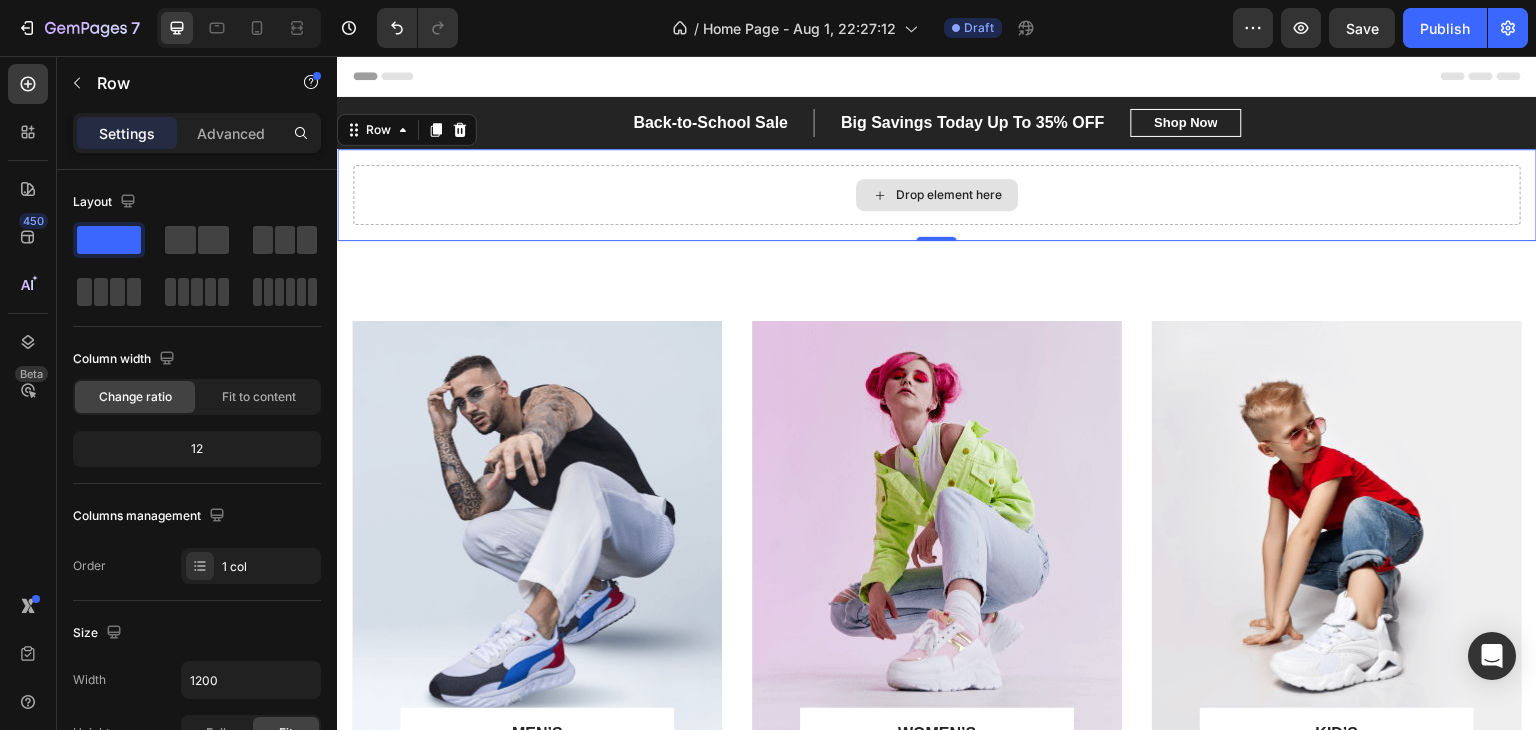 drag, startPoint x: 451, startPoint y: 293, endPoint x: 888, endPoint y: 201, distance: 446.57922 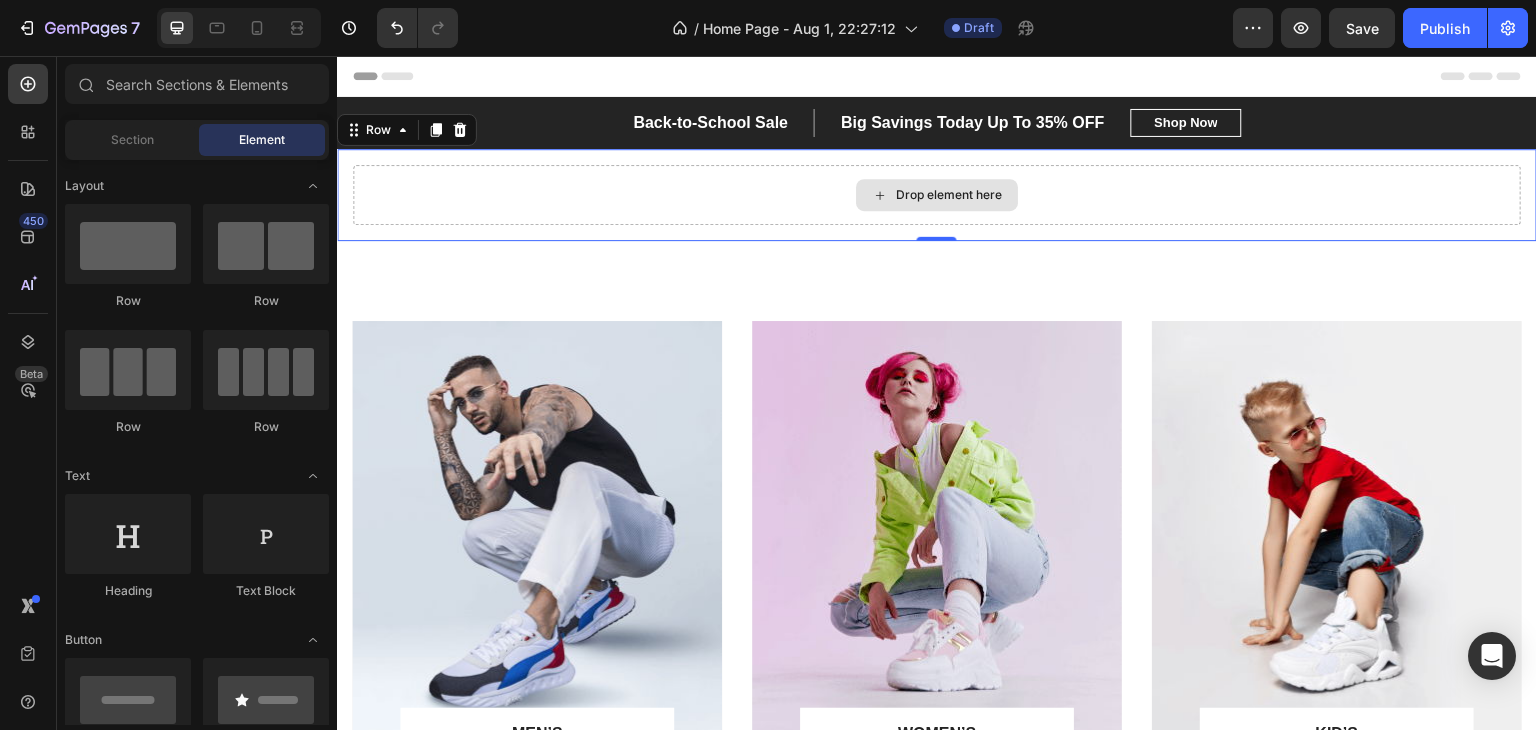 click on "Drop element here" at bounding box center [937, 195] 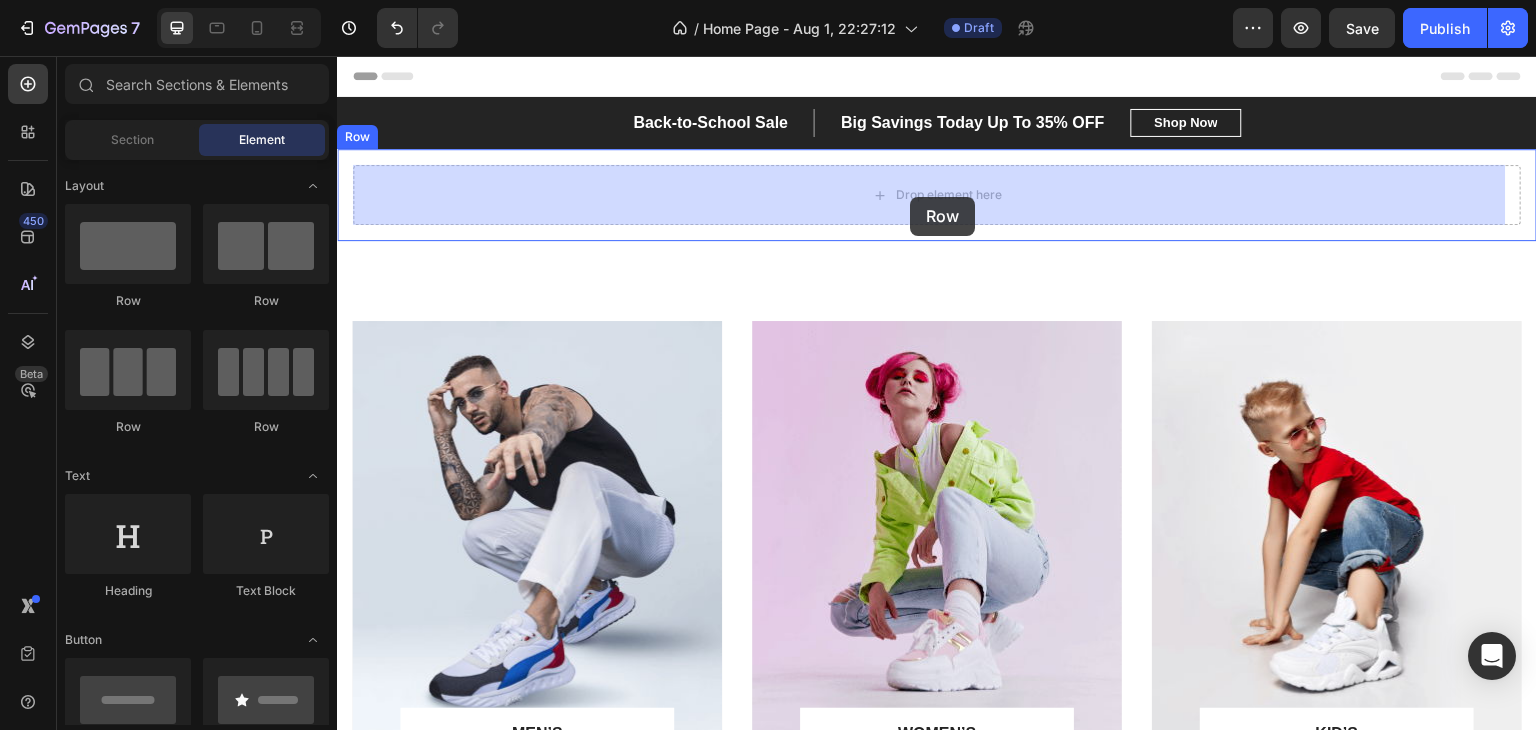 drag, startPoint x: 487, startPoint y: 319, endPoint x: 910, endPoint y: 197, distance: 440.24197 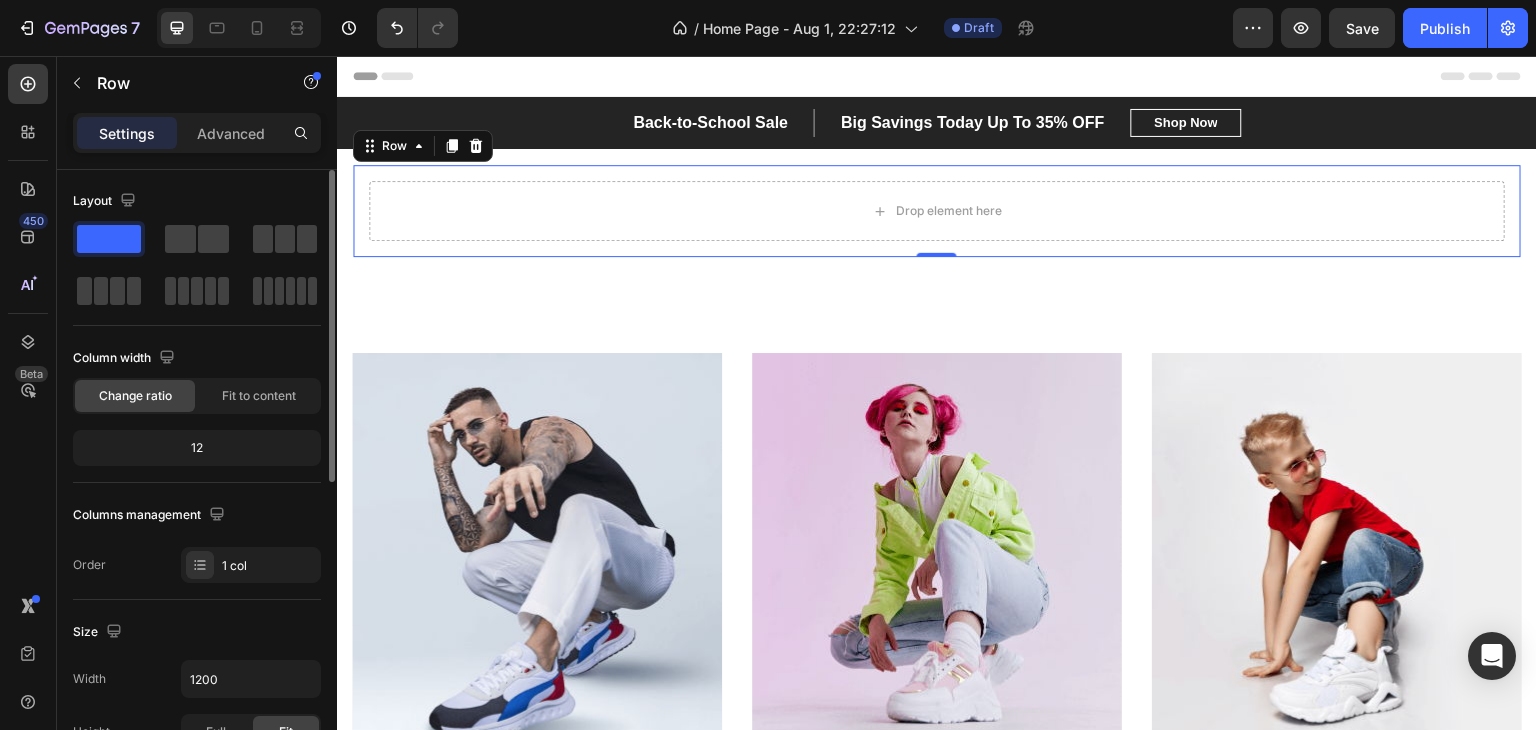 scroll, scrollTop: 0, scrollLeft: 0, axis: both 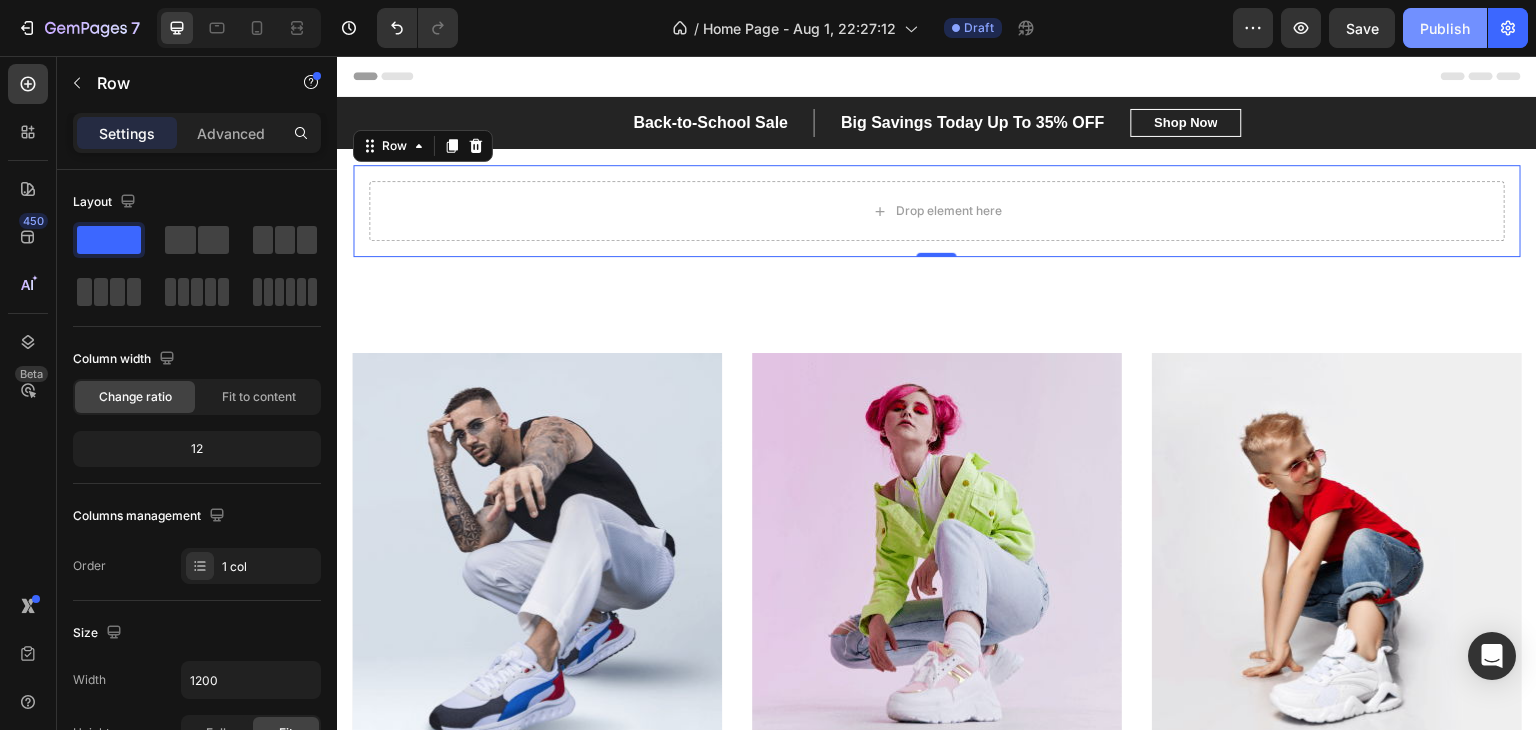 click on "Publish" at bounding box center [1445, 28] 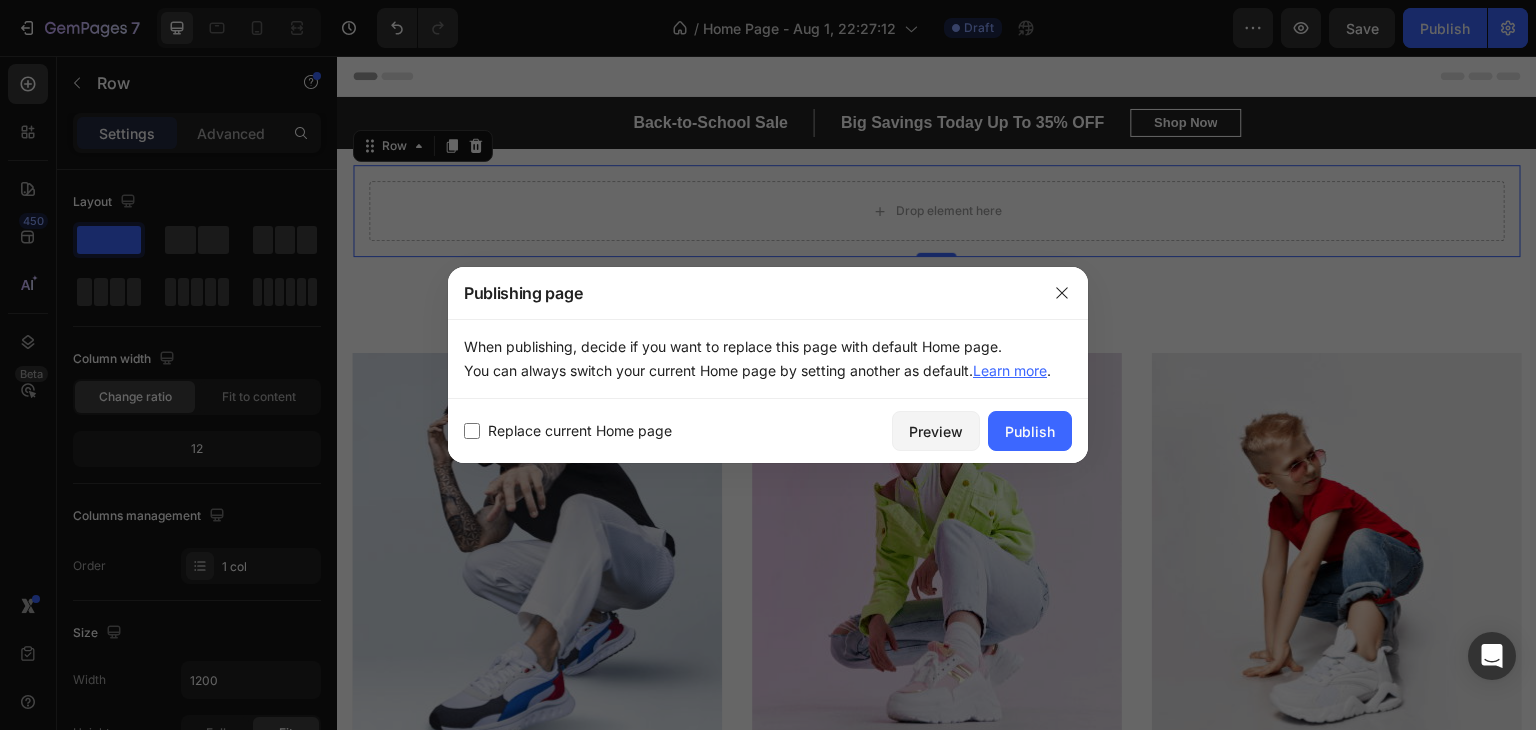click at bounding box center [768, 365] 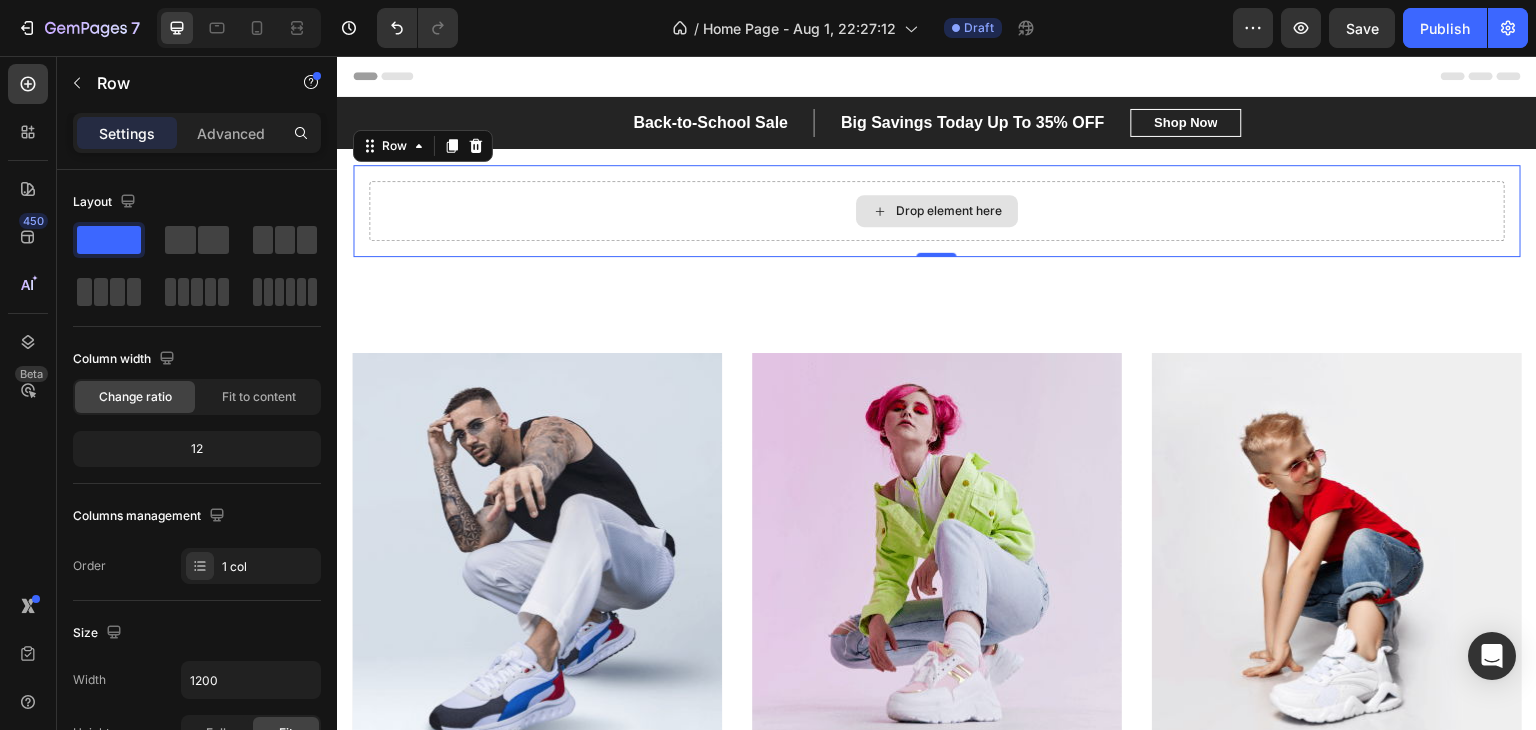 scroll, scrollTop: 0, scrollLeft: 0, axis: both 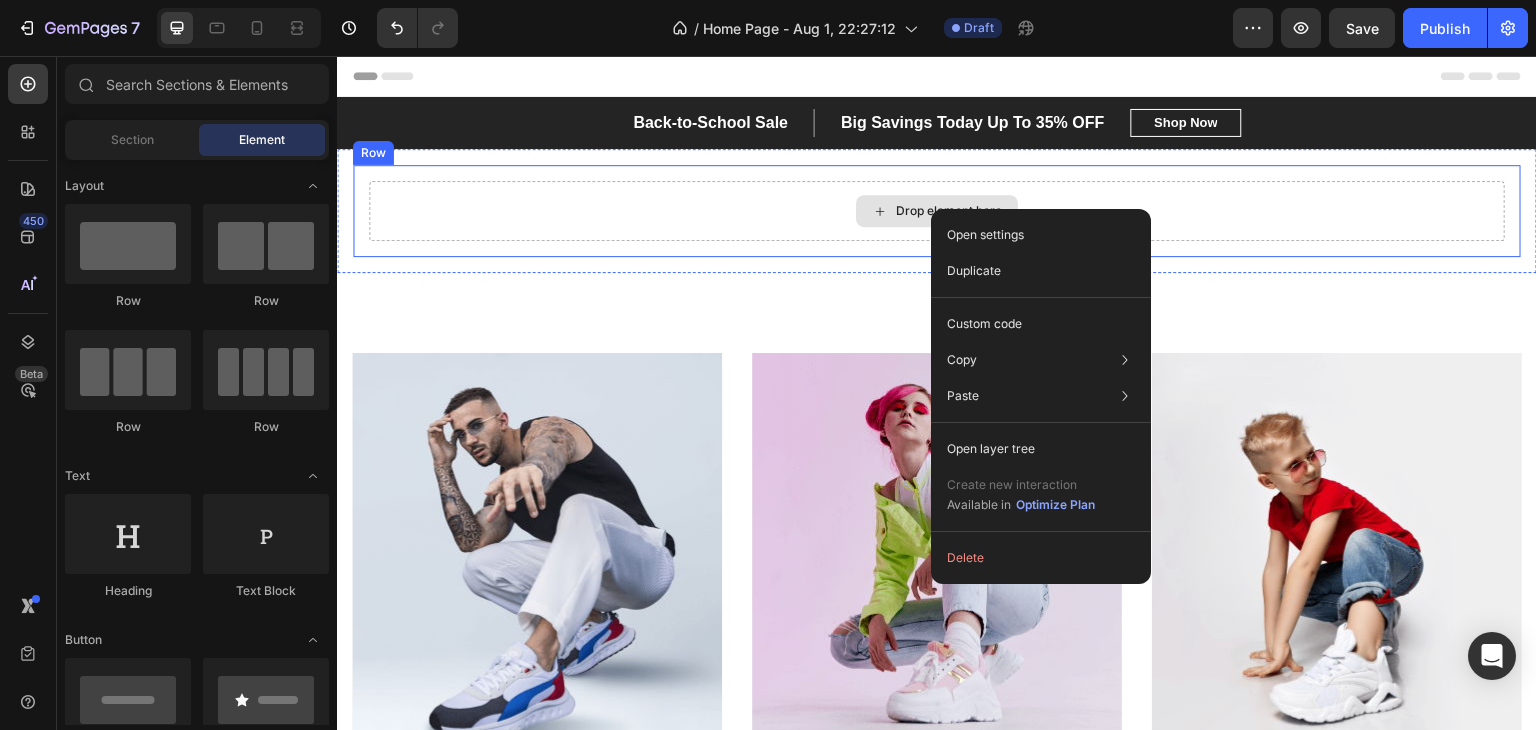 click on "Drop element here Row Row" at bounding box center [937, 211] 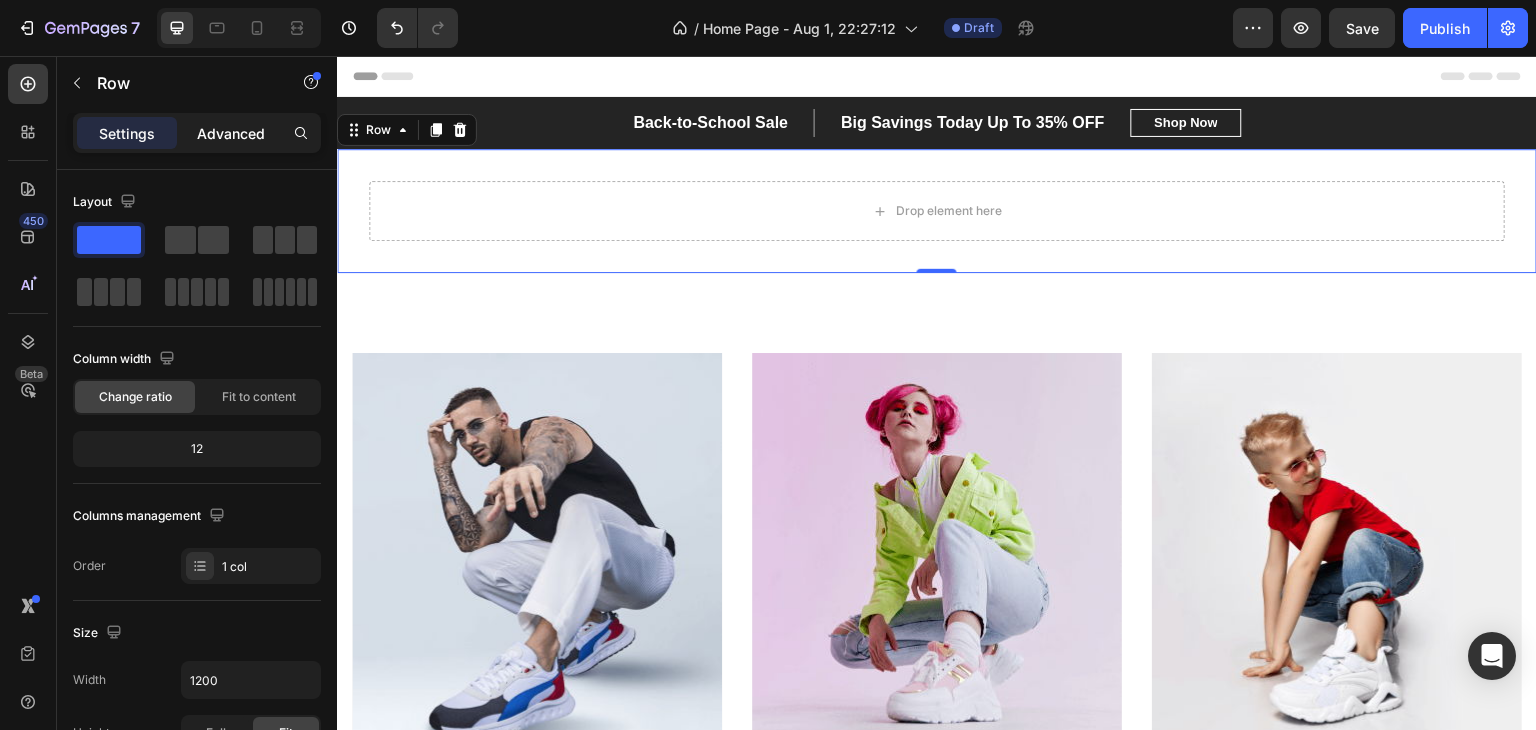 click on "Advanced" at bounding box center (231, 133) 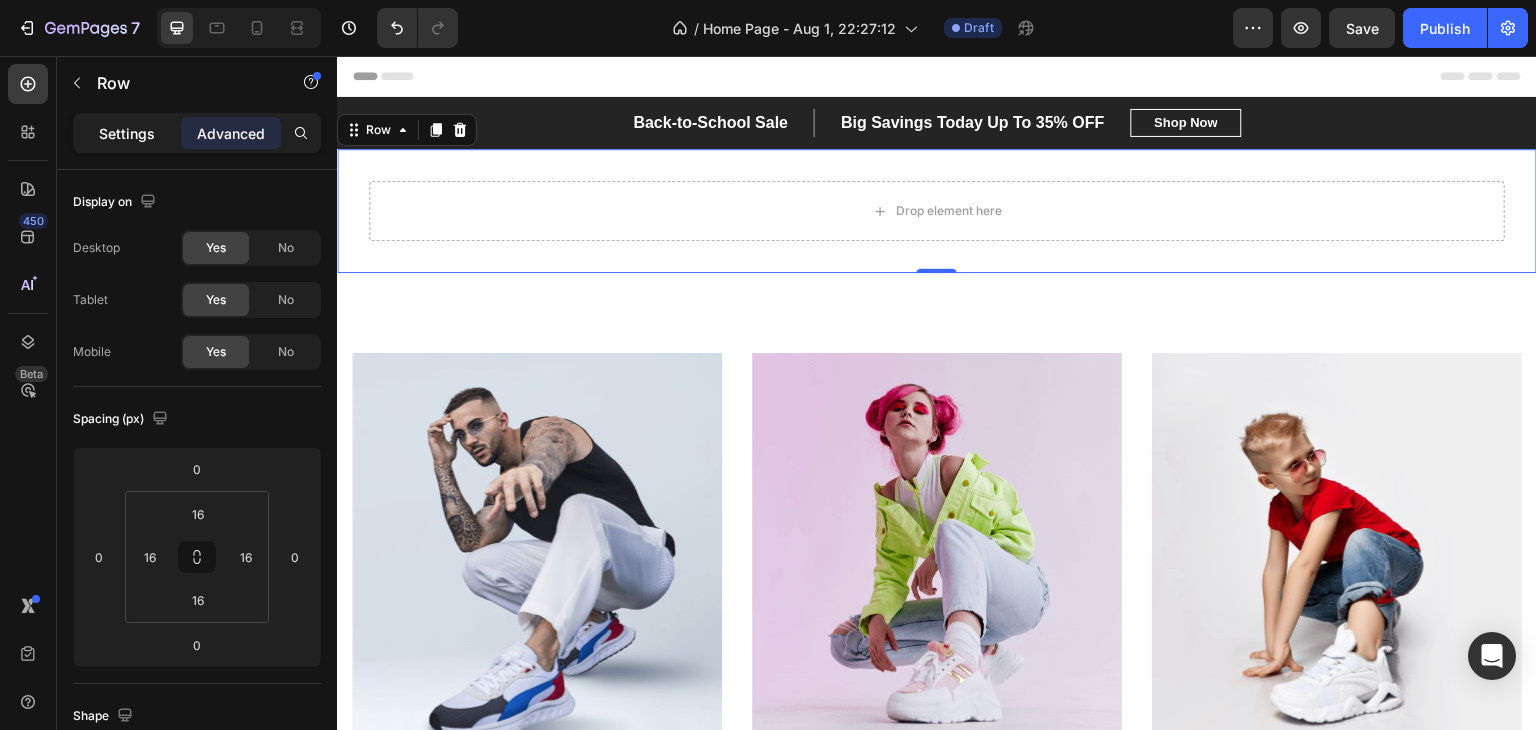 click on "Settings" at bounding box center (127, 133) 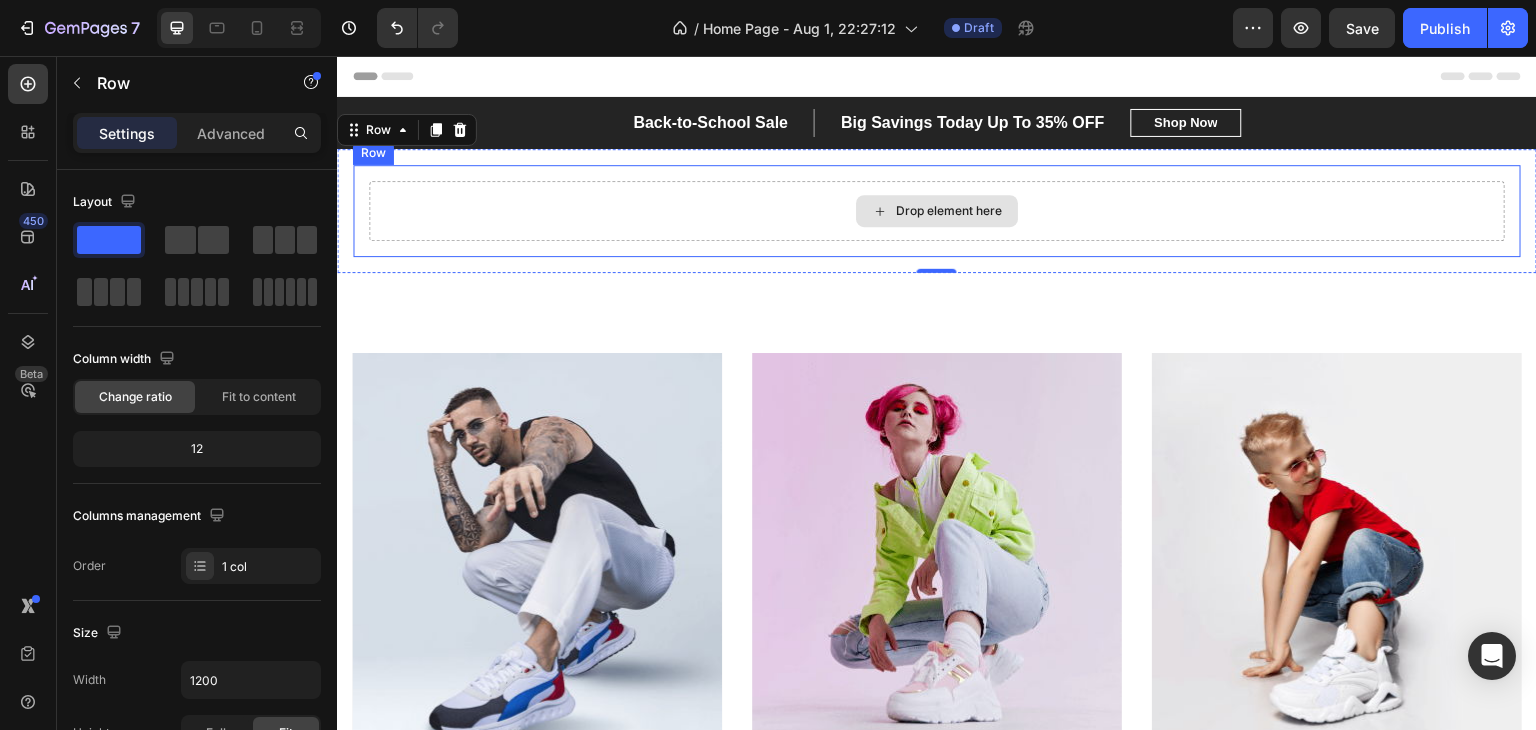 drag, startPoint x: 457, startPoint y: 294, endPoint x: 941, endPoint y: 206, distance: 491.93497 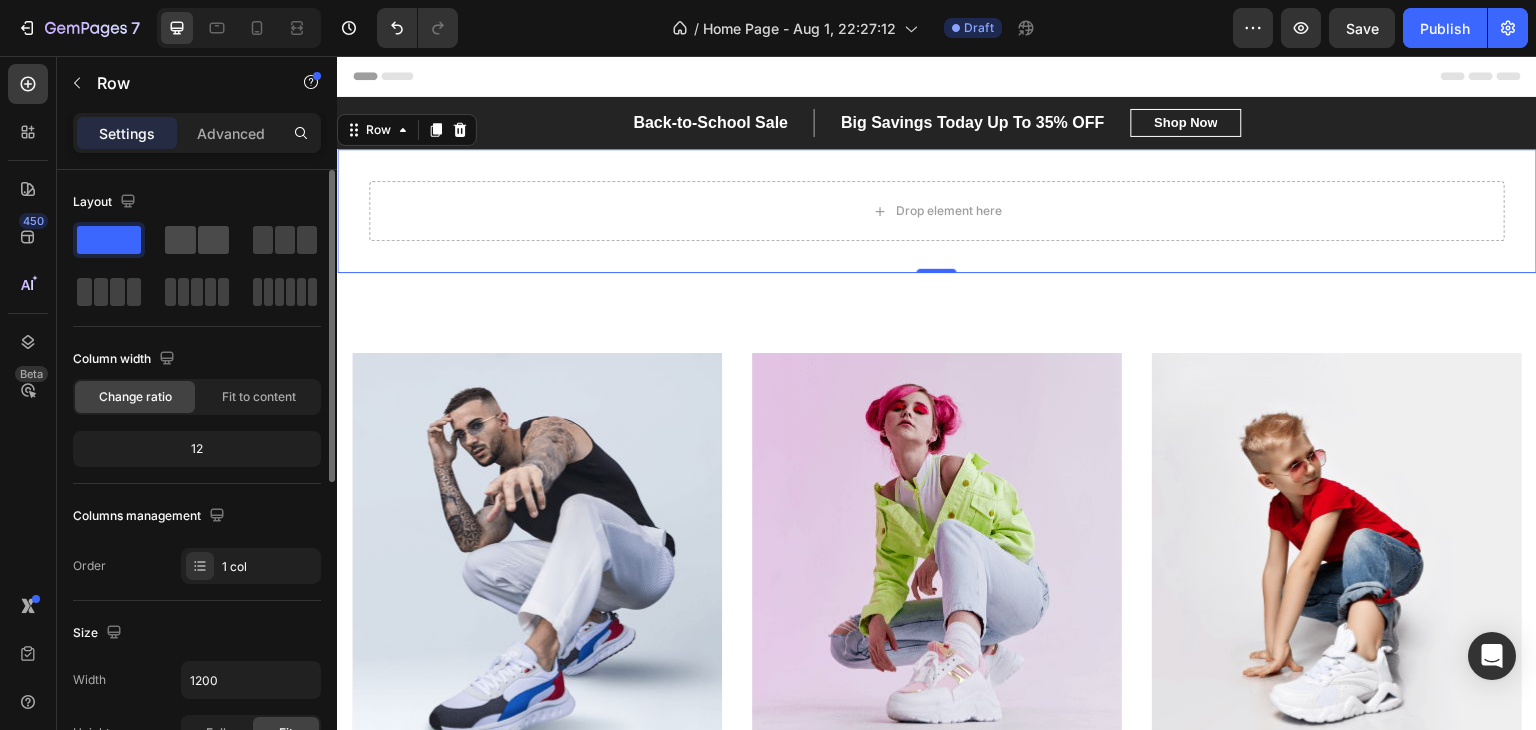 click 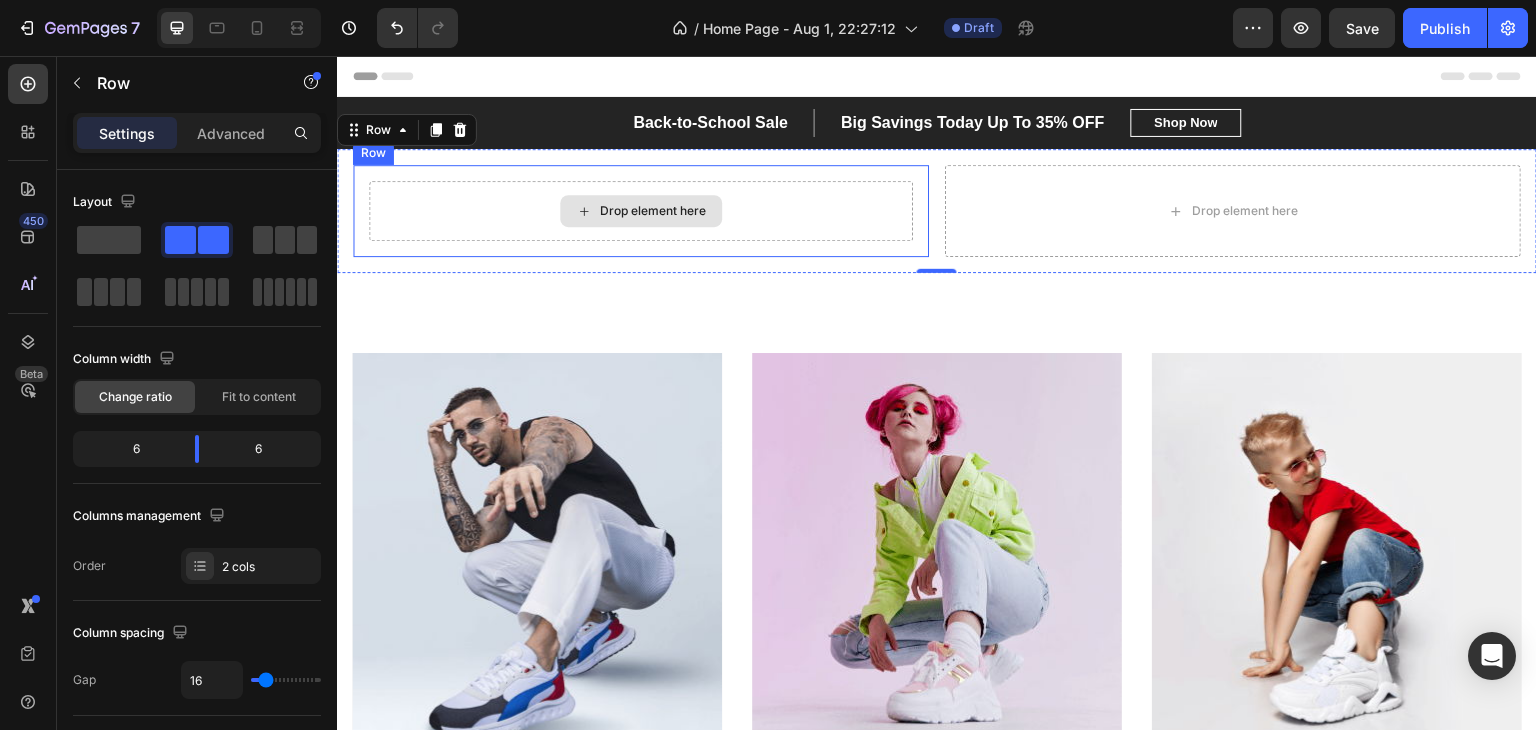 drag, startPoint x: 529, startPoint y: 306, endPoint x: 819, endPoint y: 233, distance: 299.0468 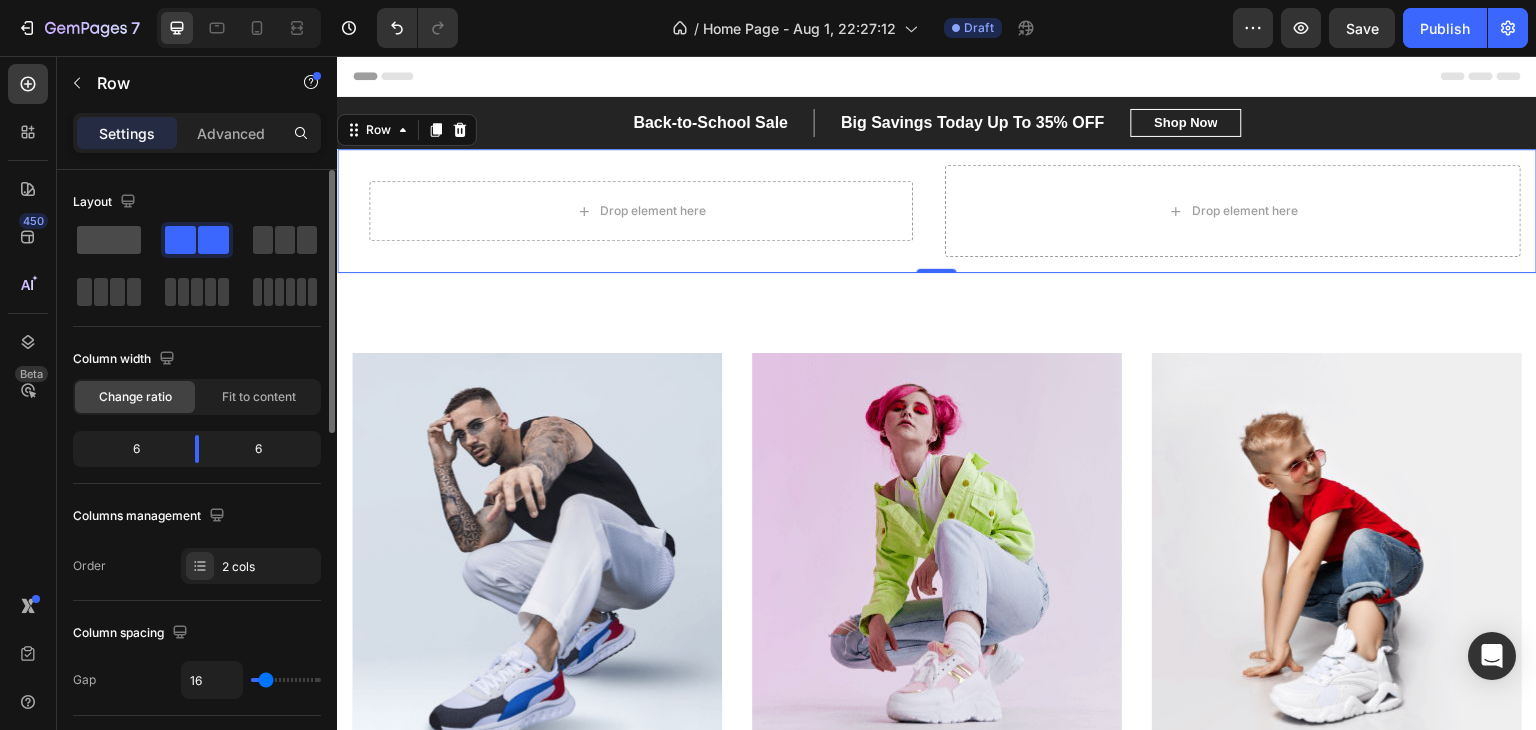 click 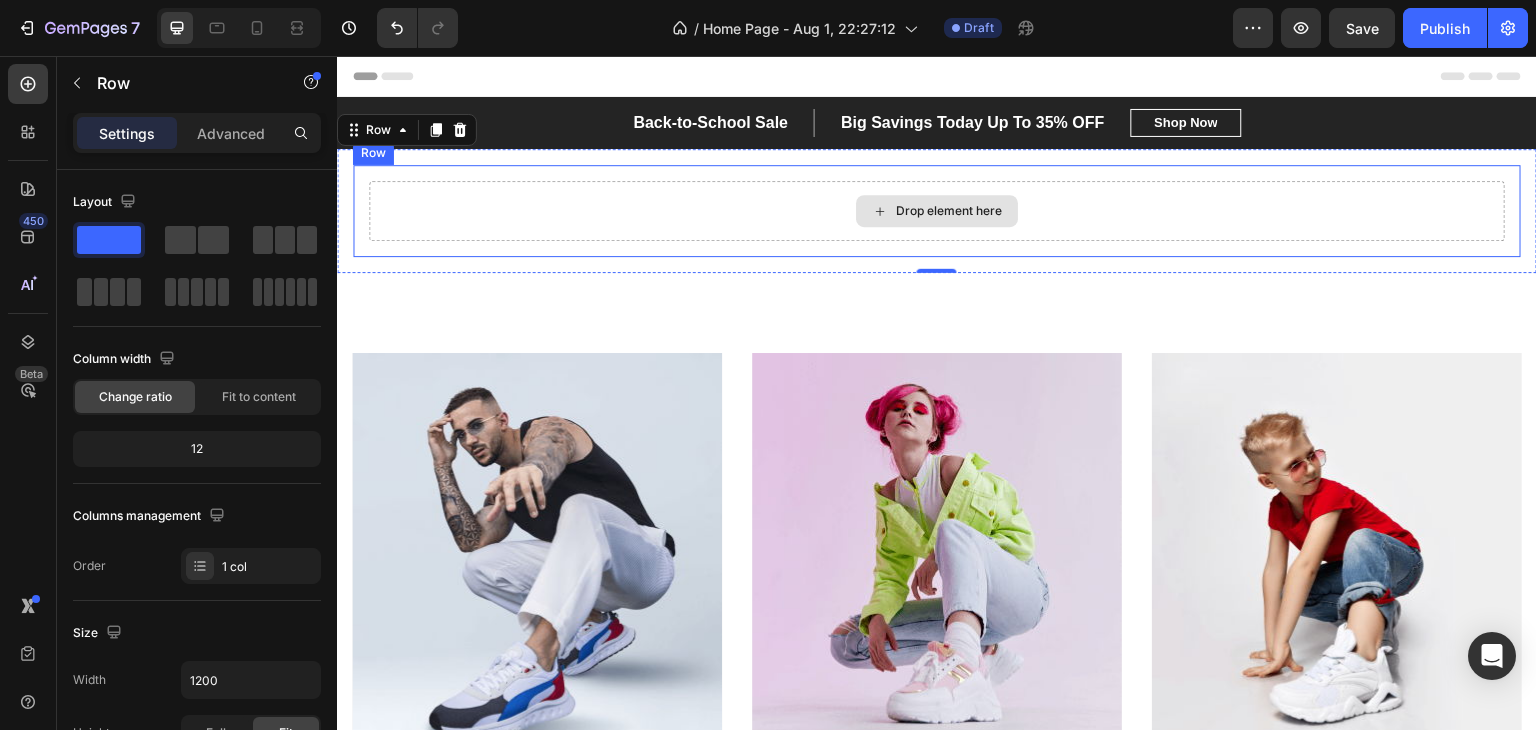 click on "Drop element here" at bounding box center [937, 211] 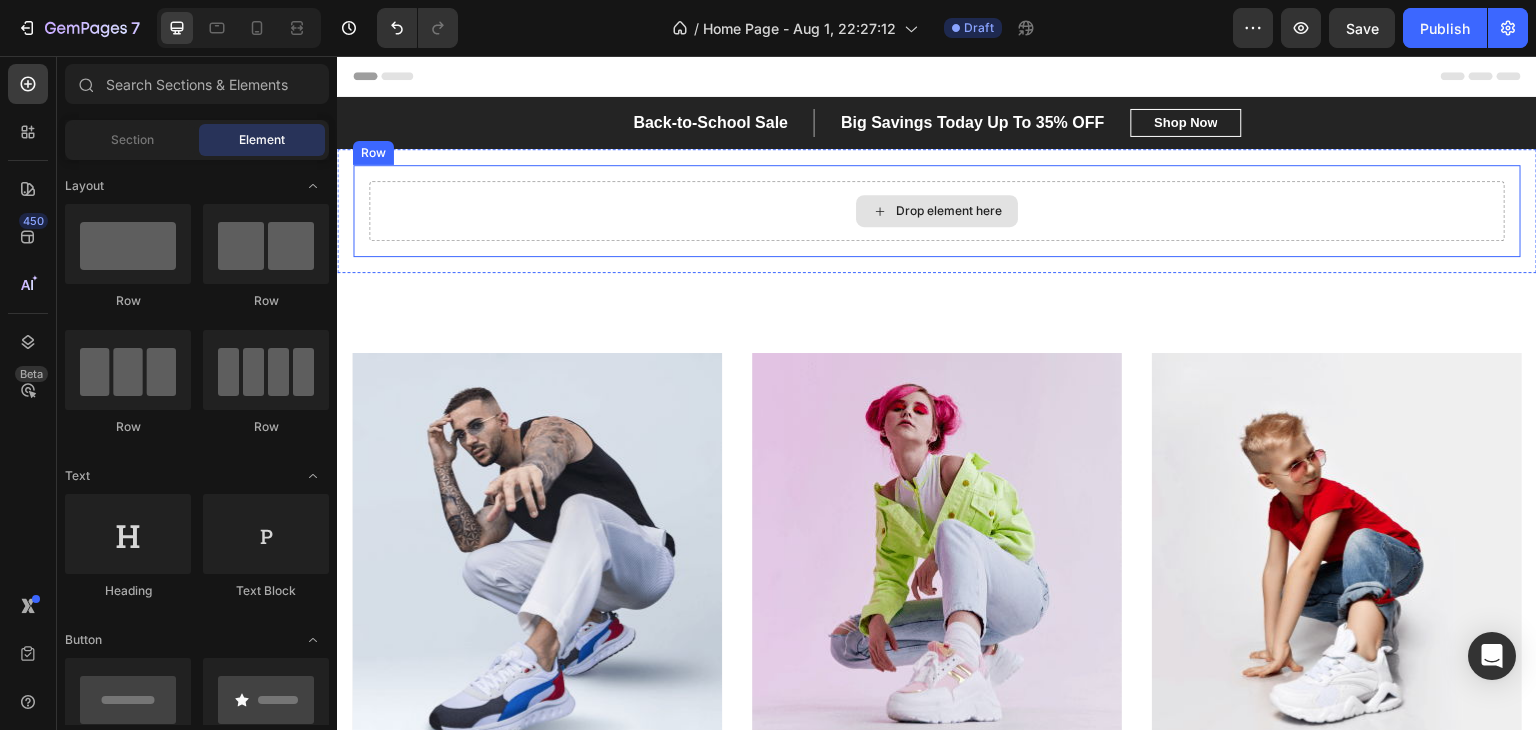 click 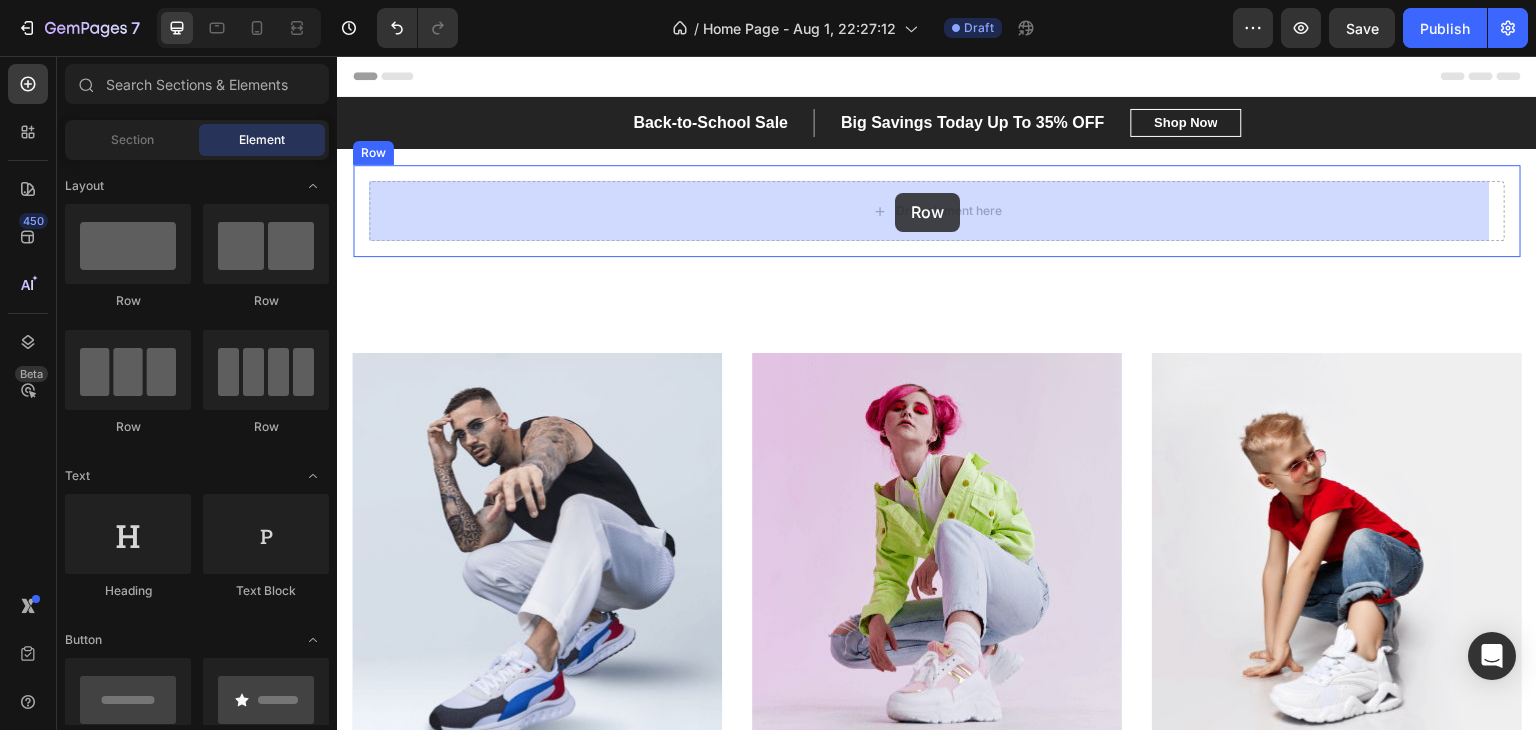 drag, startPoint x: 465, startPoint y: 451, endPoint x: 895, endPoint y: 193, distance: 501.46185 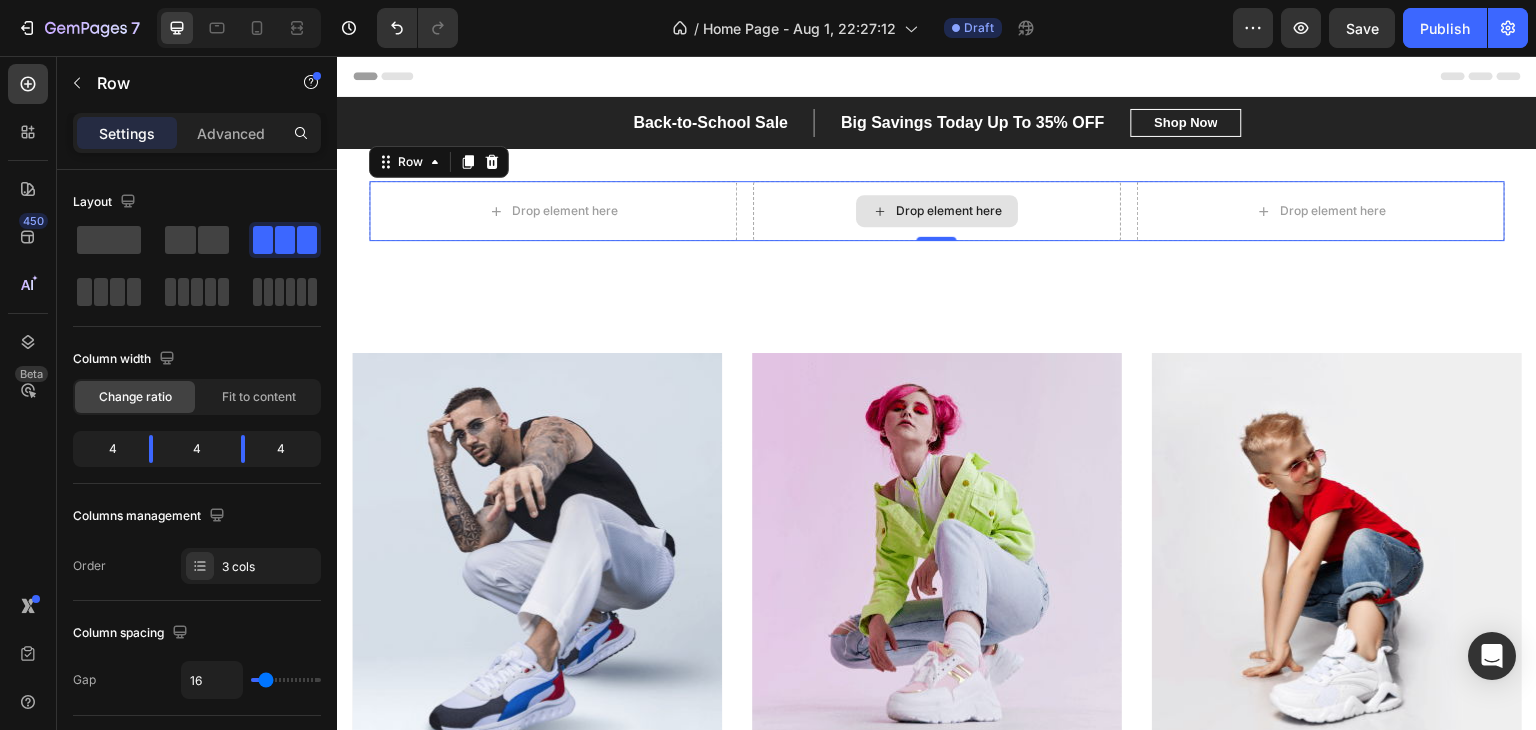 drag, startPoint x: 415, startPoint y: 296, endPoint x: 910, endPoint y: 217, distance: 501.2644 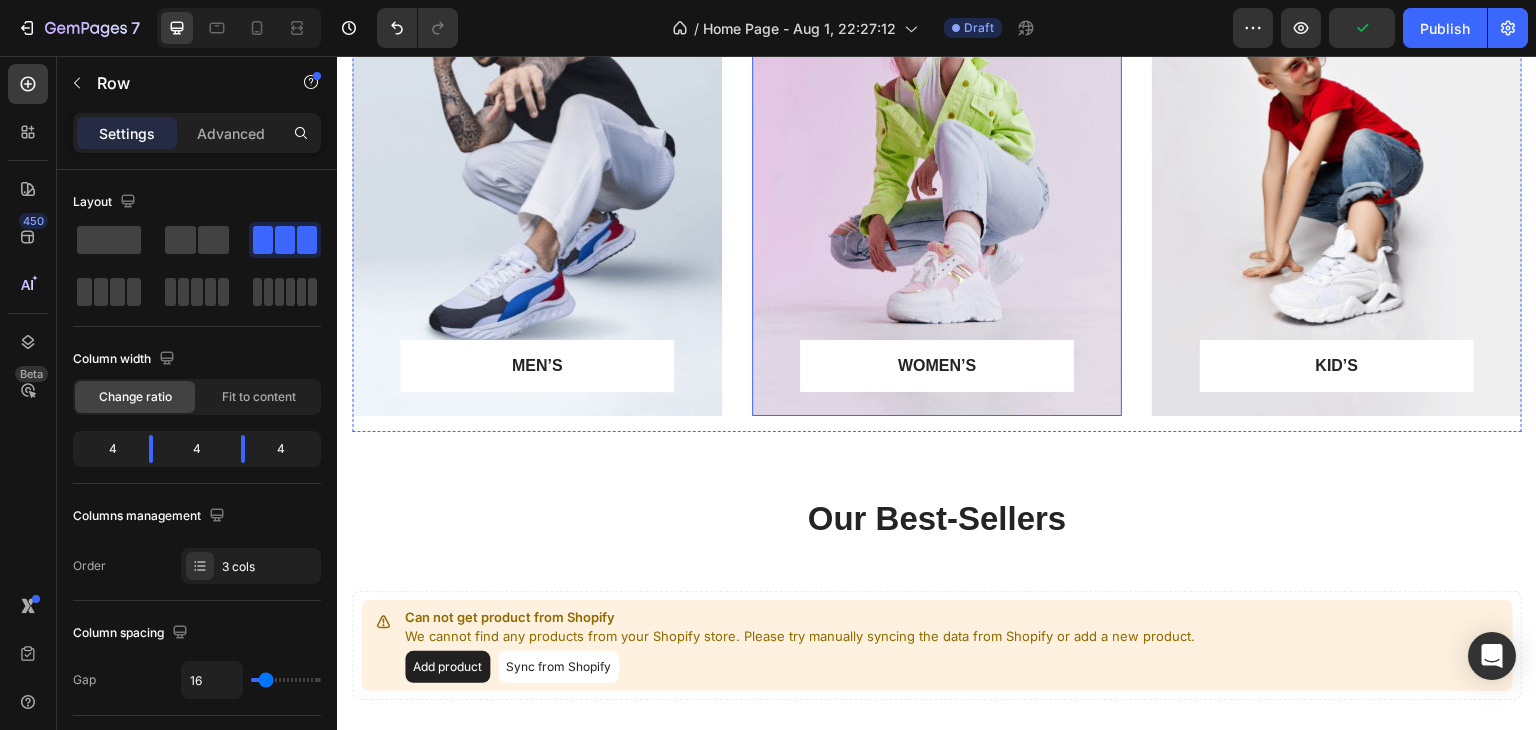 scroll, scrollTop: 0, scrollLeft: 0, axis: both 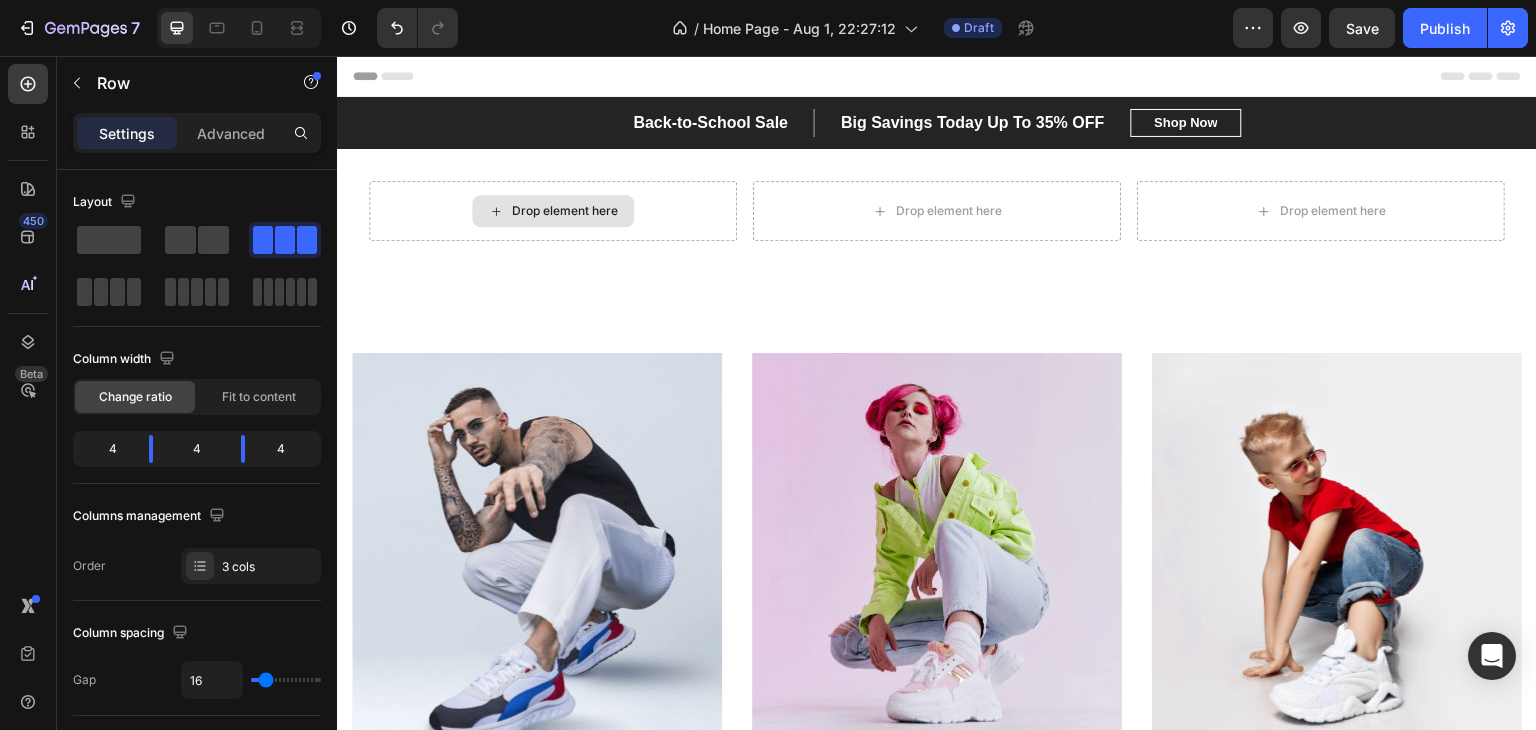 click on "Drop element here" at bounding box center (553, 211) 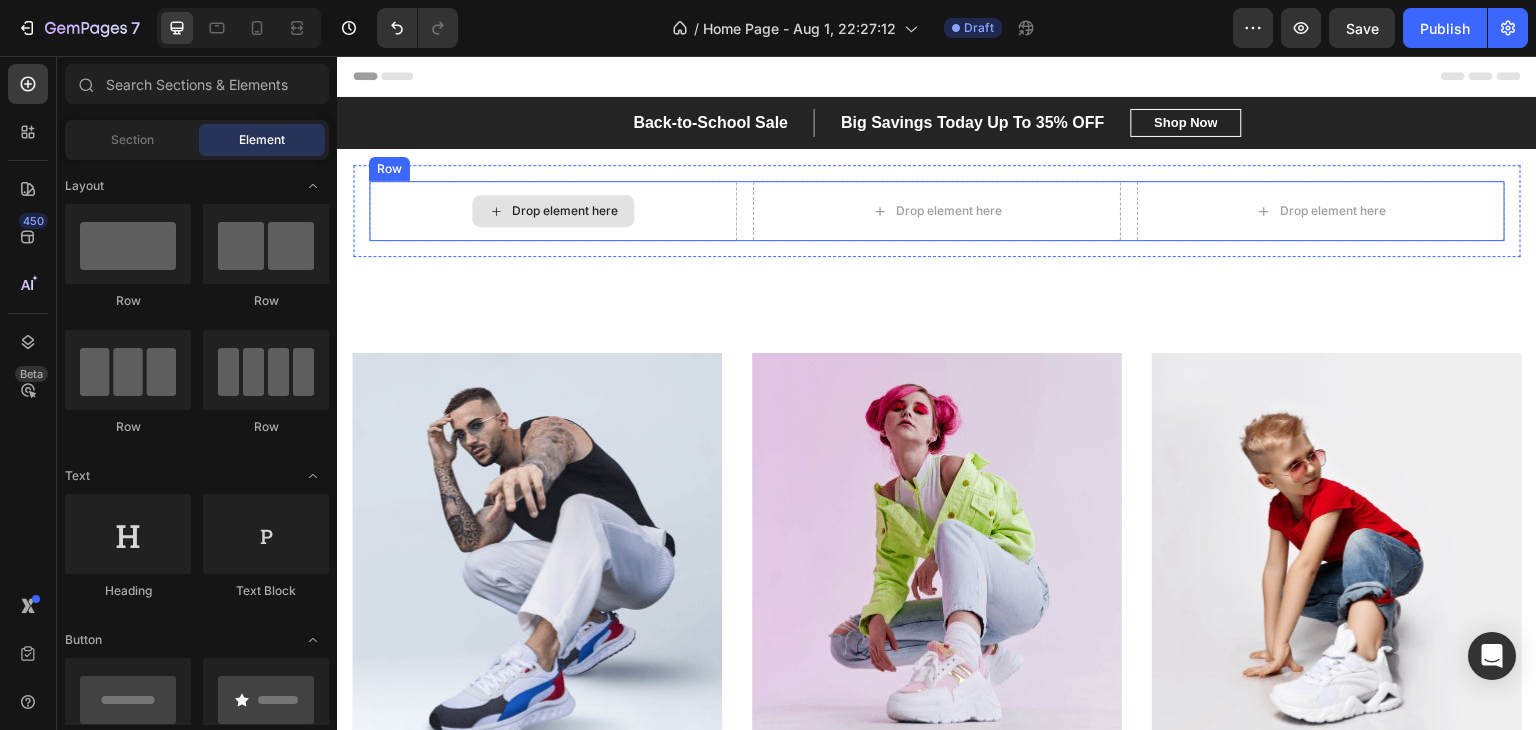 click on "Drop element here" at bounding box center (553, 211) 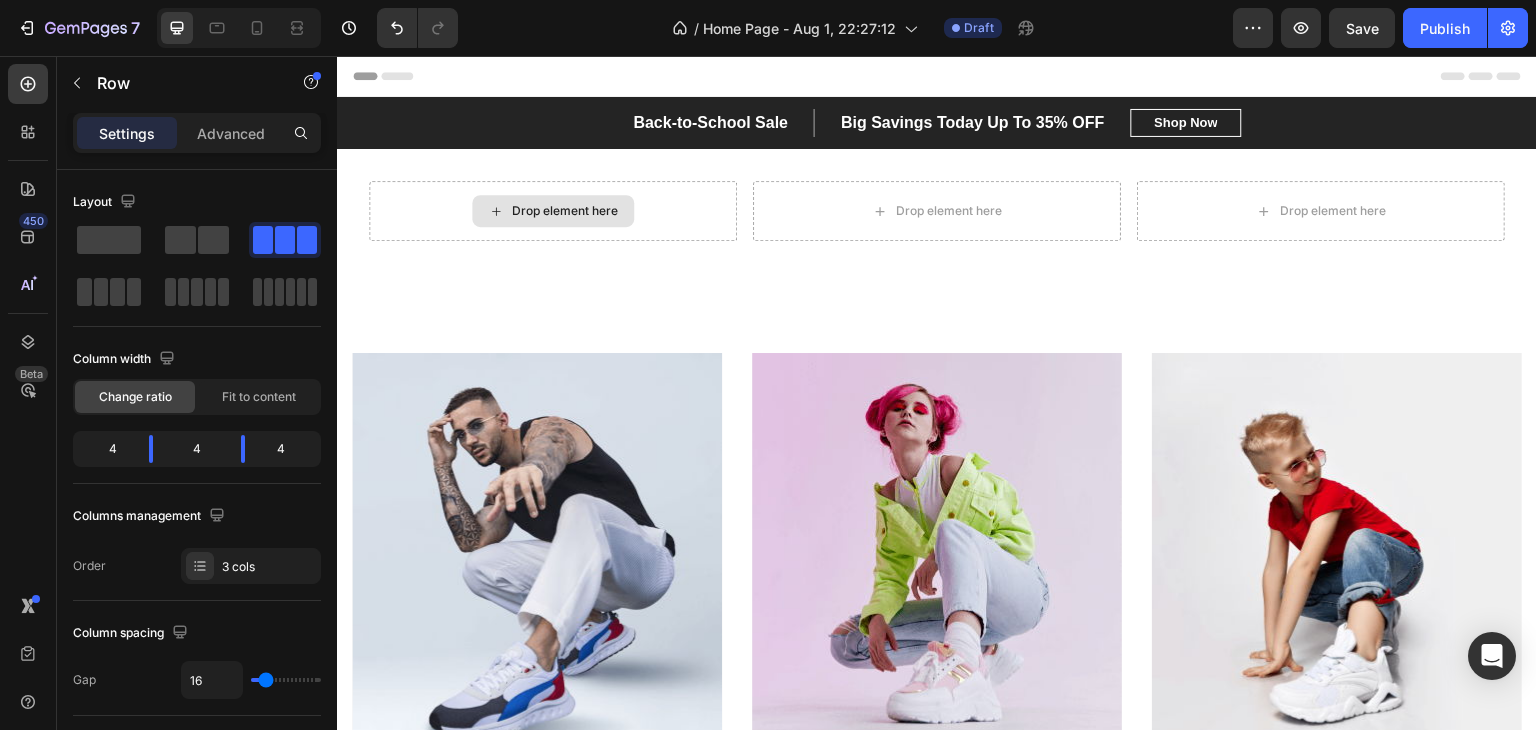 click on "Drop element here" at bounding box center (565, 211) 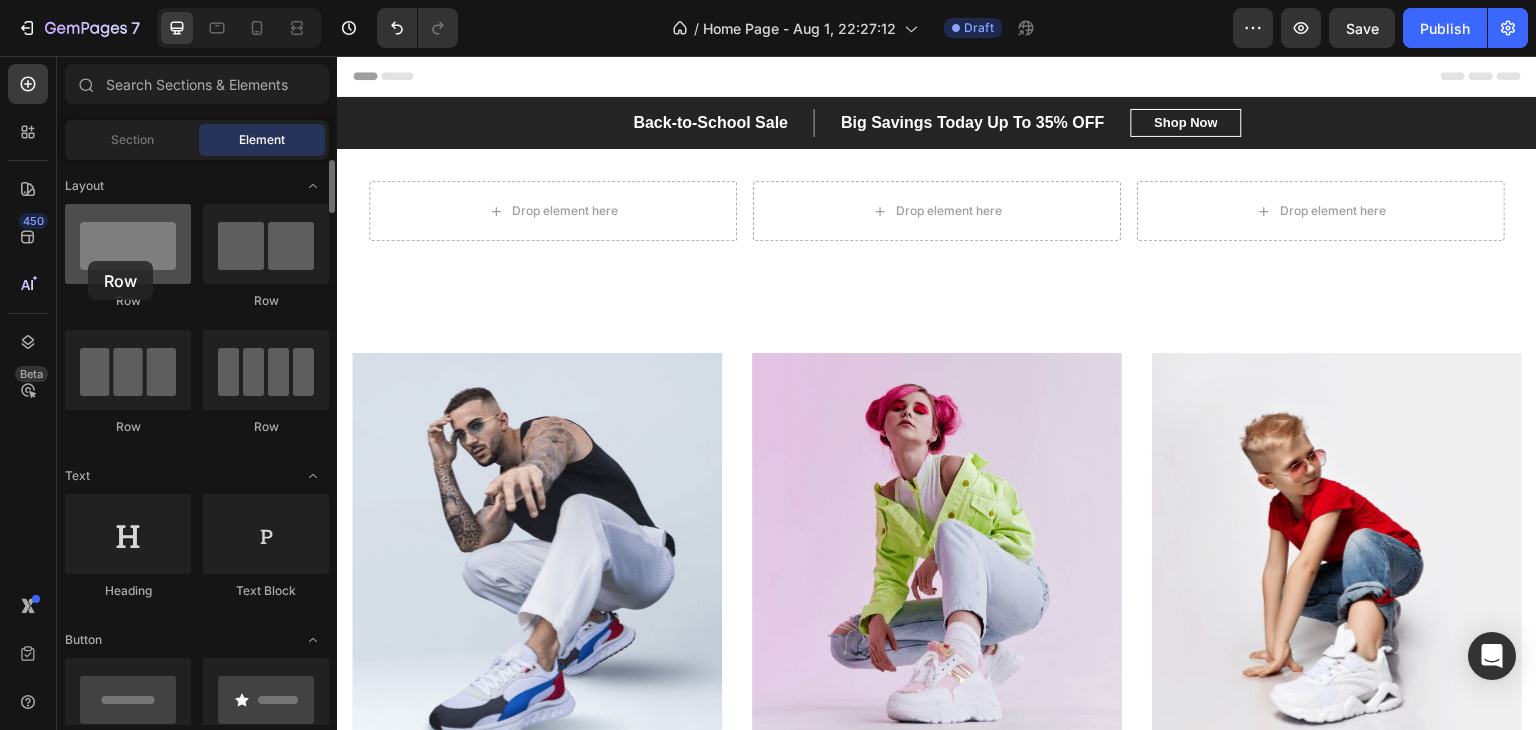 click at bounding box center [128, 244] 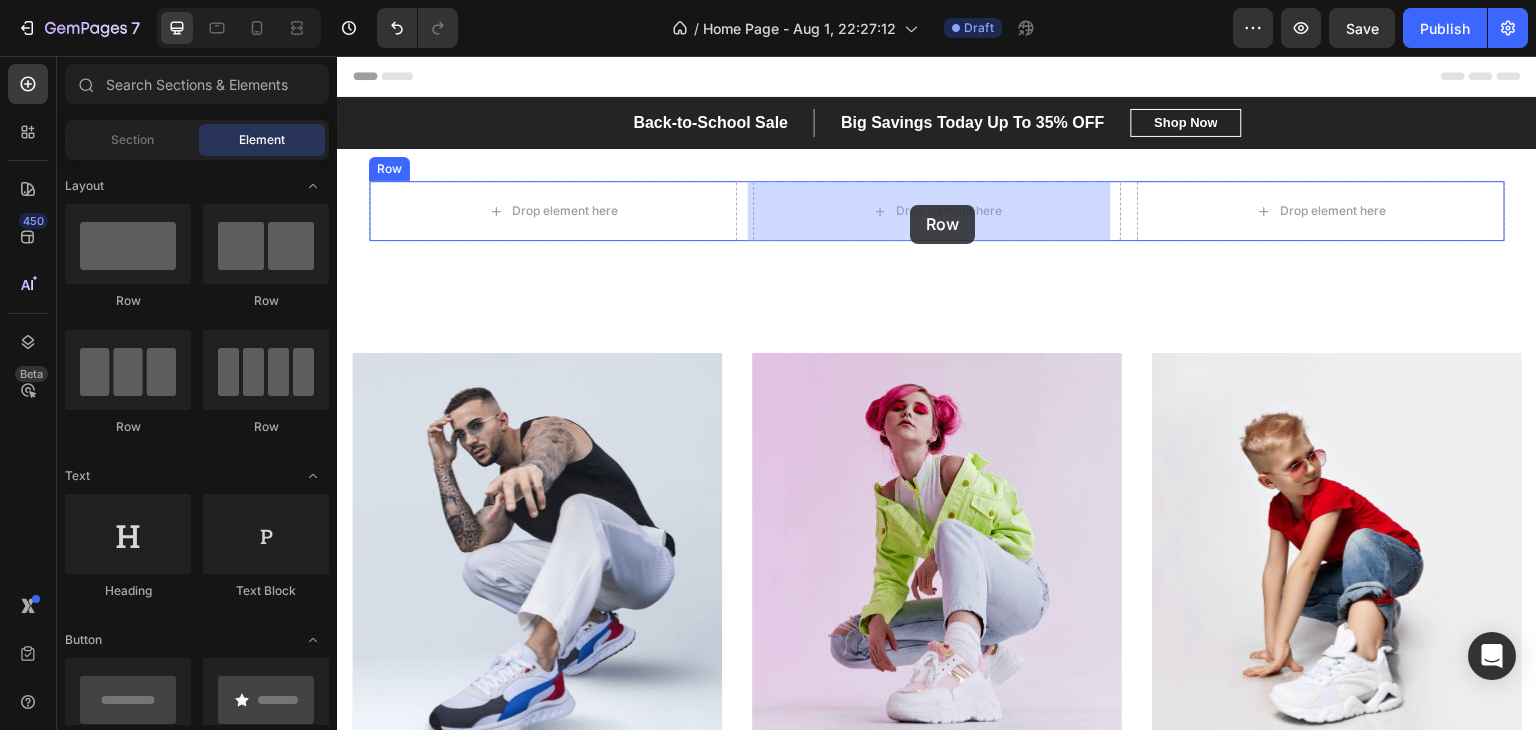 drag, startPoint x: 452, startPoint y: 321, endPoint x: 910, endPoint y: 205, distance: 472.46164 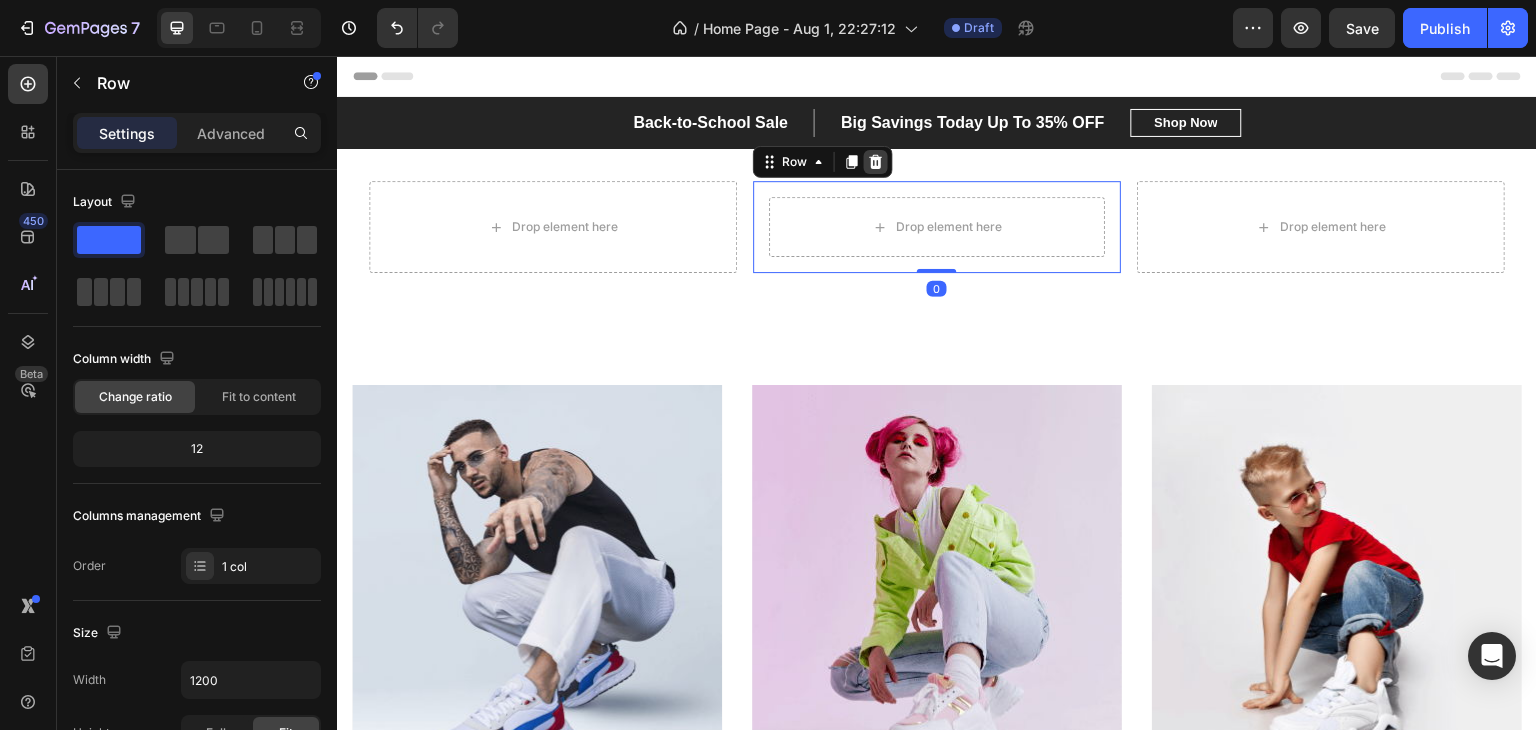 click at bounding box center (876, 162) 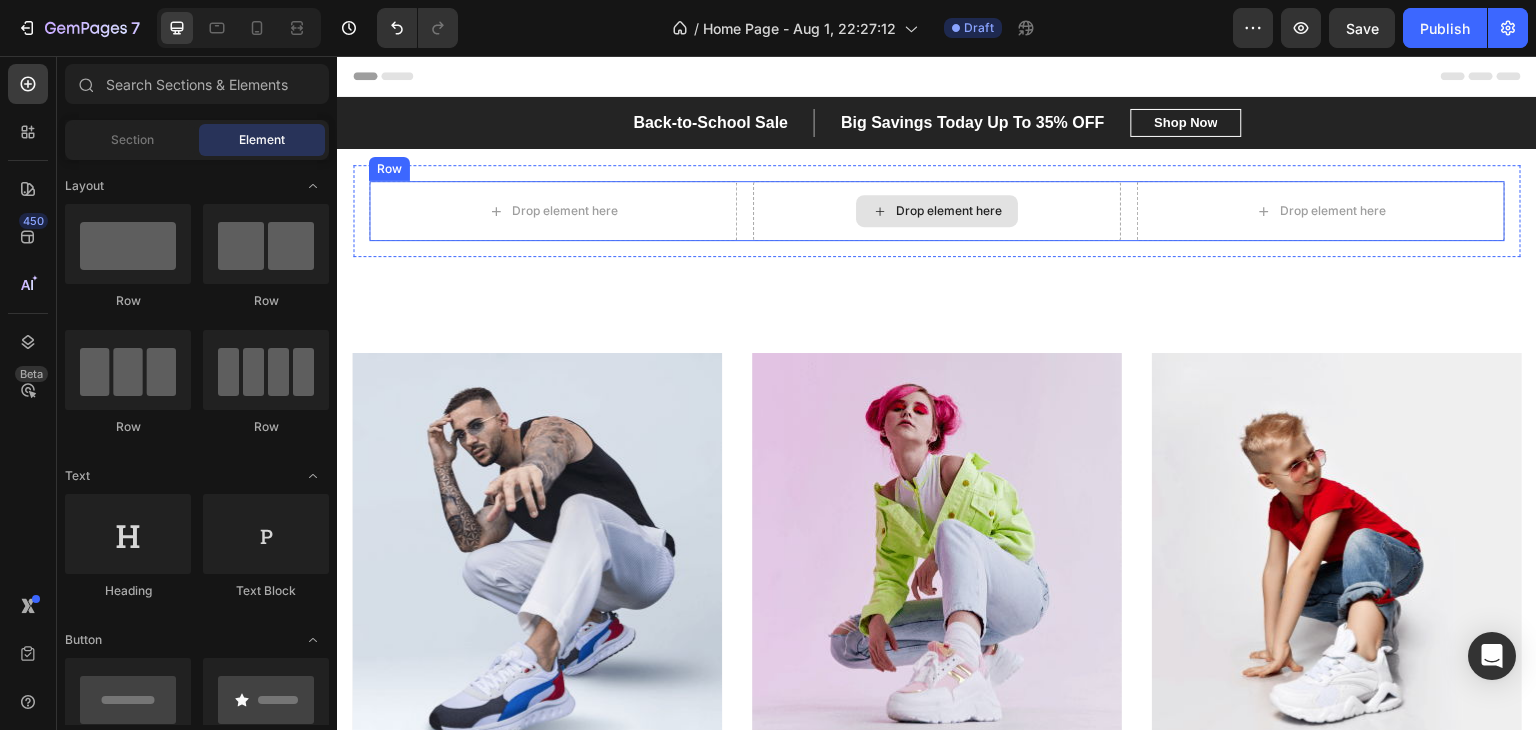 click on "Drop element here" at bounding box center (937, 211) 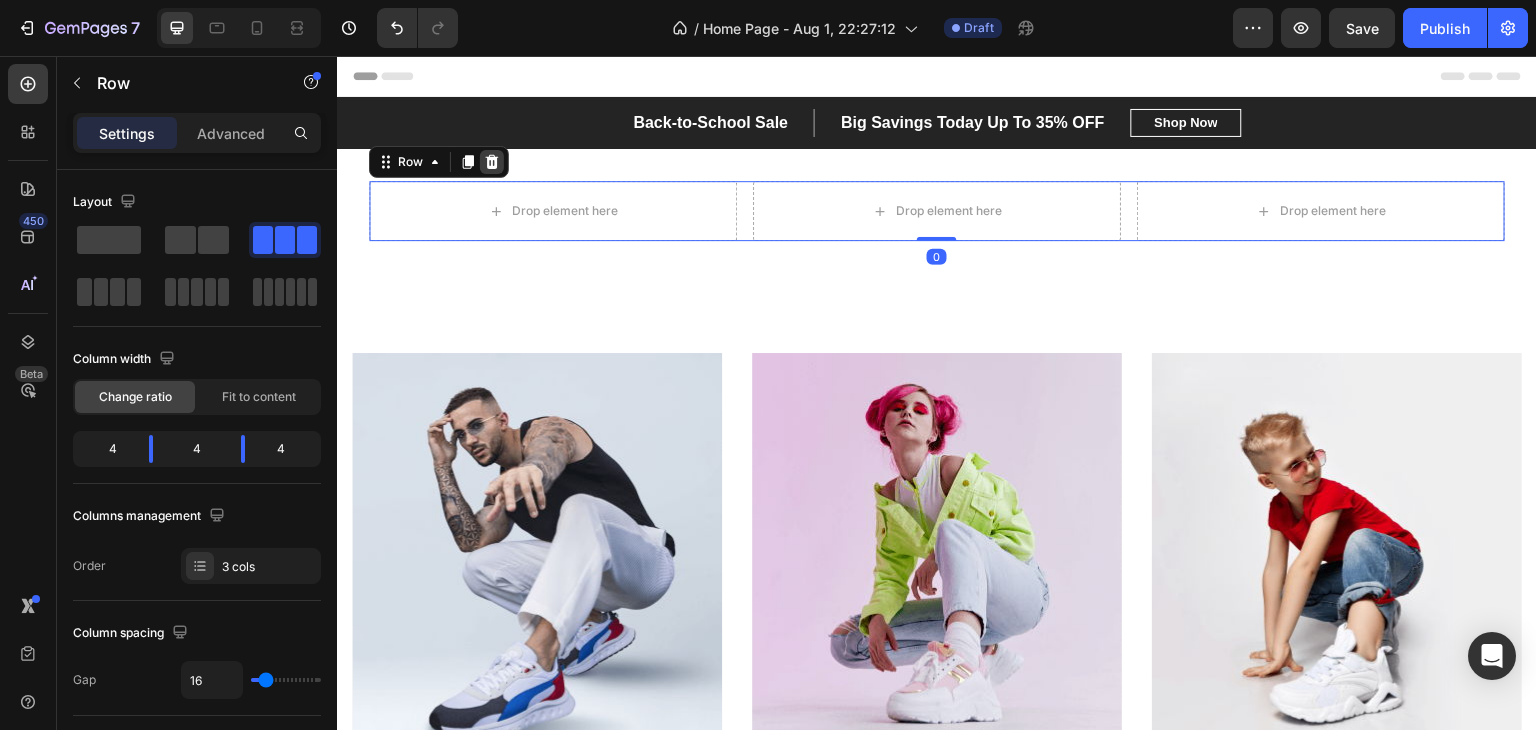 click at bounding box center [492, 162] 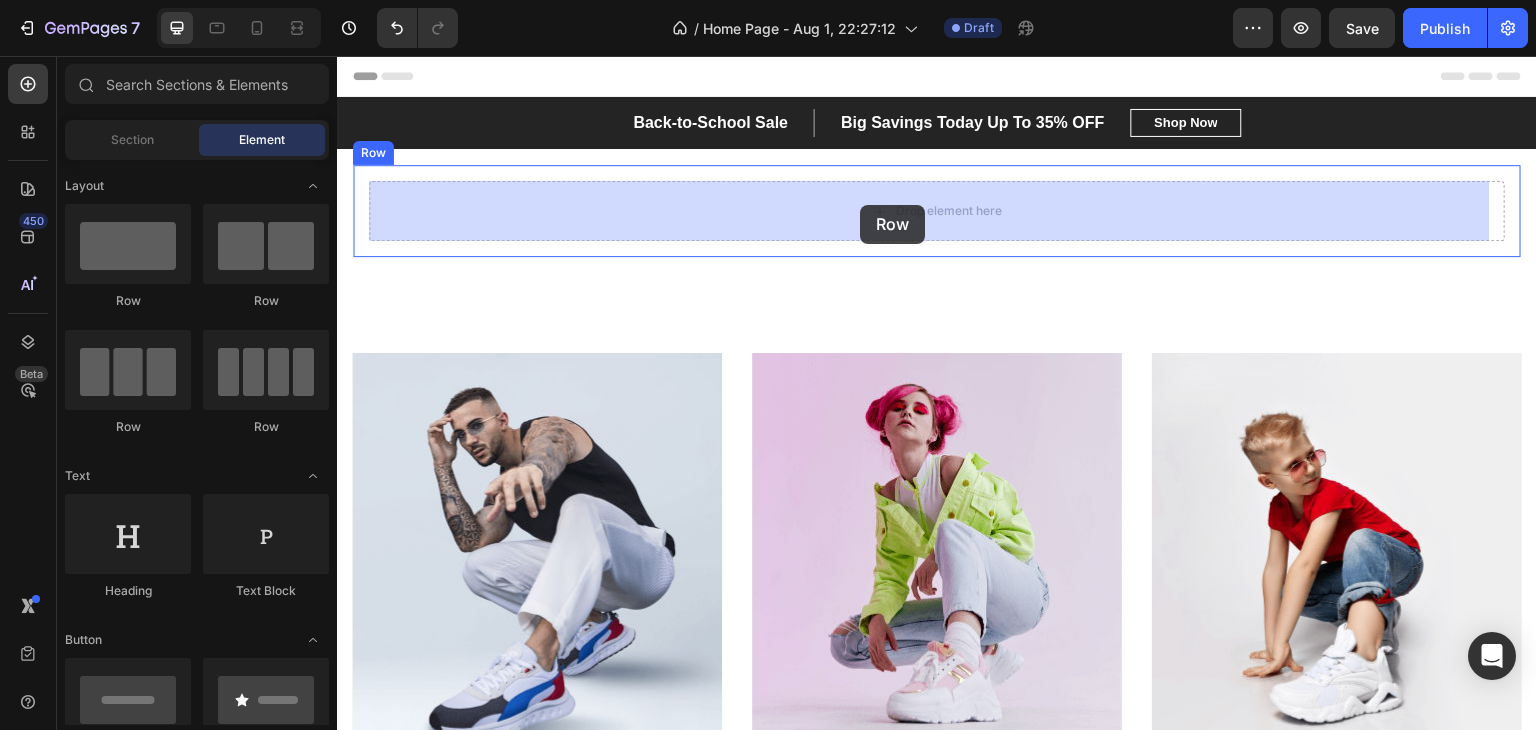 drag, startPoint x: 451, startPoint y: 313, endPoint x: 860, endPoint y: 205, distance: 423.01892 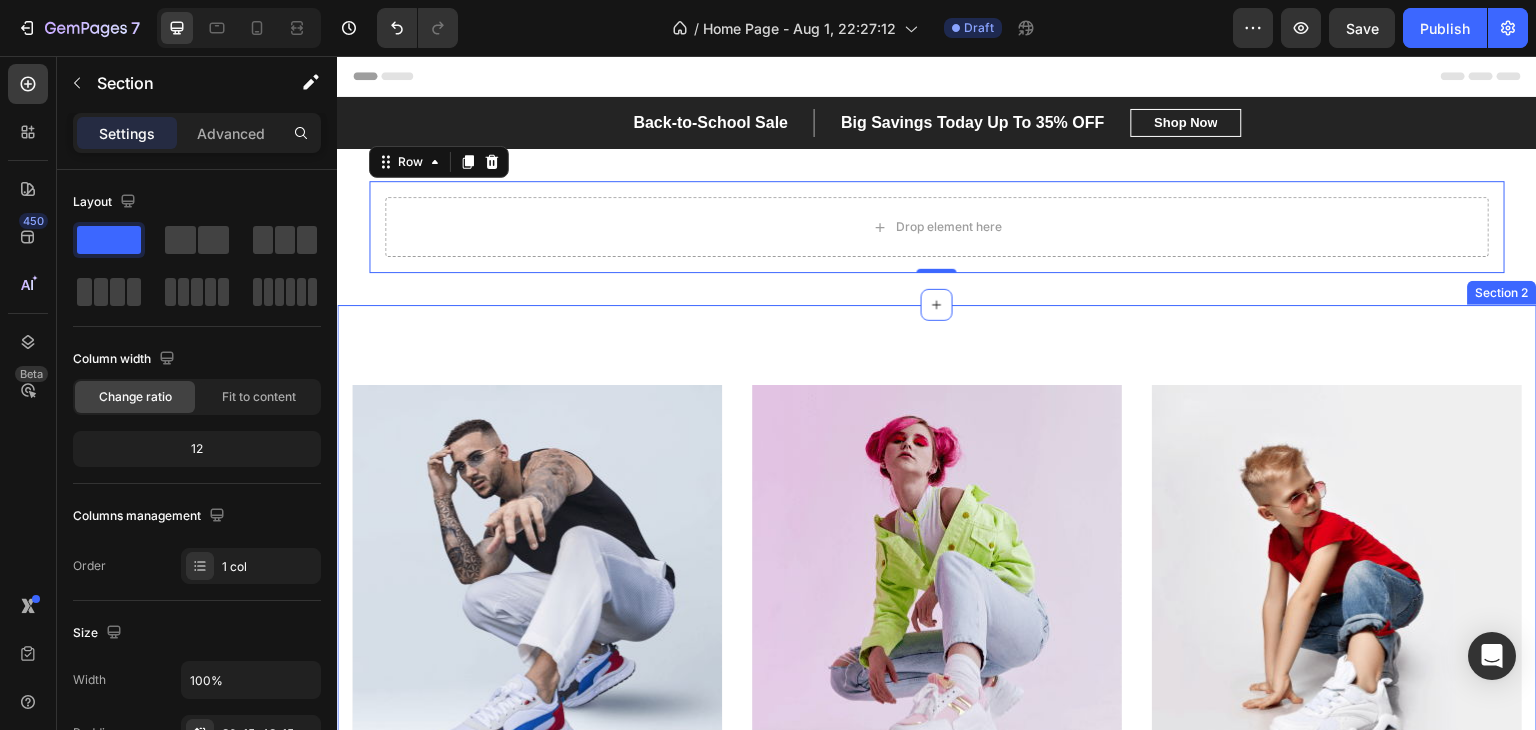 click on "MEN’S Text block Row Row Hero Banner WOMEN’S Text block Row Row Hero Banner KID’S Text block Row Row Hero Banner Row Section 2" at bounding box center [937, 616] 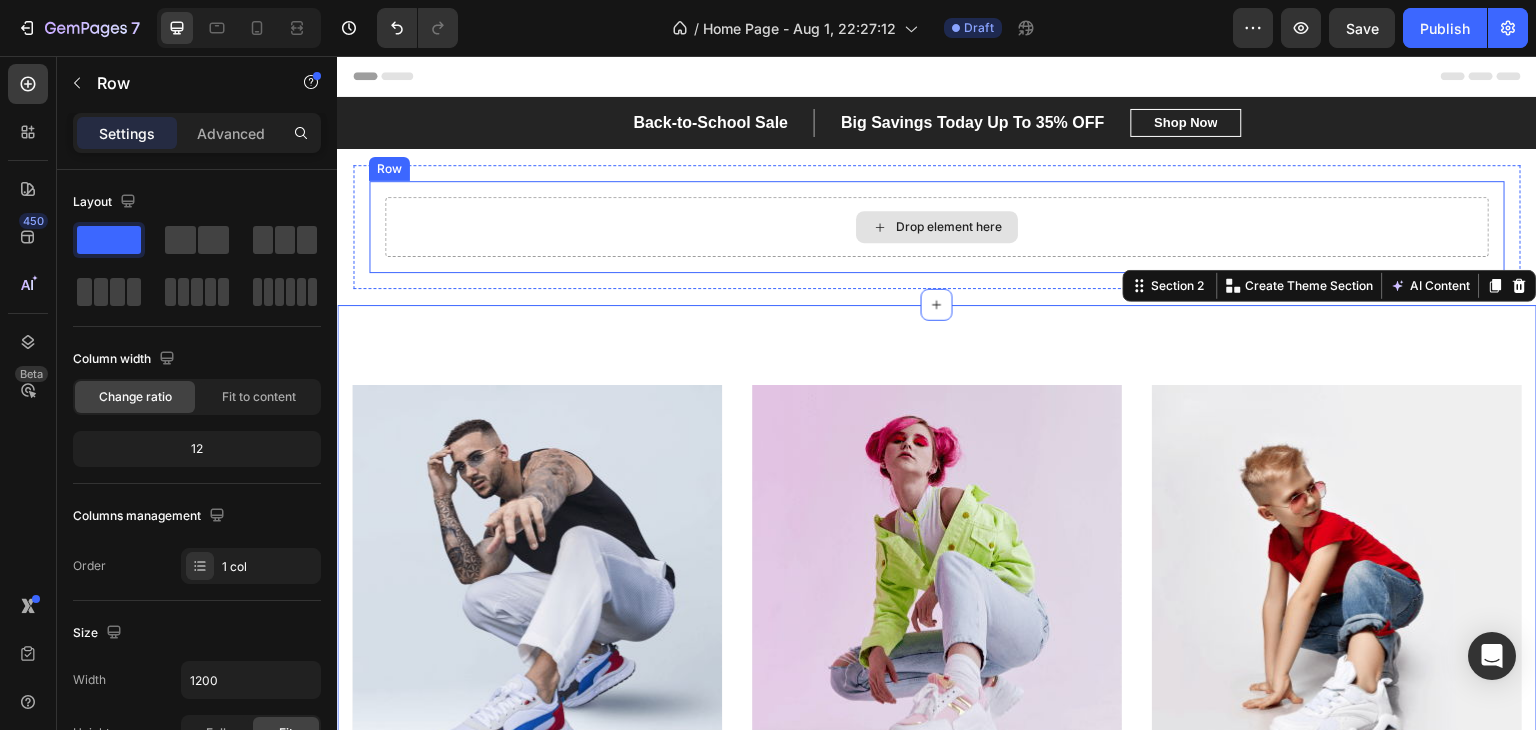 click on "Drop element here" at bounding box center (937, 227) 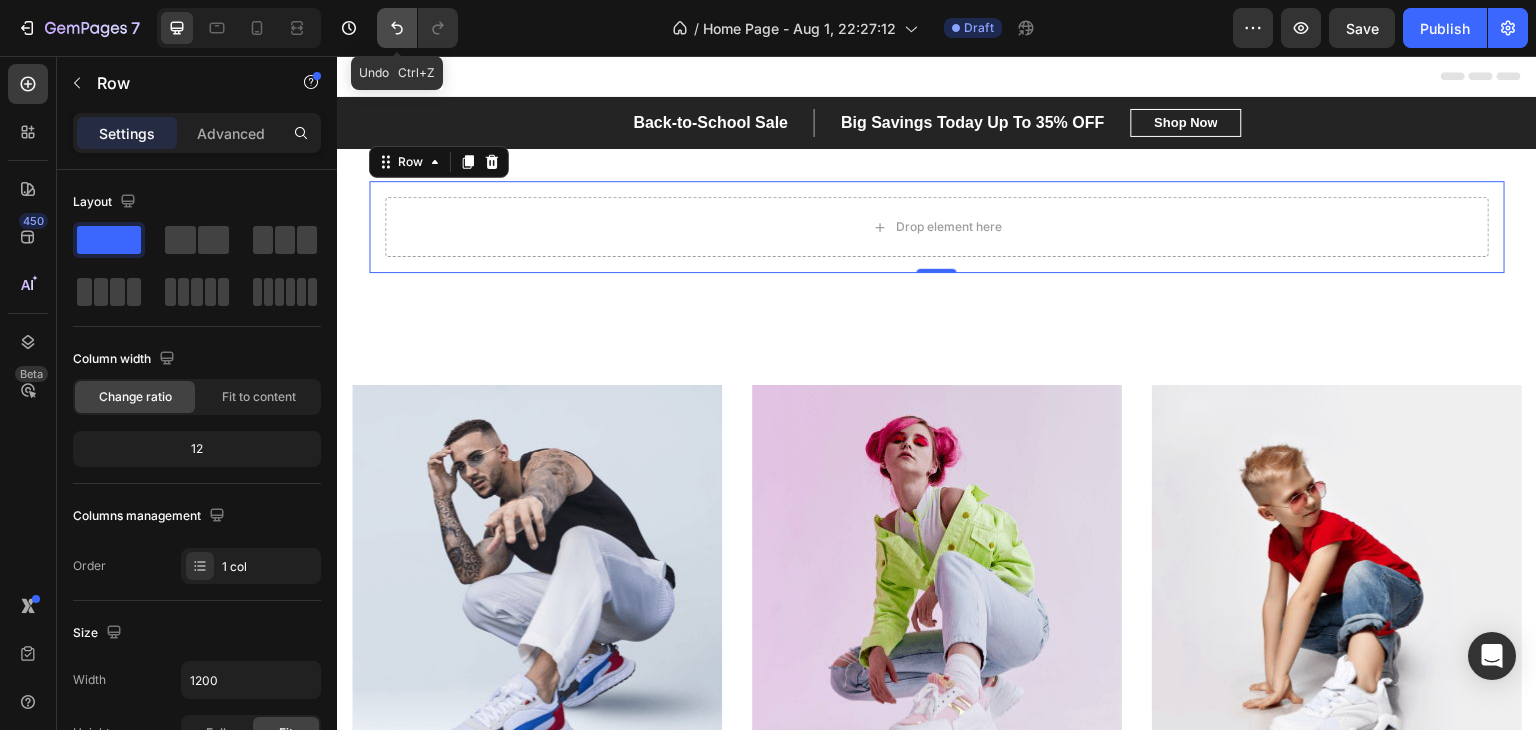 click 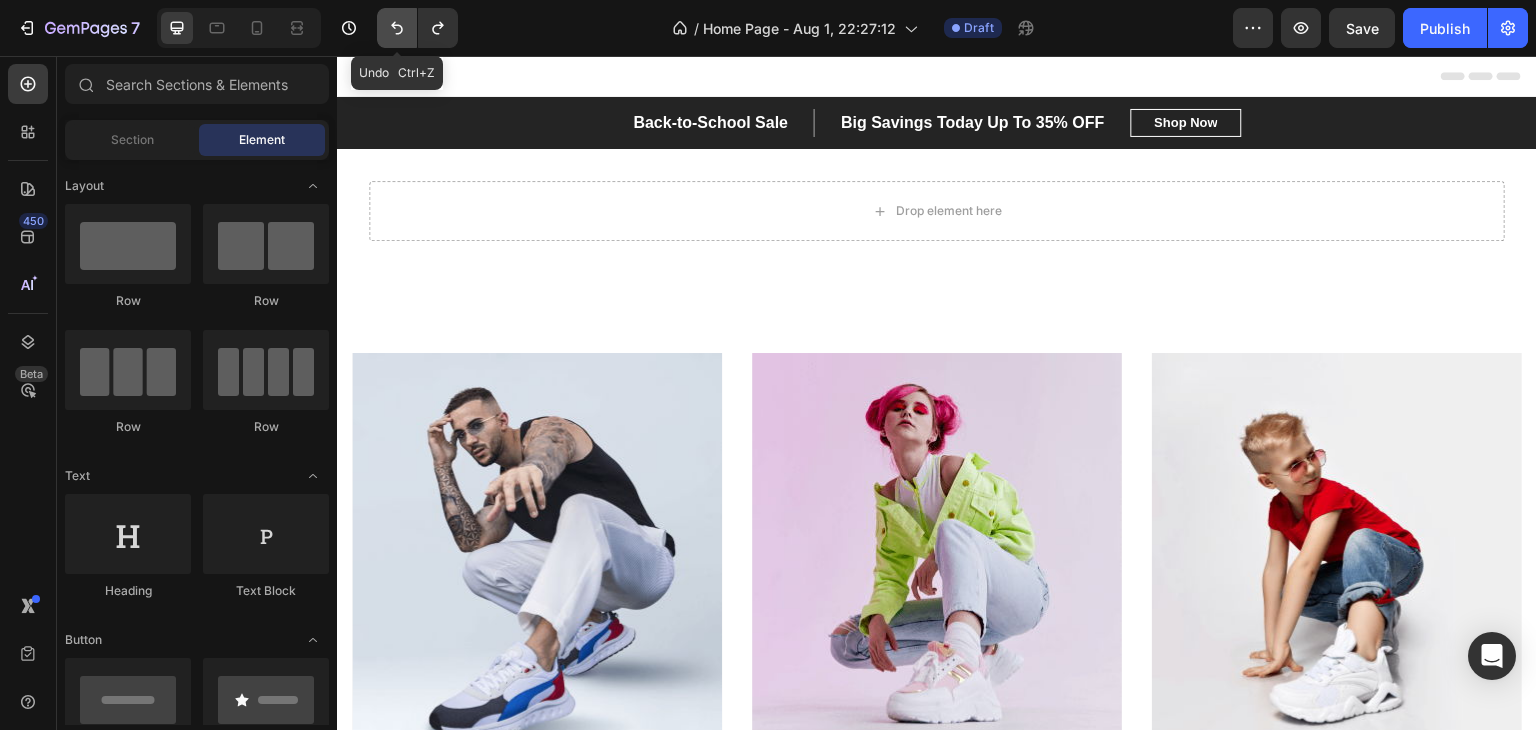 click 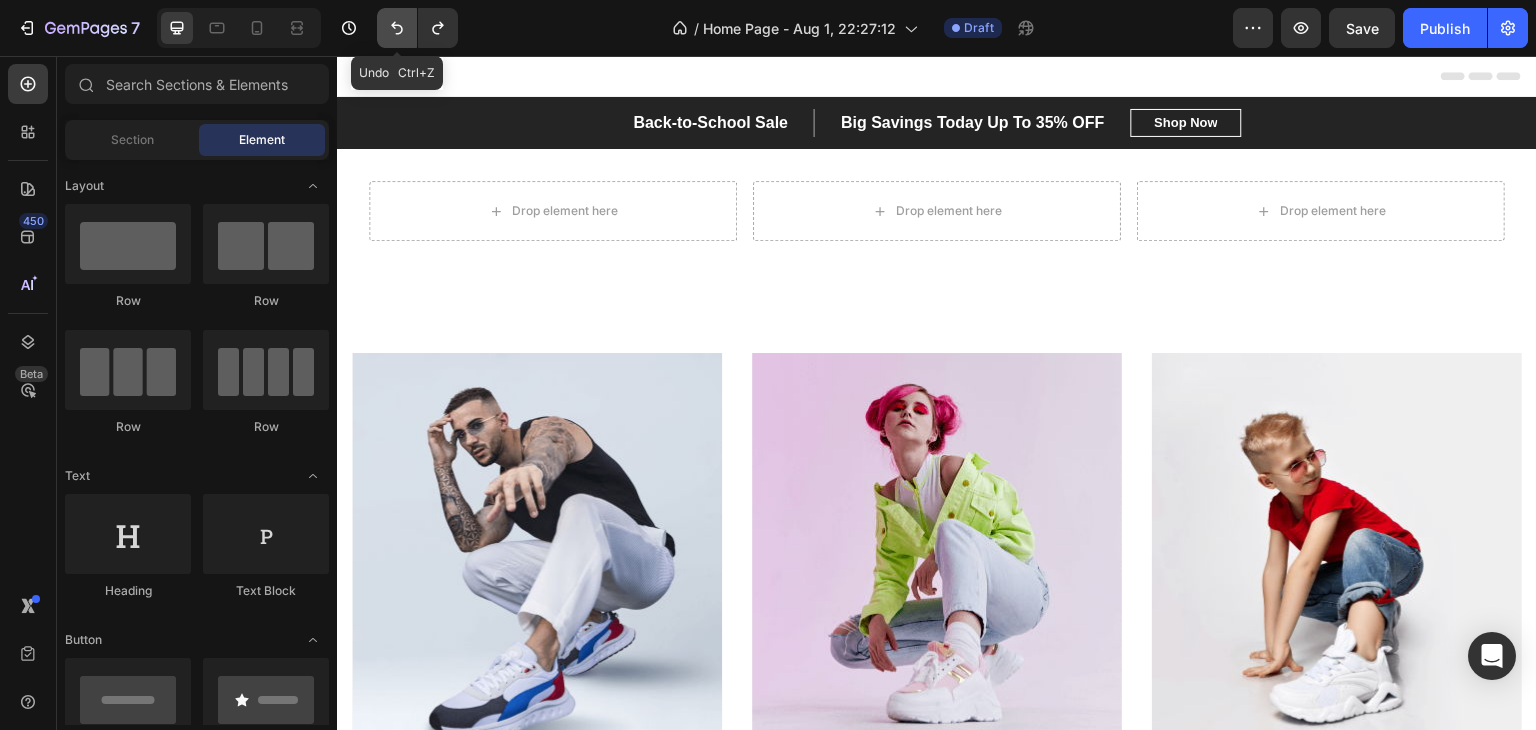 click 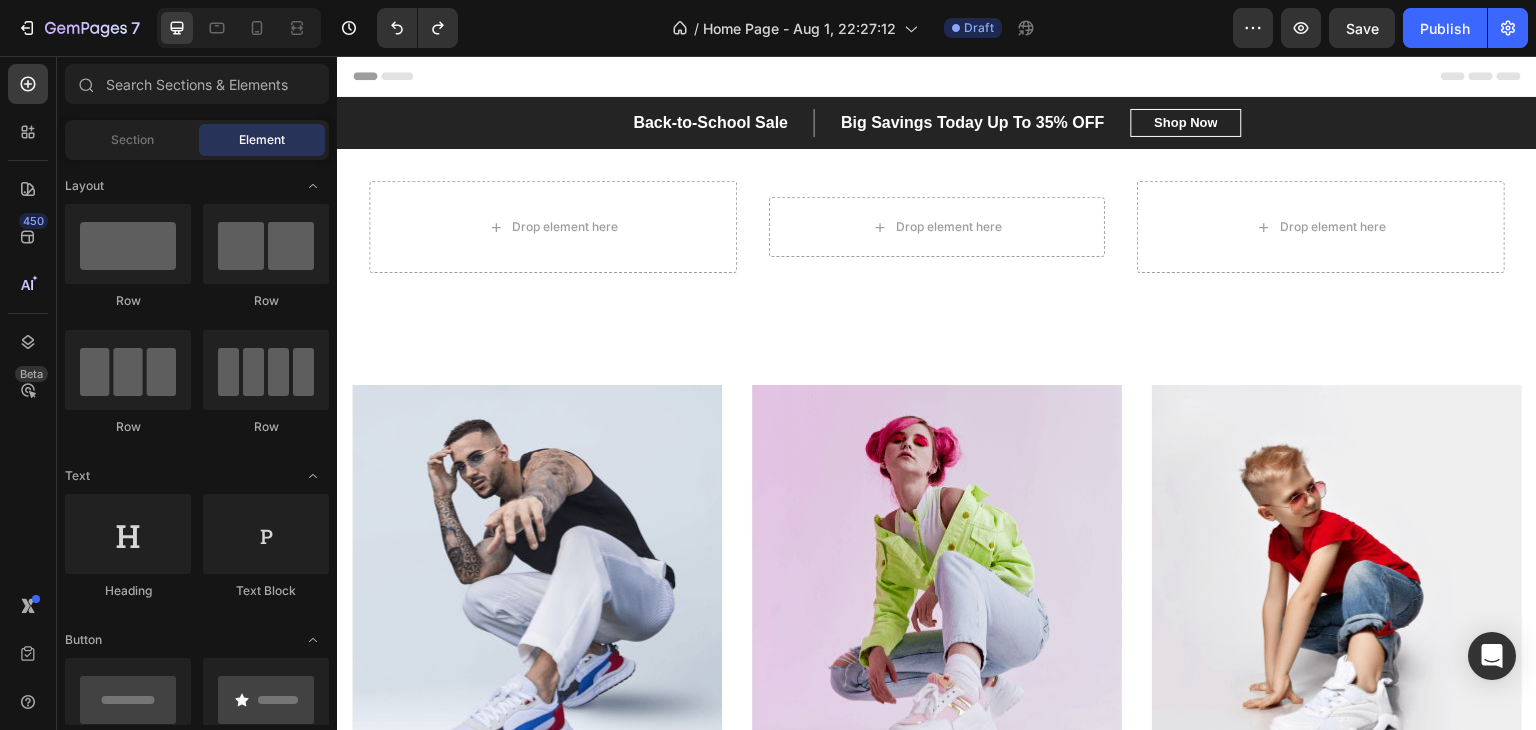 click on "7   /  Home Page - Aug 1, 22:27:12 Draft Preview  Save   Publish" 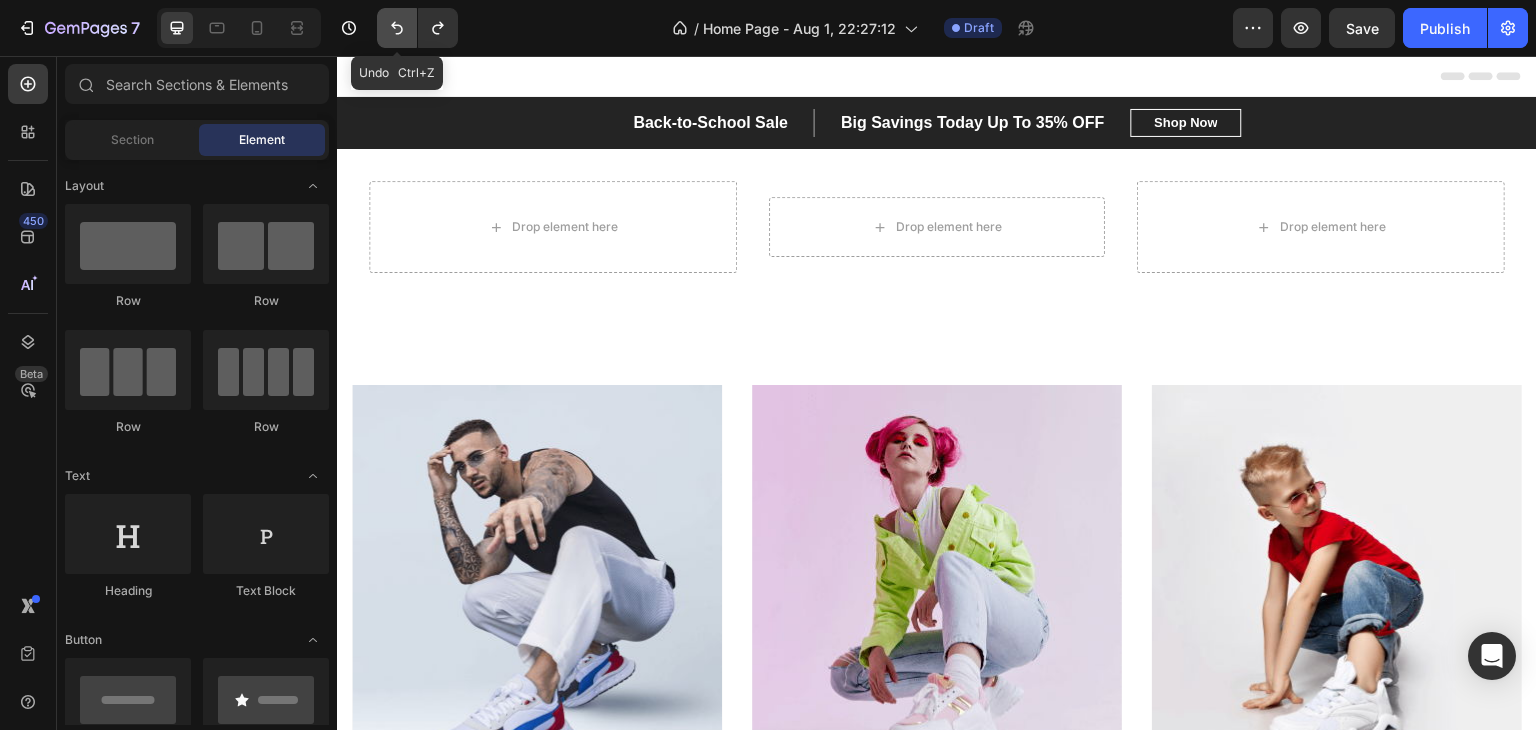 click 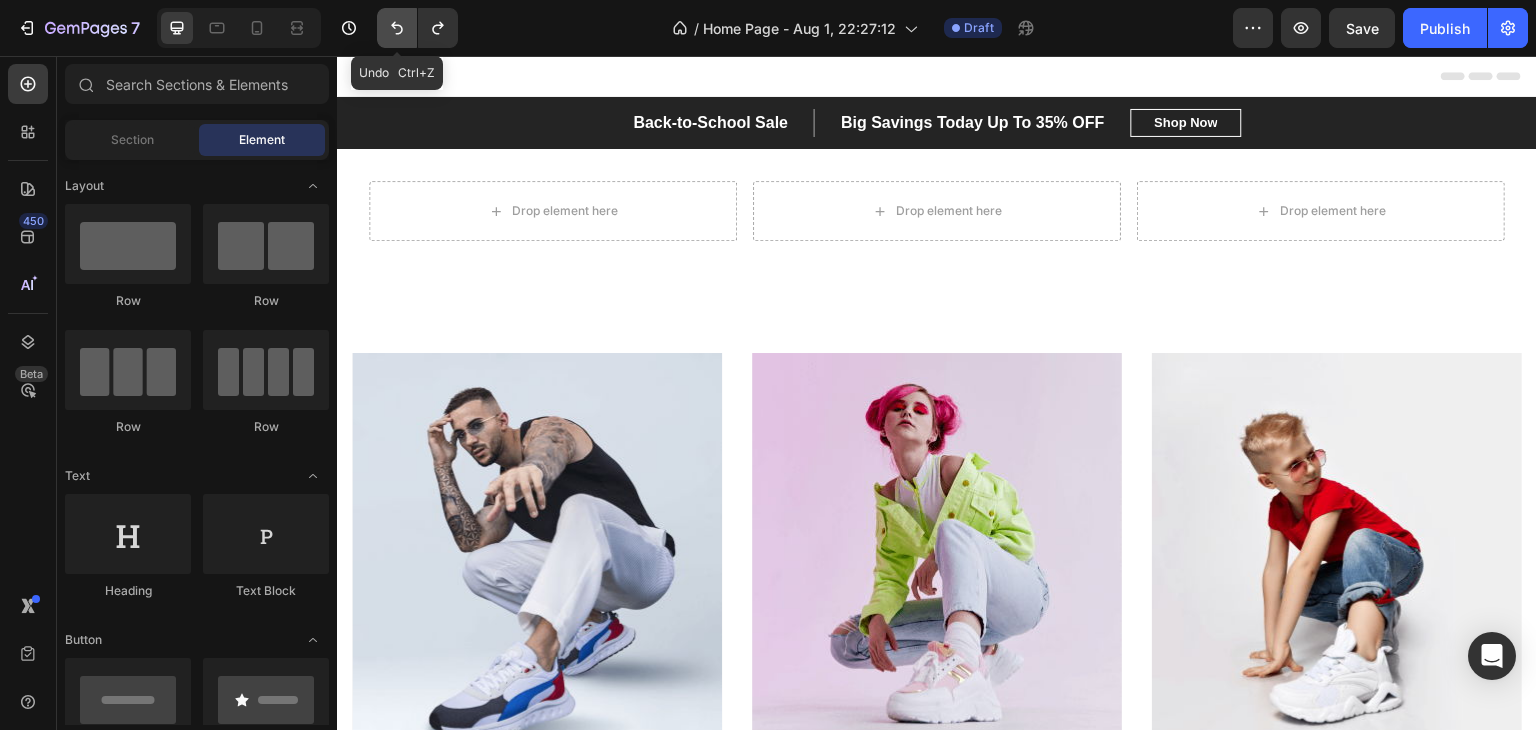 click 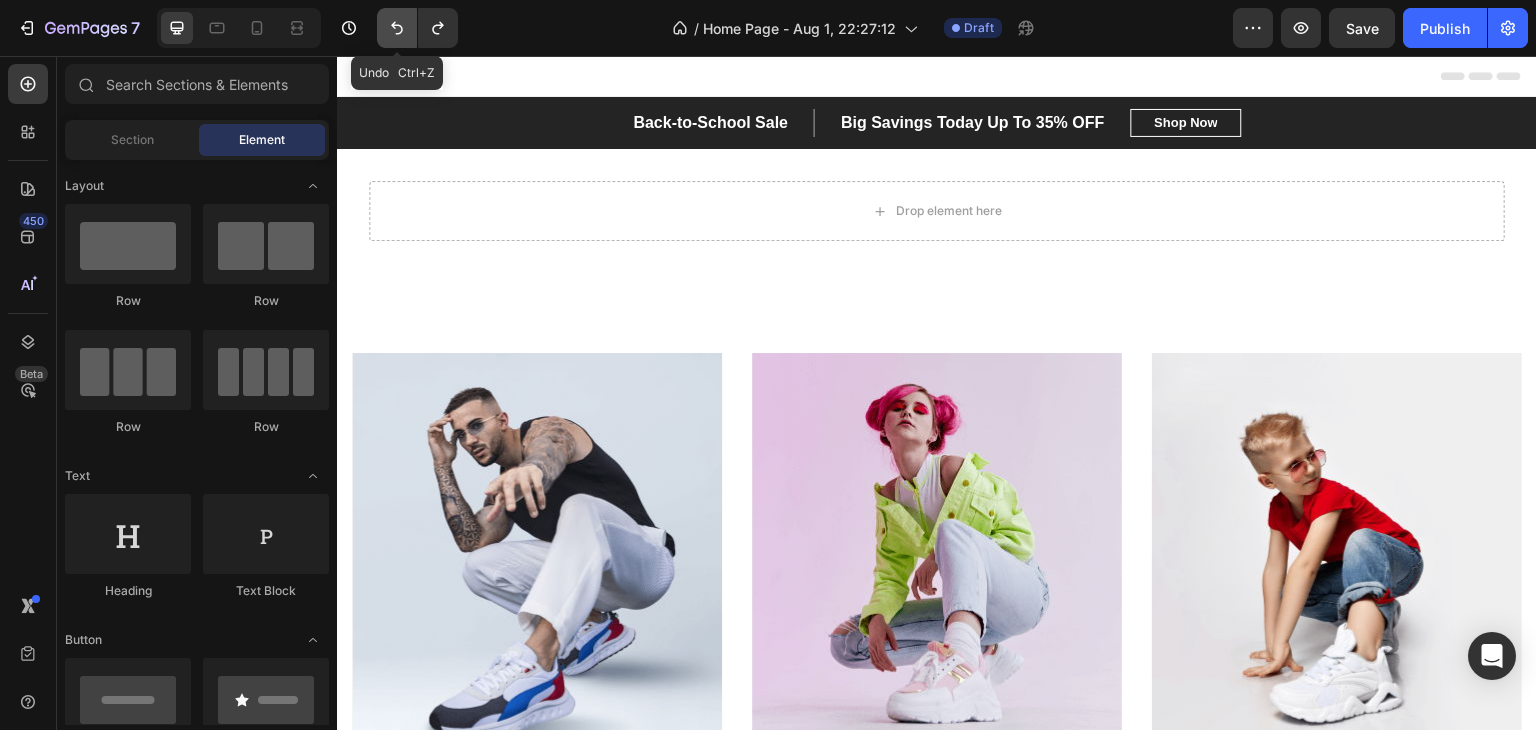 click 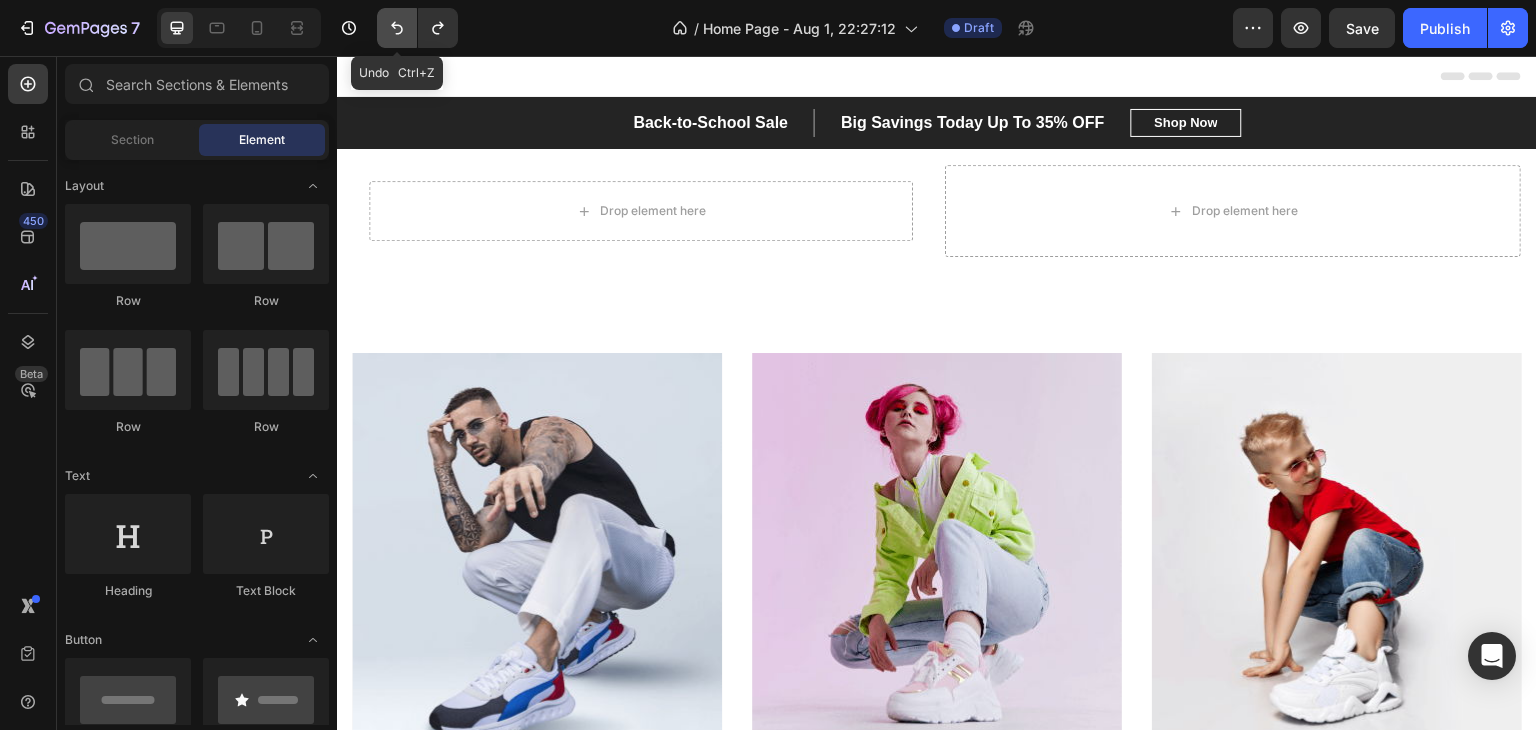 click 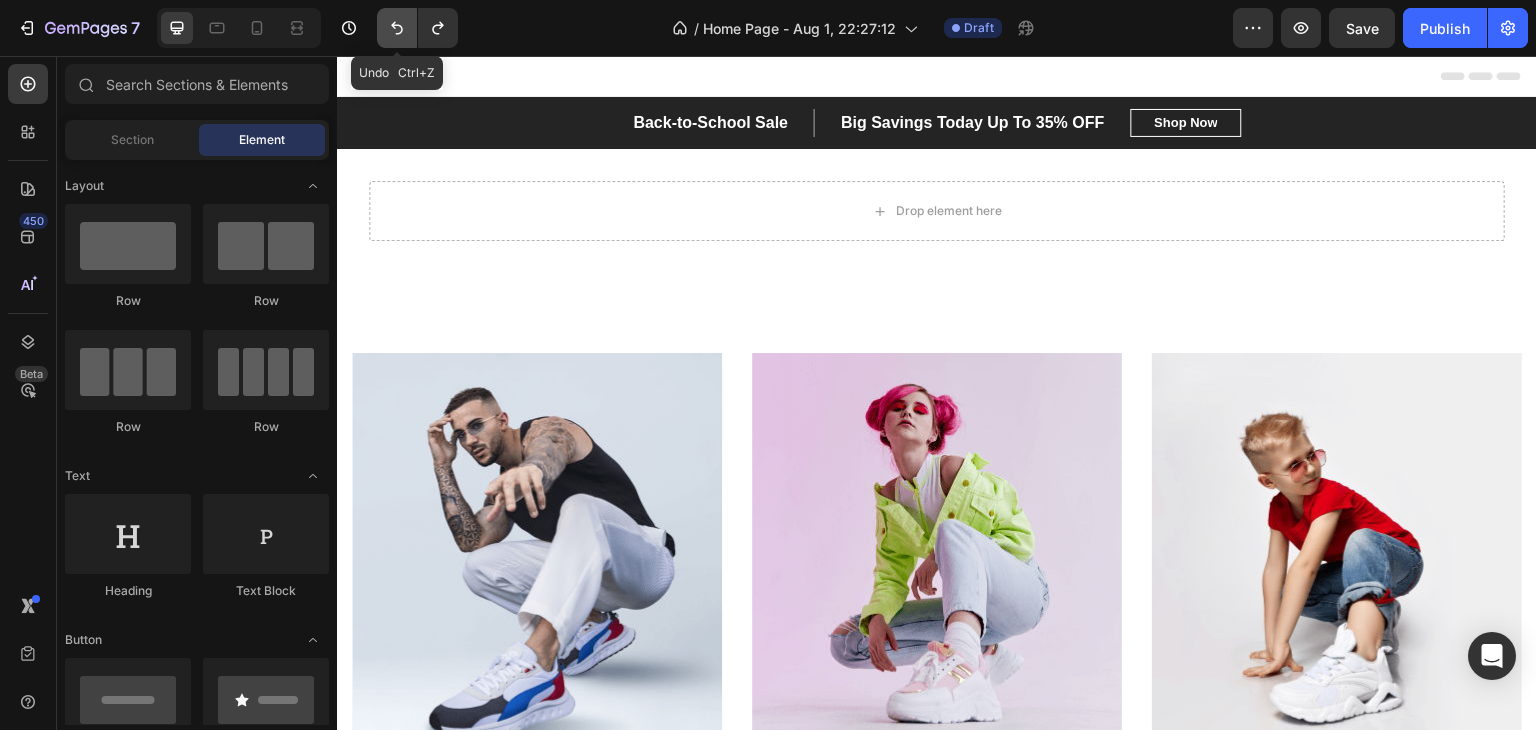click 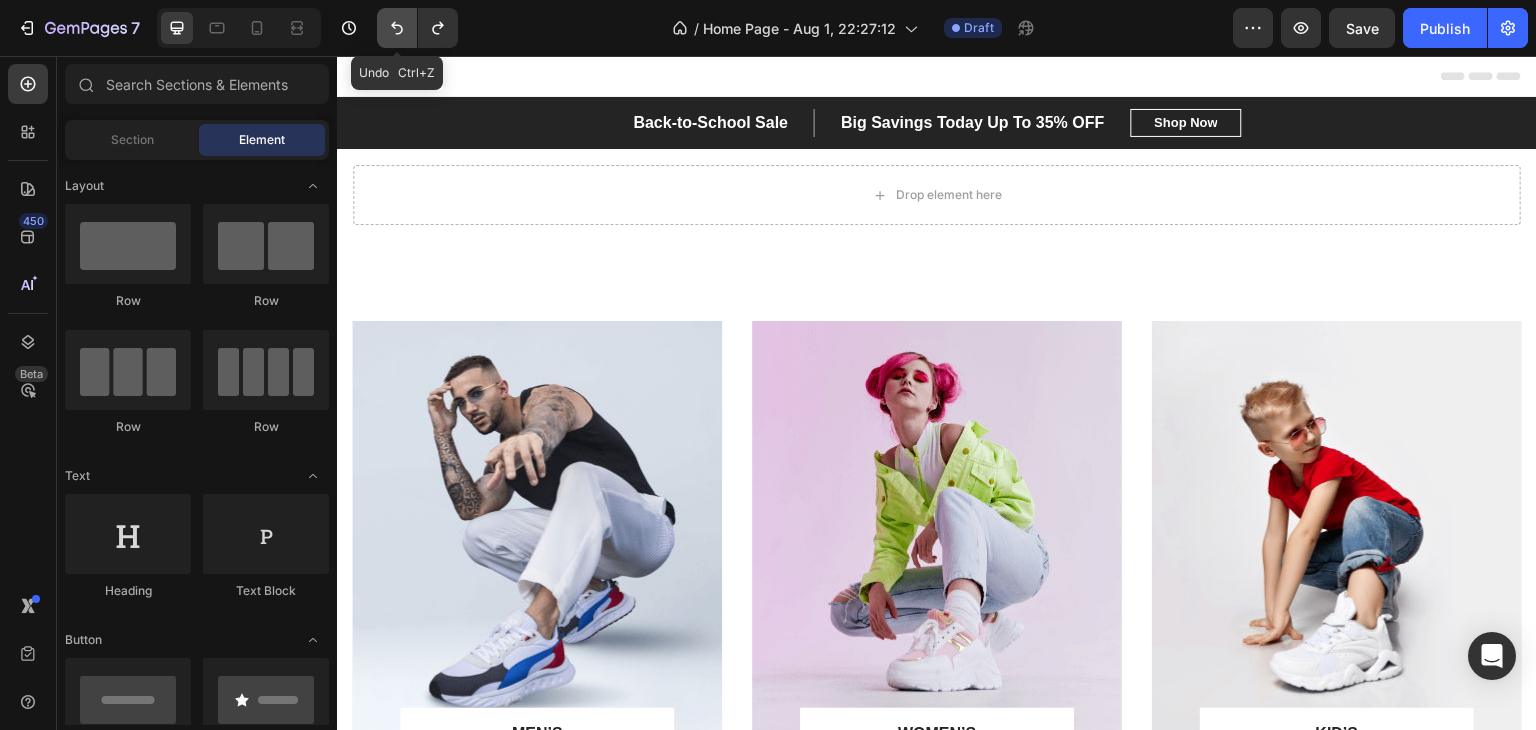 click 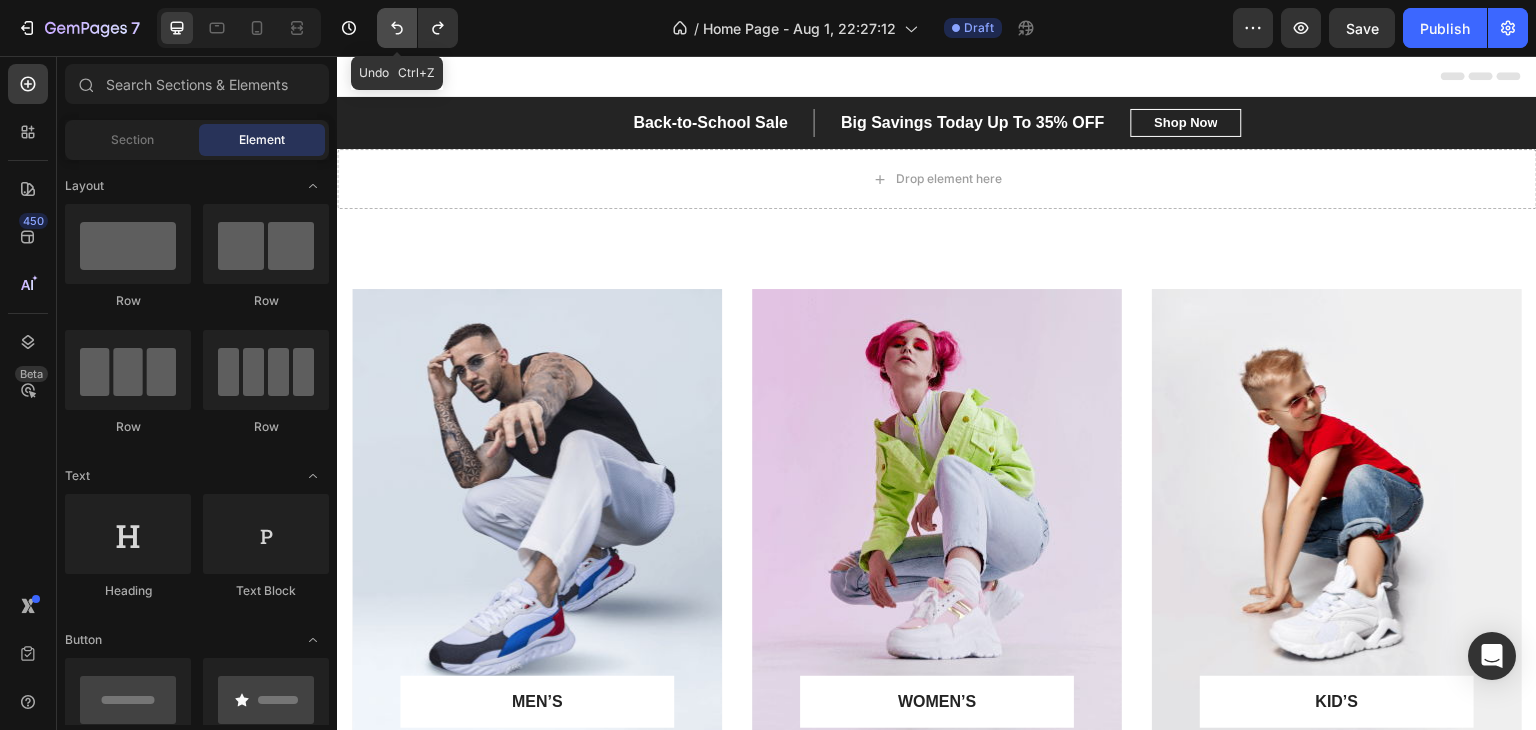 click 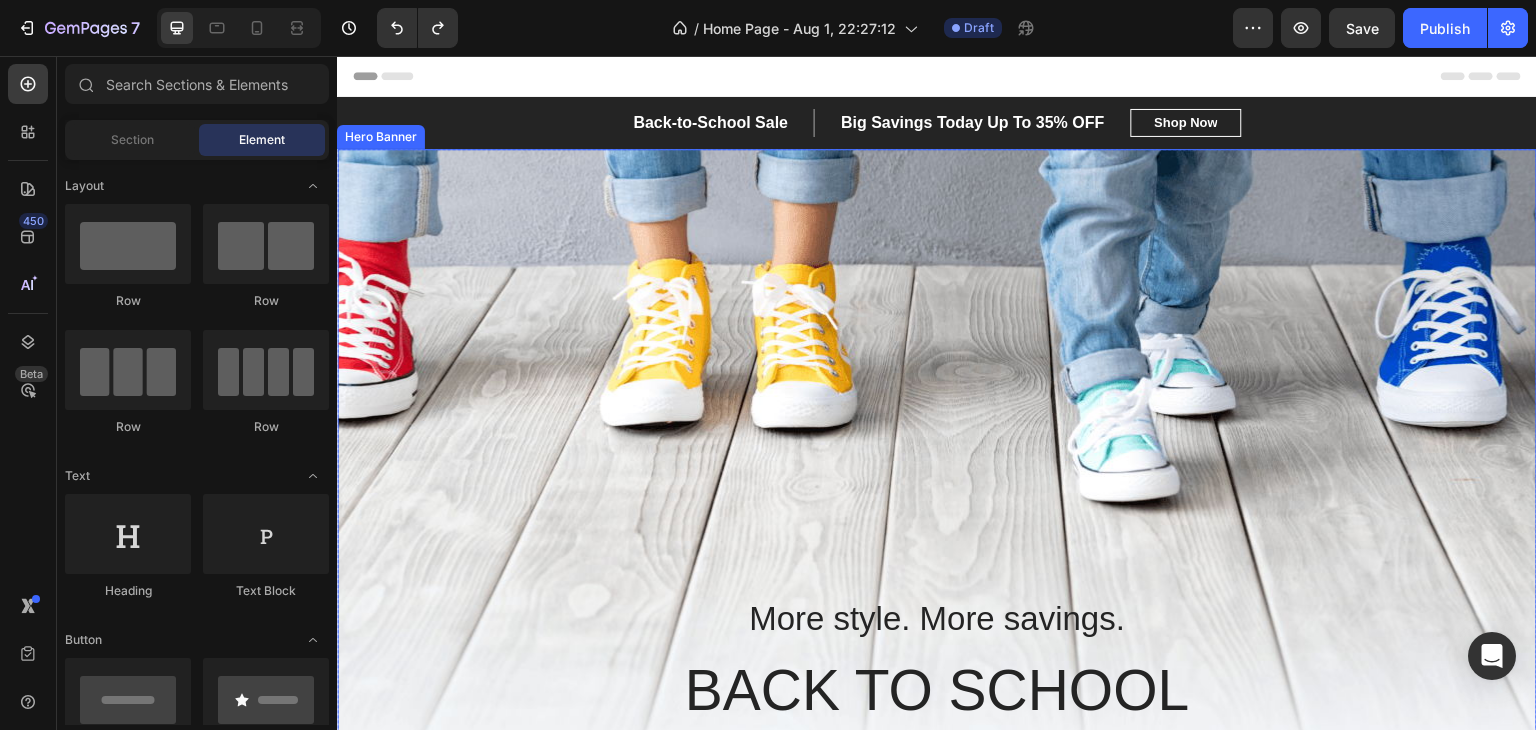 click on "Back-to-School Sale Text block Big Savings Today Up To 35% OFF  Text block Row Back-to-School Sale Up To 35% OFF  Text block Shop Now Button Row Row" at bounding box center (937, 123) 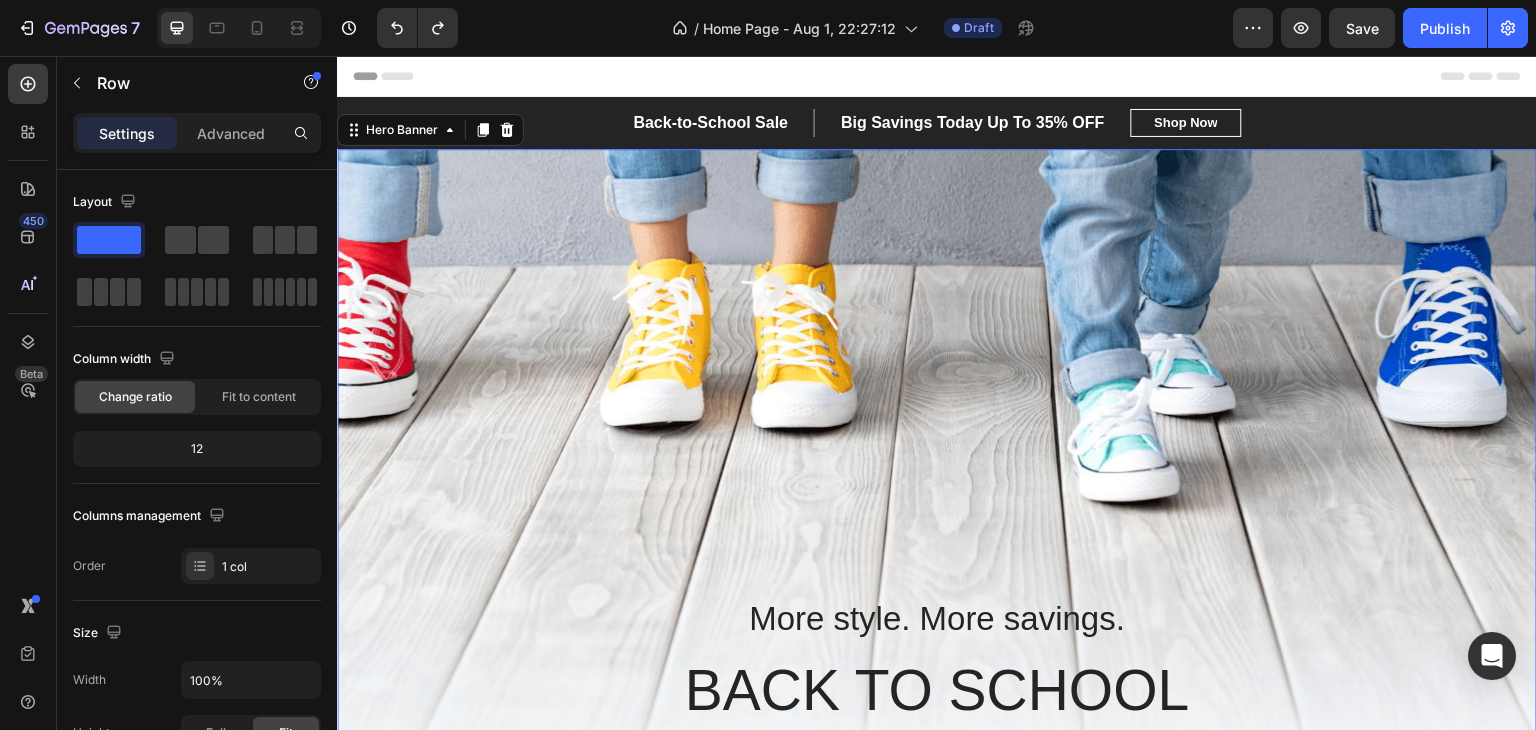 click at bounding box center [937, 499] 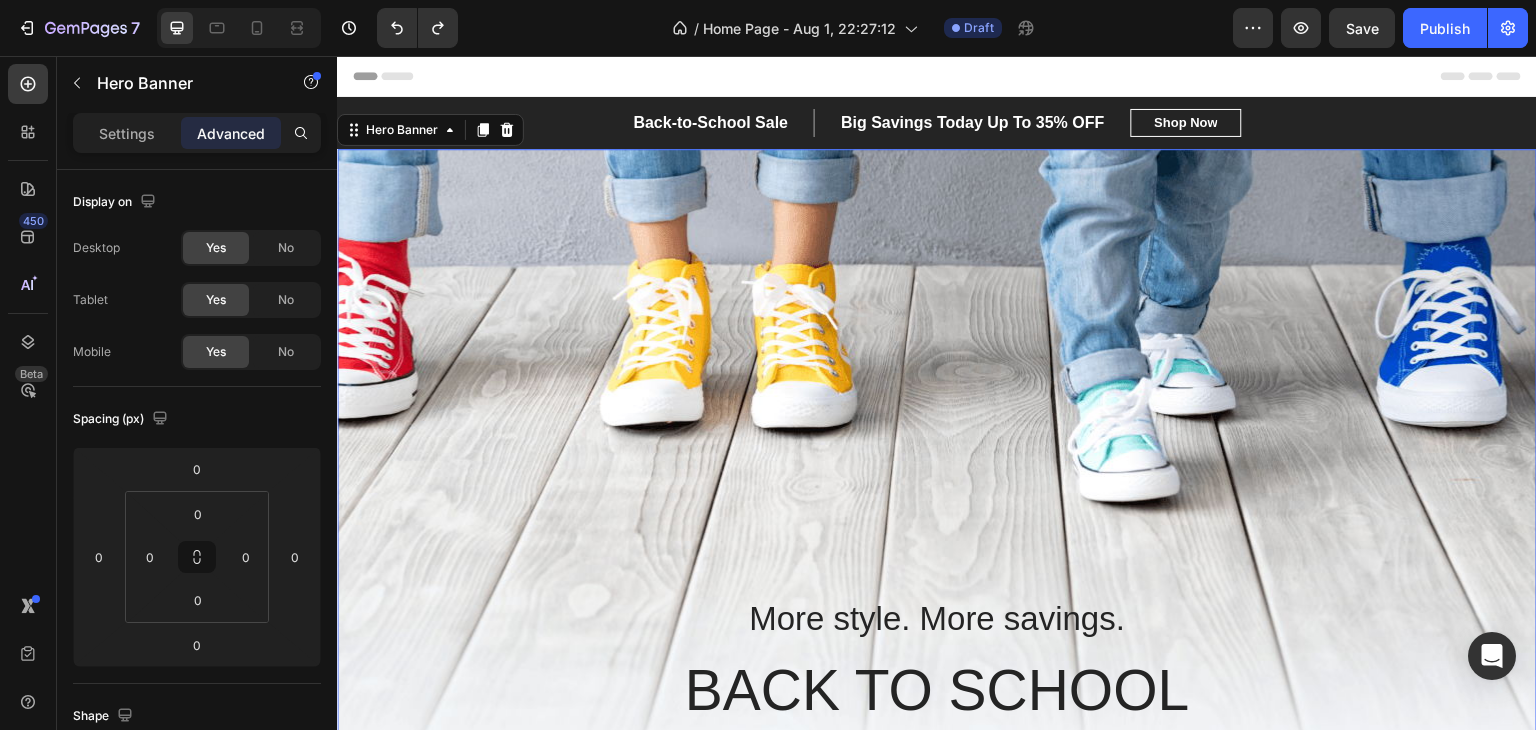 click at bounding box center [937, 499] 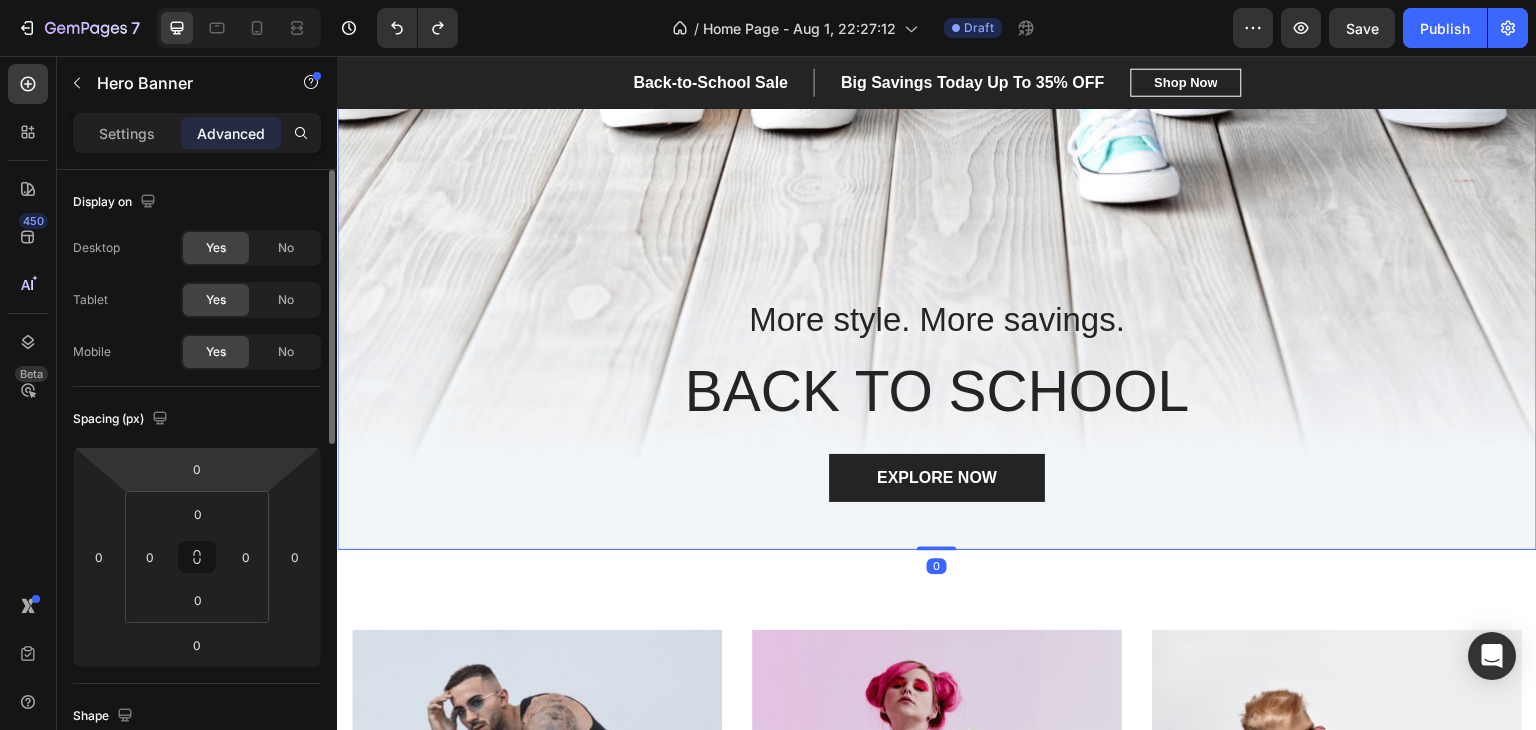 scroll, scrollTop: 300, scrollLeft: 0, axis: vertical 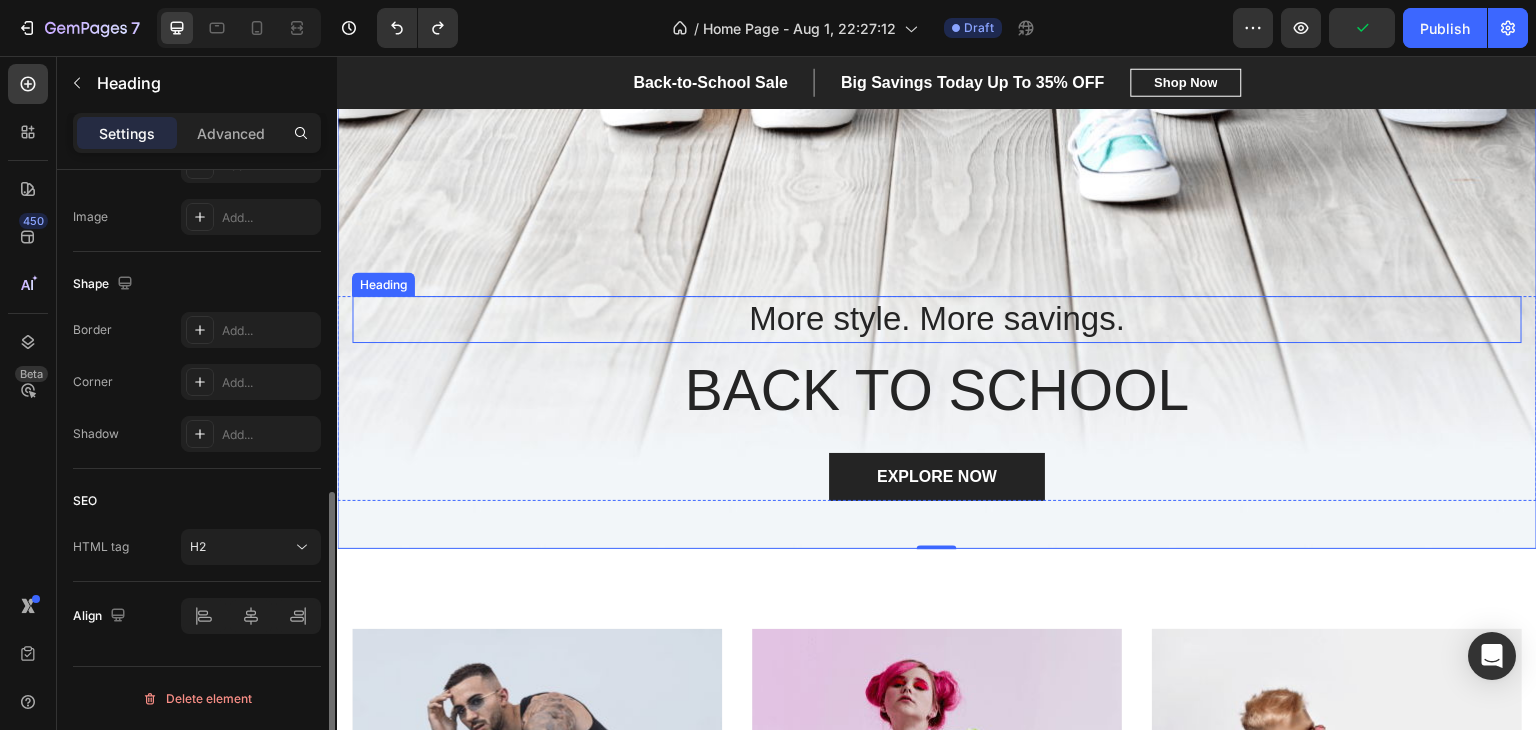click on "More style. More savings." at bounding box center [937, 319] 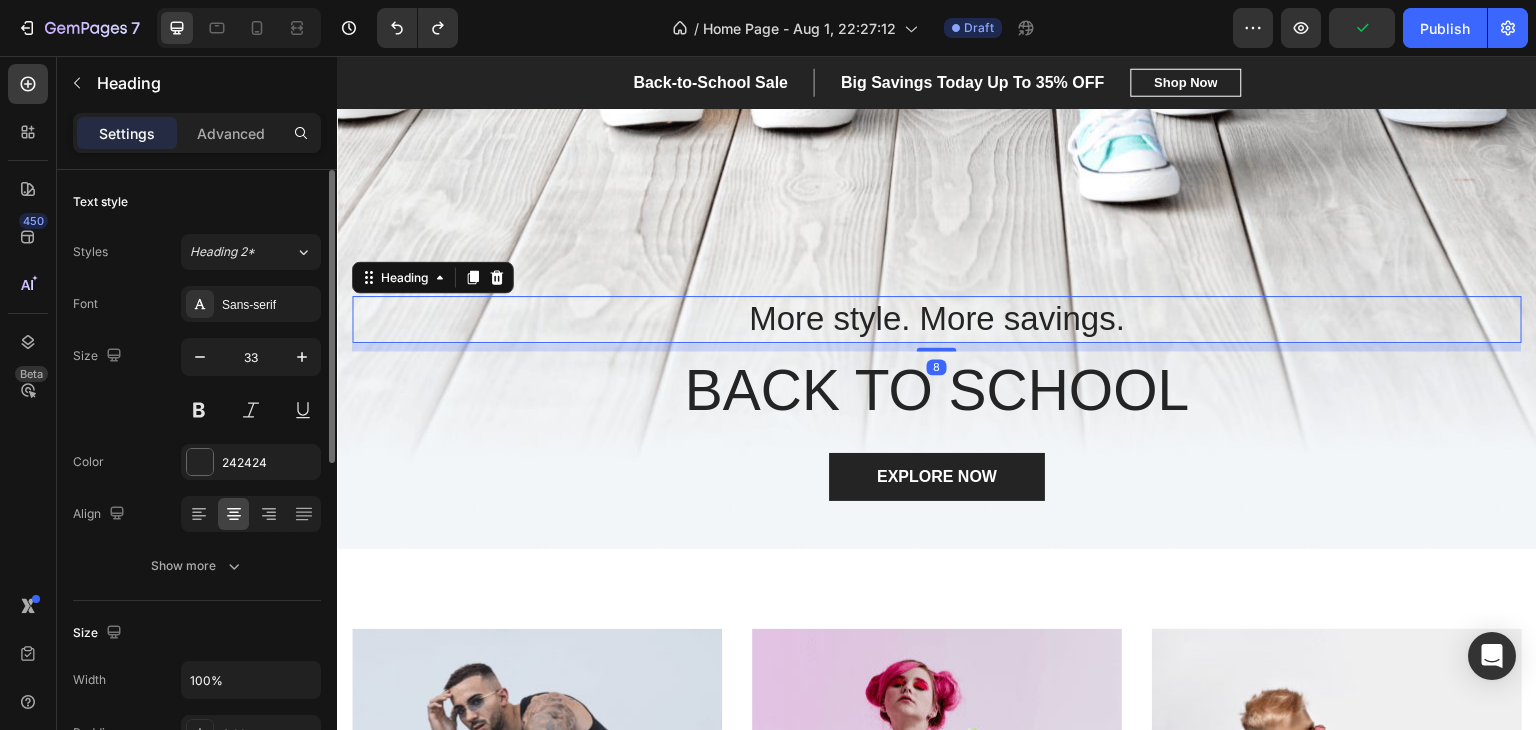 click at bounding box center [937, 199] 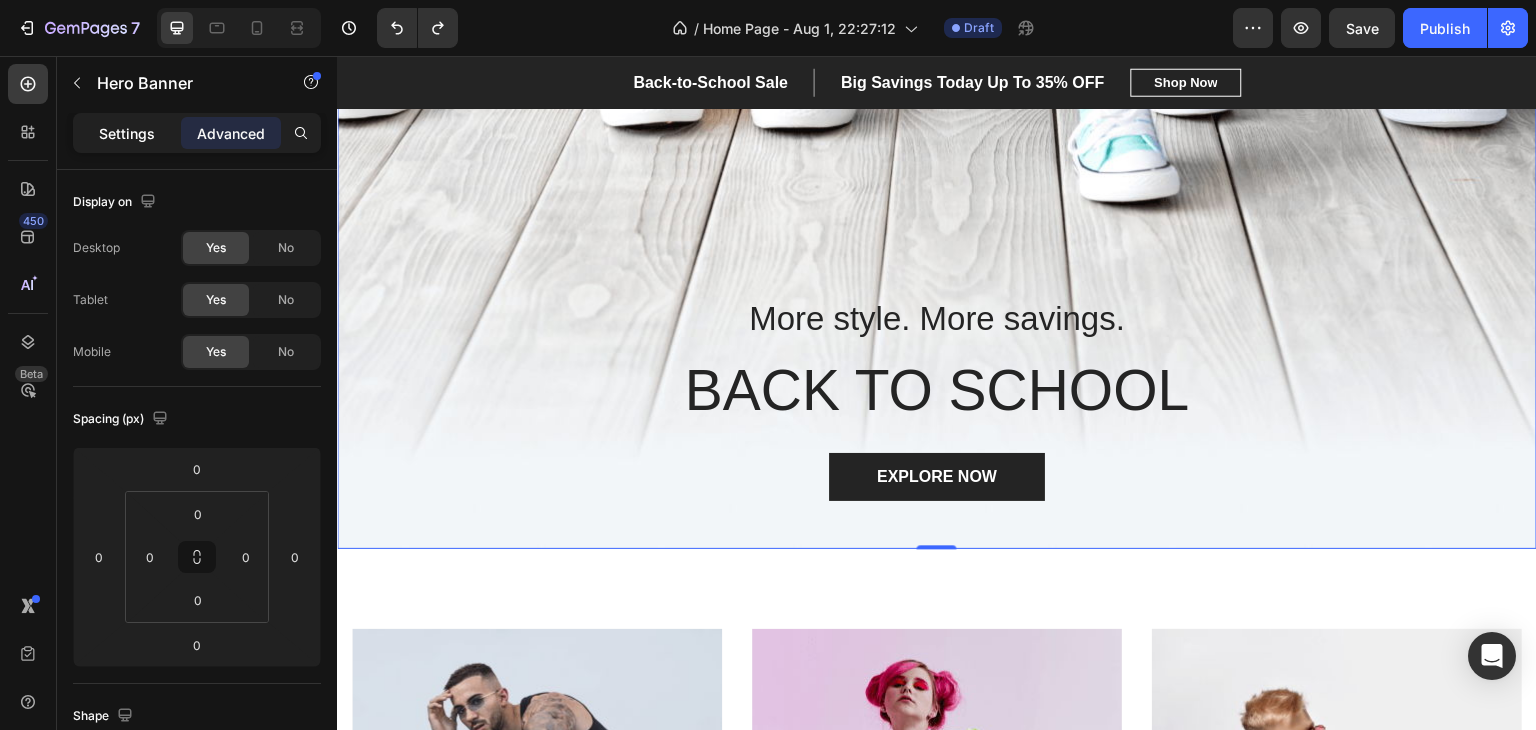 click on "Settings" at bounding box center [127, 133] 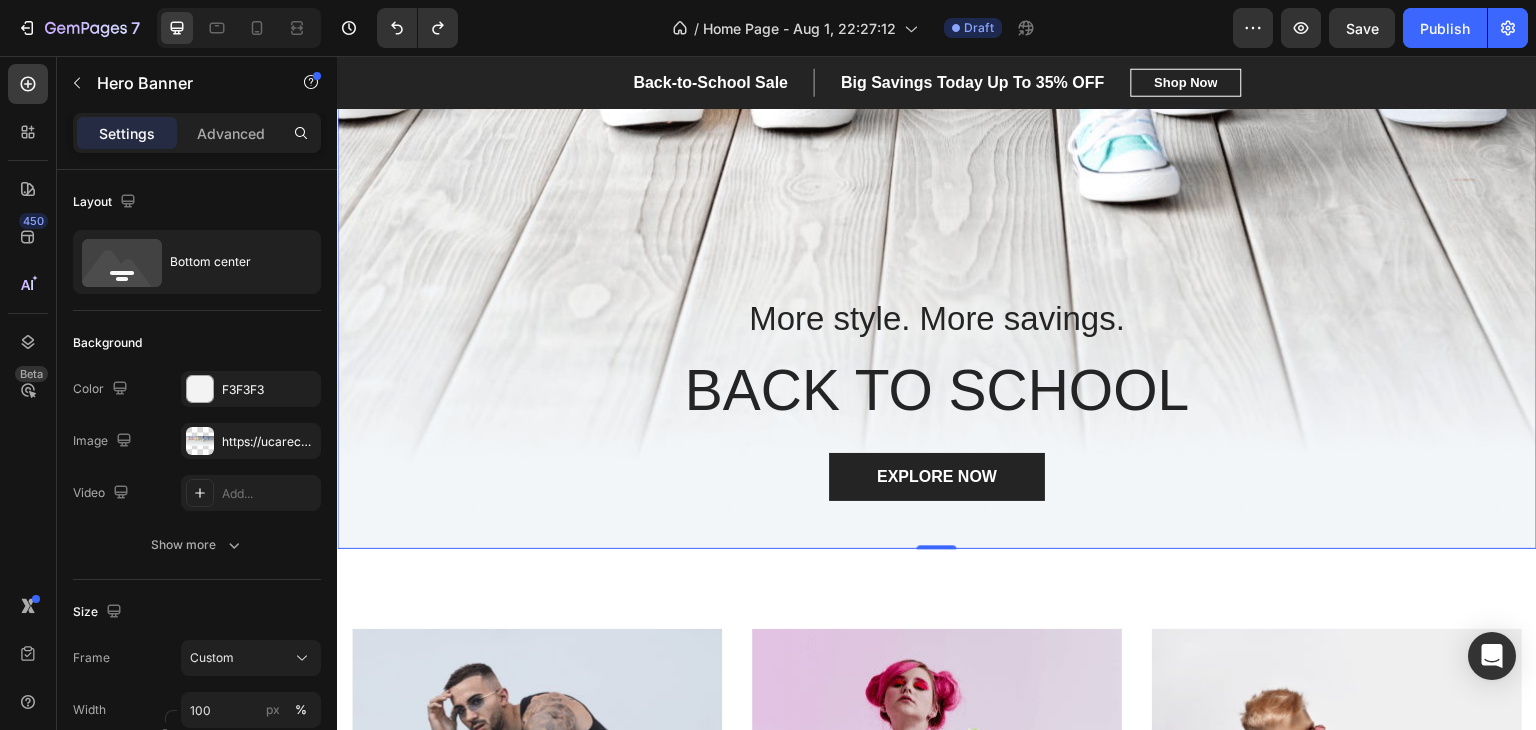 click at bounding box center (937, 199) 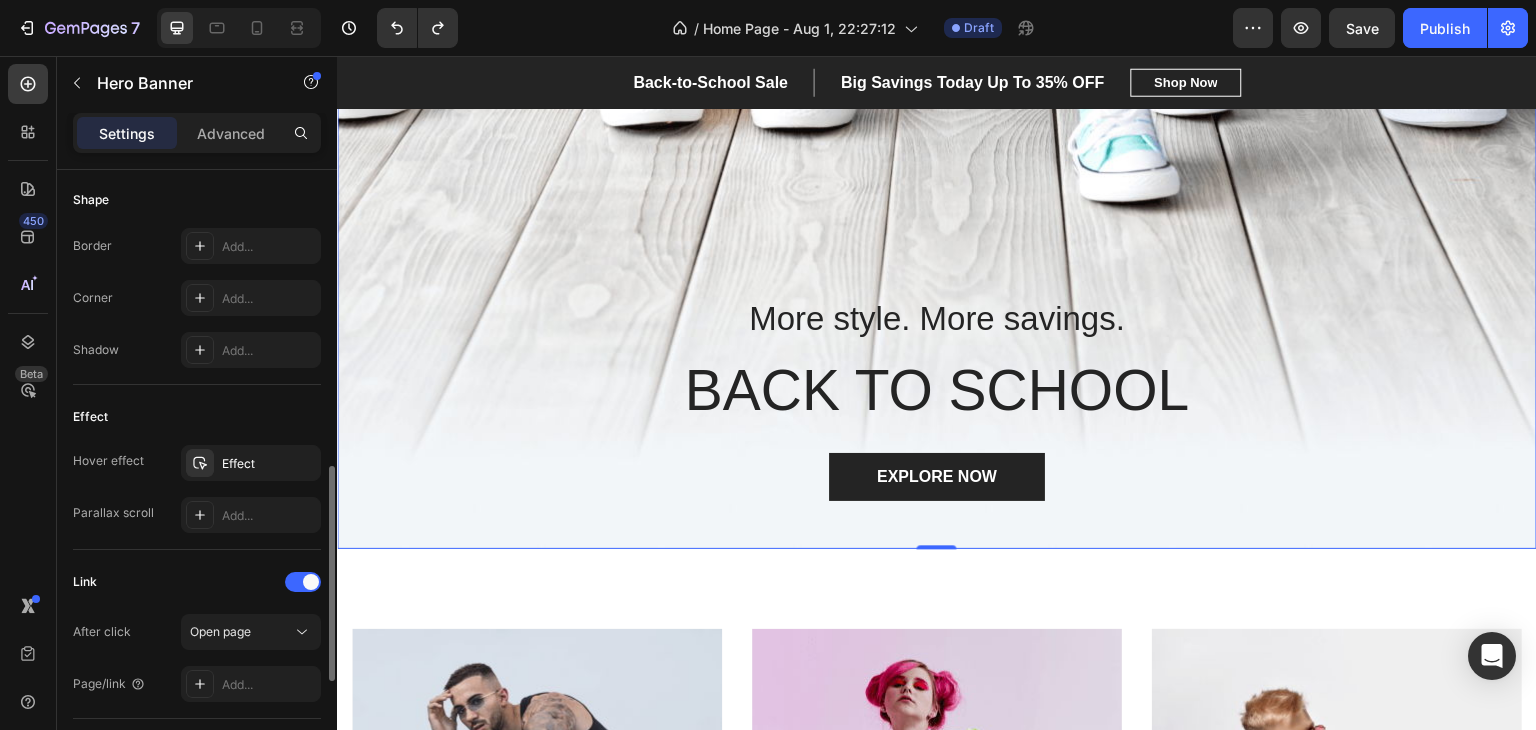 scroll, scrollTop: 448, scrollLeft: 0, axis: vertical 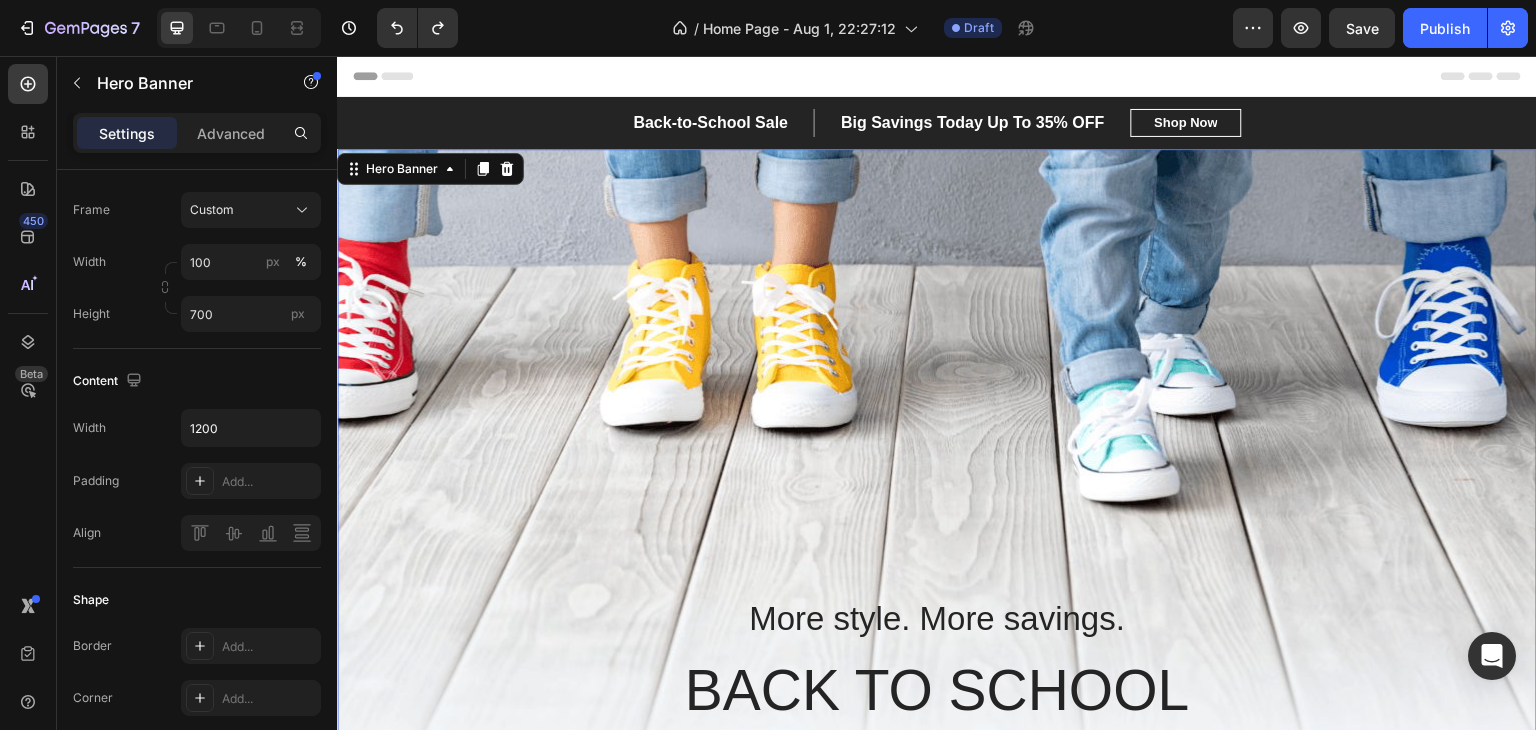 click at bounding box center (937, 499) 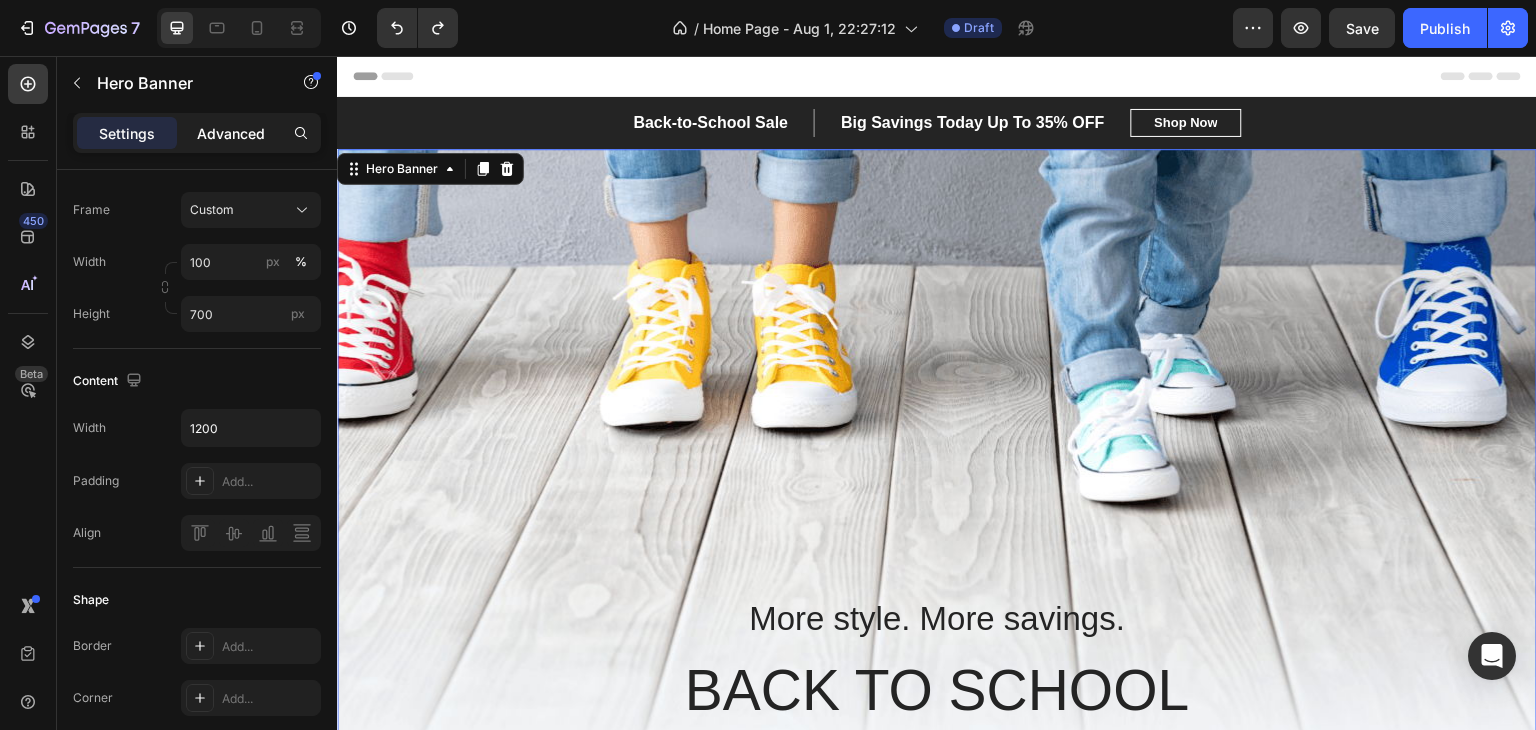 click on "Advanced" at bounding box center [231, 133] 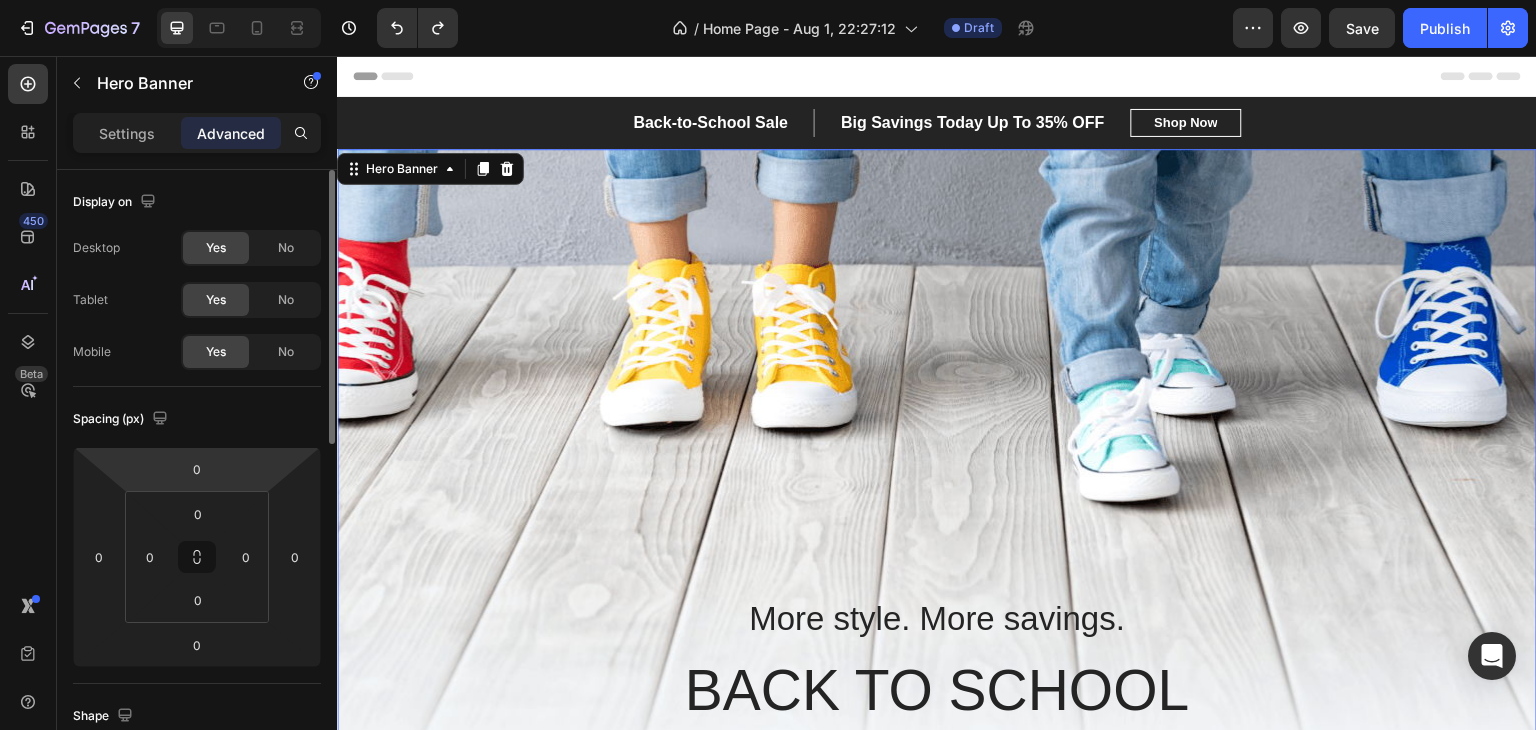 scroll, scrollTop: 0, scrollLeft: 0, axis: both 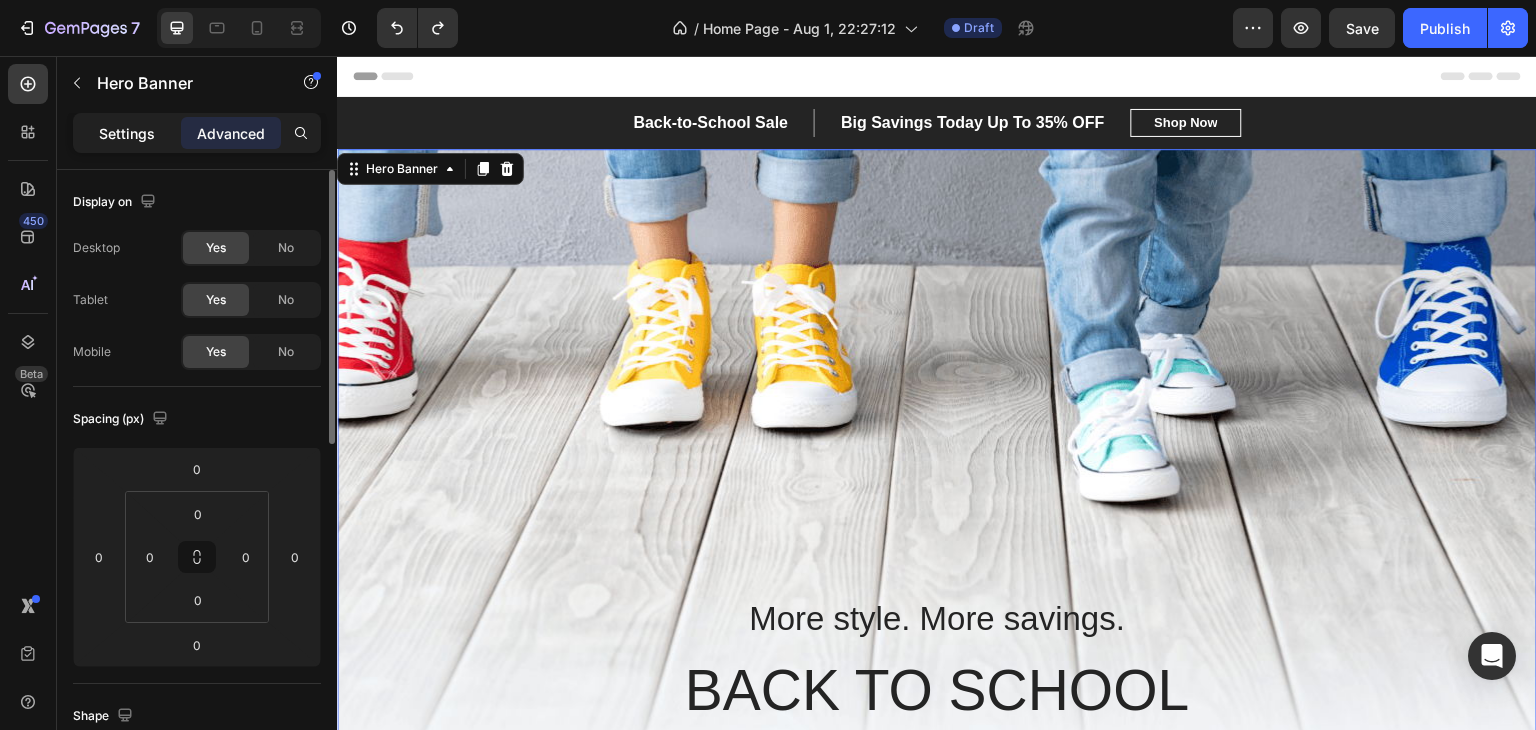 click on "Settings" at bounding box center [127, 133] 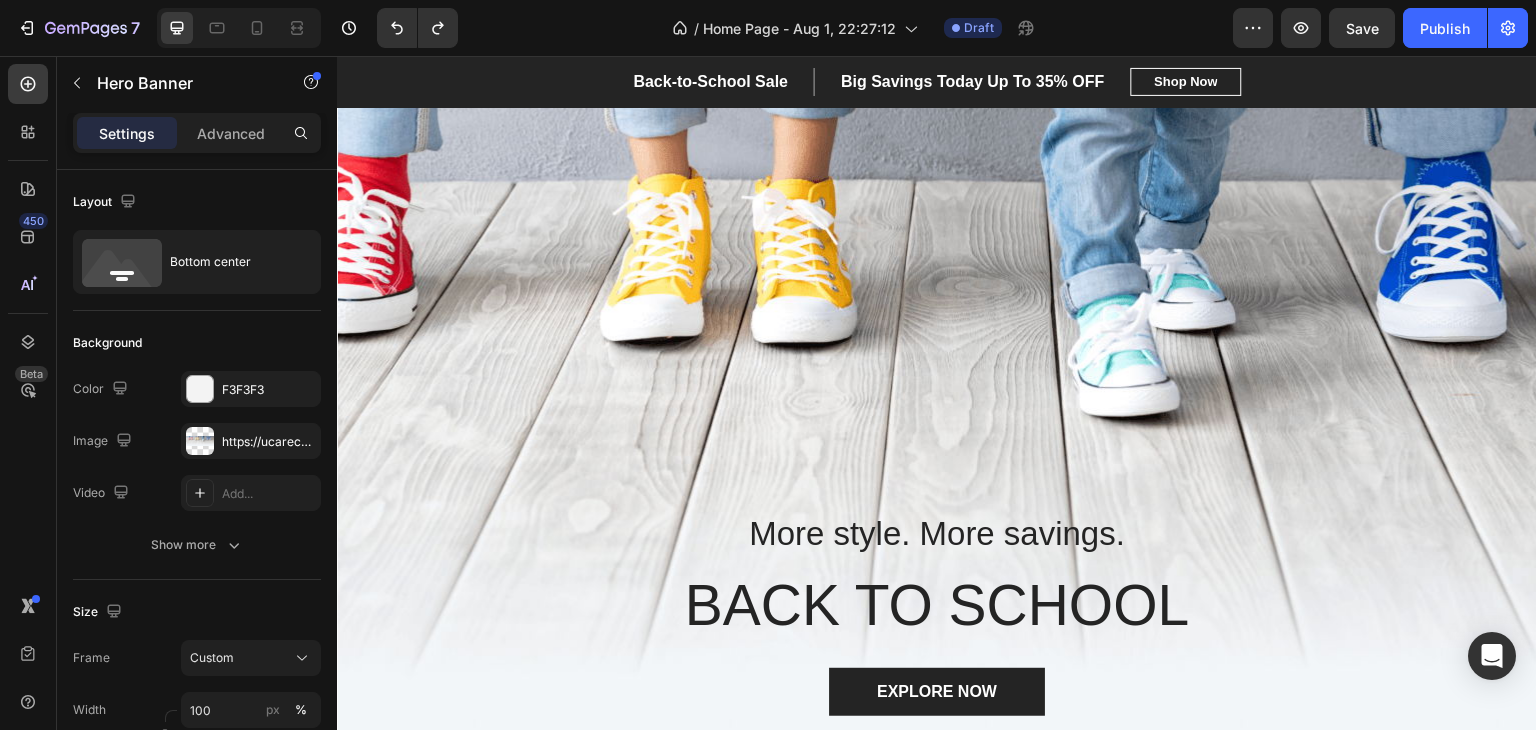scroll, scrollTop: 0, scrollLeft: 0, axis: both 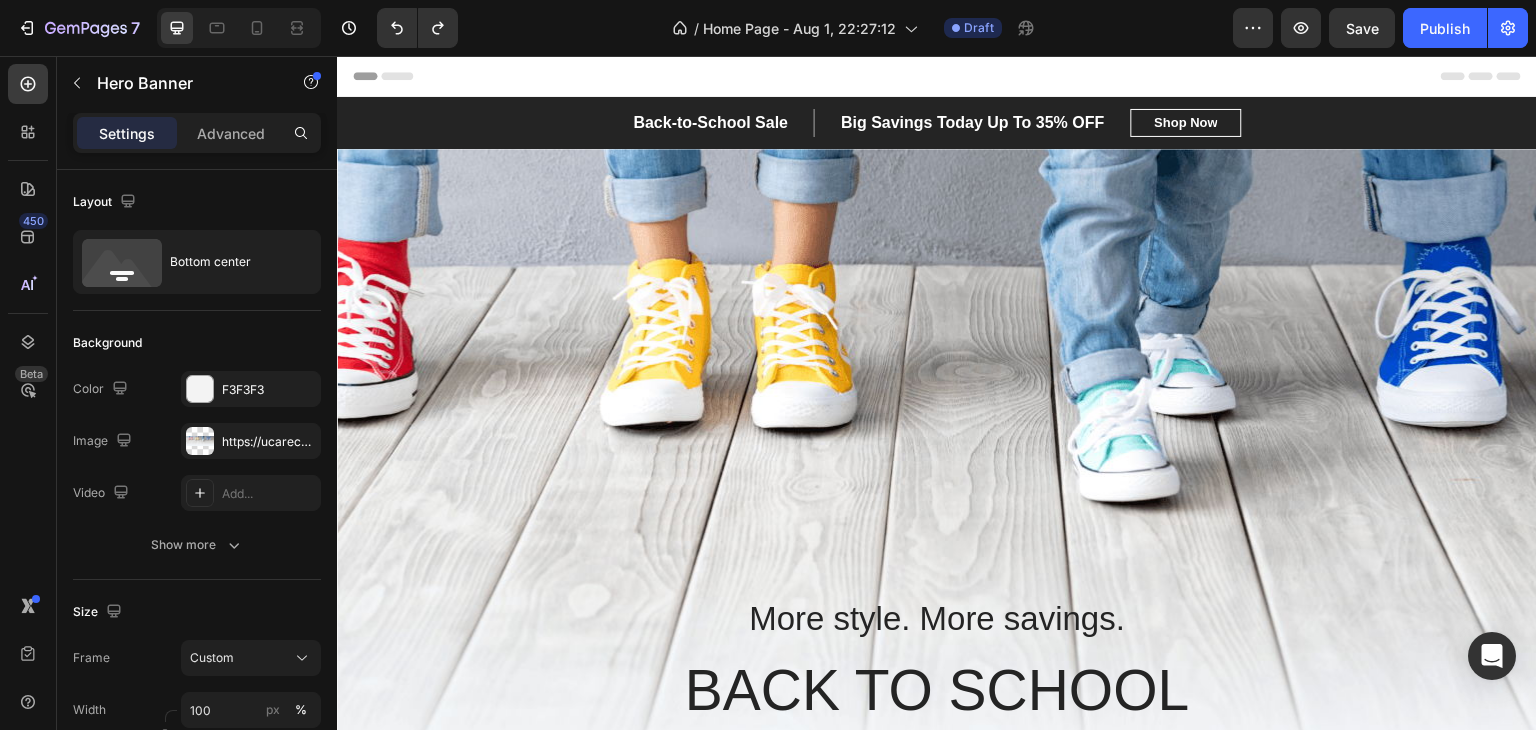 click at bounding box center [937, 499] 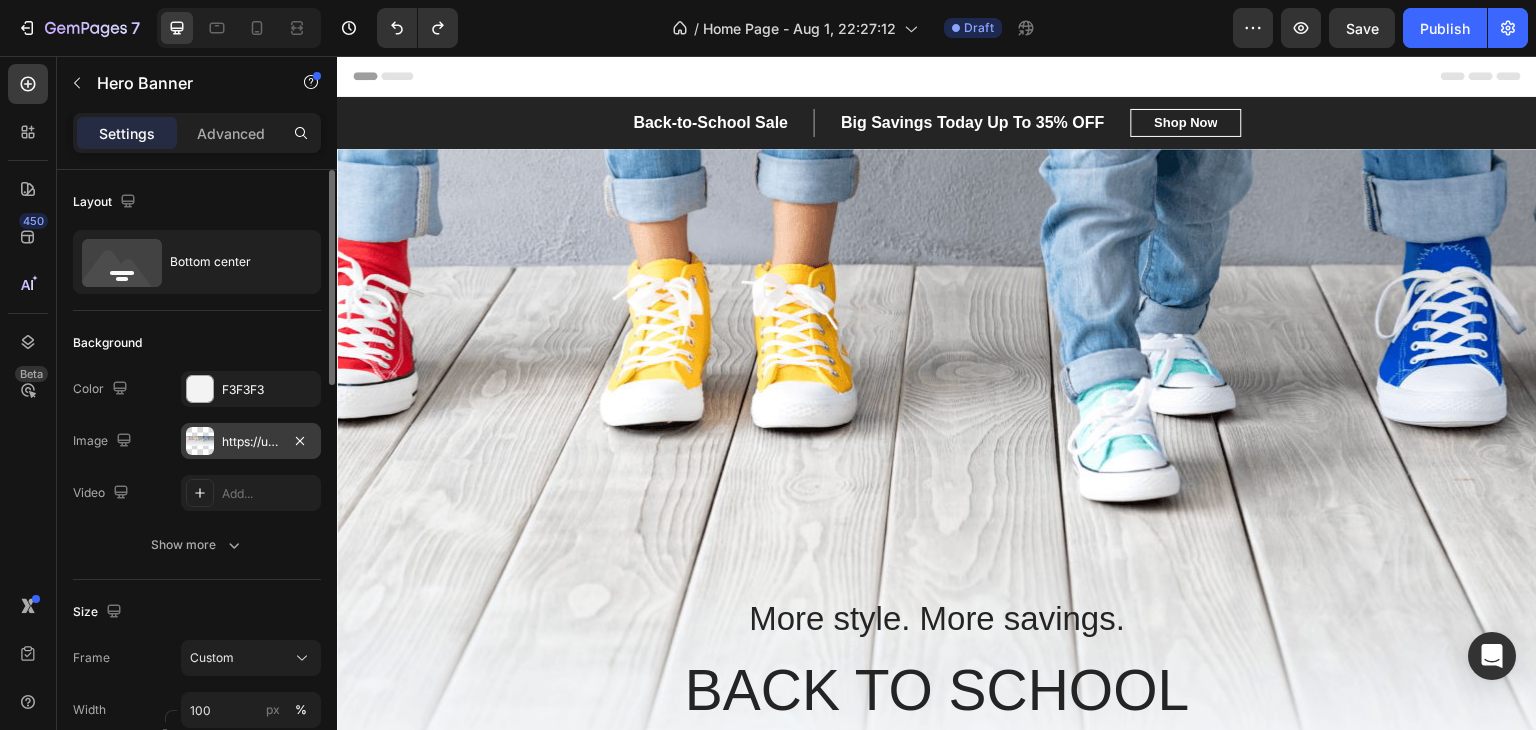 click on "https://ucarecdn.com/ed03b17b-99c9-48c4-95a0-ab11ffcb6077/-/format/auto/" at bounding box center (251, 442) 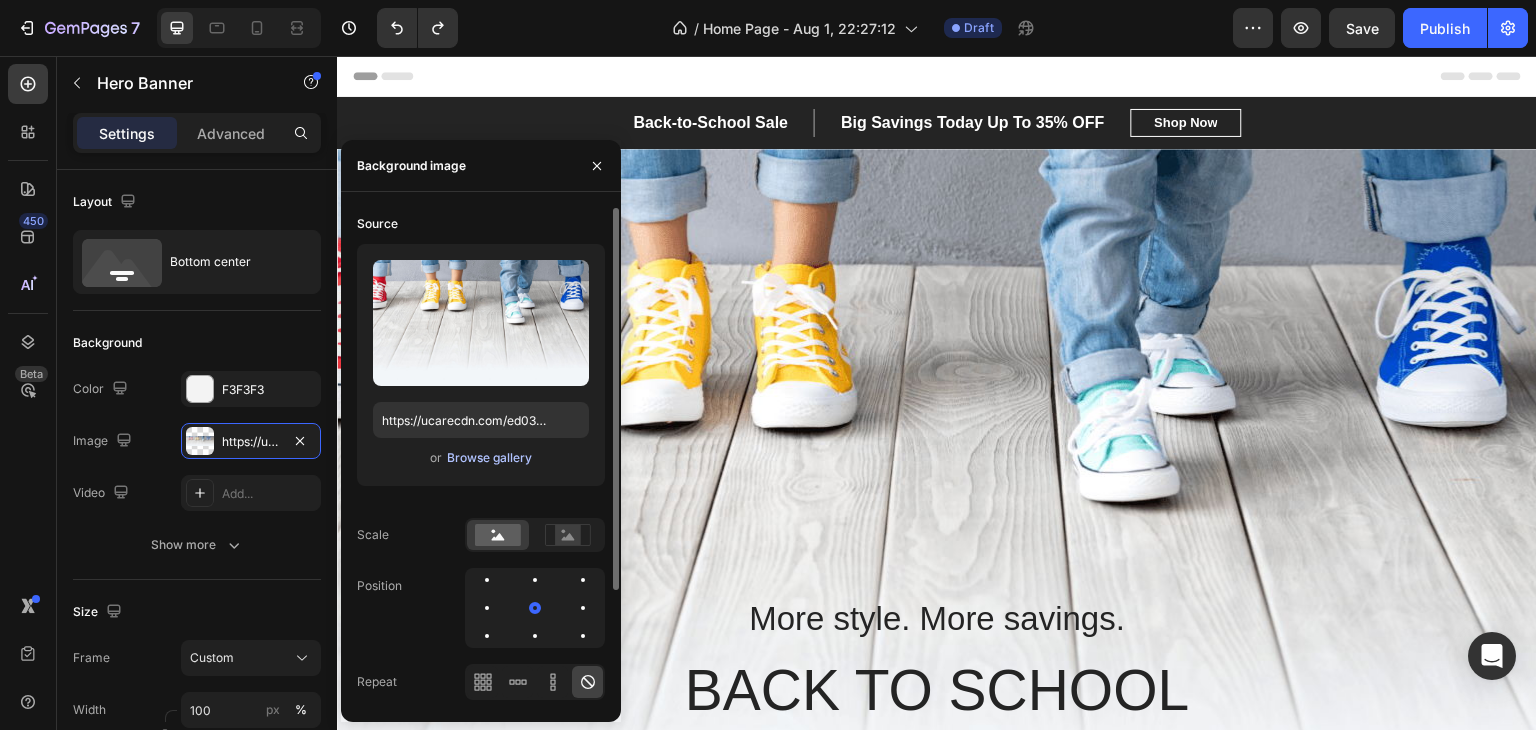 click on "Browse gallery" at bounding box center [489, 458] 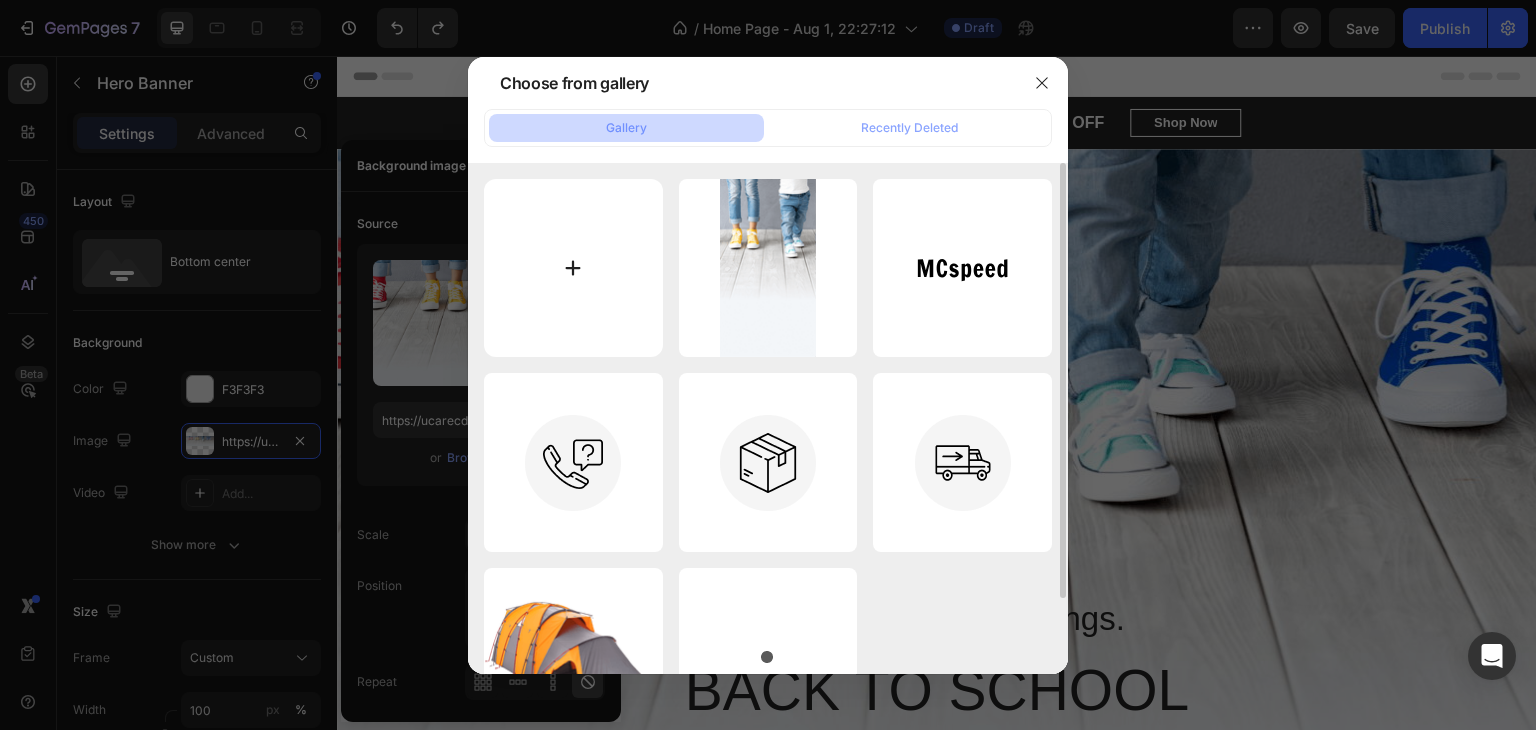 click at bounding box center [573, 268] 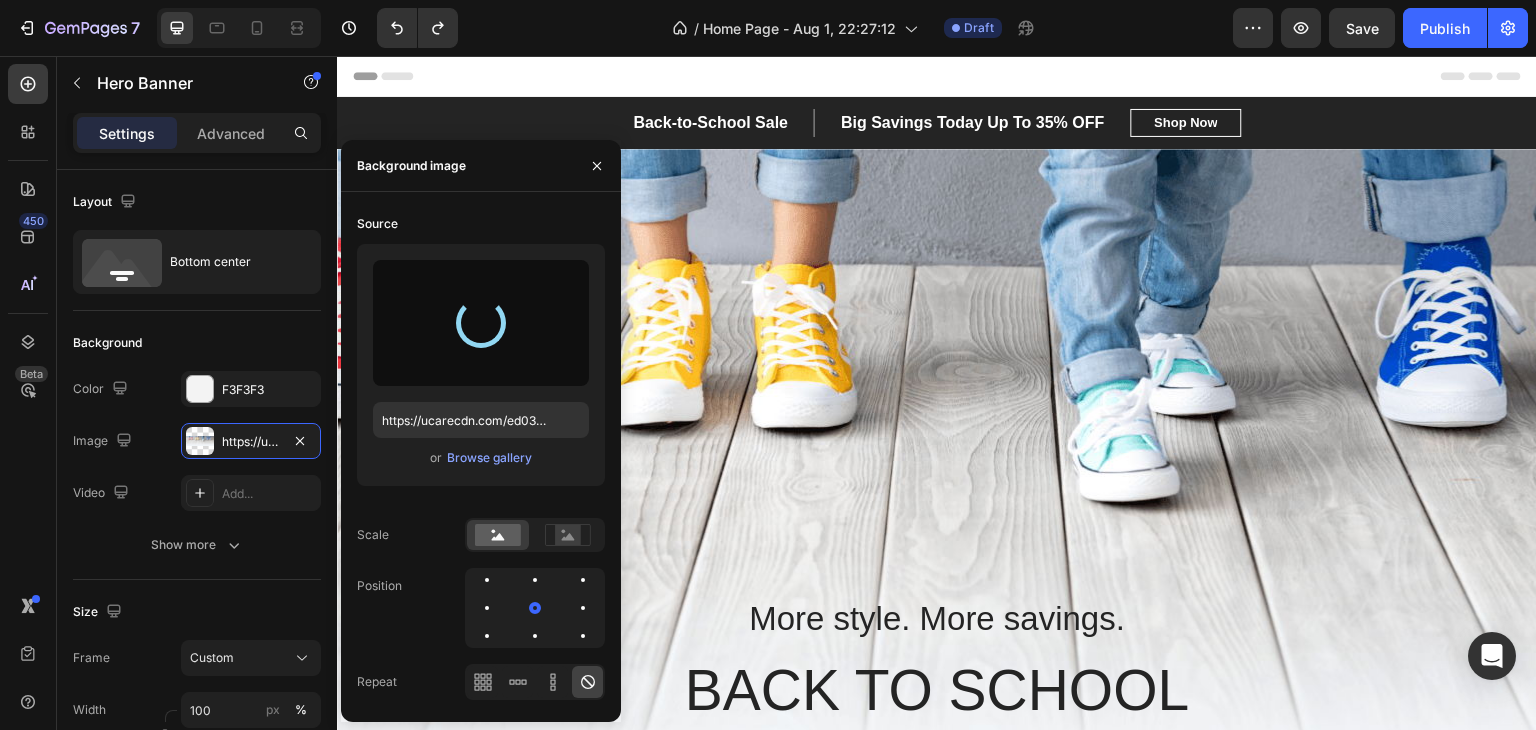 type on "https://cdn.shopify.com/s/files/1/0957/2968/0715/files/gempages_578057361986421701-7d571e02-3af8-4799-ae80-c3b94bbe09de.png" 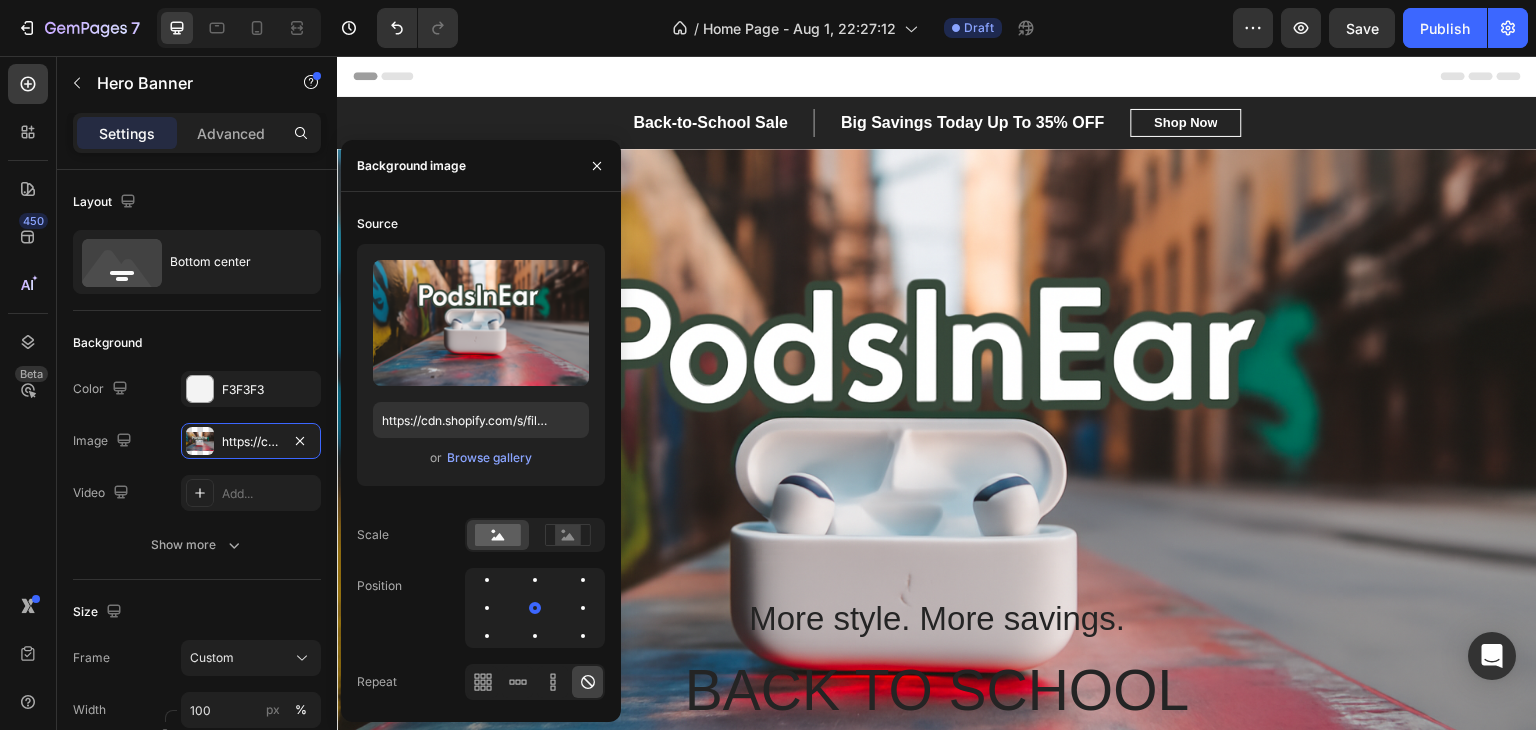 click at bounding box center [937, 499] 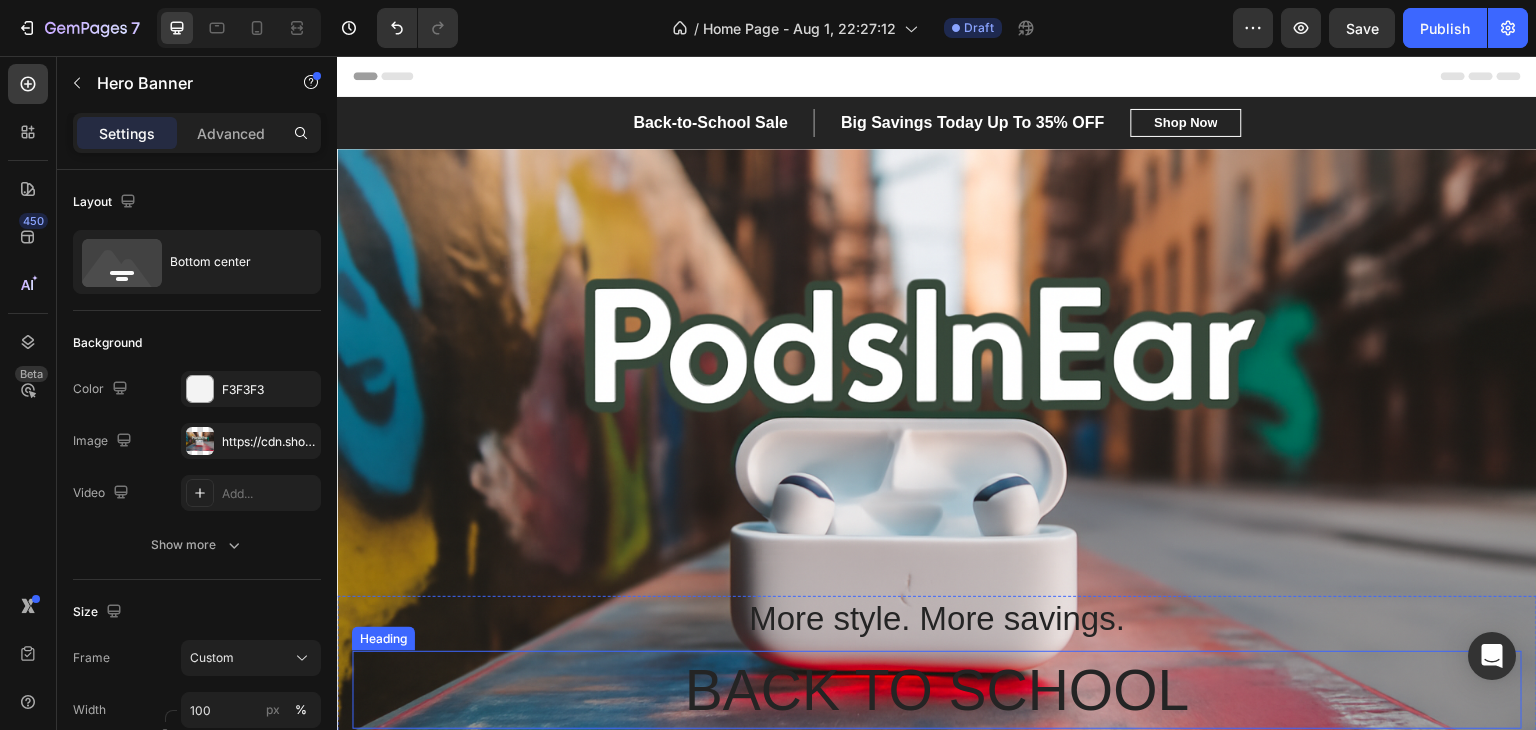 click on "BACK TO SCHOOL" at bounding box center (937, 690) 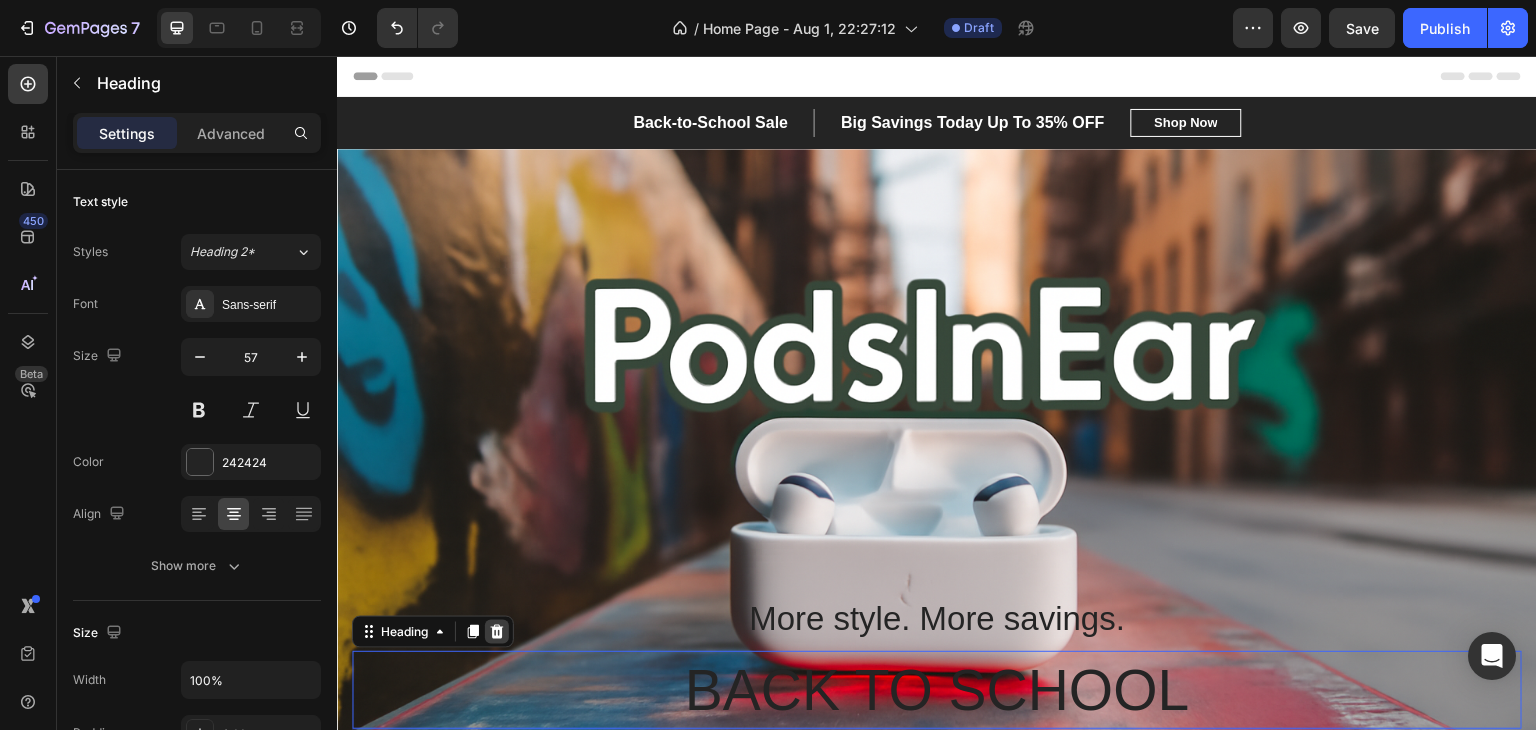 click at bounding box center (497, 632) 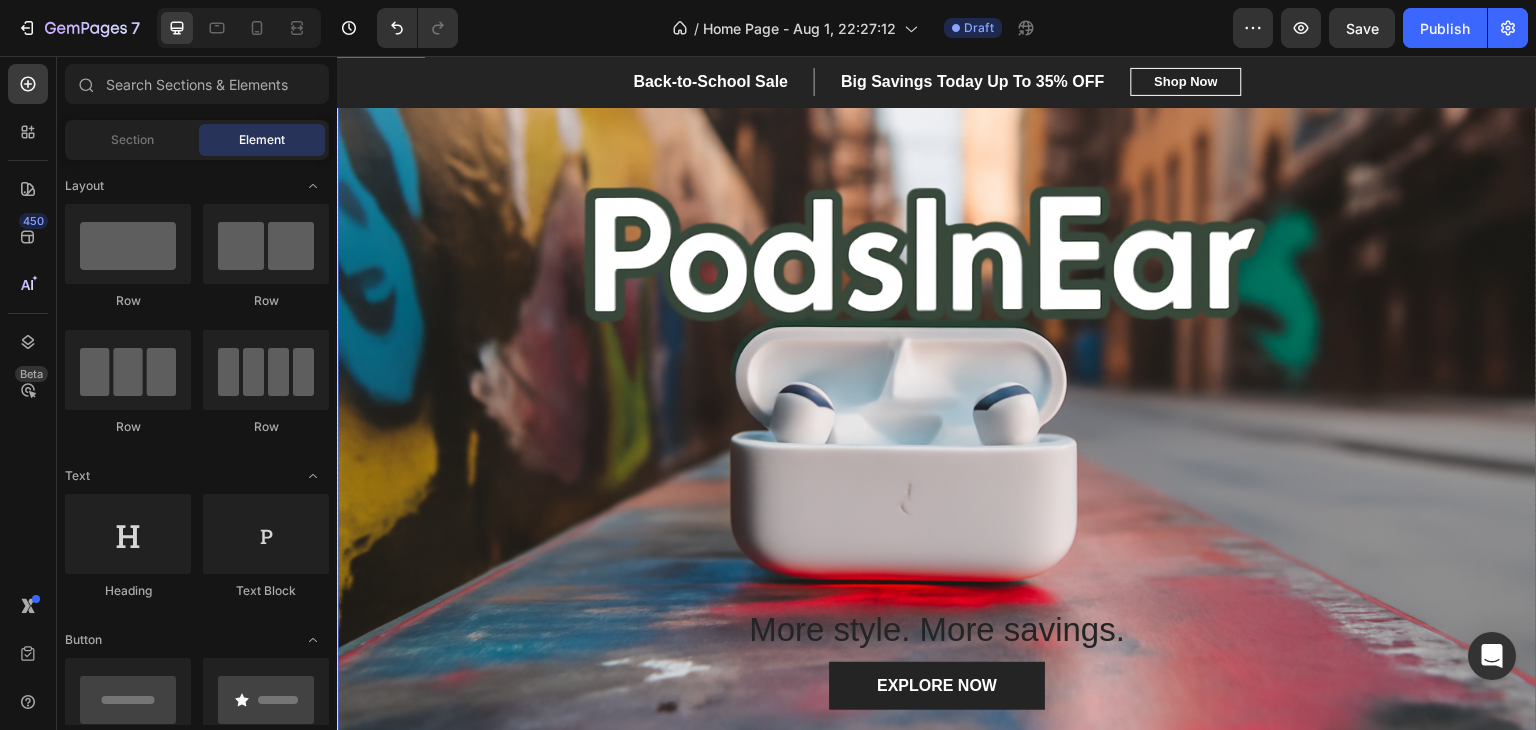 scroll, scrollTop: 200, scrollLeft: 0, axis: vertical 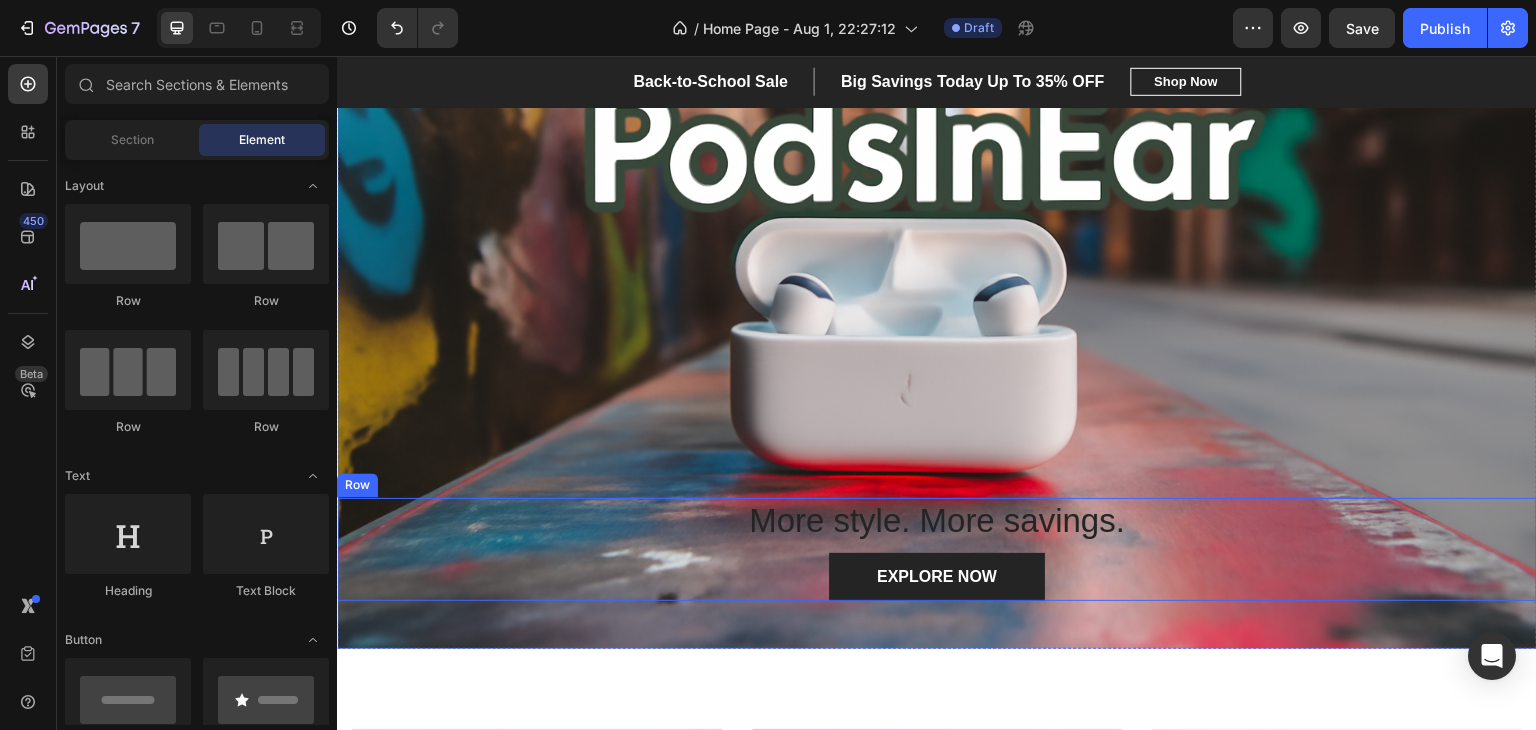 click on "More style. More savings." at bounding box center [937, 521] 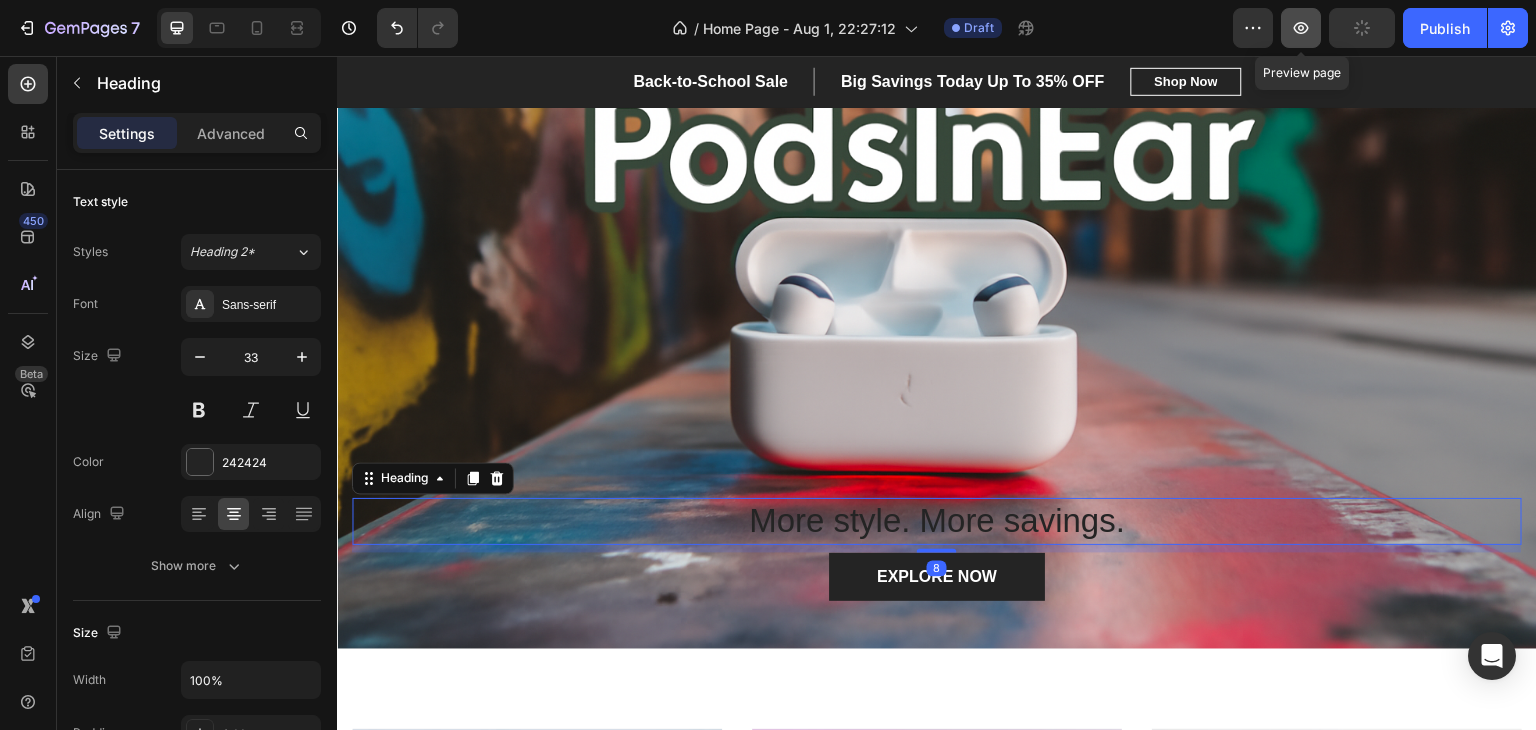 click 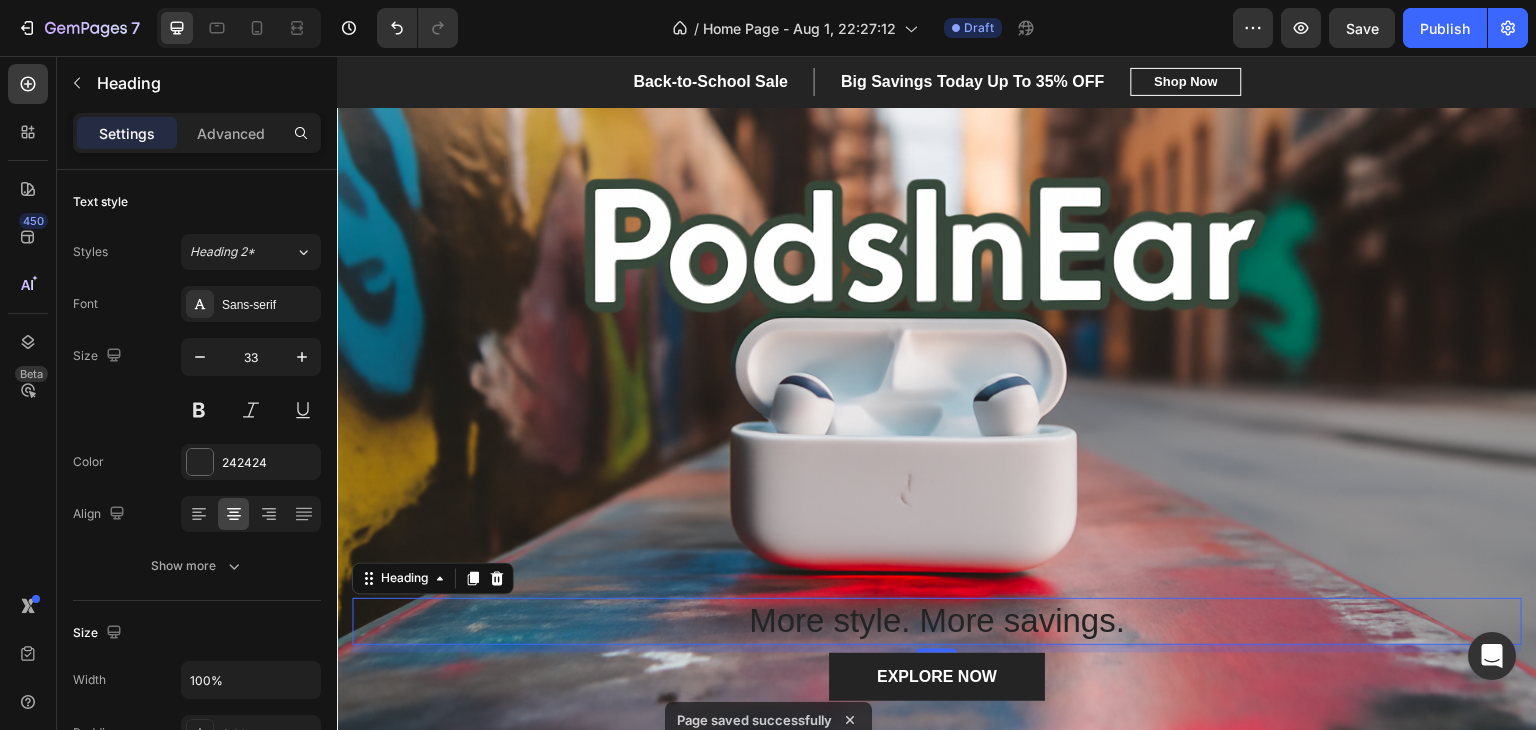 scroll, scrollTop: 300, scrollLeft: 0, axis: vertical 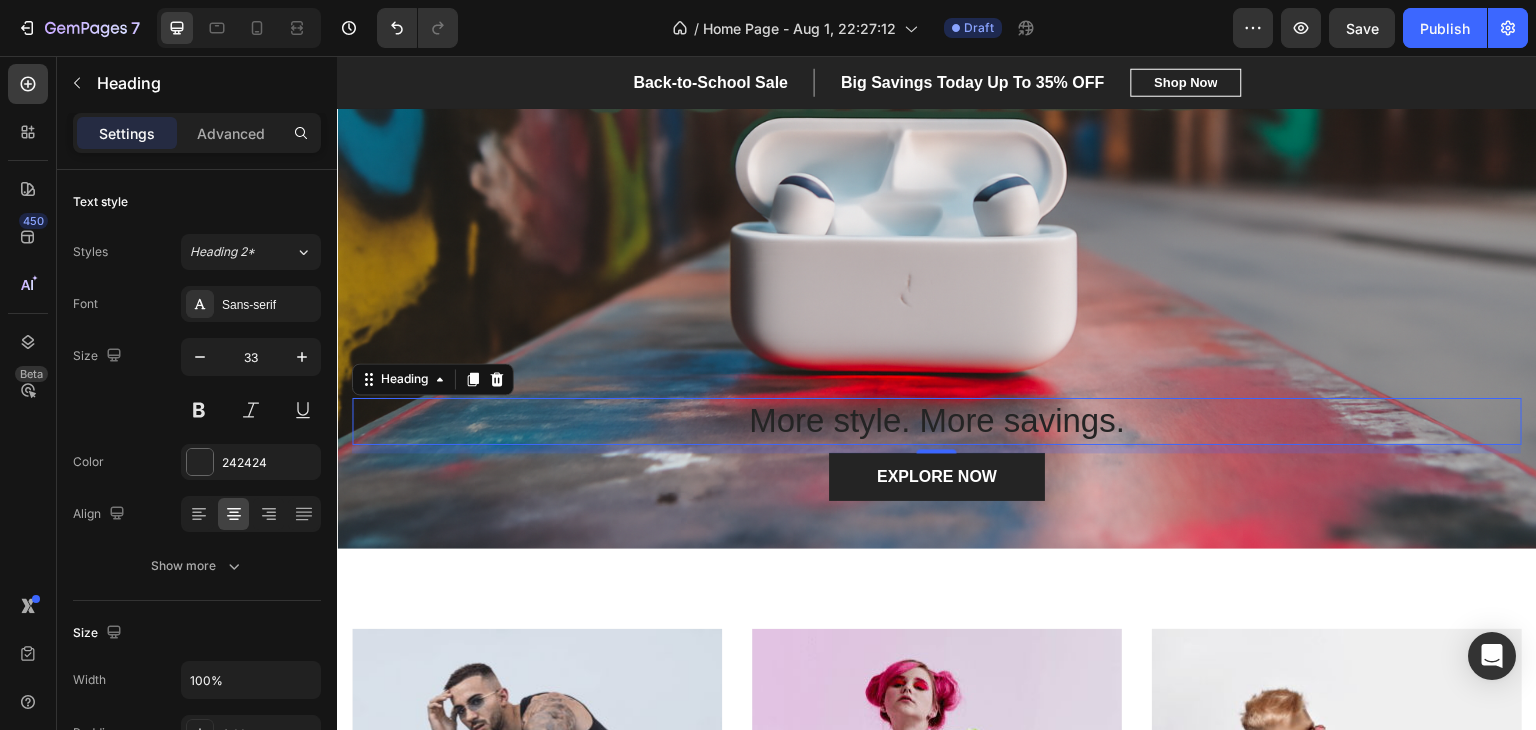 click on "More style. More savings." at bounding box center (937, 421) 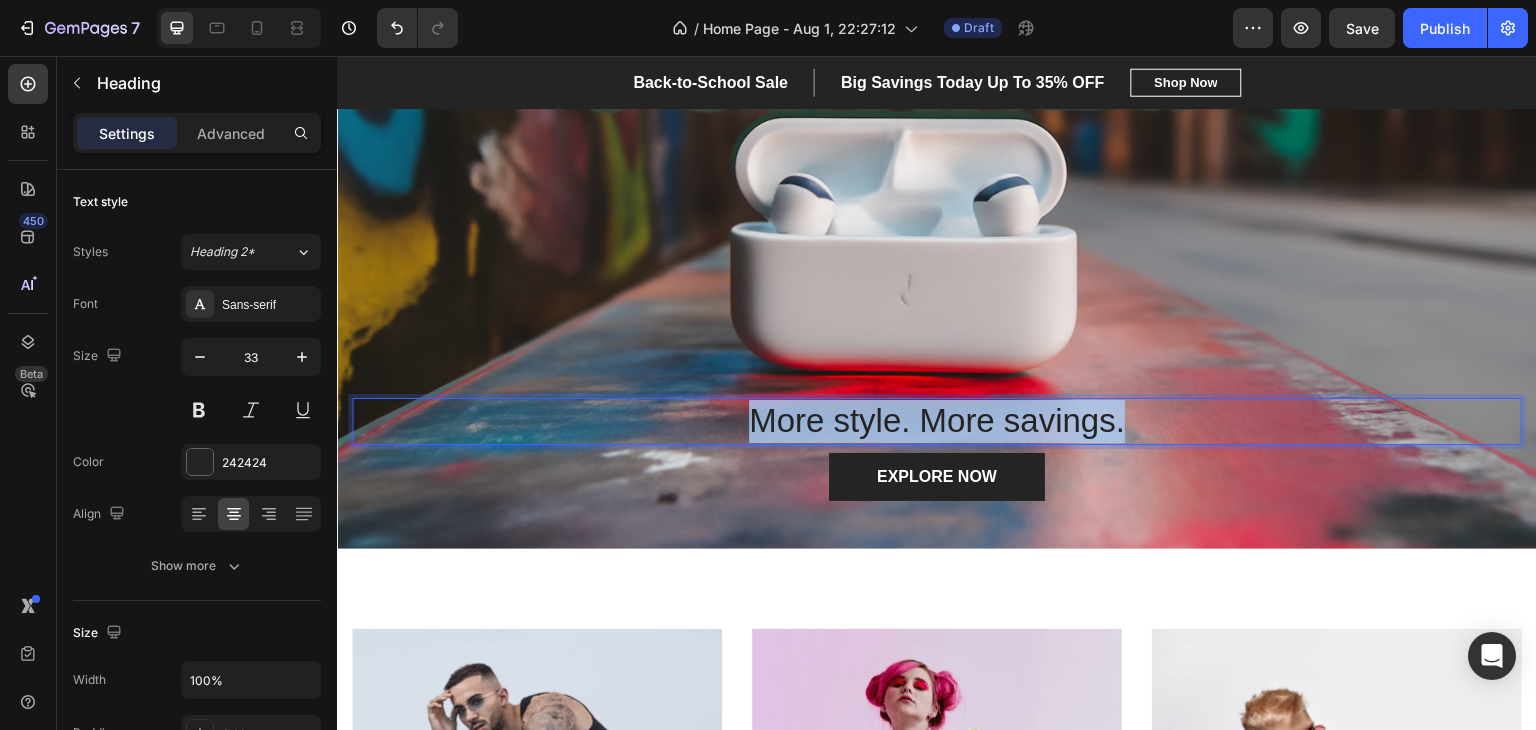 drag, startPoint x: 1134, startPoint y: 426, endPoint x: 743, endPoint y: 427, distance: 391.00128 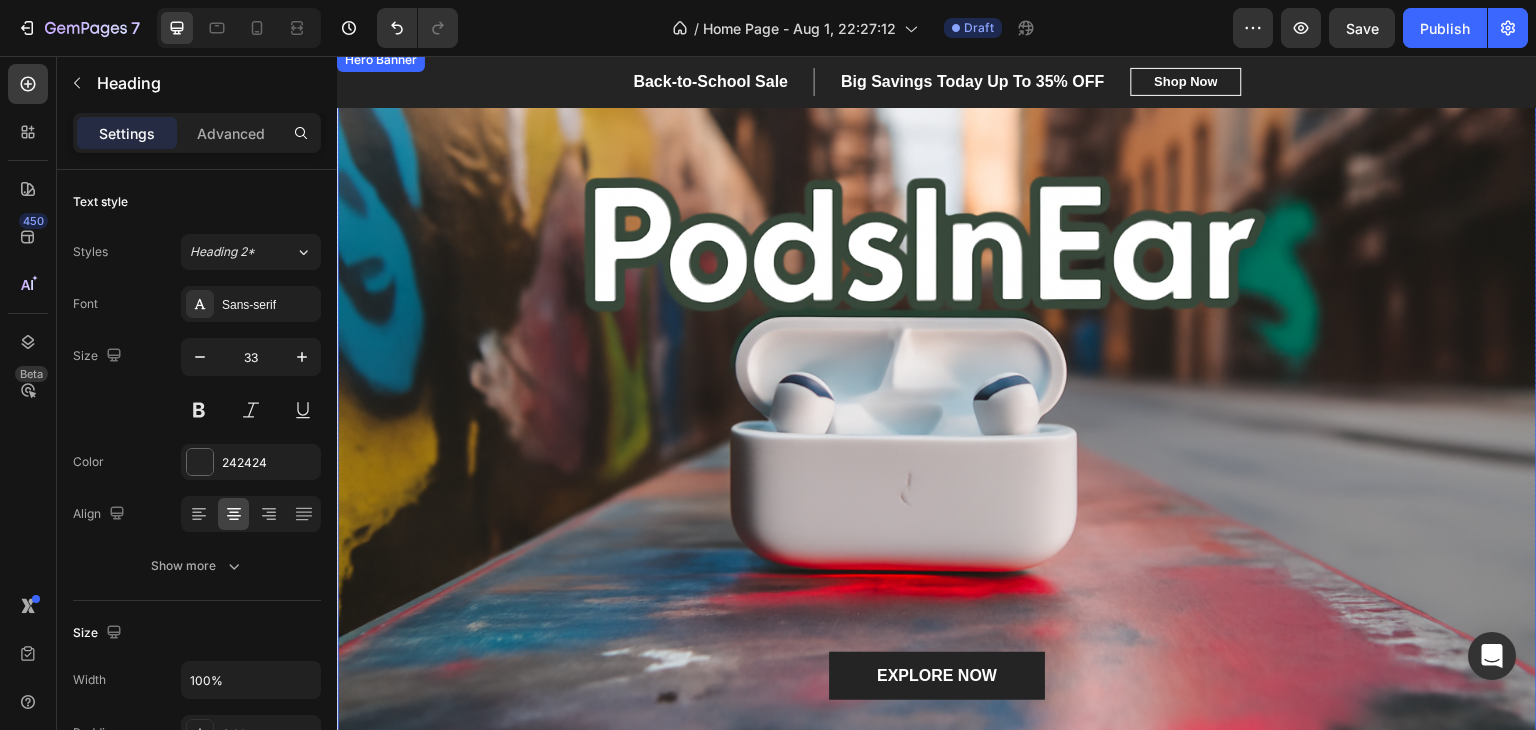 scroll, scrollTop: 0, scrollLeft: 0, axis: both 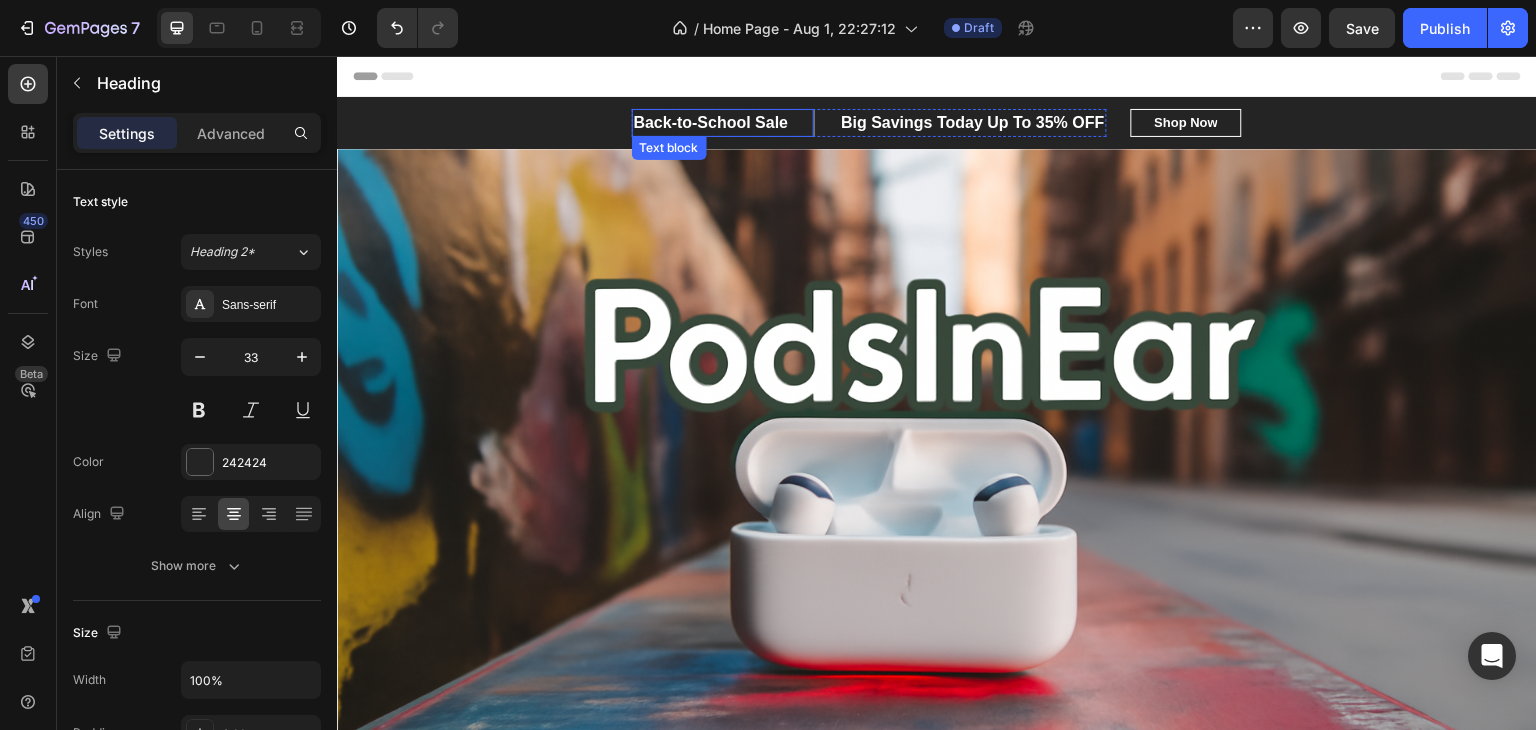 click on "Back-to-School Sale" at bounding box center (711, 123) 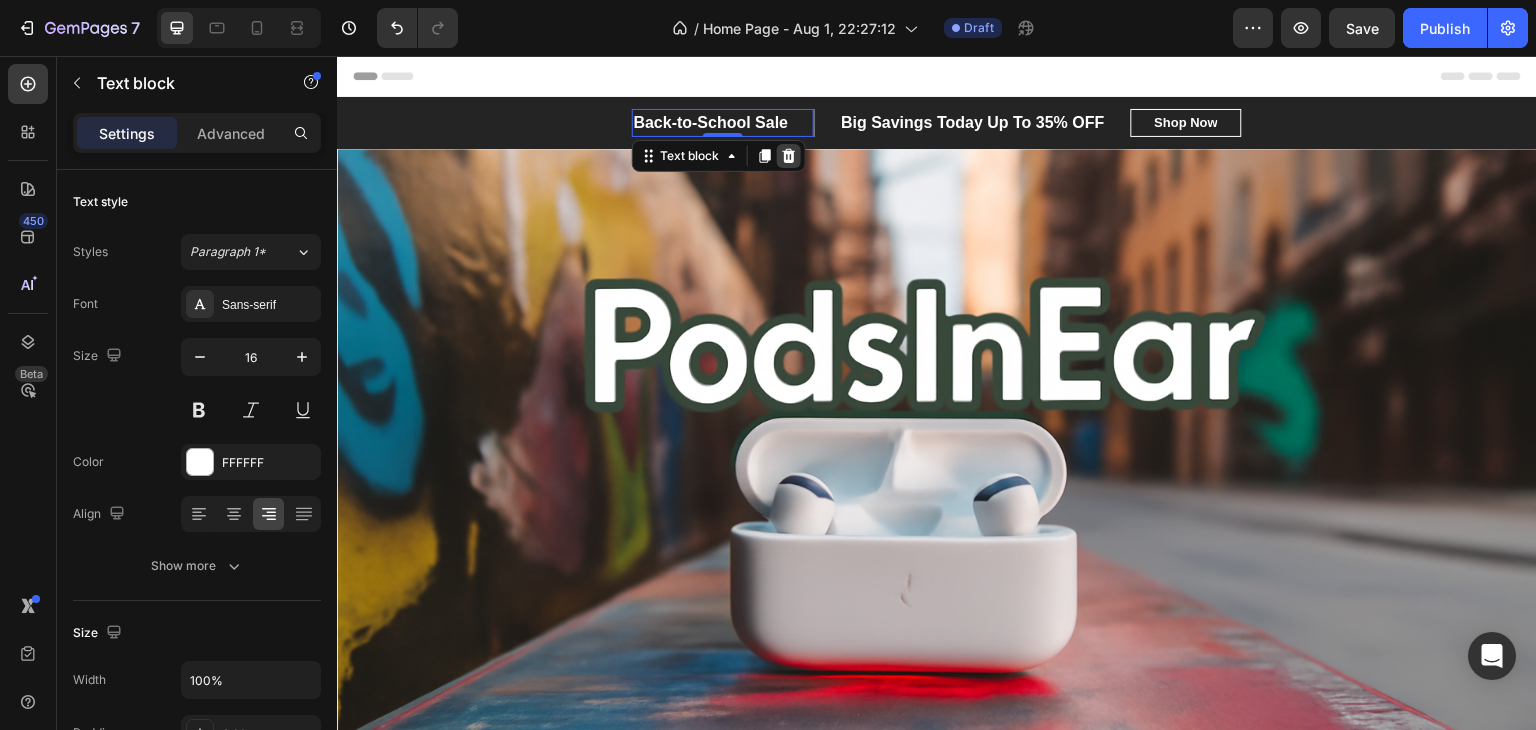 click 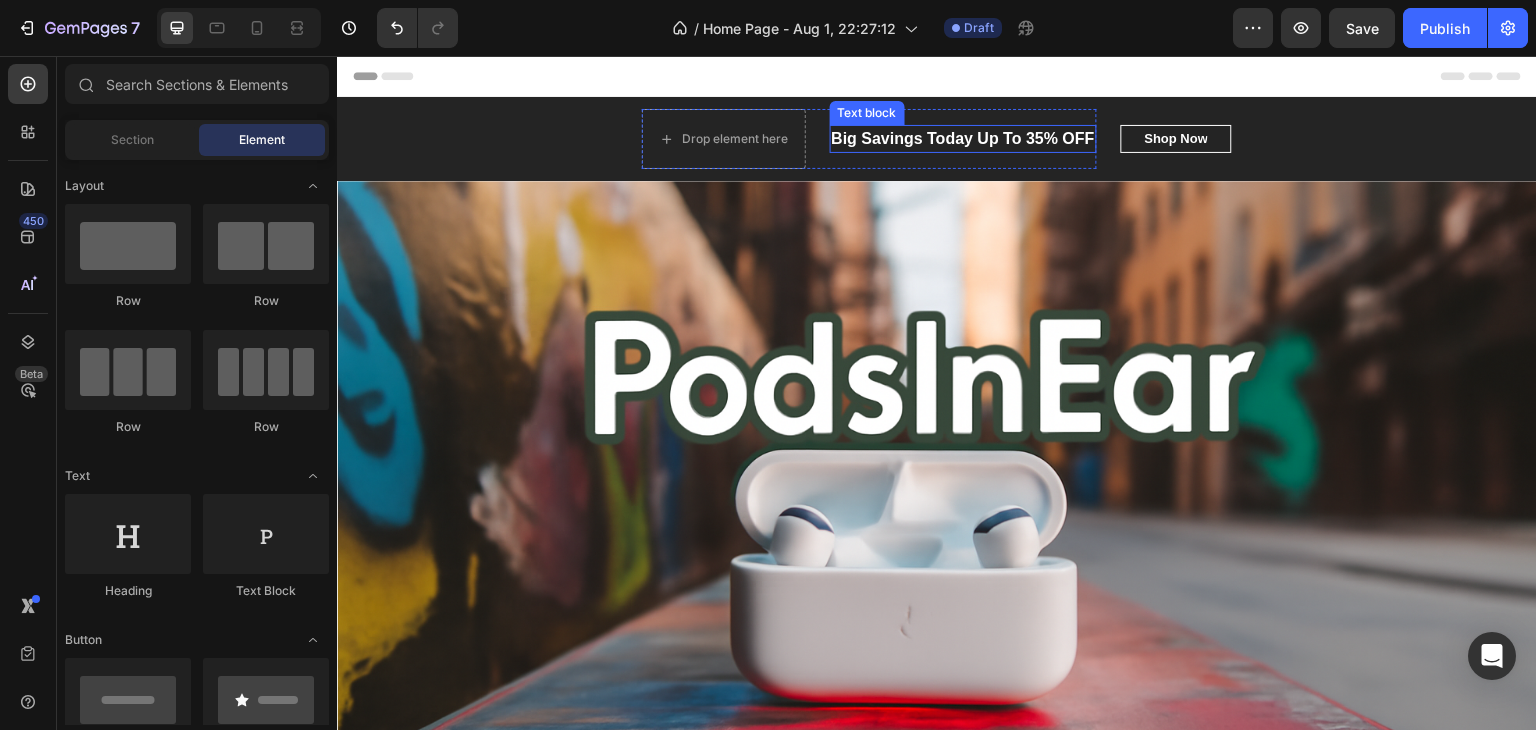 click on "Big Savings Today Up To 35% OFF" at bounding box center (963, 139) 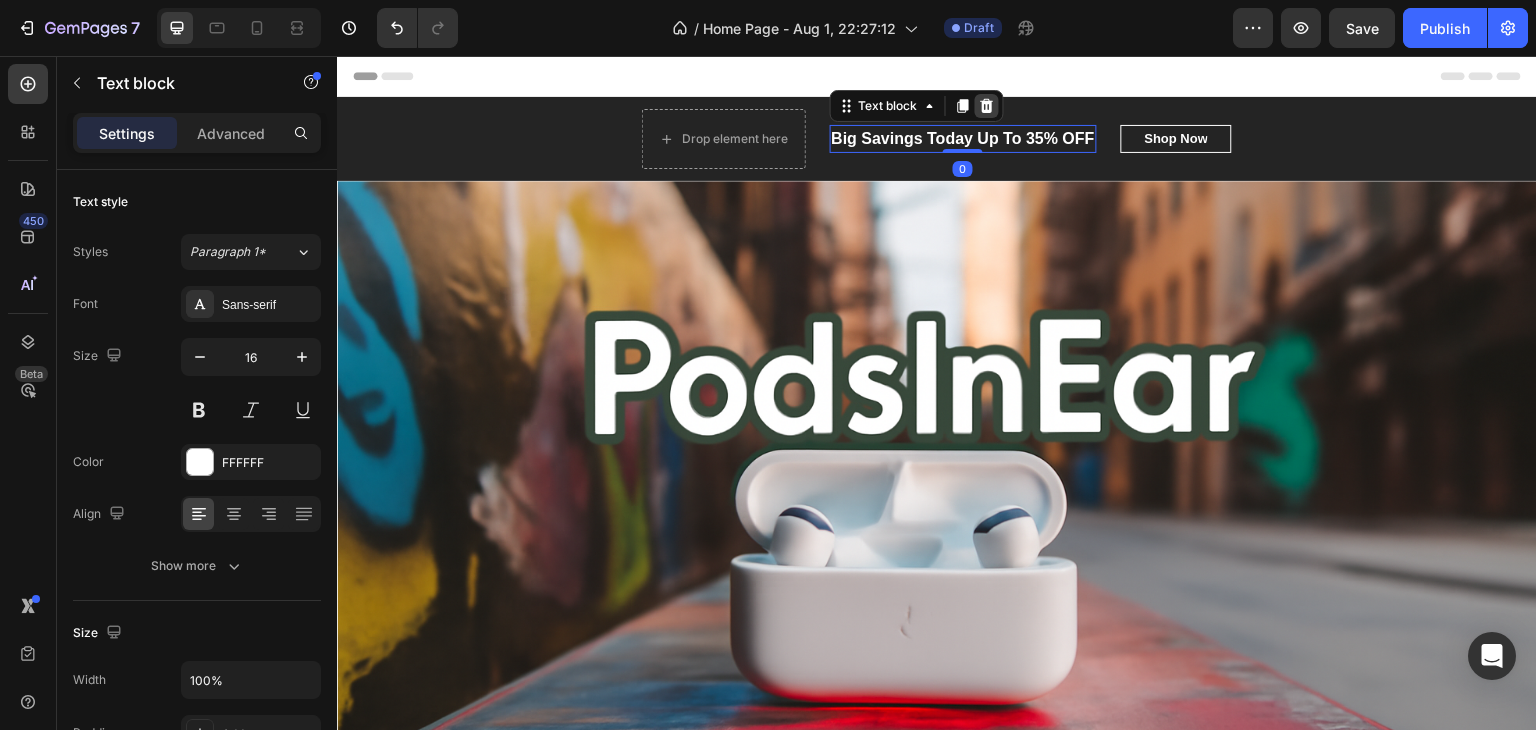 click 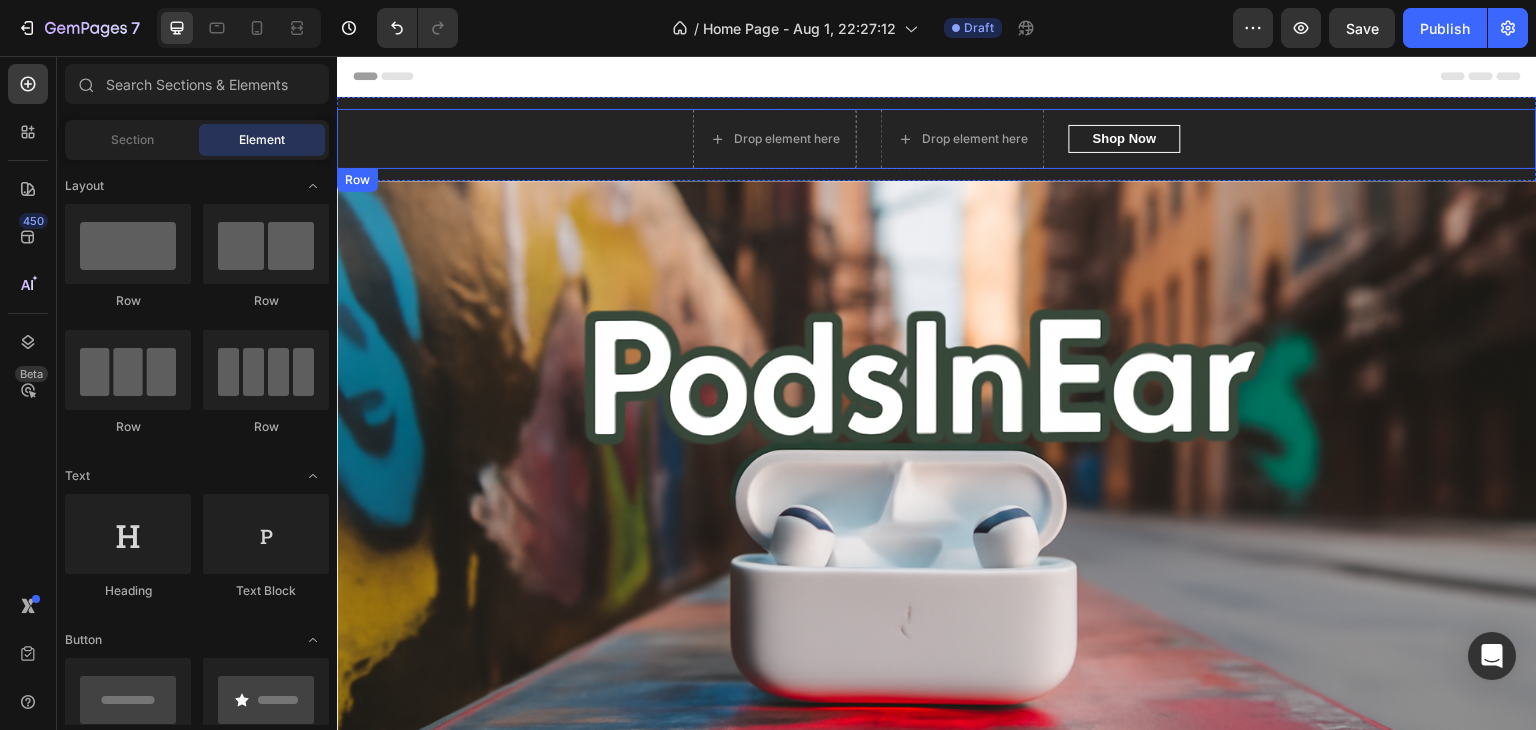 click on "Drop element here
Drop element here Row Back-to-School Sale Up To 35% OFF  Text block Shop Now Button Row" at bounding box center (937, 139) 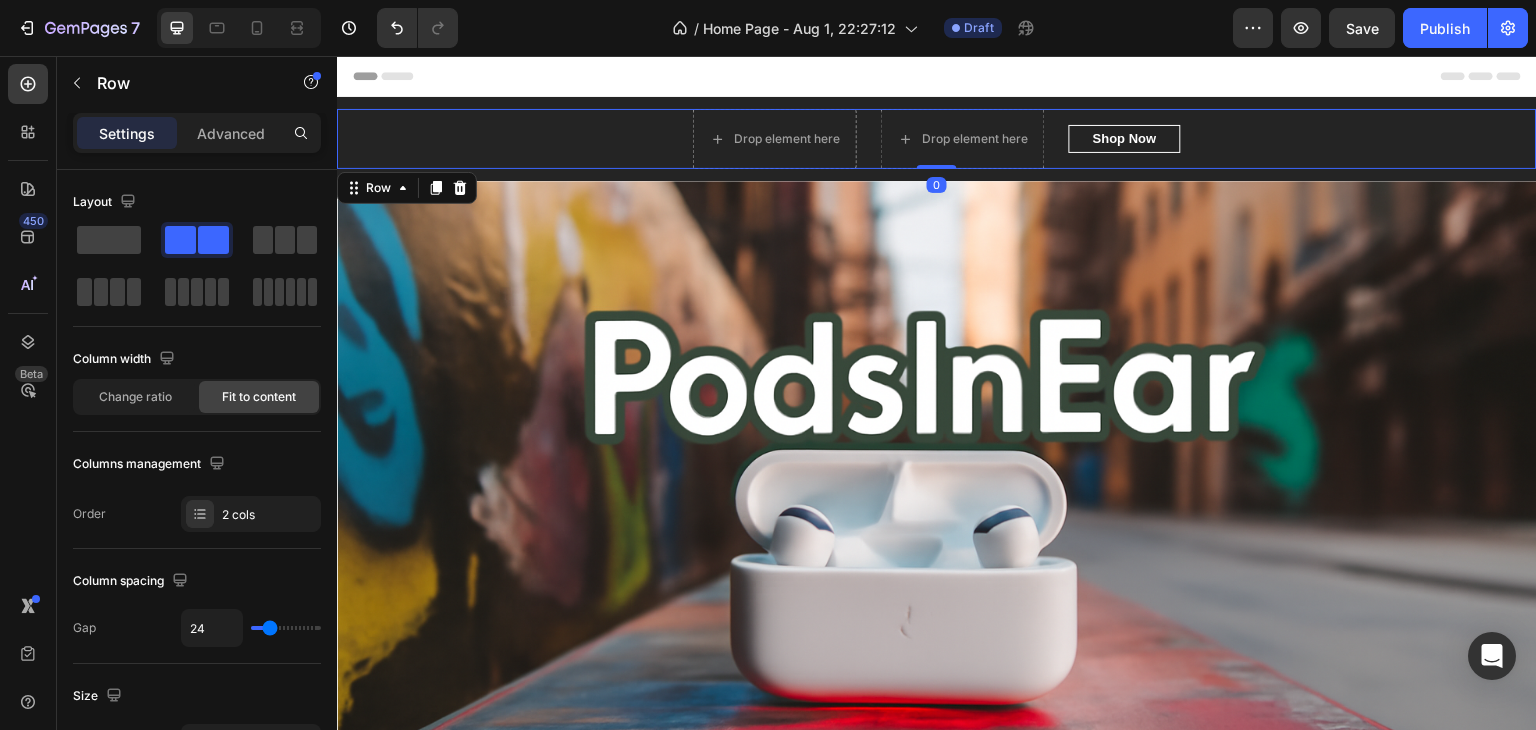 click on "Shop Now Button" at bounding box center (1125, 139) 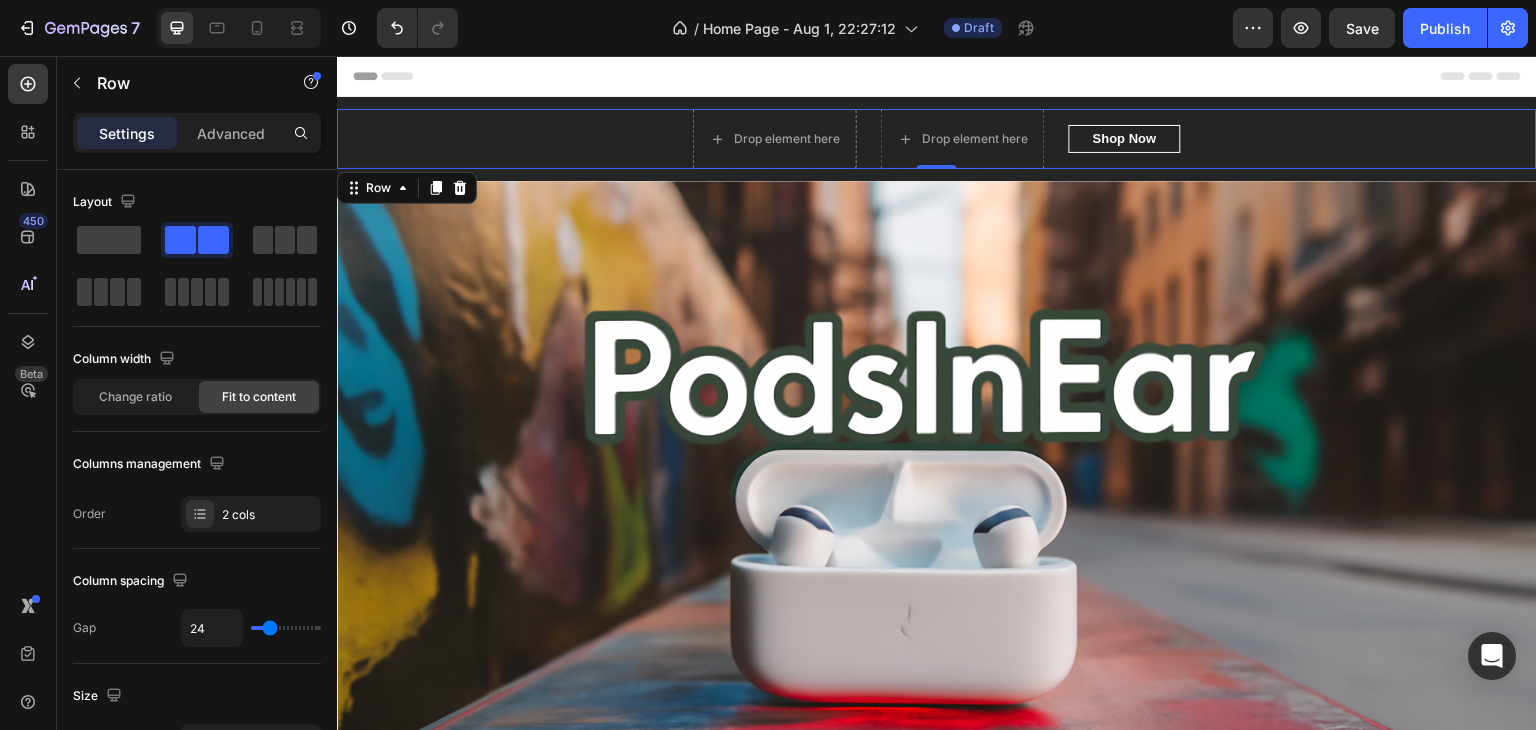 click on "Drop element here
Drop element here Row Back-to-School Sale Up To 35% OFF  Text block Shop Now Button Row   0" at bounding box center [937, 139] 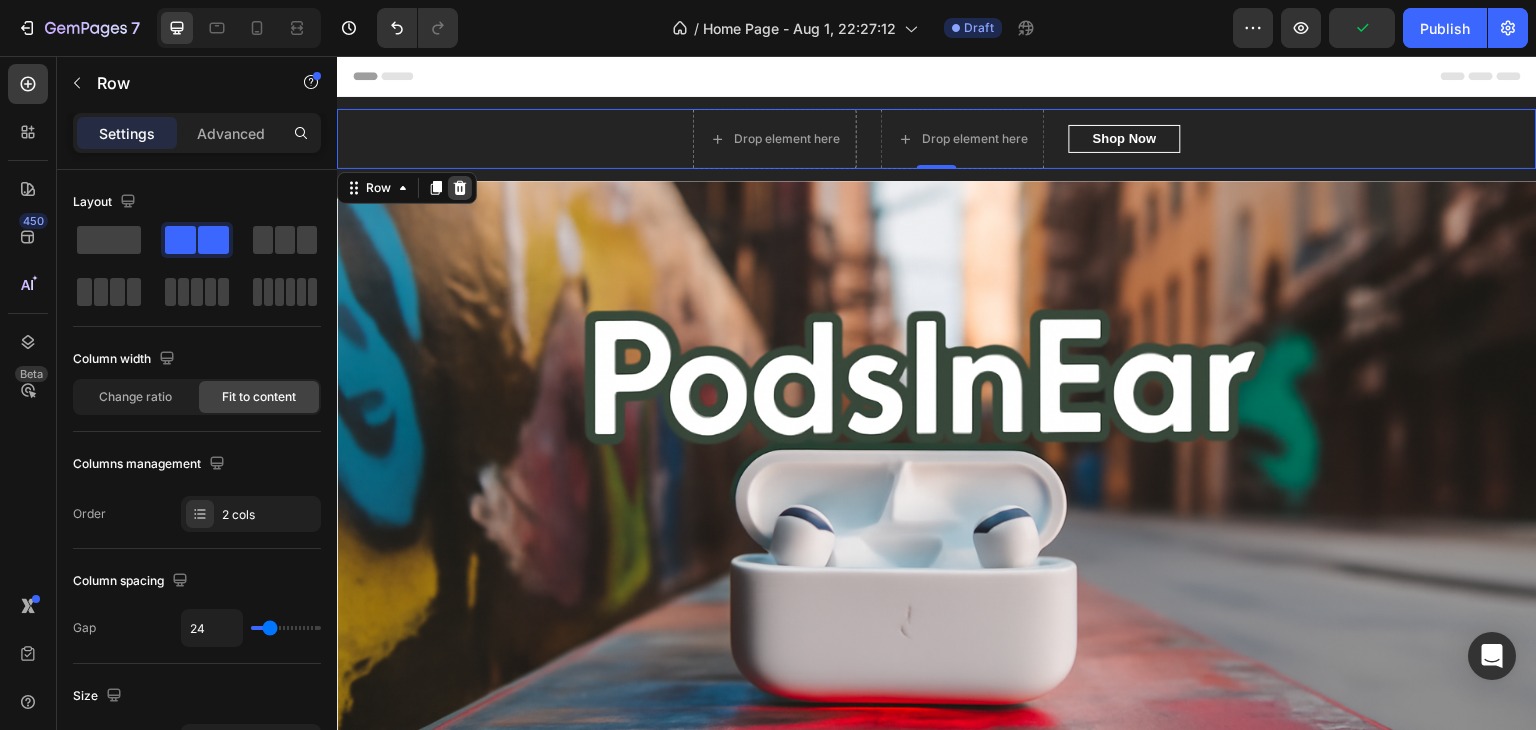 click 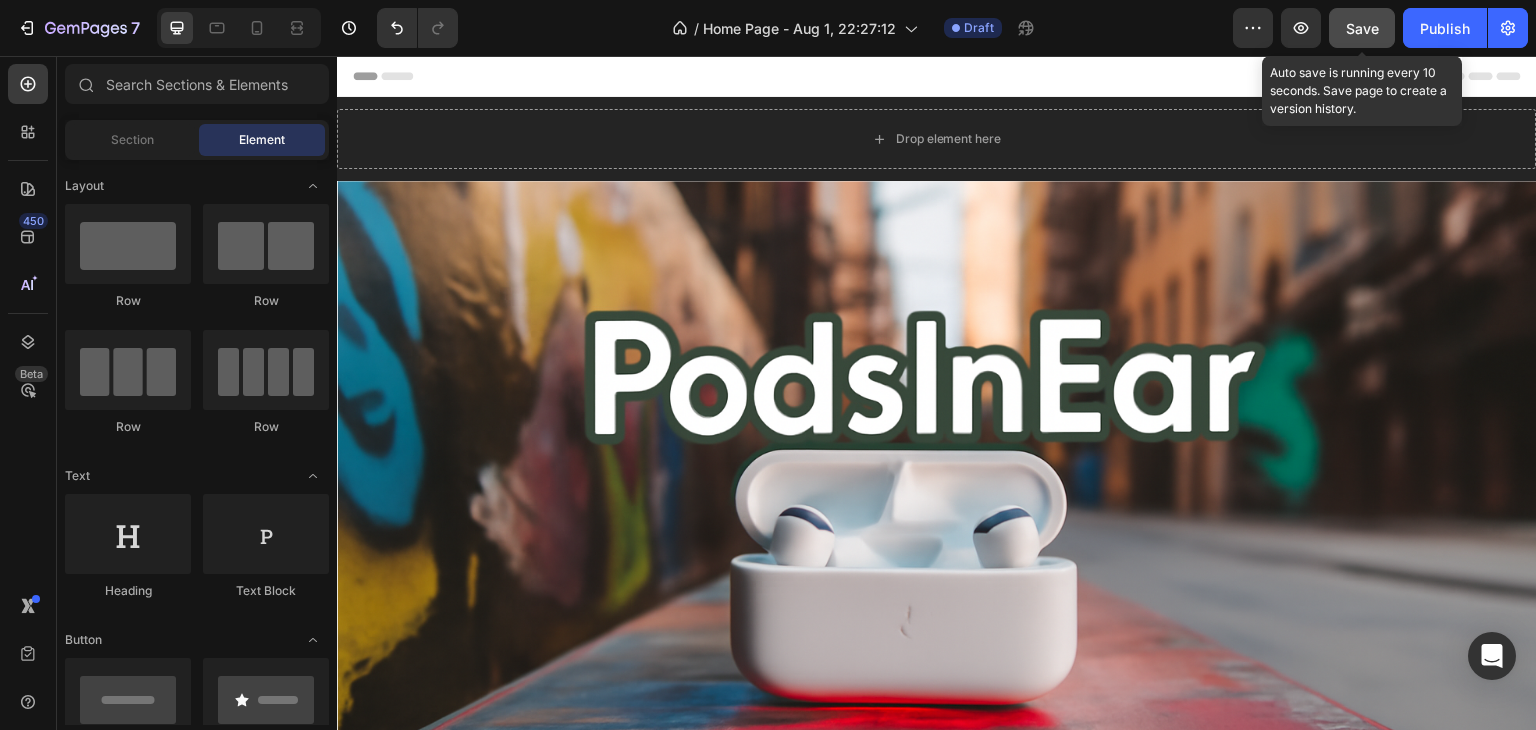 click on "Save" 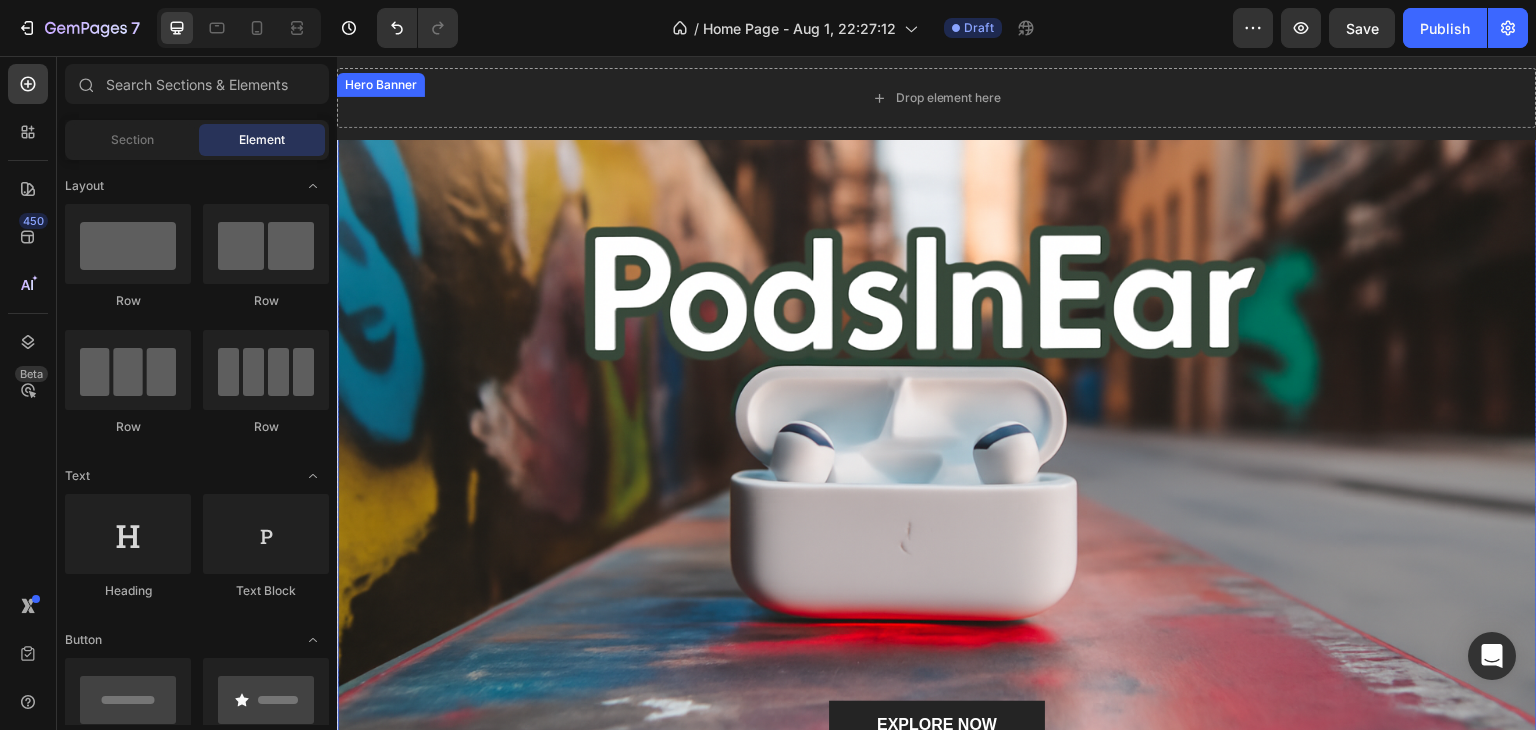scroll, scrollTop: 200, scrollLeft: 0, axis: vertical 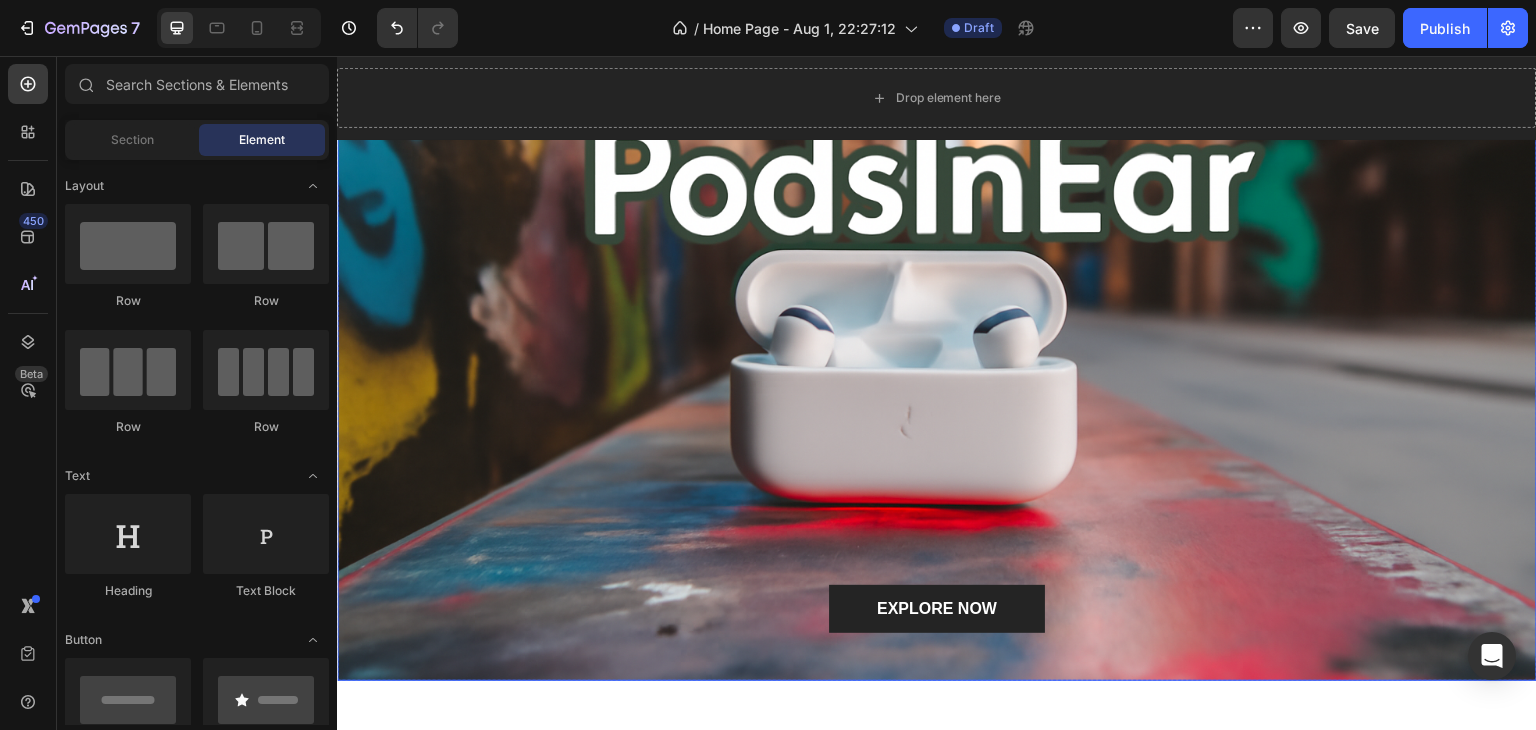 click at bounding box center (937, 331) 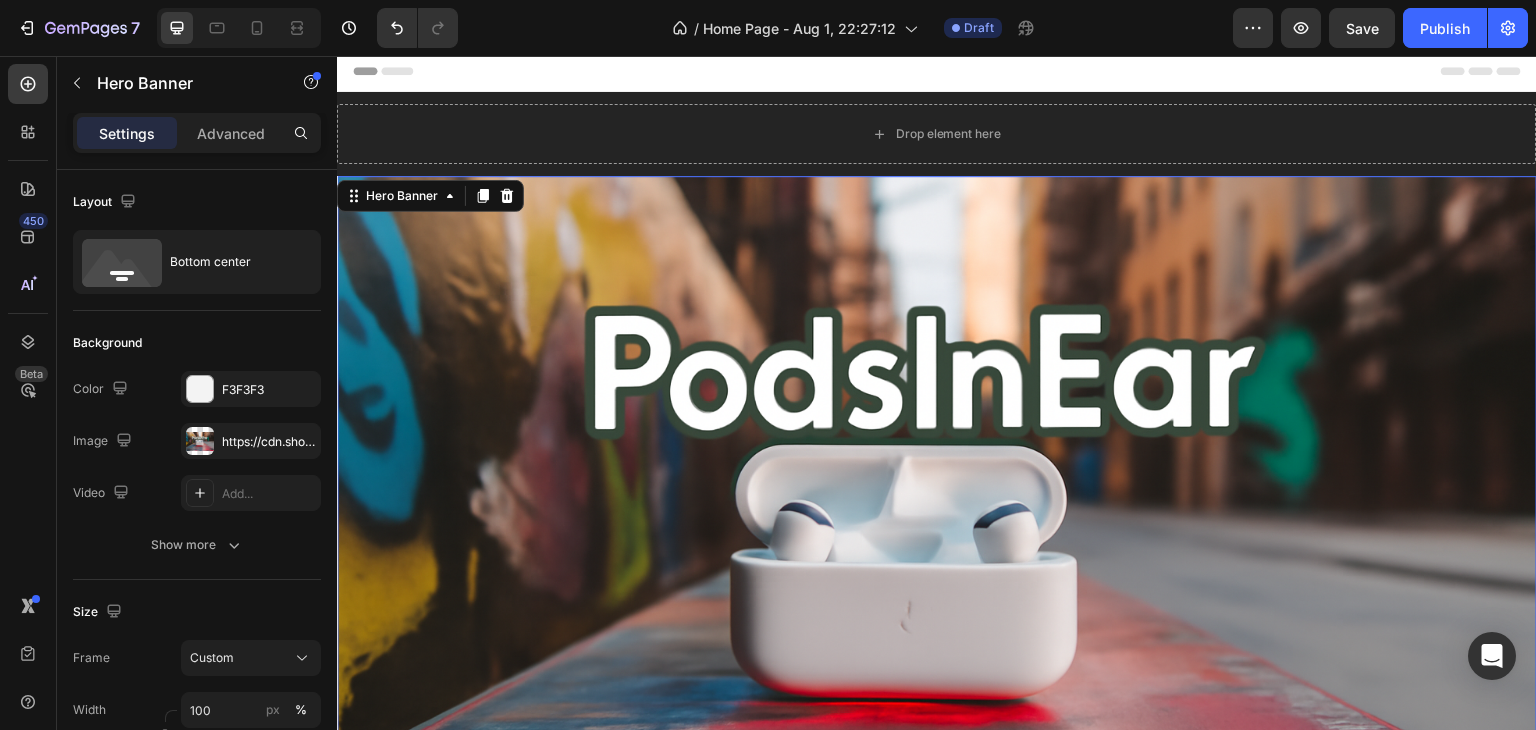 scroll, scrollTop: 0, scrollLeft: 0, axis: both 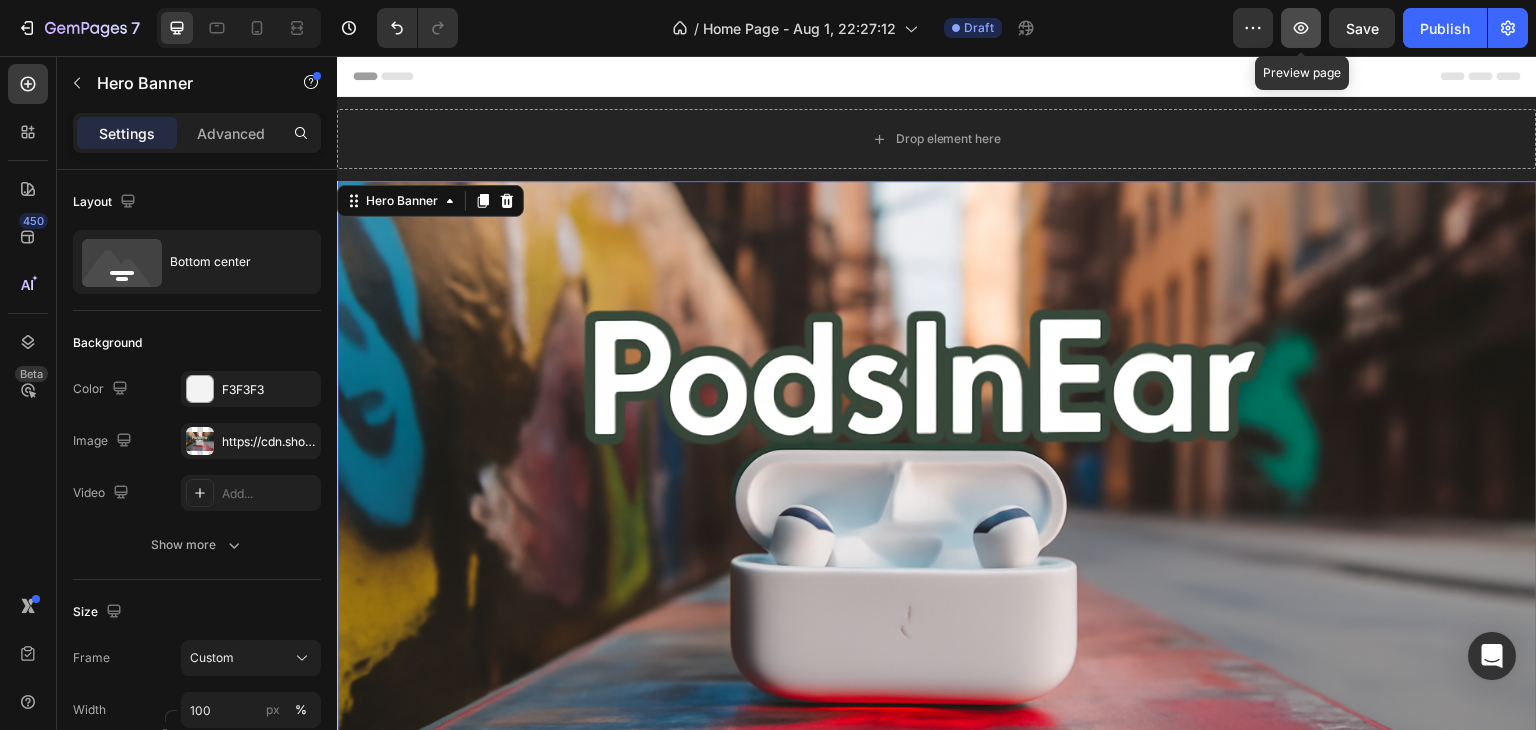 click 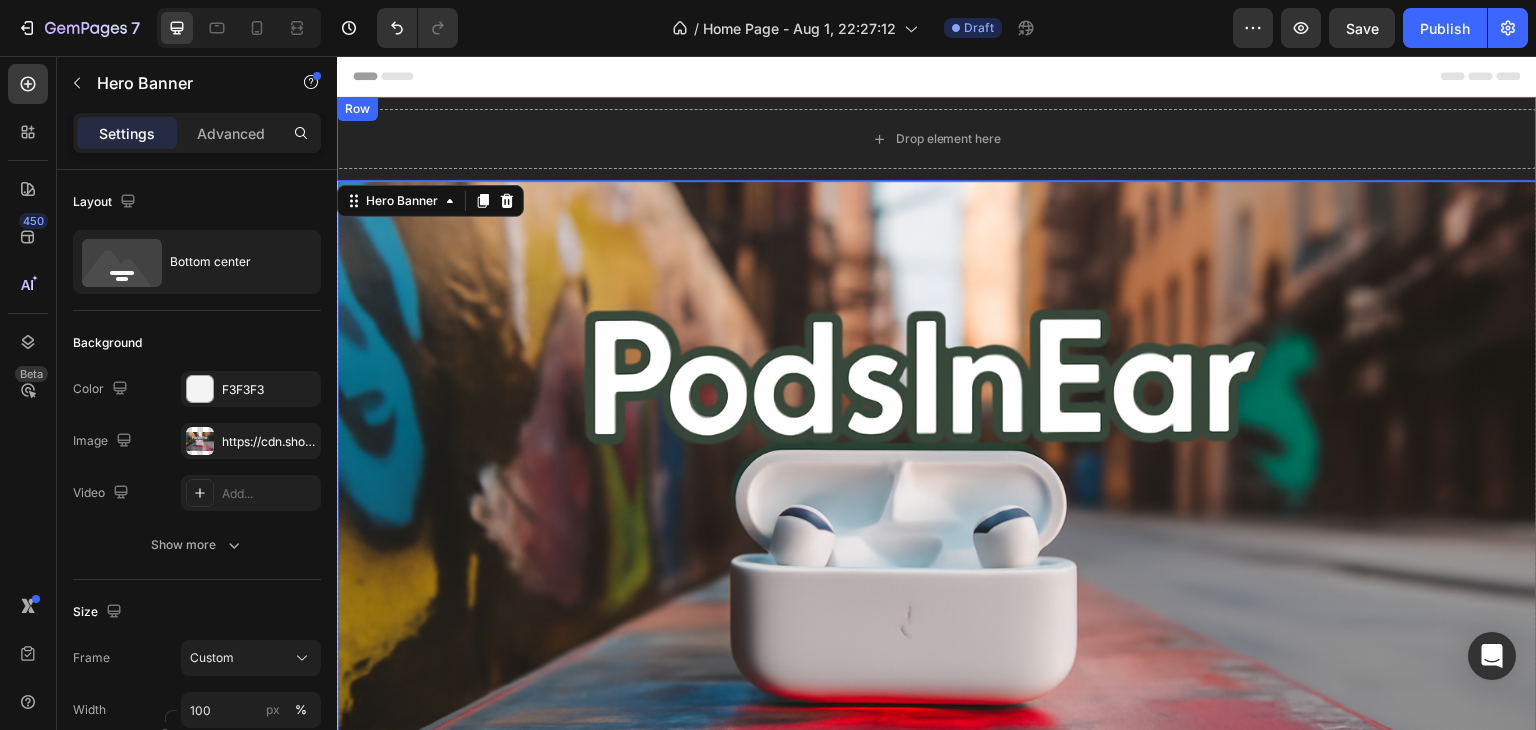 click on "Drop element here" at bounding box center [937, 139] 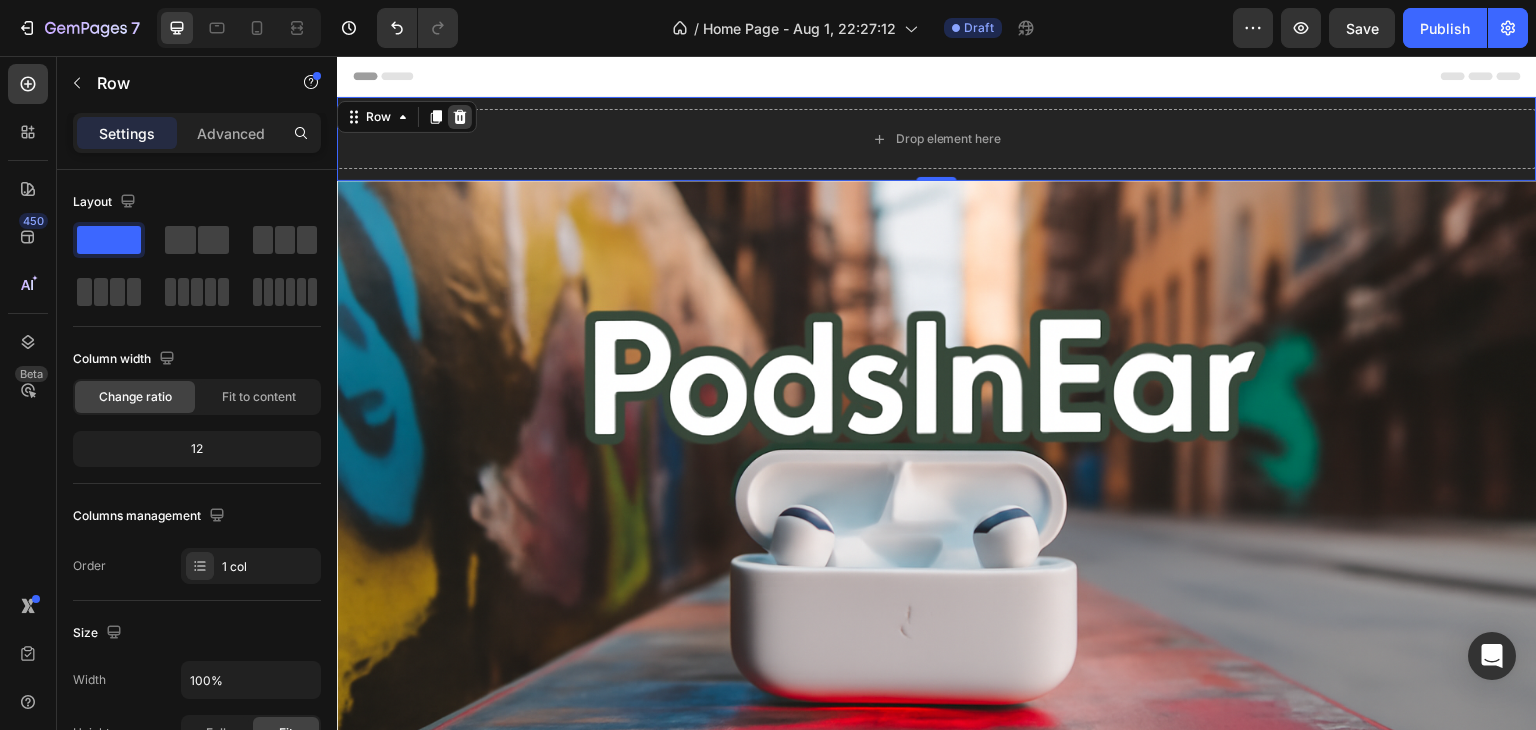 click 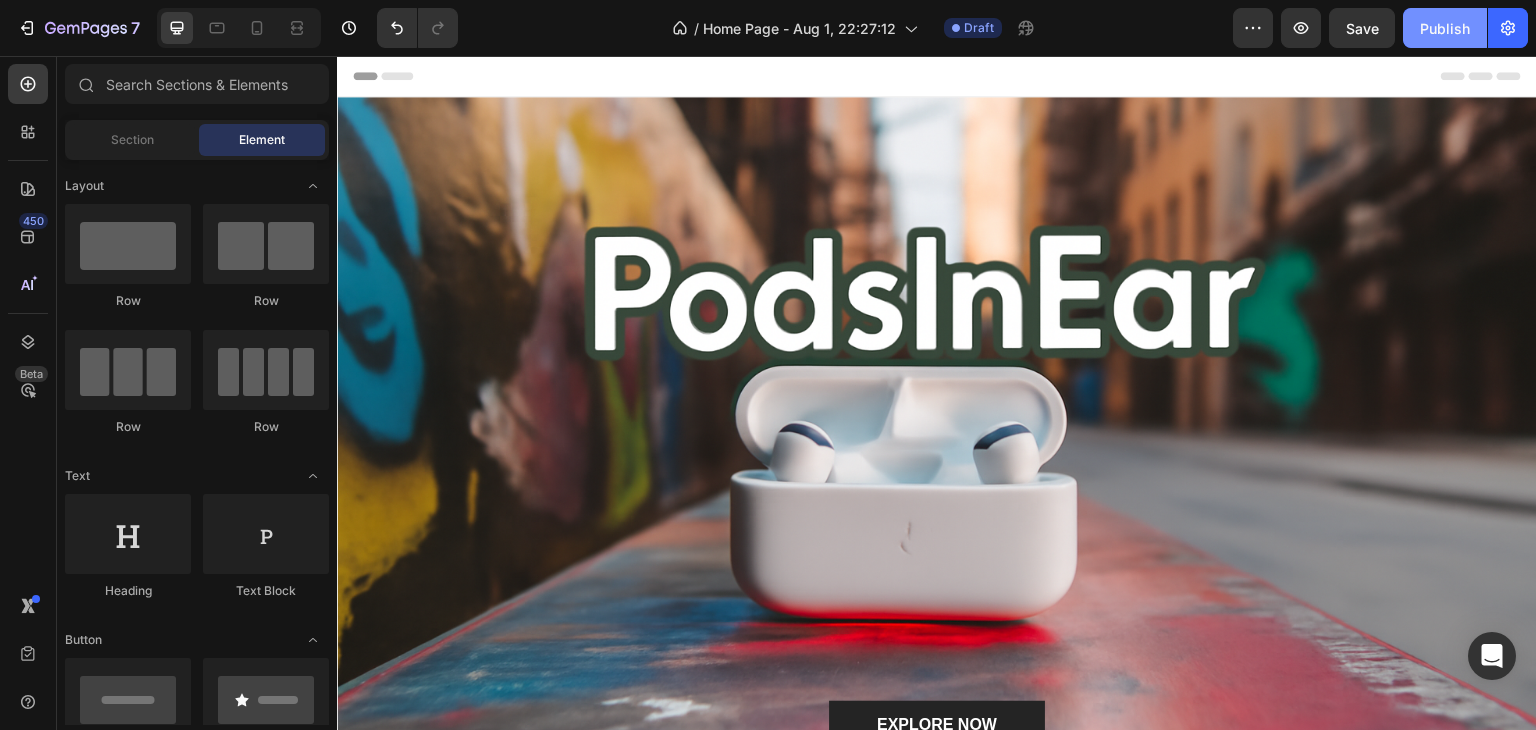 click on "Publish" at bounding box center [1445, 28] 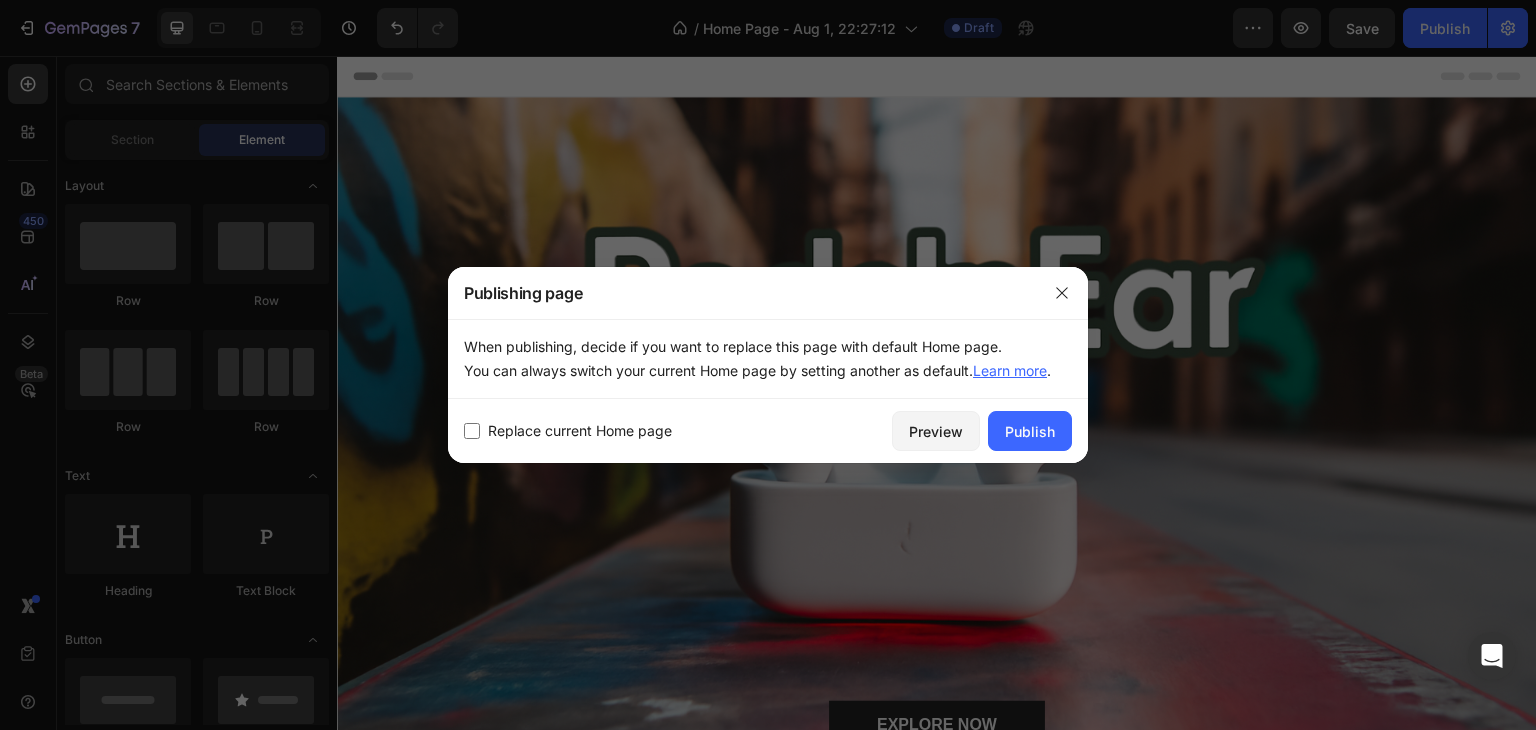 click at bounding box center [768, 365] 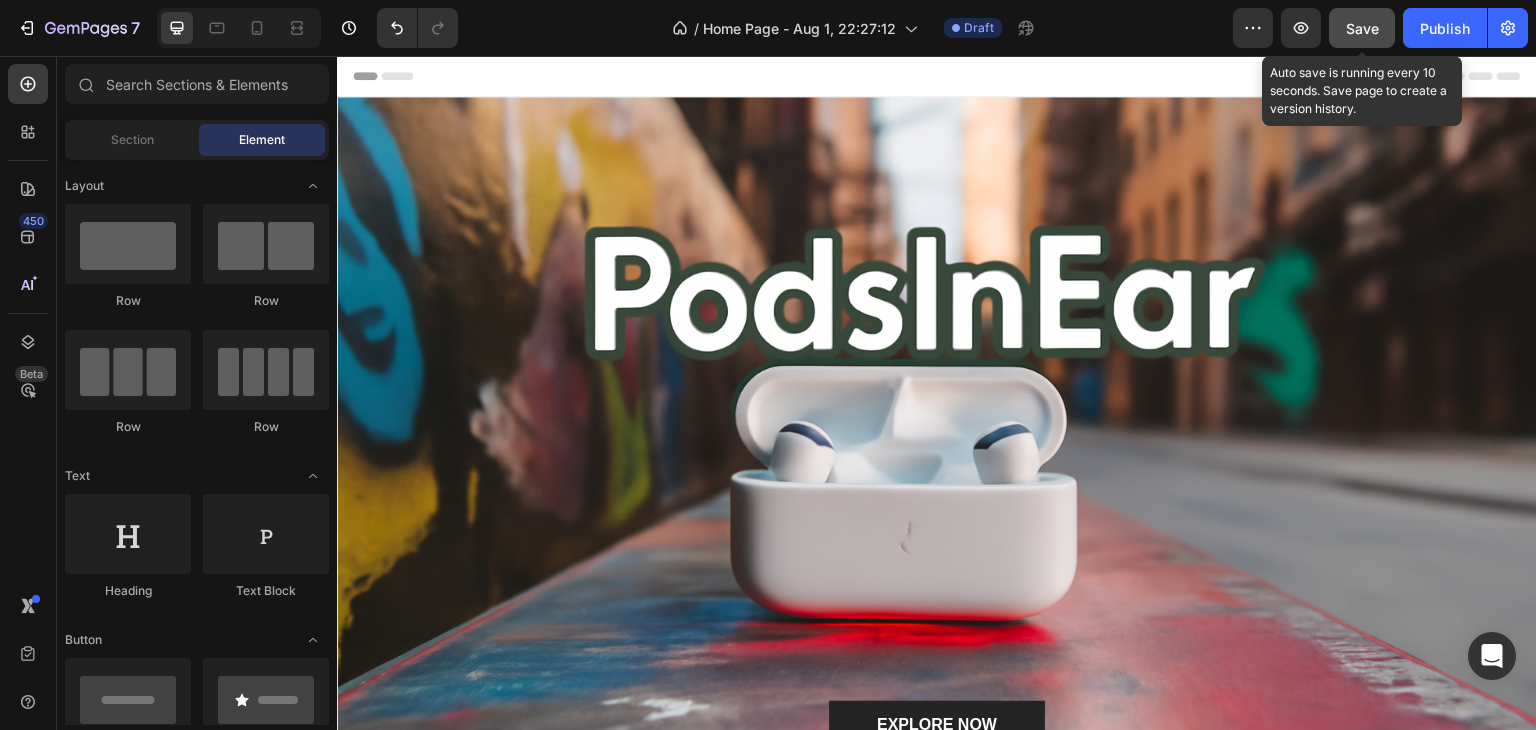 click on "Save" 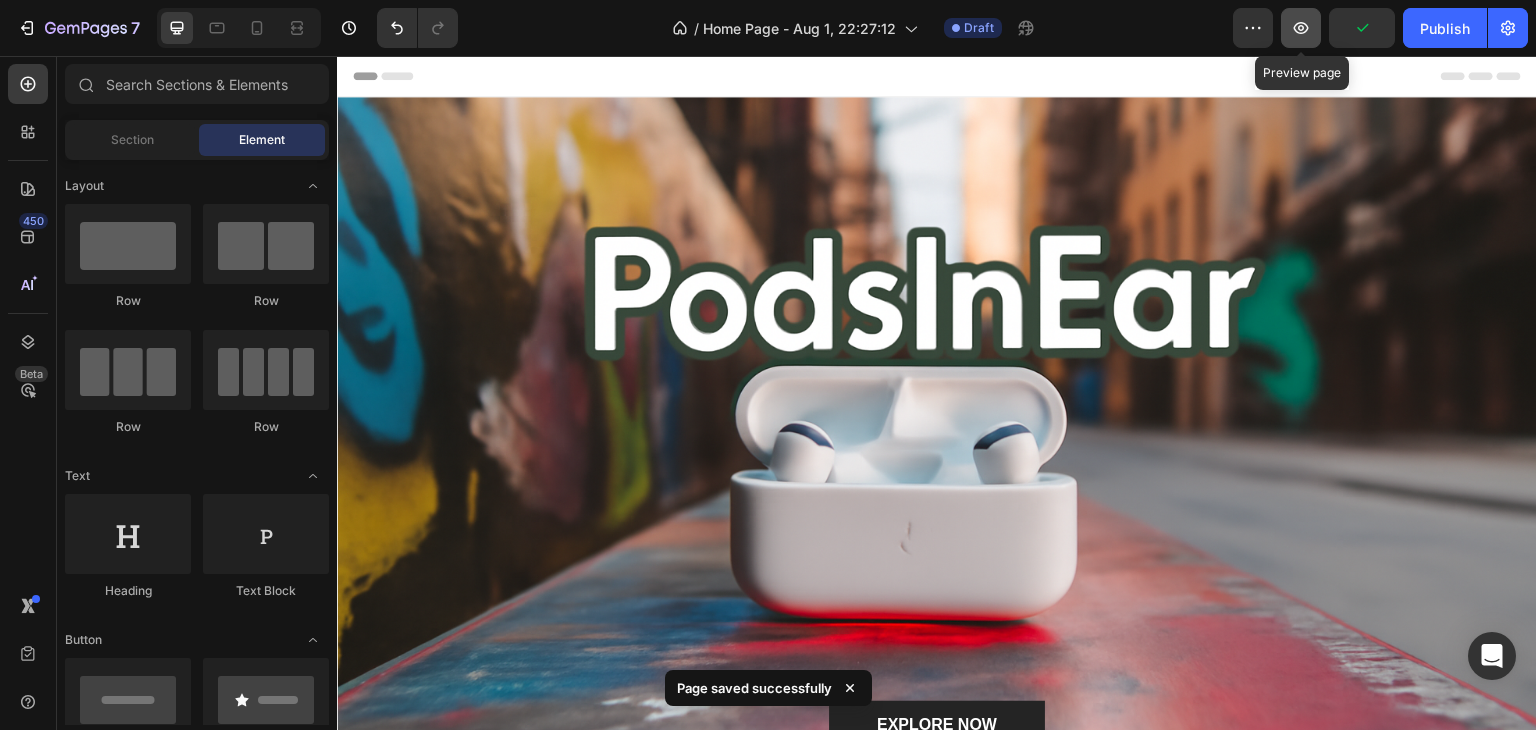 click 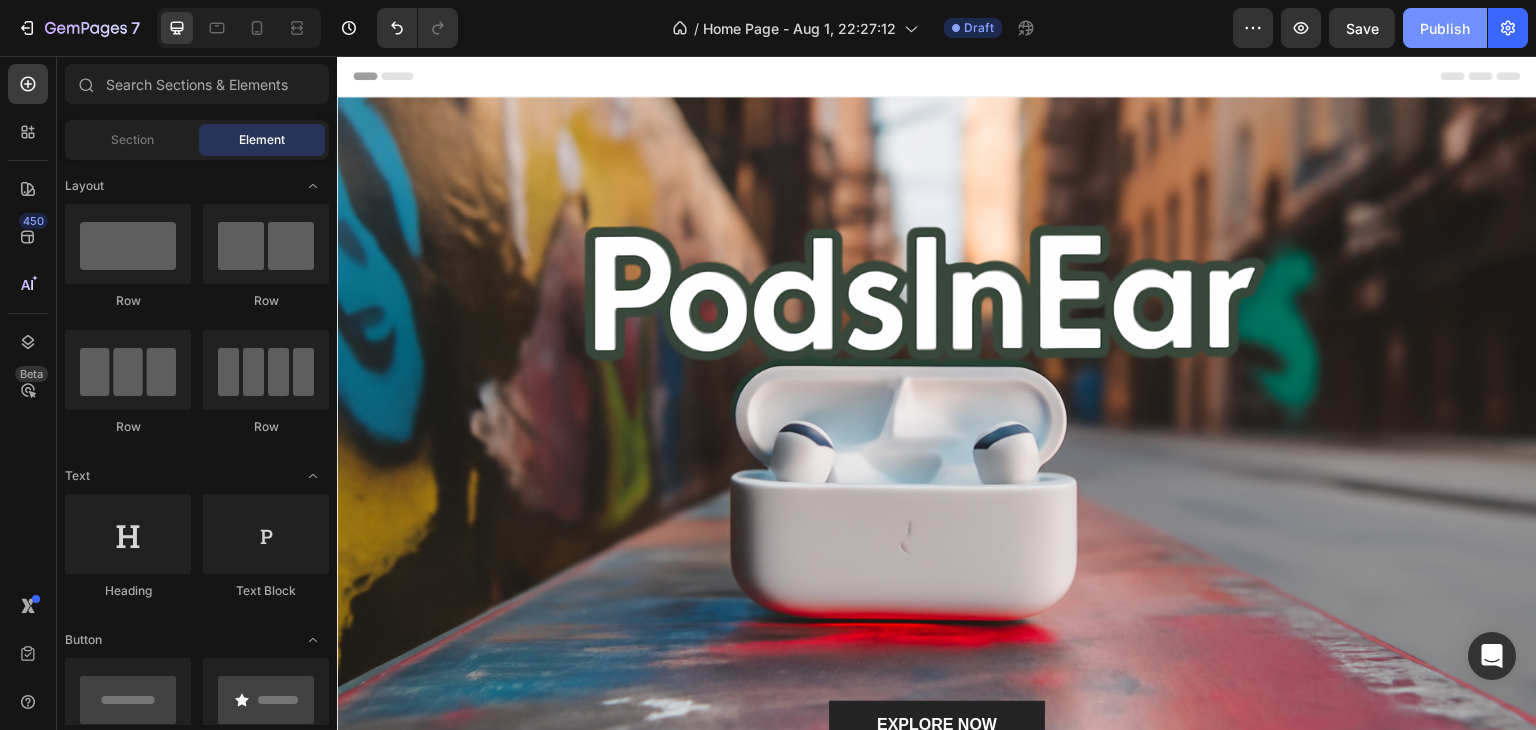 click on "Publish" 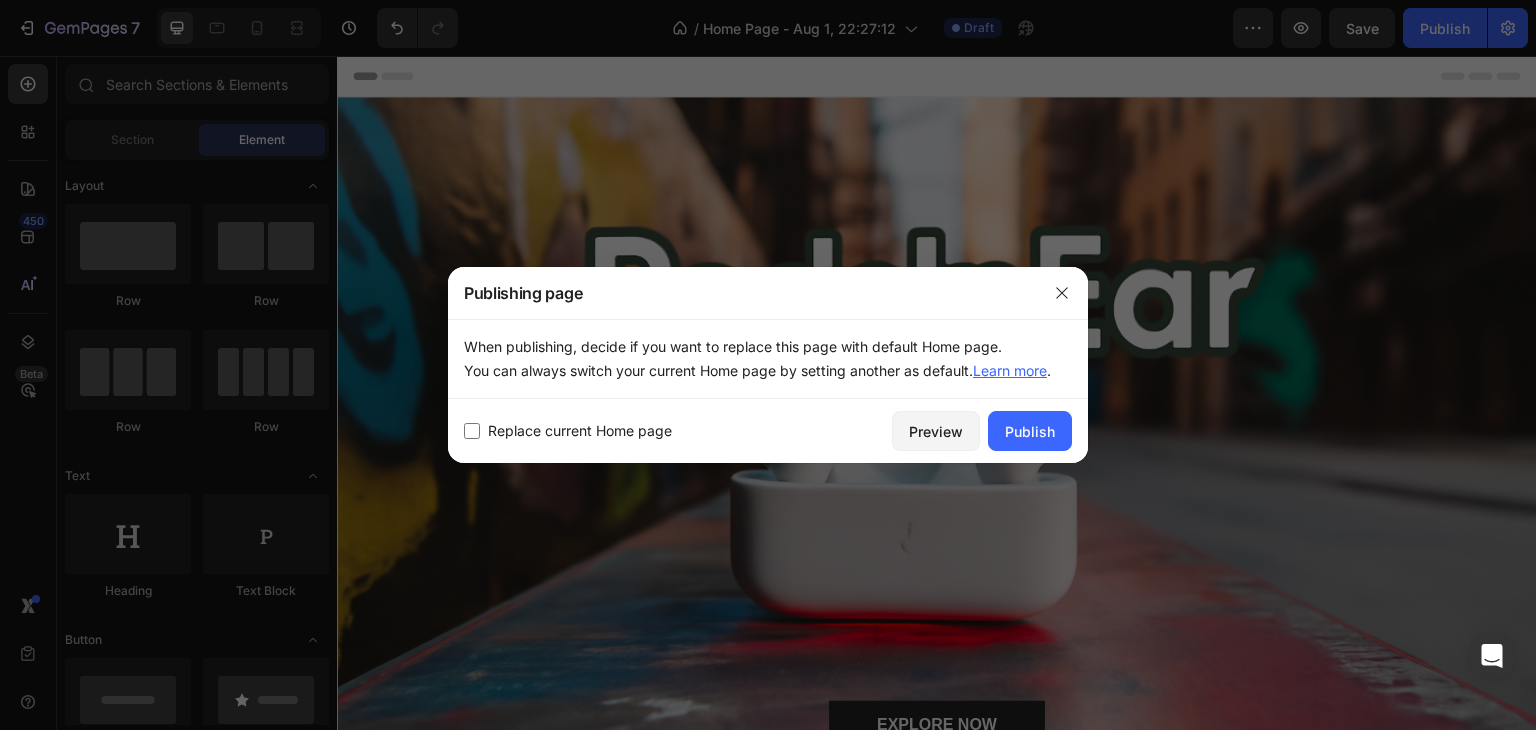 drag, startPoint x: 641, startPoint y: 348, endPoint x: 1007, endPoint y: 330, distance: 366.44235 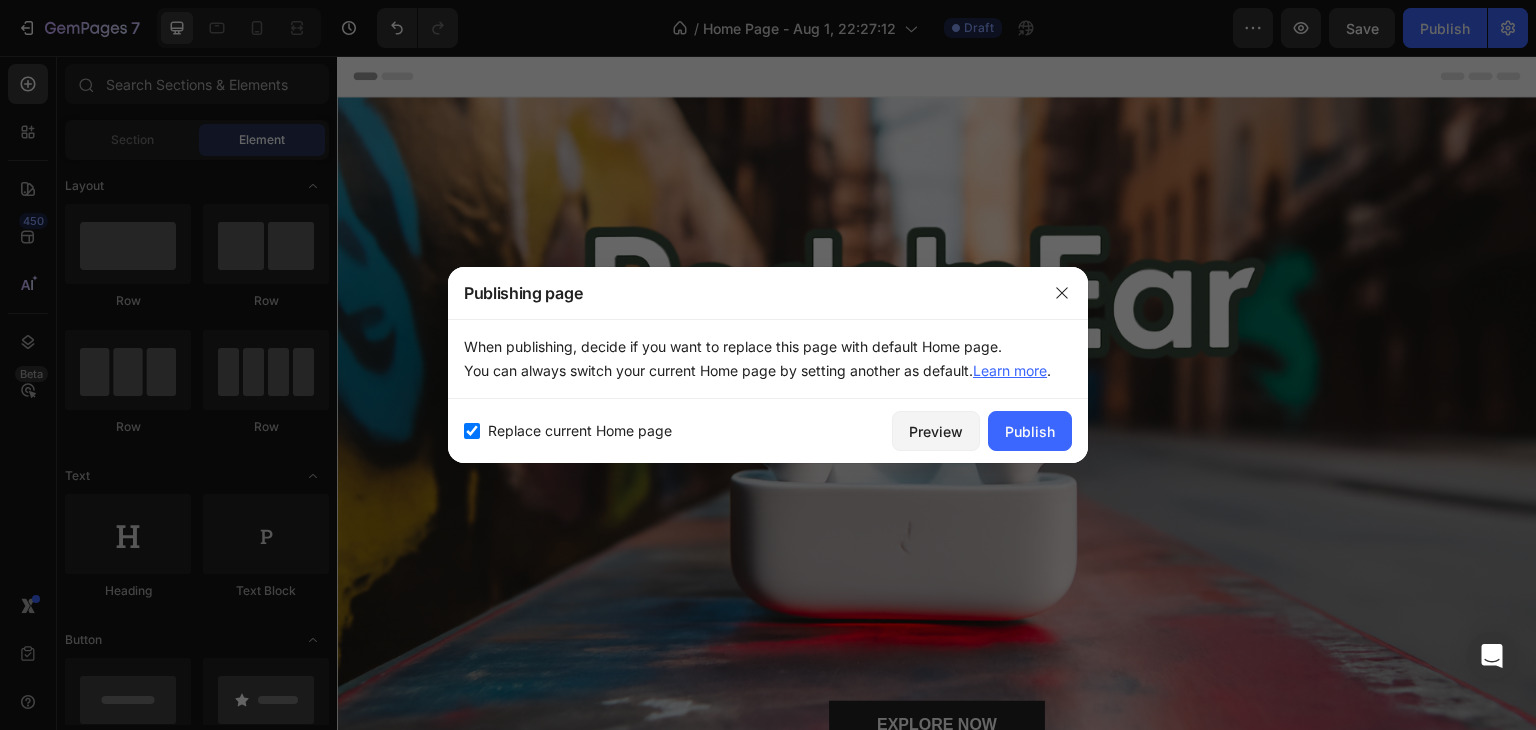checkbox on "true" 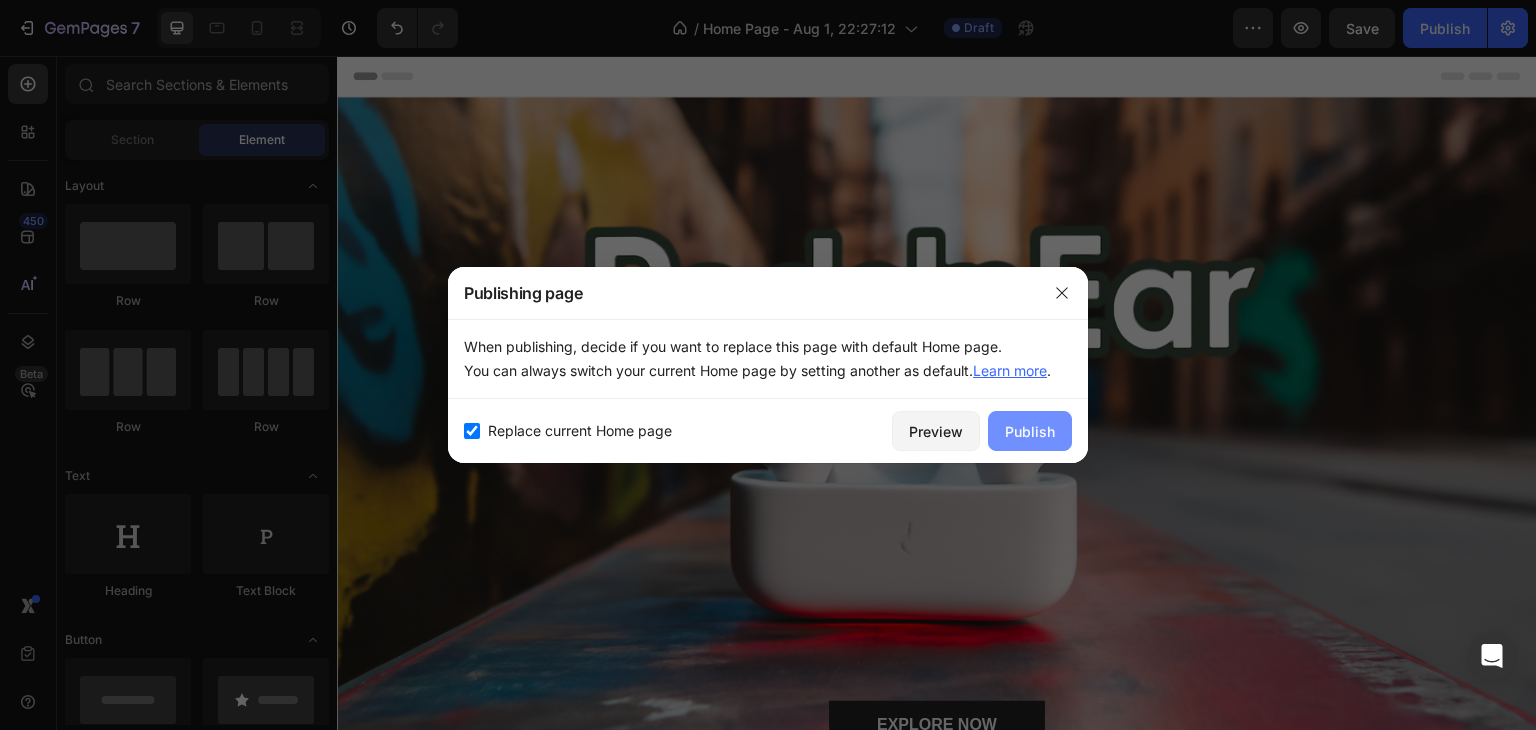 click on "Publish" at bounding box center [1030, 431] 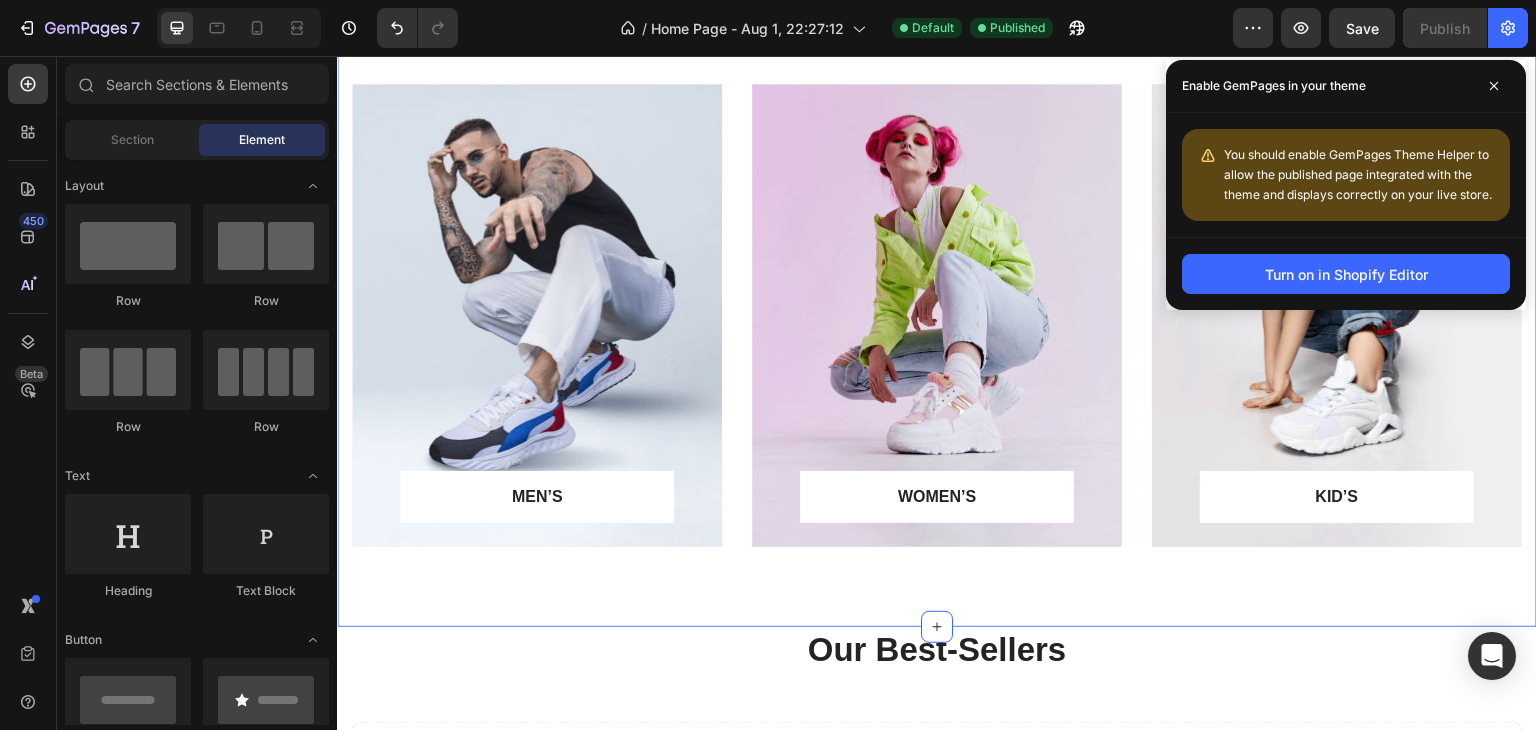scroll, scrollTop: 600, scrollLeft: 0, axis: vertical 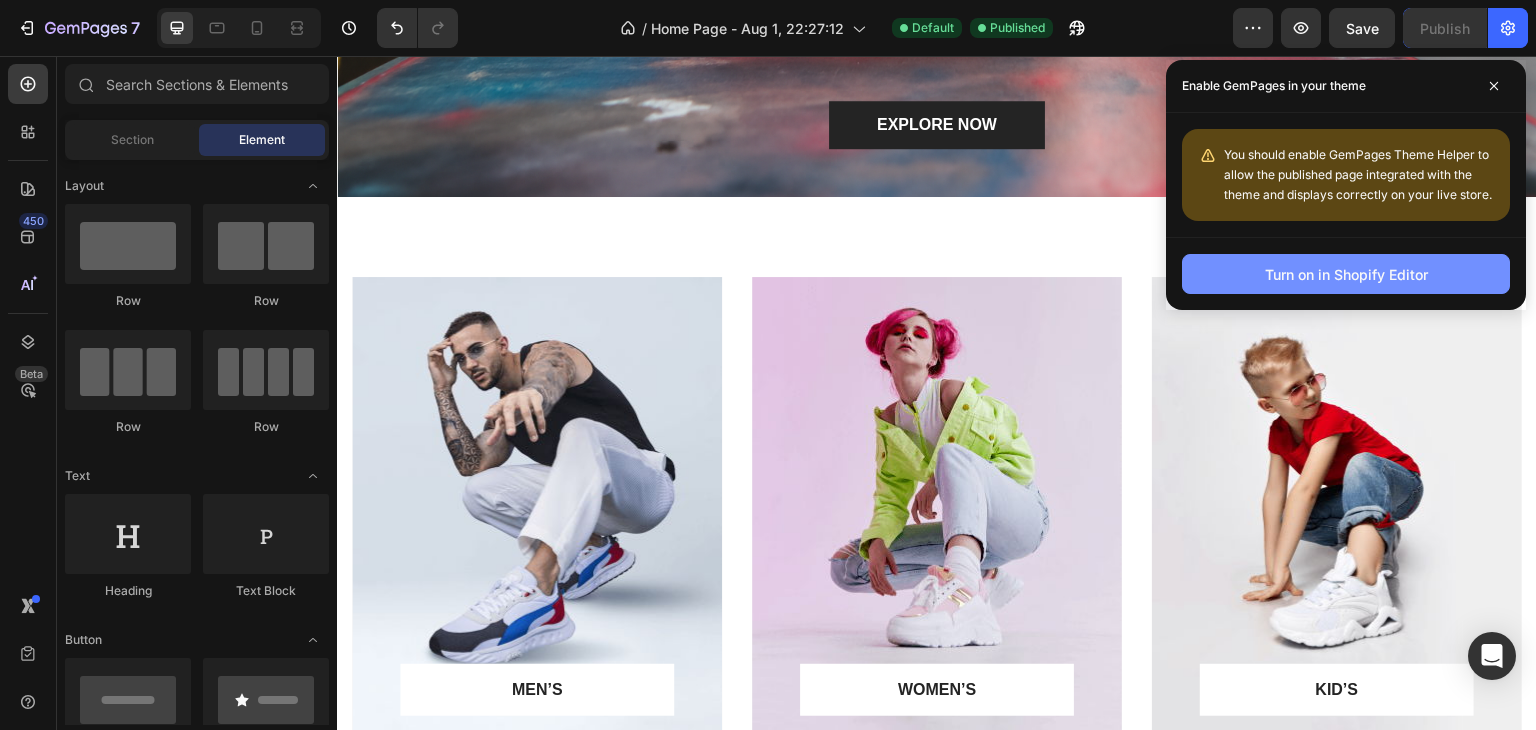 click on "Turn on in Shopify Editor" at bounding box center [1346, 274] 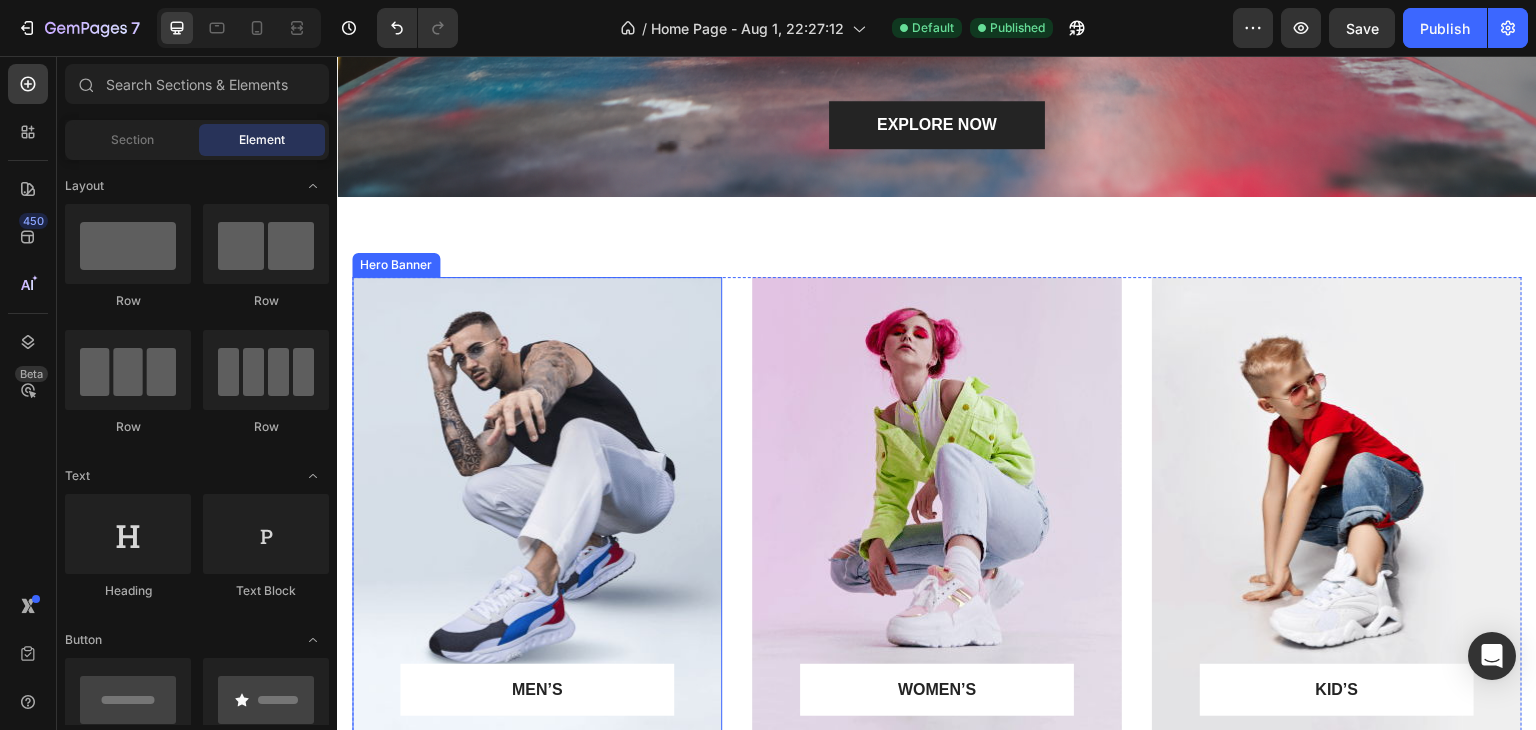 click at bounding box center [537, 508] 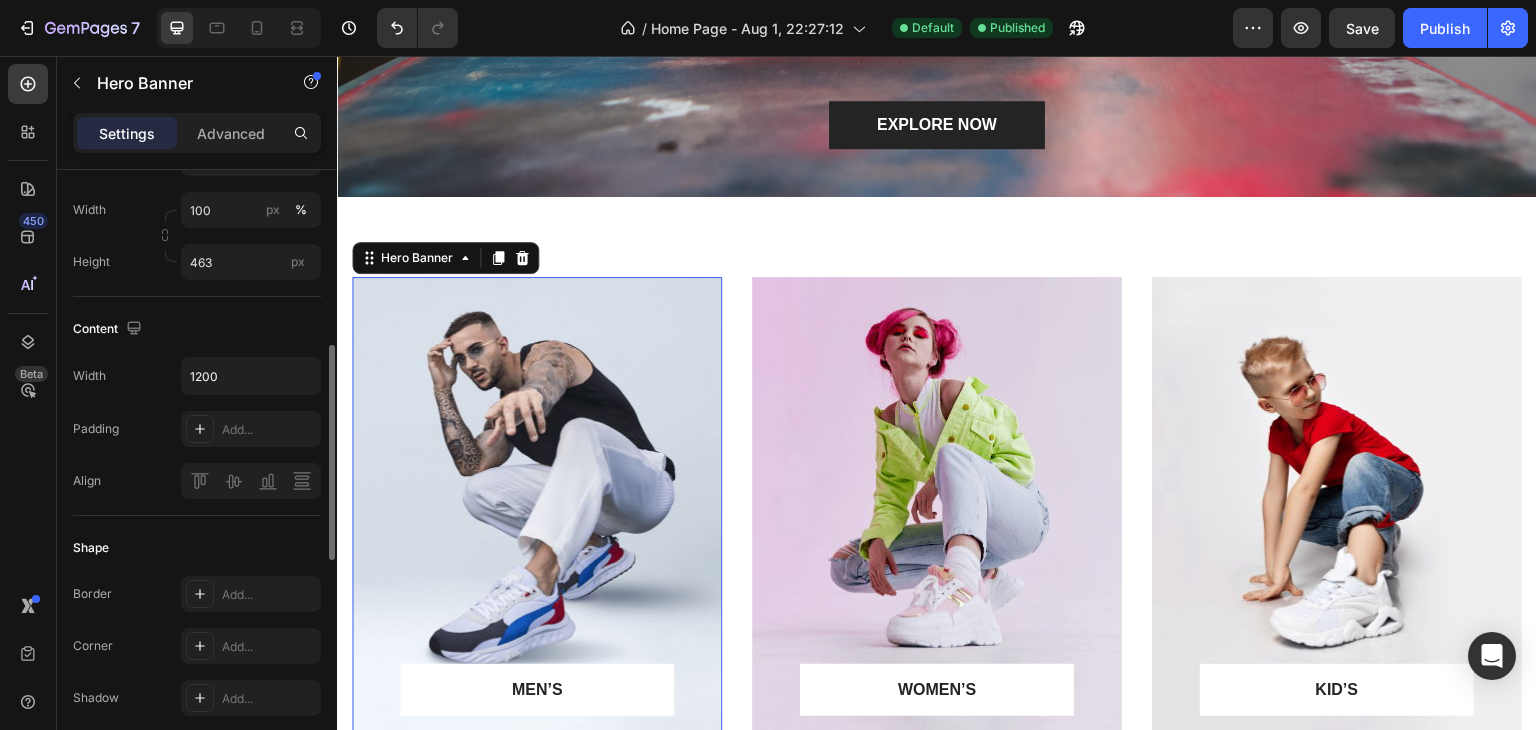scroll, scrollTop: 100, scrollLeft: 0, axis: vertical 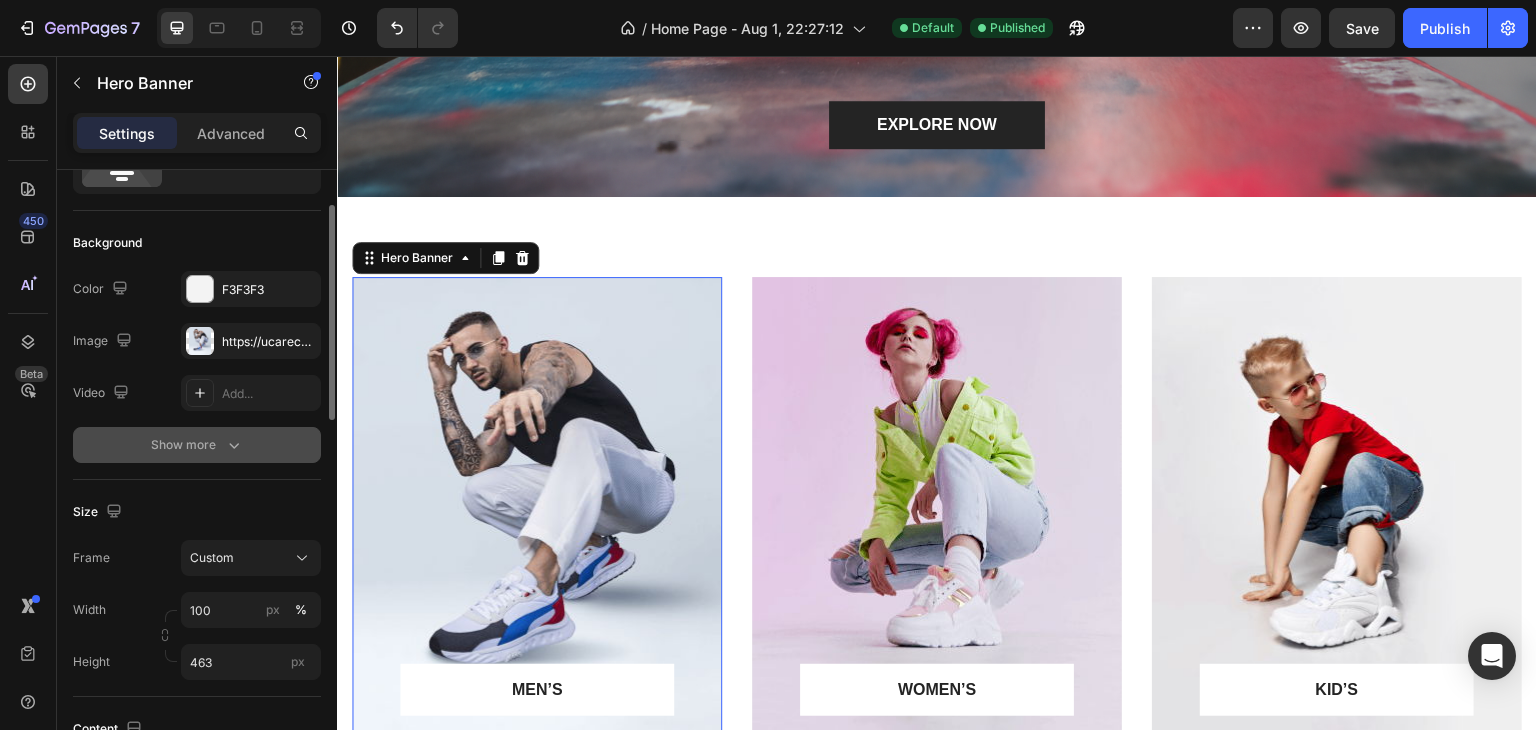 click on "Show more" at bounding box center [197, 445] 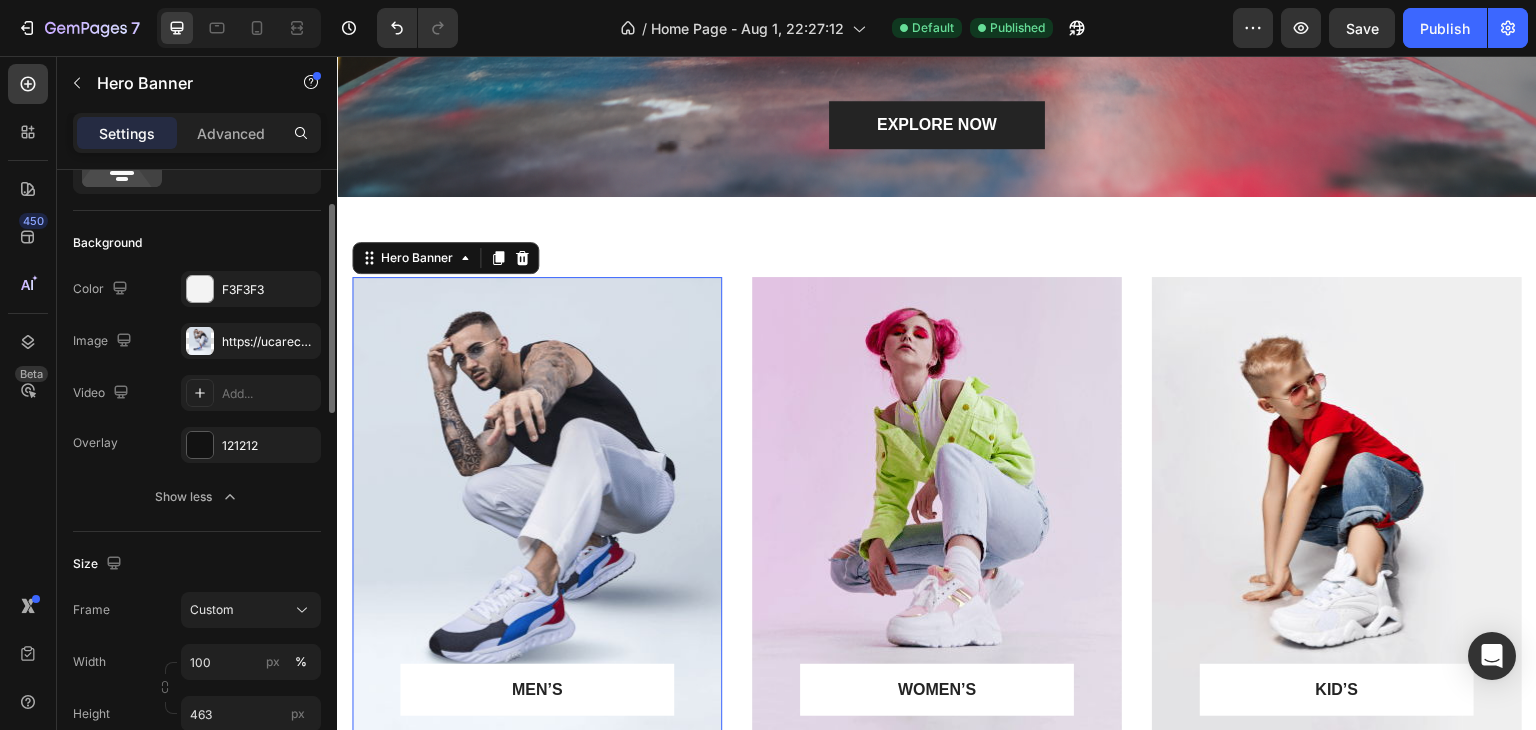 scroll, scrollTop: 0, scrollLeft: 0, axis: both 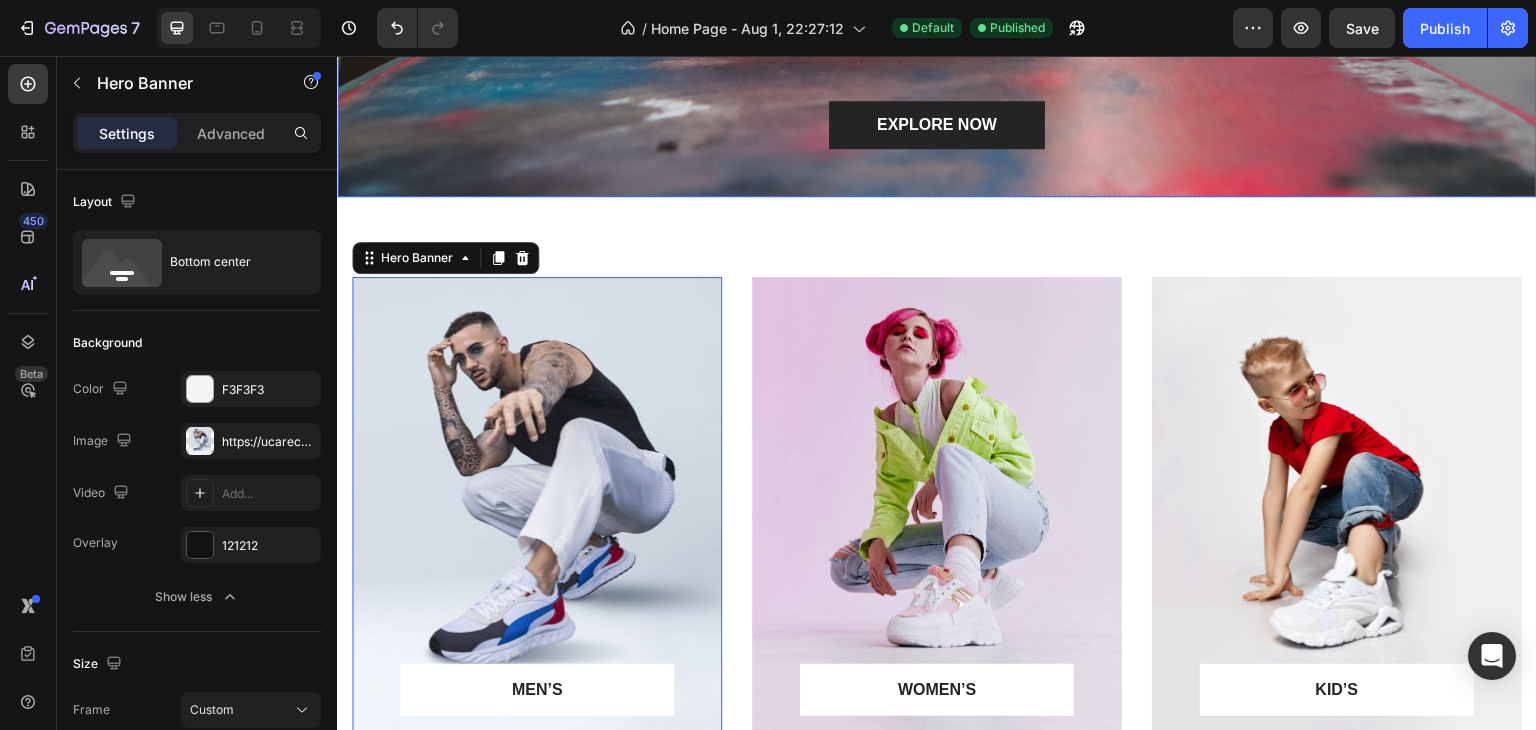 click at bounding box center (937, -153) 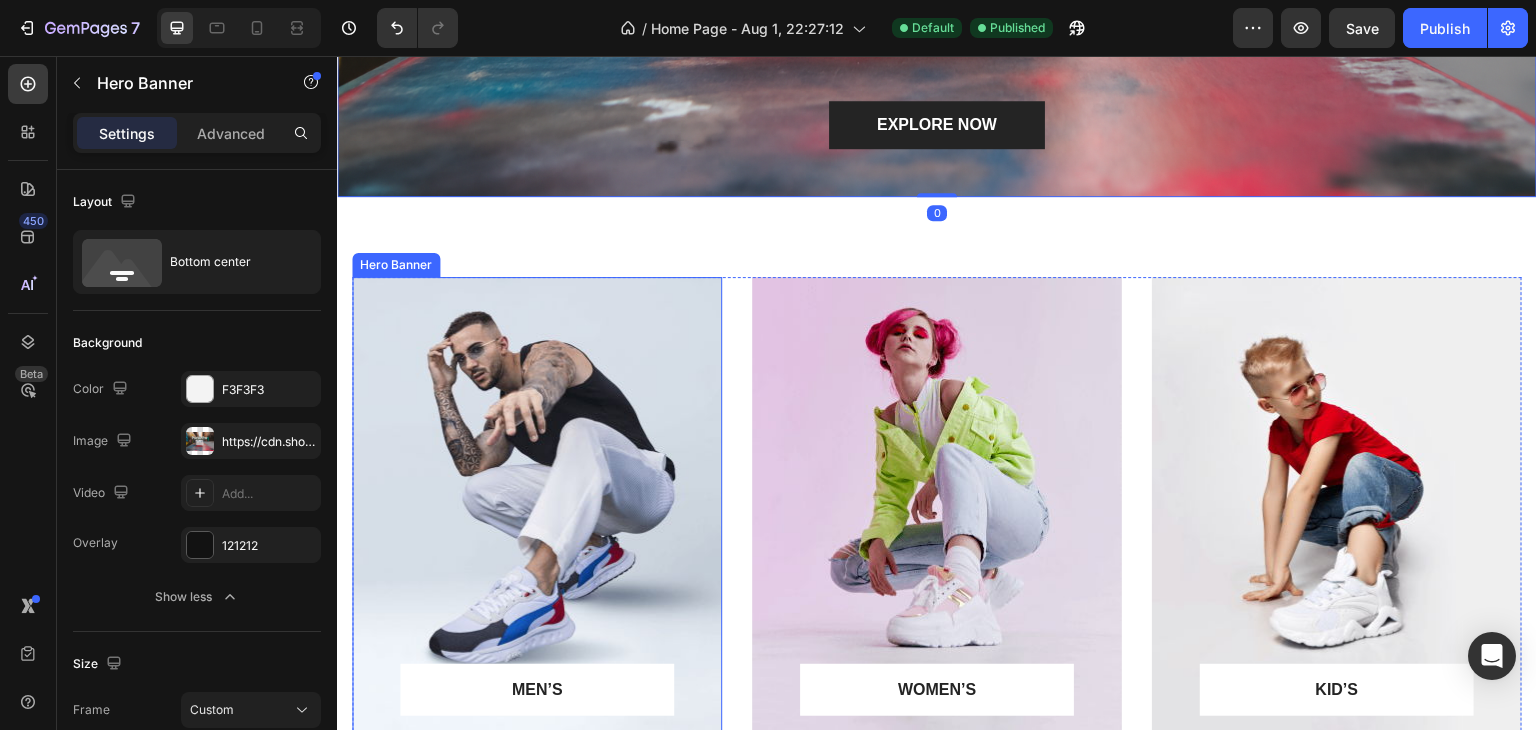 click at bounding box center [537, 508] 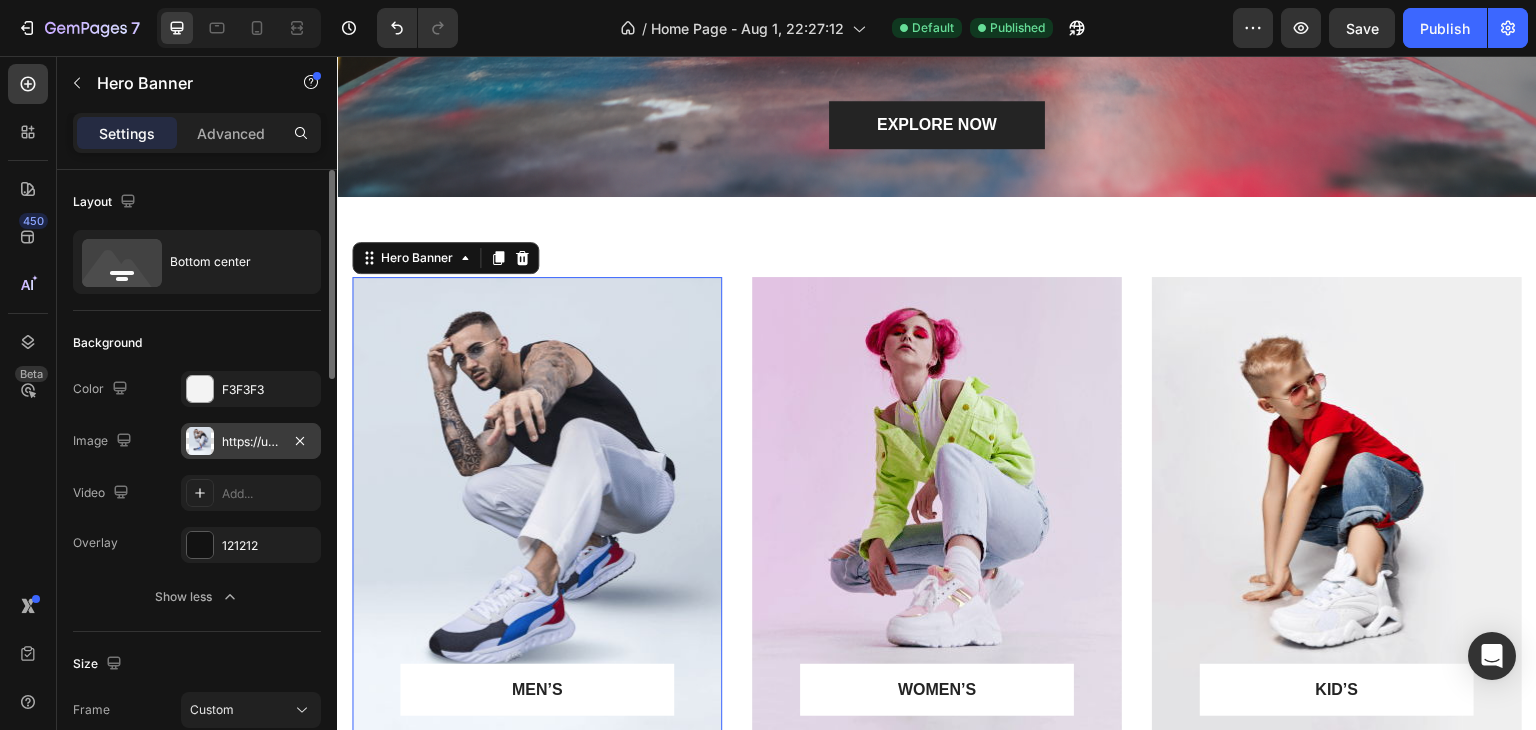 click on "https://ucarecdn.com/5cfed6dc-25f9-4998-ad3e-758661308a9d/-/format/auto/" at bounding box center (251, 442) 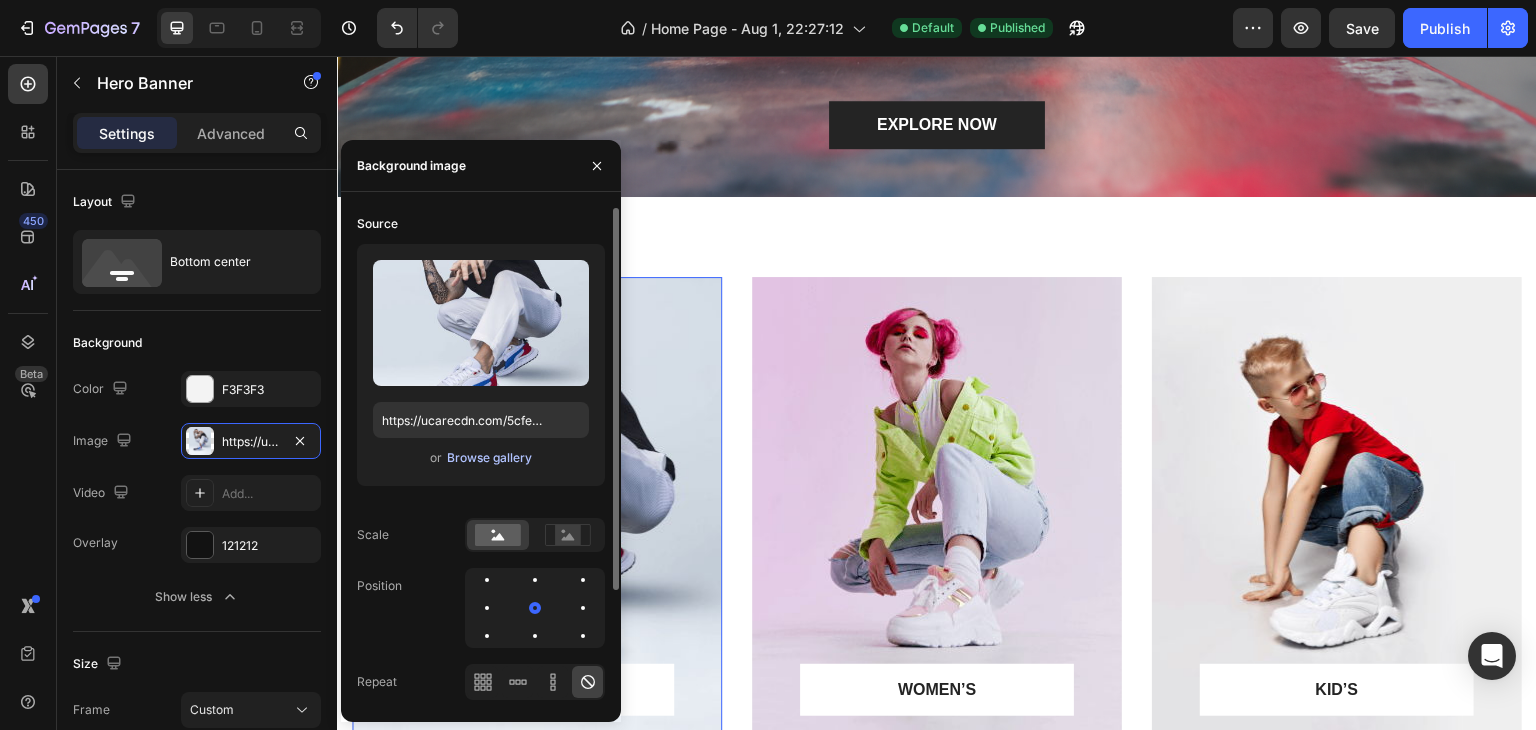 click on "Browse gallery" at bounding box center (489, 458) 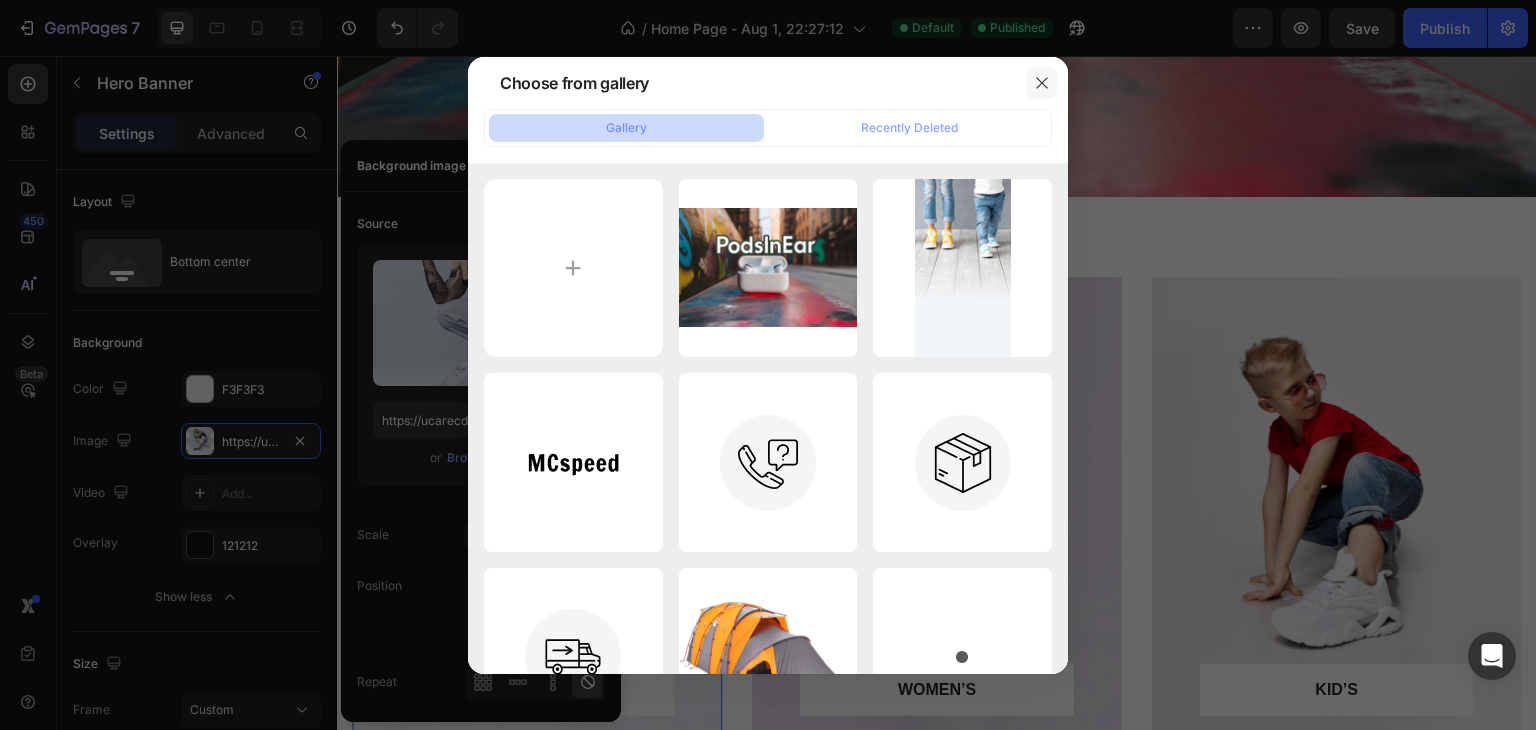 click 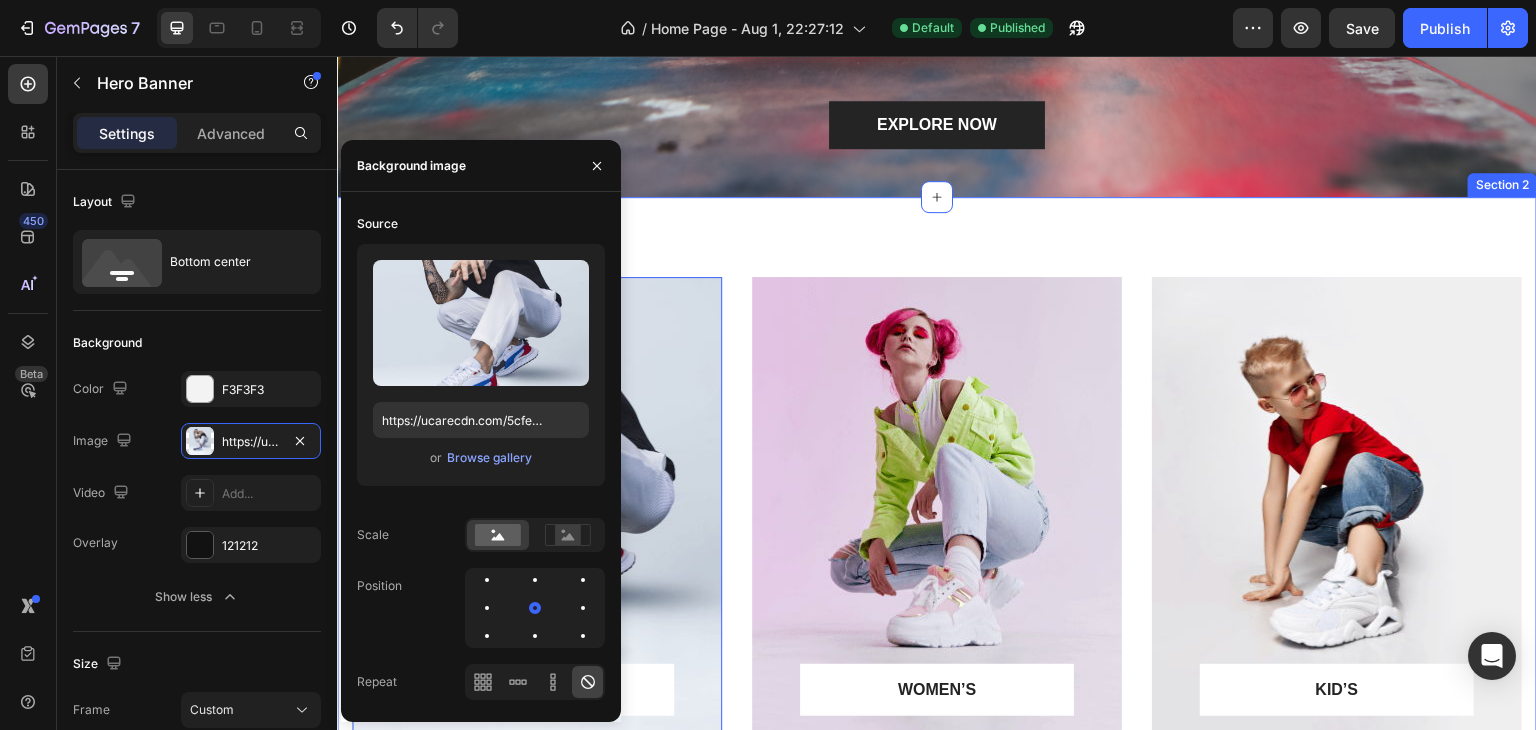 click on "MEN’S Text block Row Row Hero Banner   16 WOMEN’S Text block Row Row Hero Banner KID’S Text block Row Row Hero Banner Row Section 2" at bounding box center (937, 508) 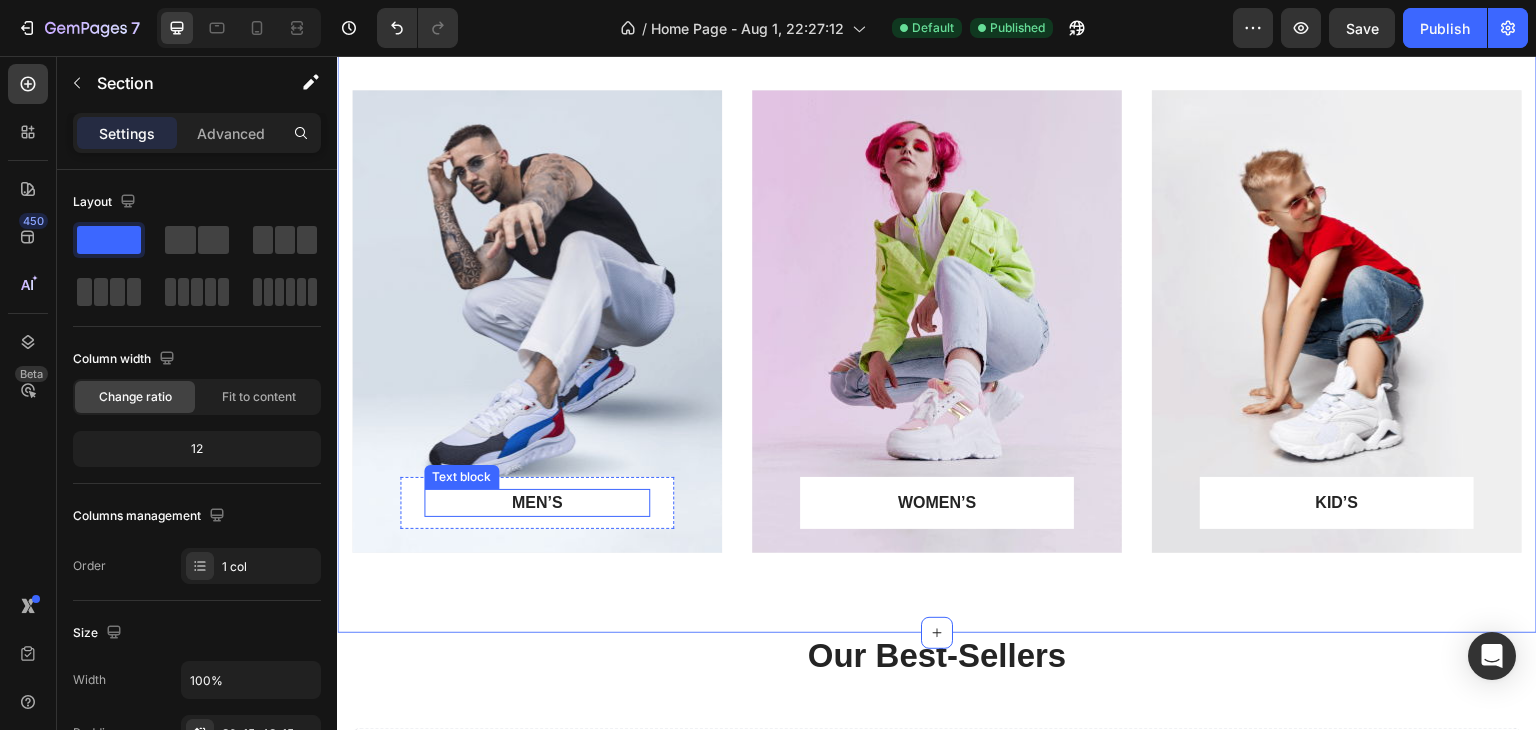 scroll, scrollTop: 800, scrollLeft: 0, axis: vertical 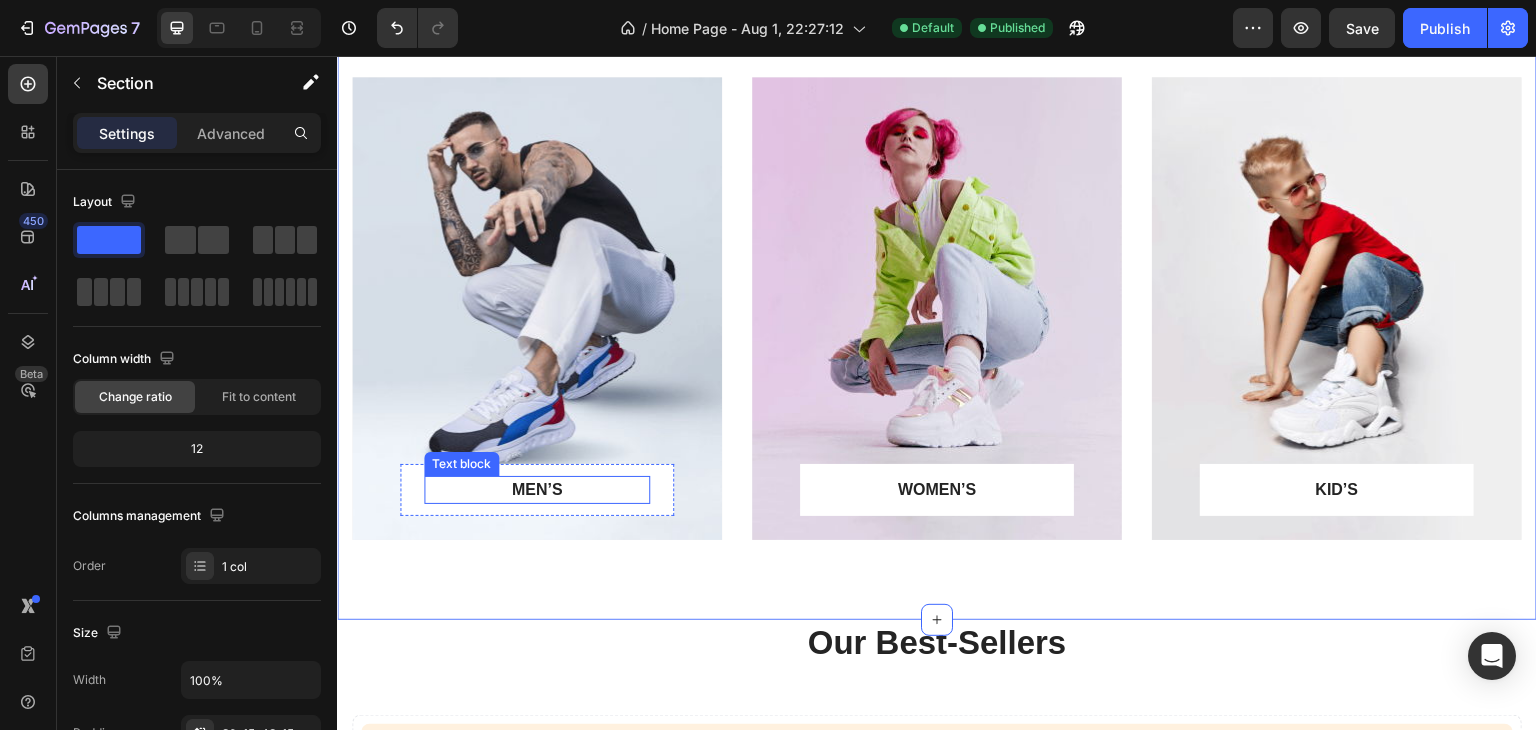 click on "MEN’S" at bounding box center (537, 490) 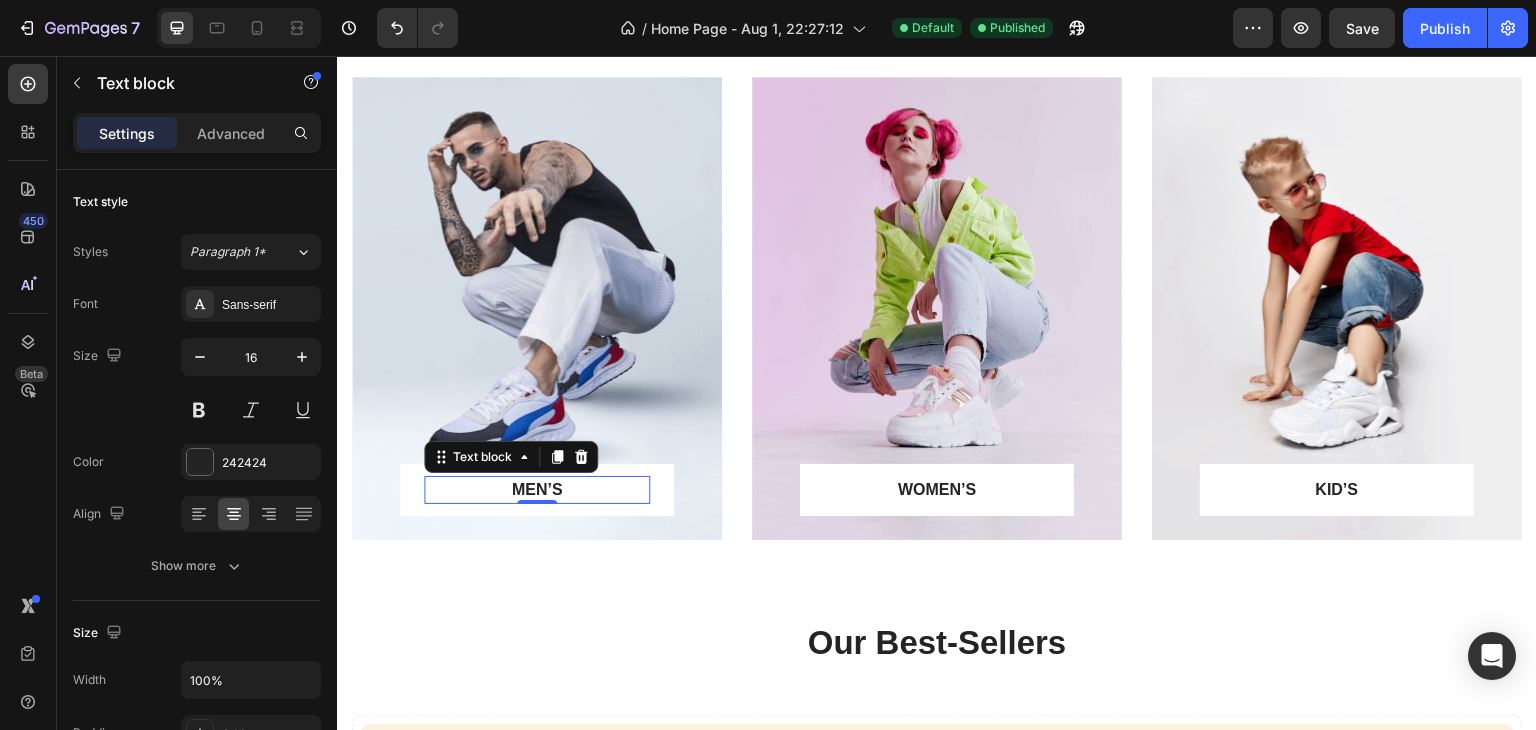 click on "MEN’S" at bounding box center (537, 490) 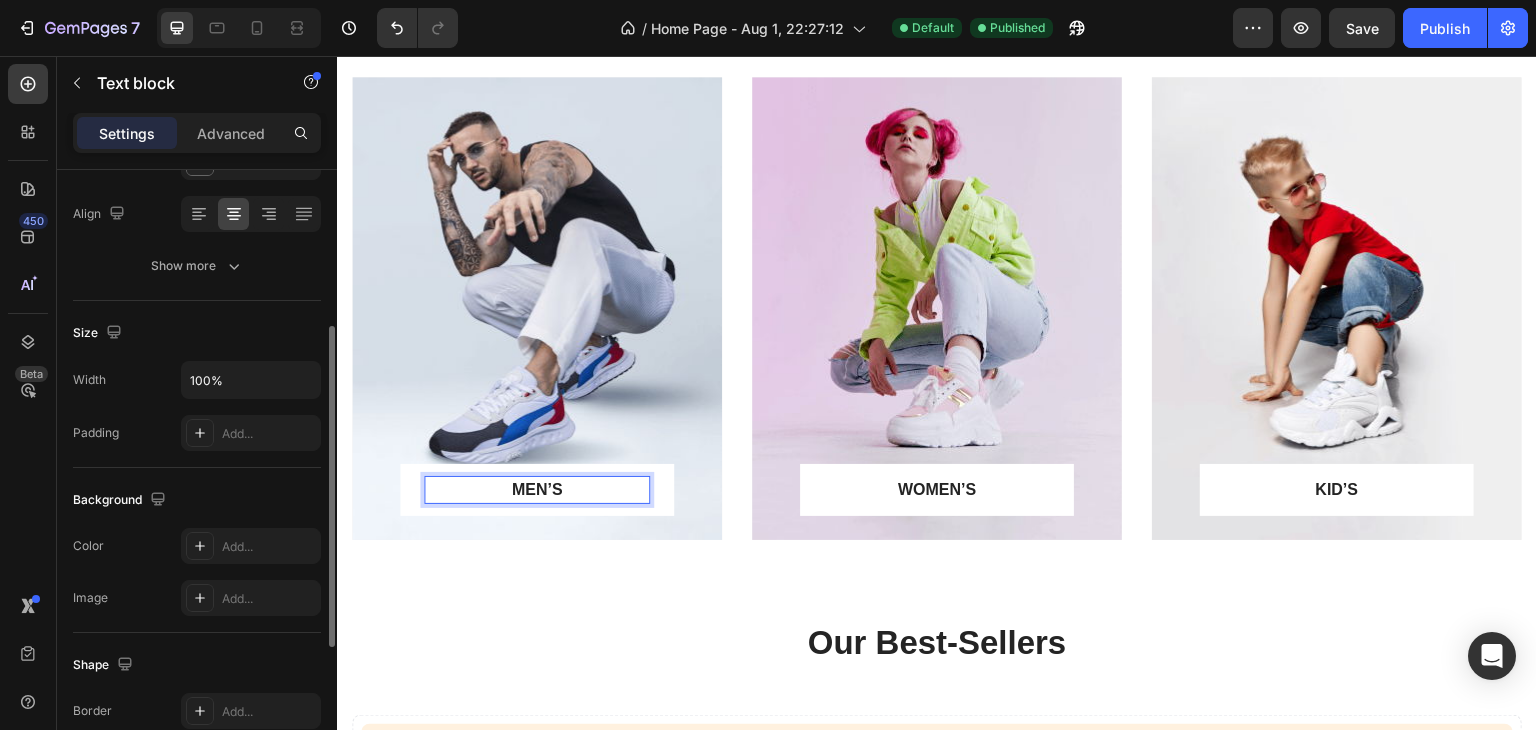 scroll, scrollTop: 0, scrollLeft: 0, axis: both 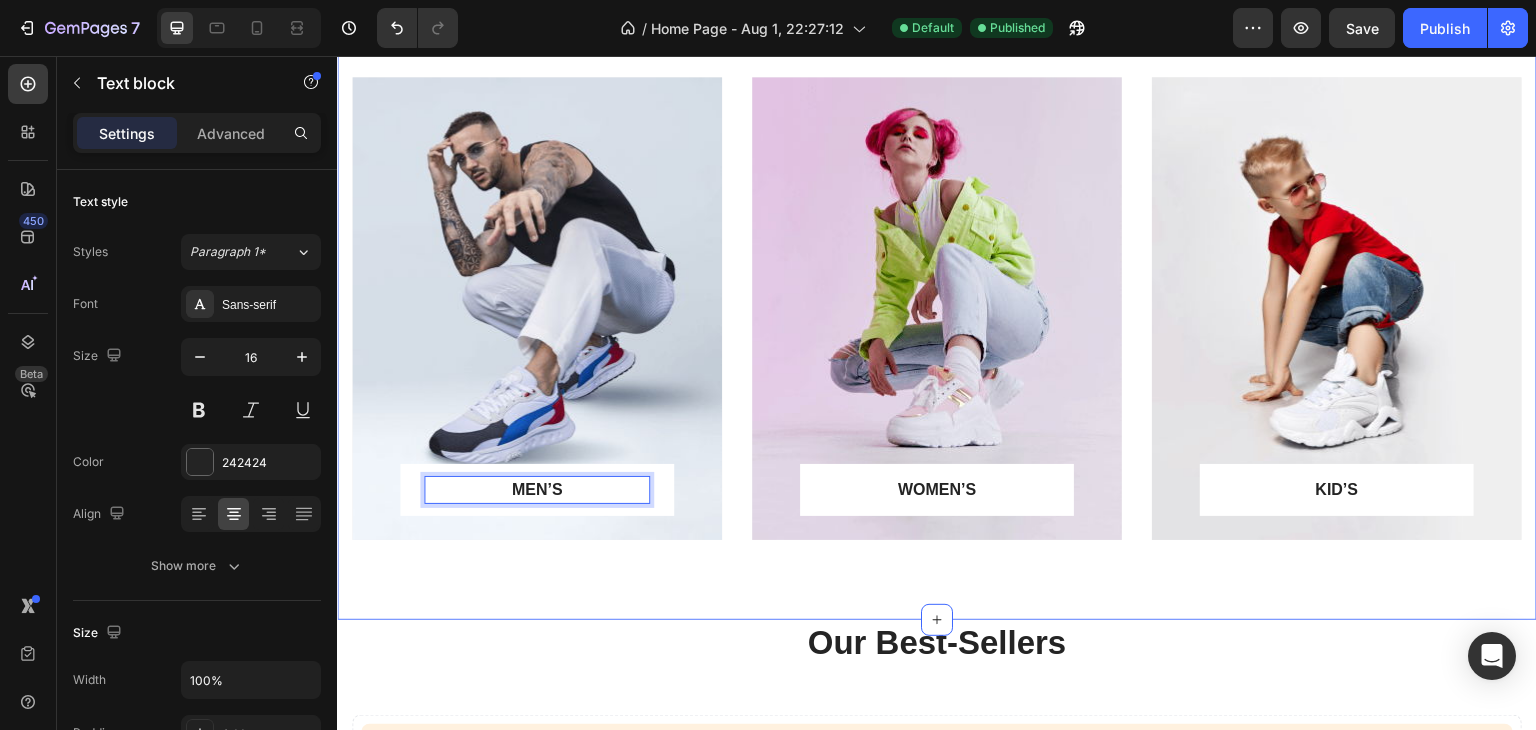 click on "MEN’S Text block   0 Row Row Hero Banner WOMEN’S Text block Row Row Hero Banner KID’S Text block Row Row Hero Banner Row Section 2" at bounding box center (937, 308) 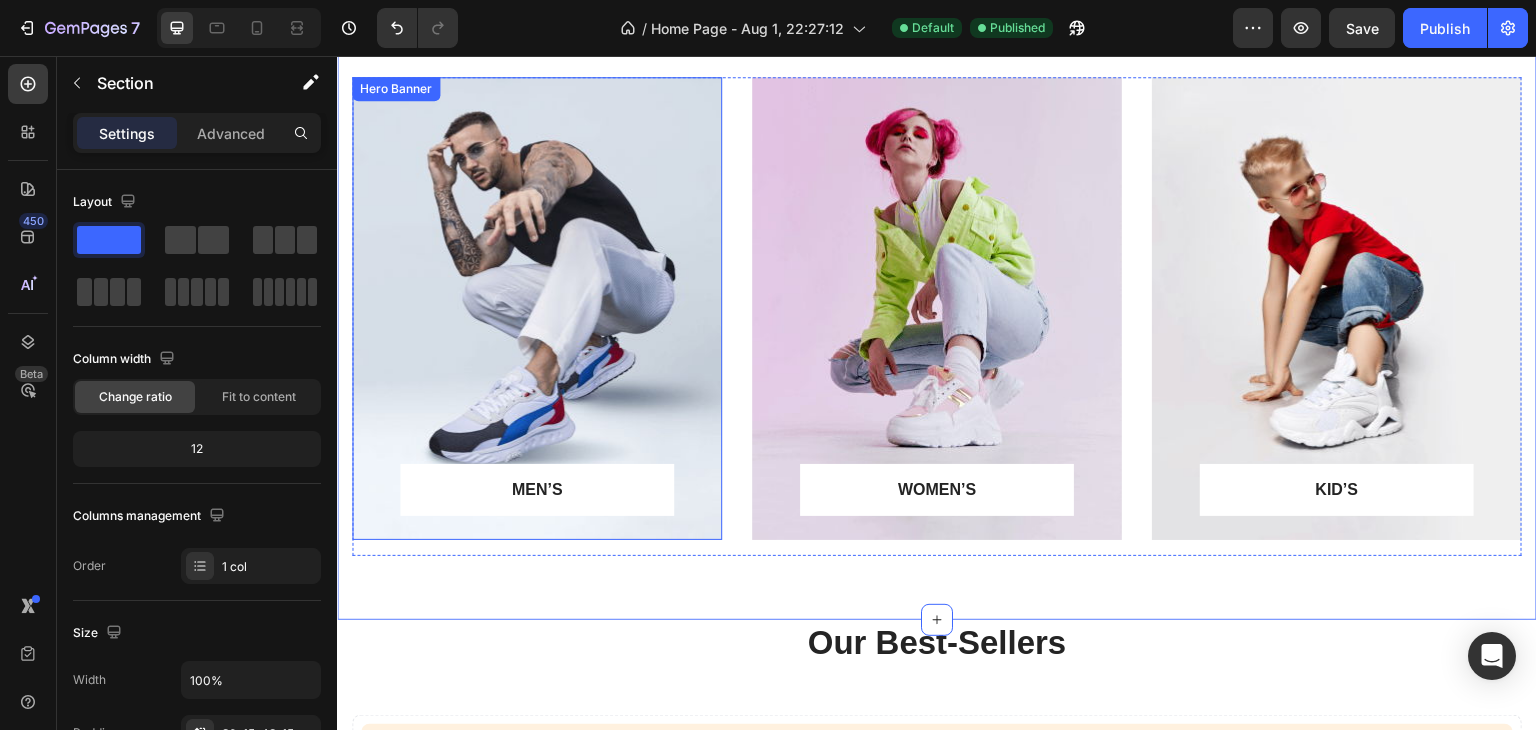 click at bounding box center [537, 308] 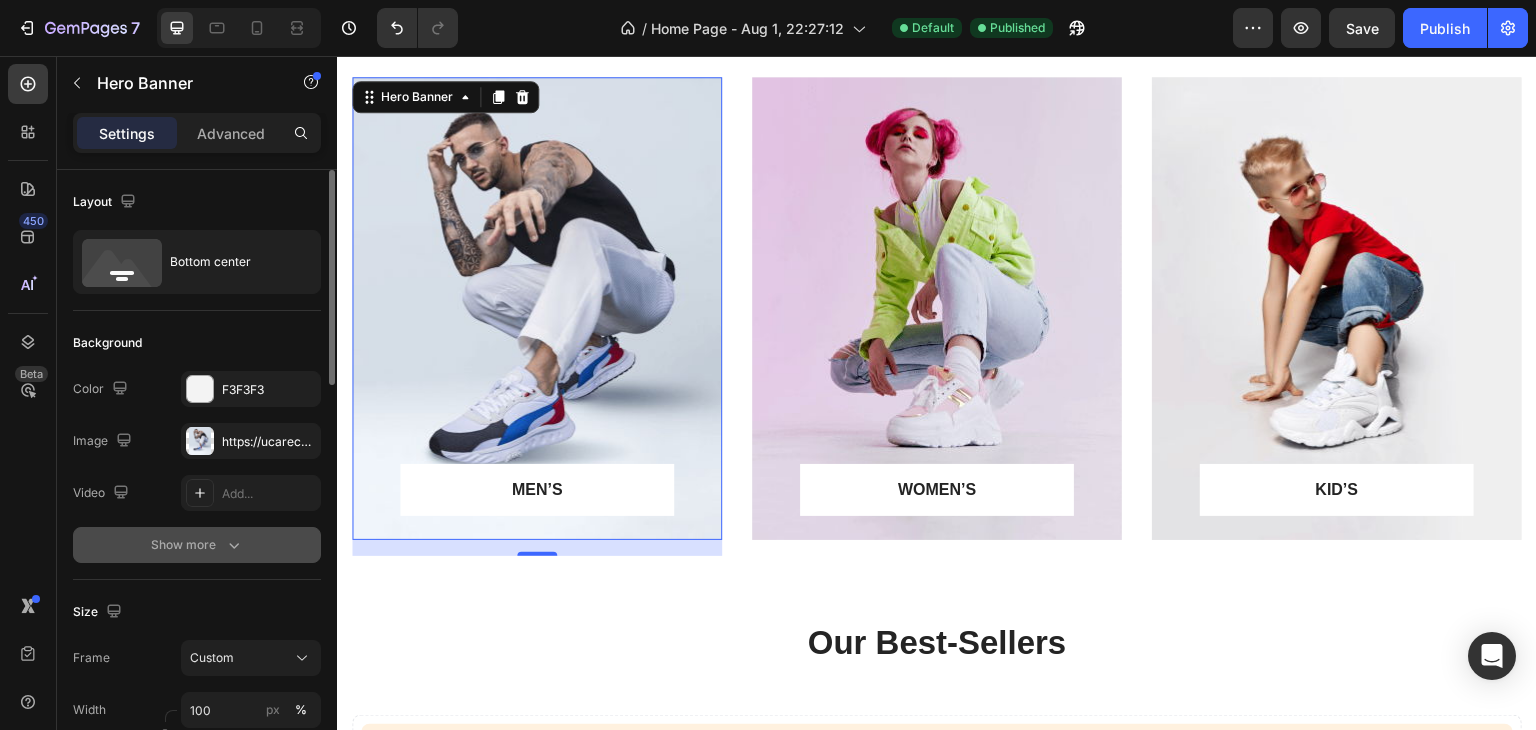 click 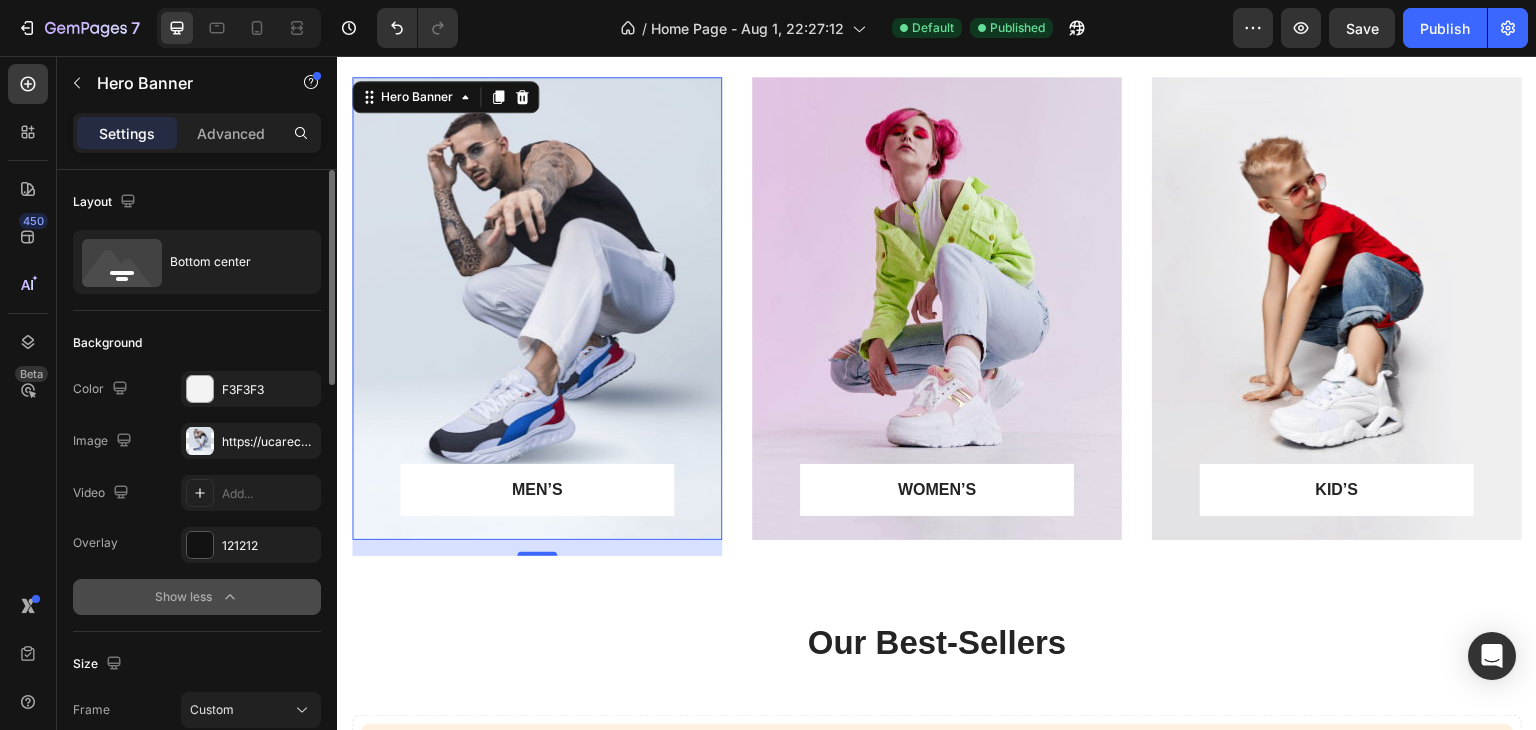click at bounding box center (537, 308) 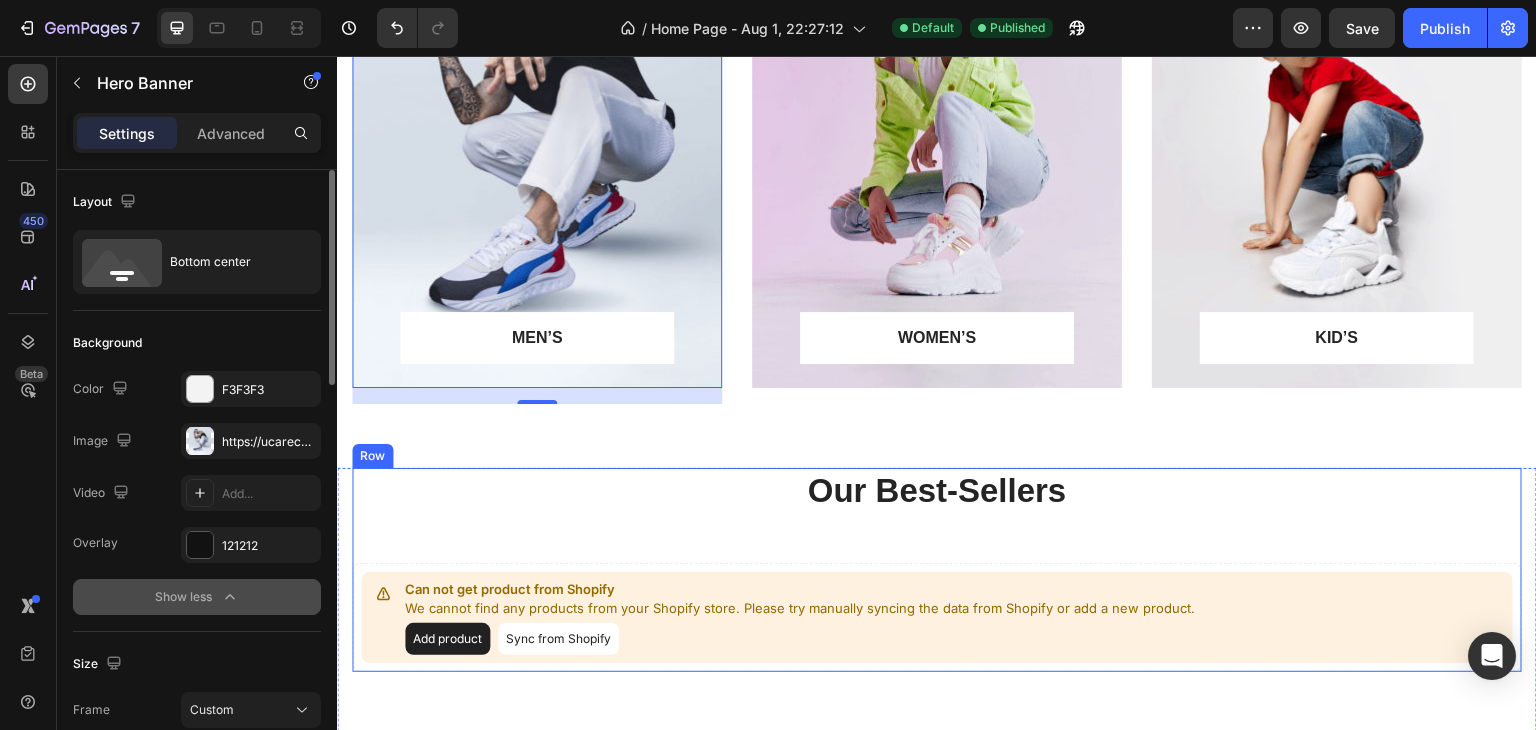 scroll, scrollTop: 600, scrollLeft: 0, axis: vertical 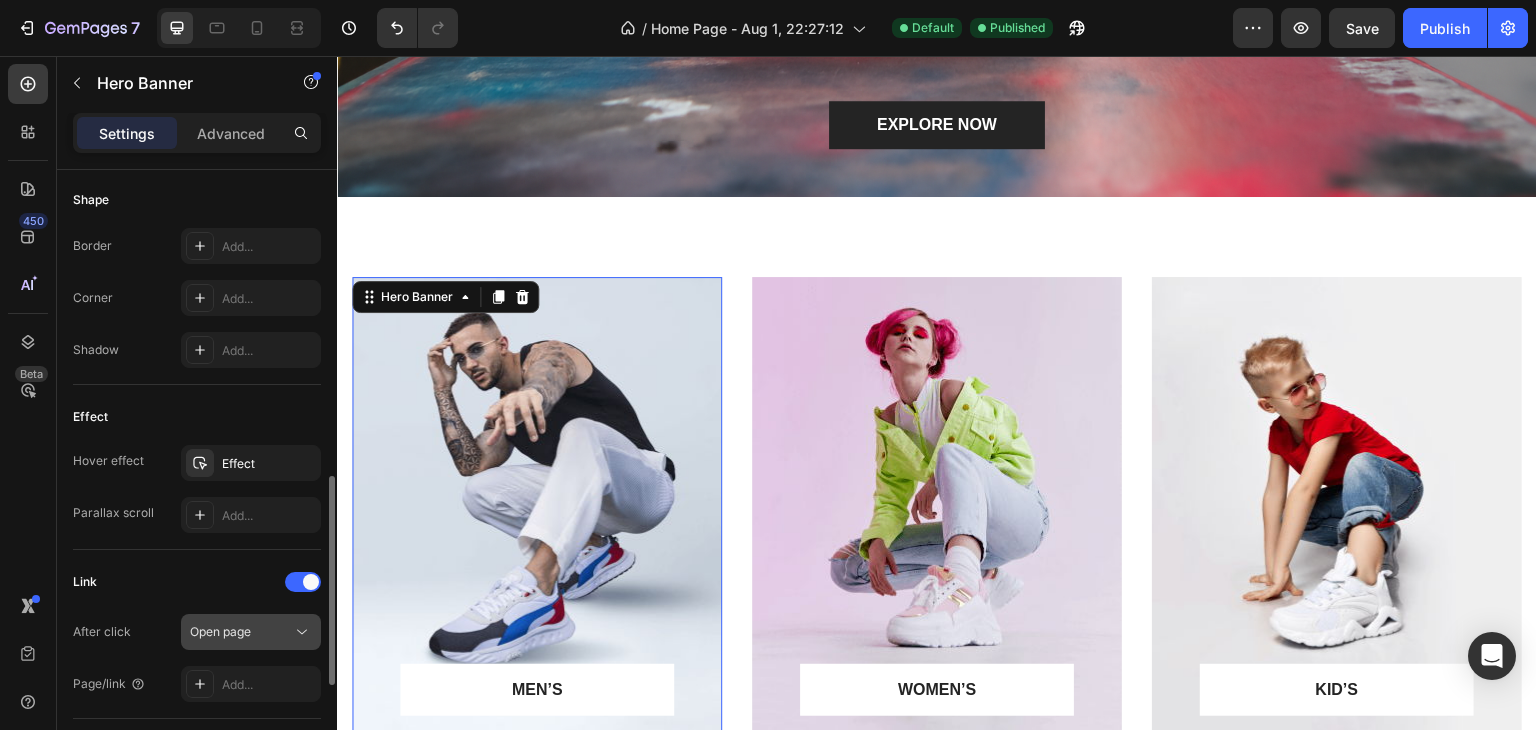 click on "Open page" at bounding box center (220, 632) 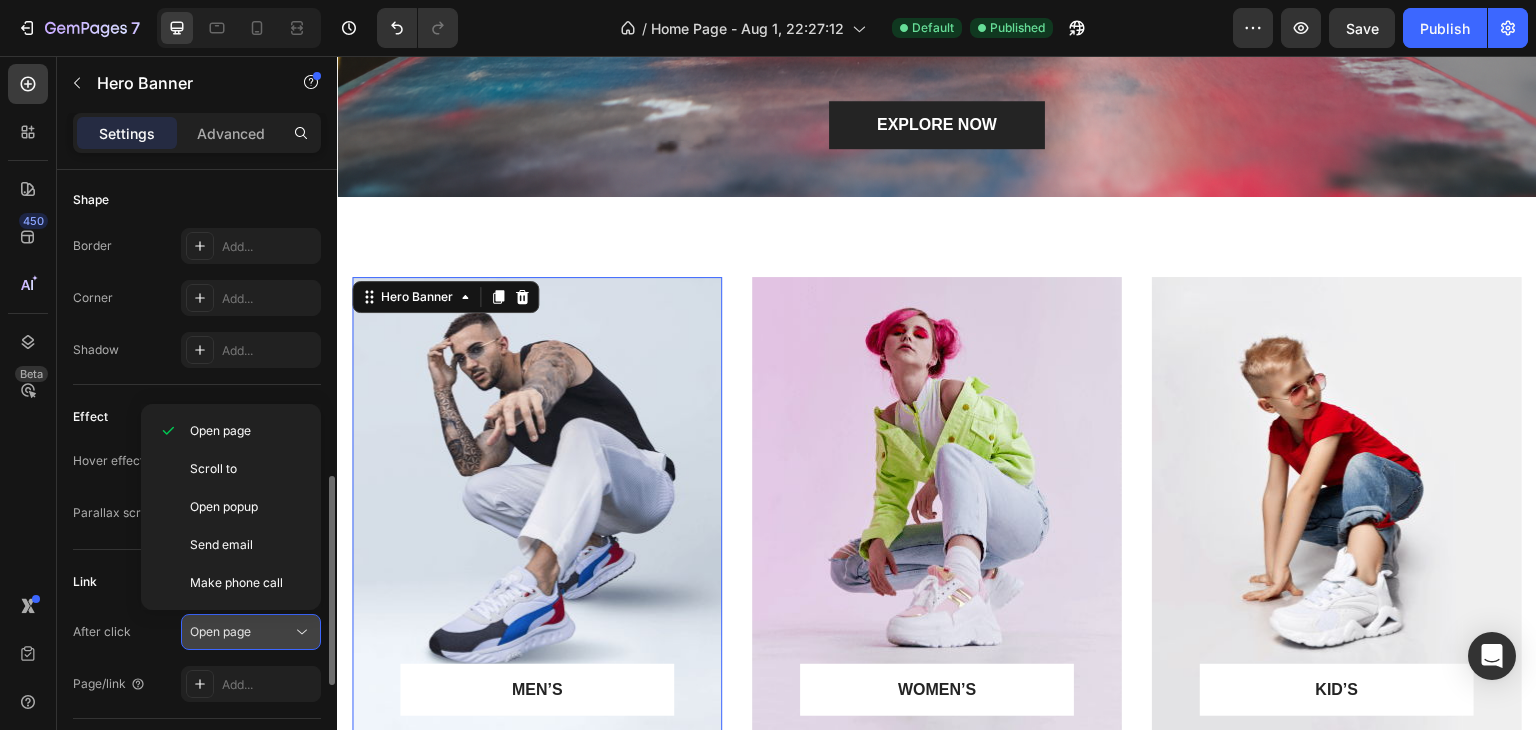 click on "Open page" at bounding box center [220, 632] 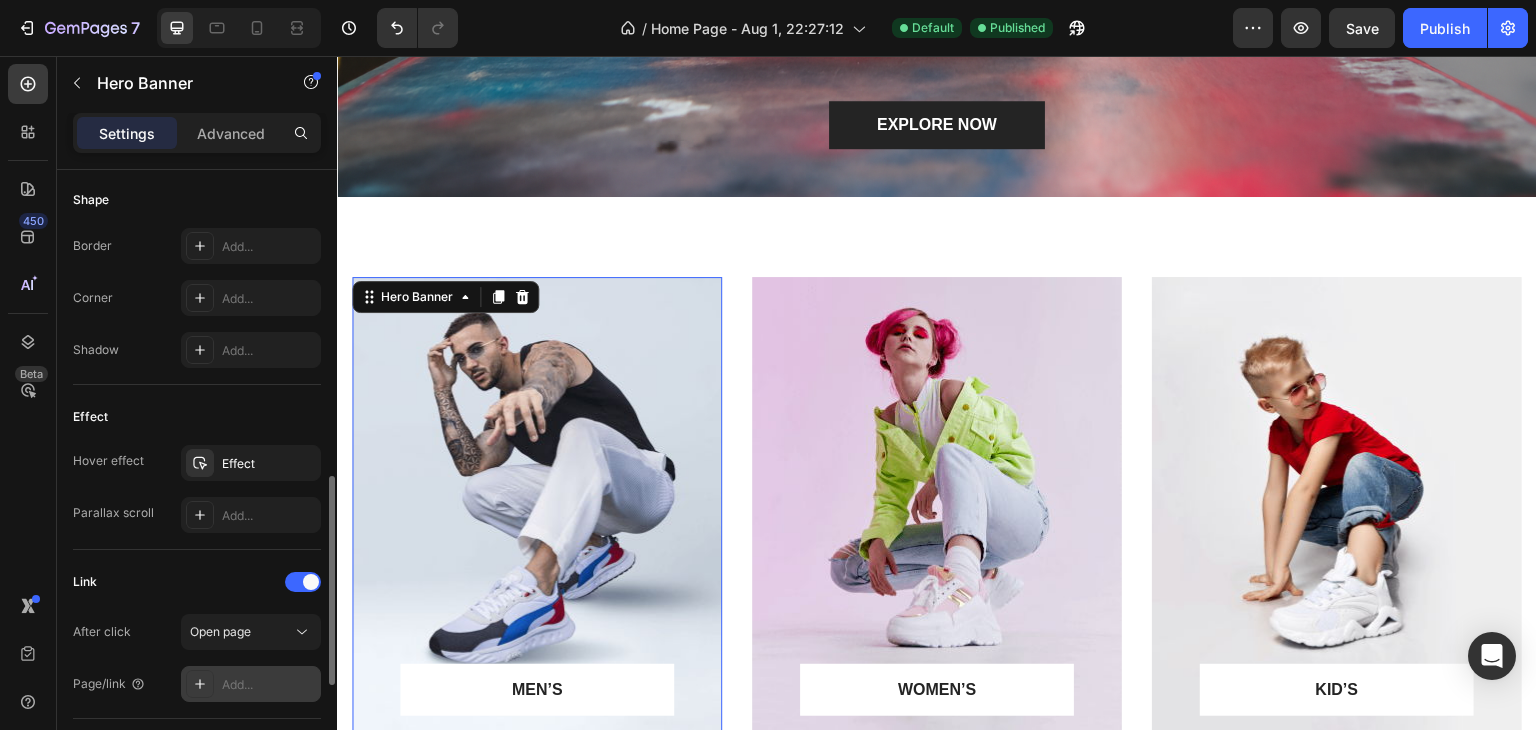 click on "Add..." at bounding box center (269, 685) 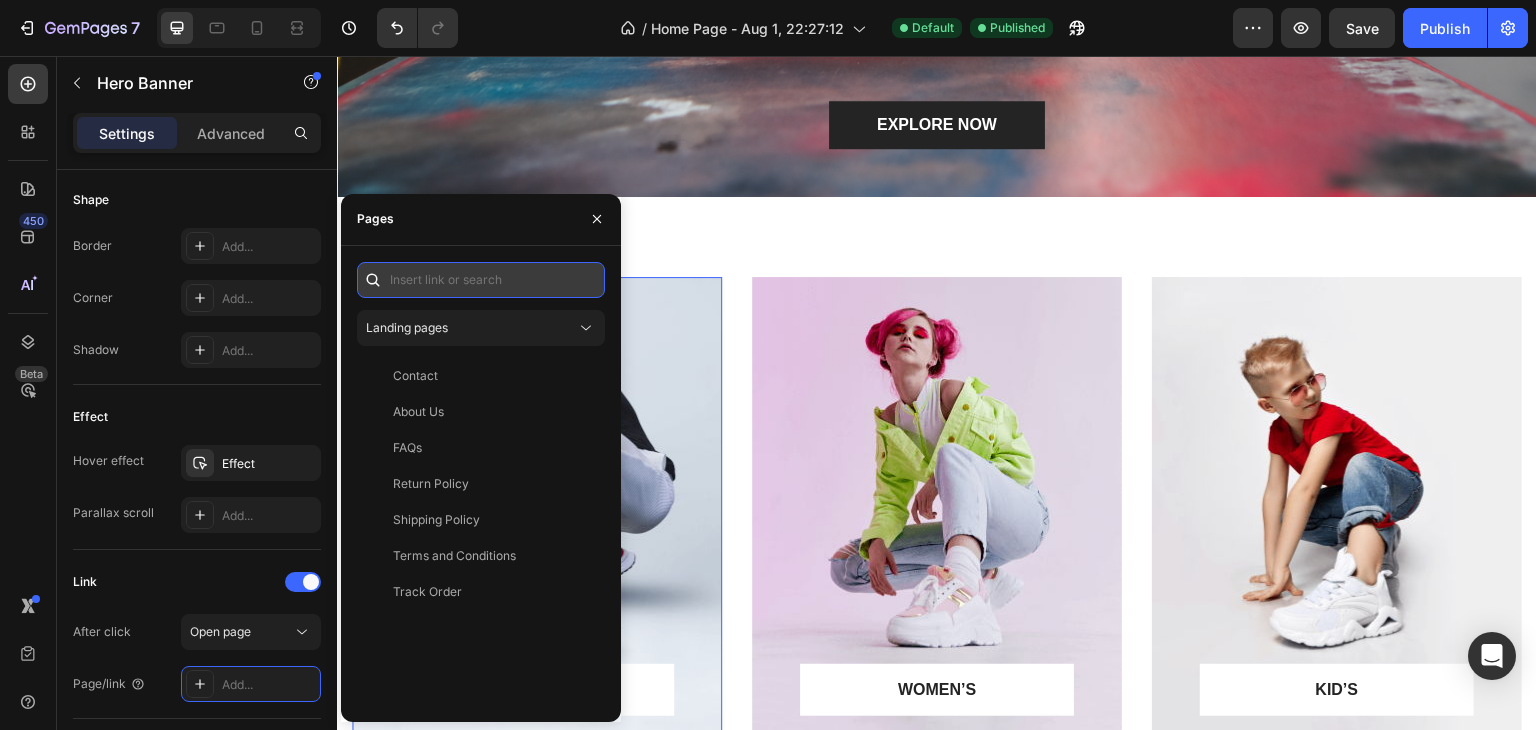 click at bounding box center (481, 280) 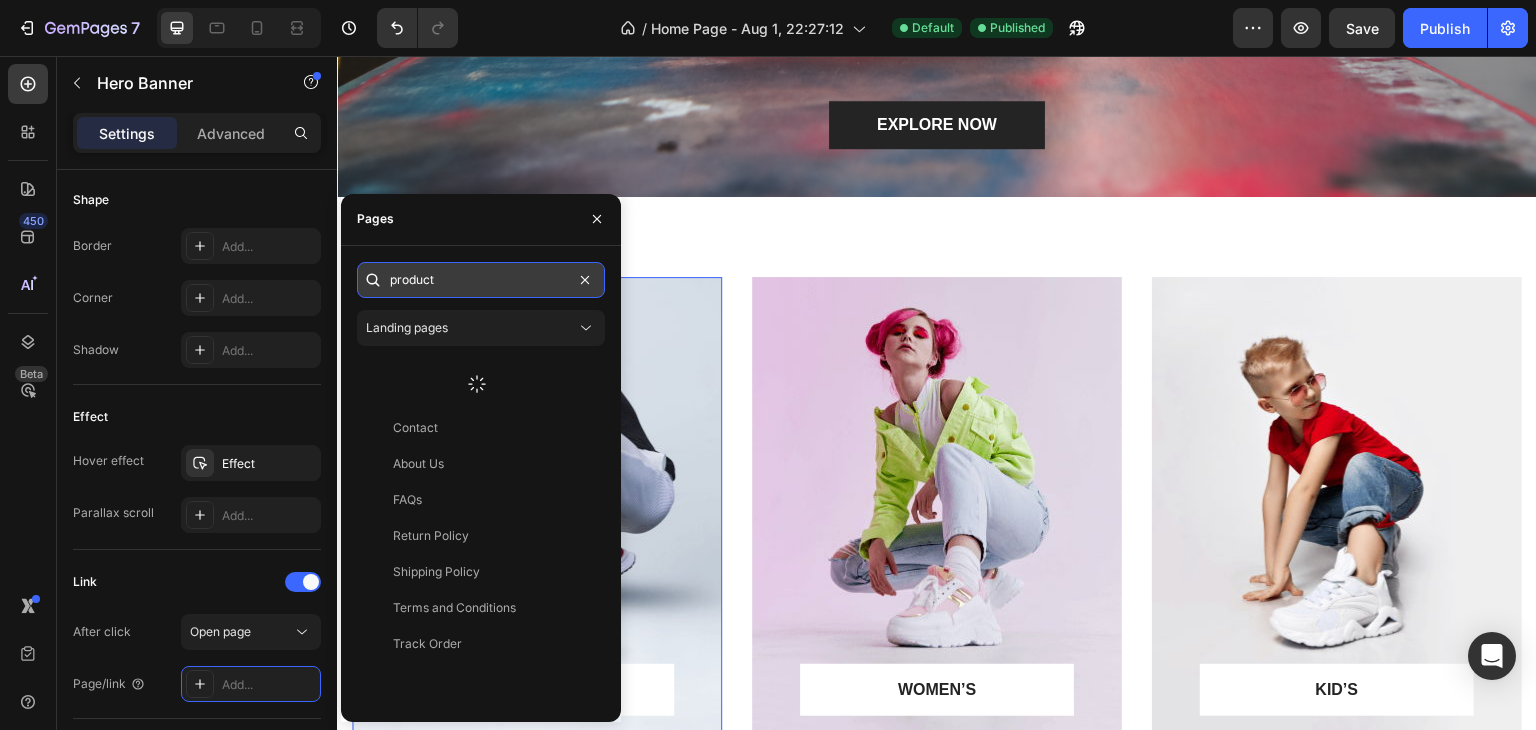 type on "product" 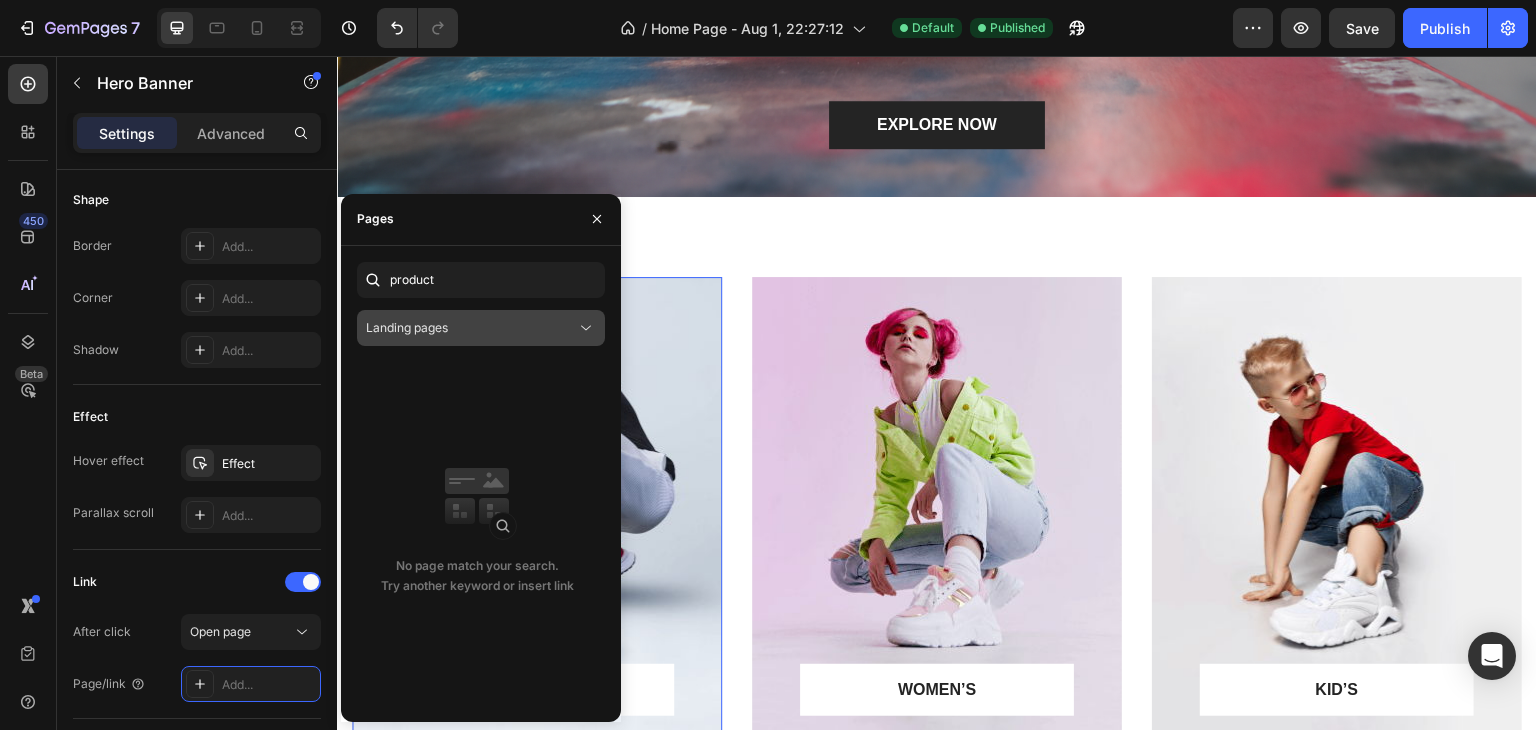 click on "Landing pages" at bounding box center [471, 328] 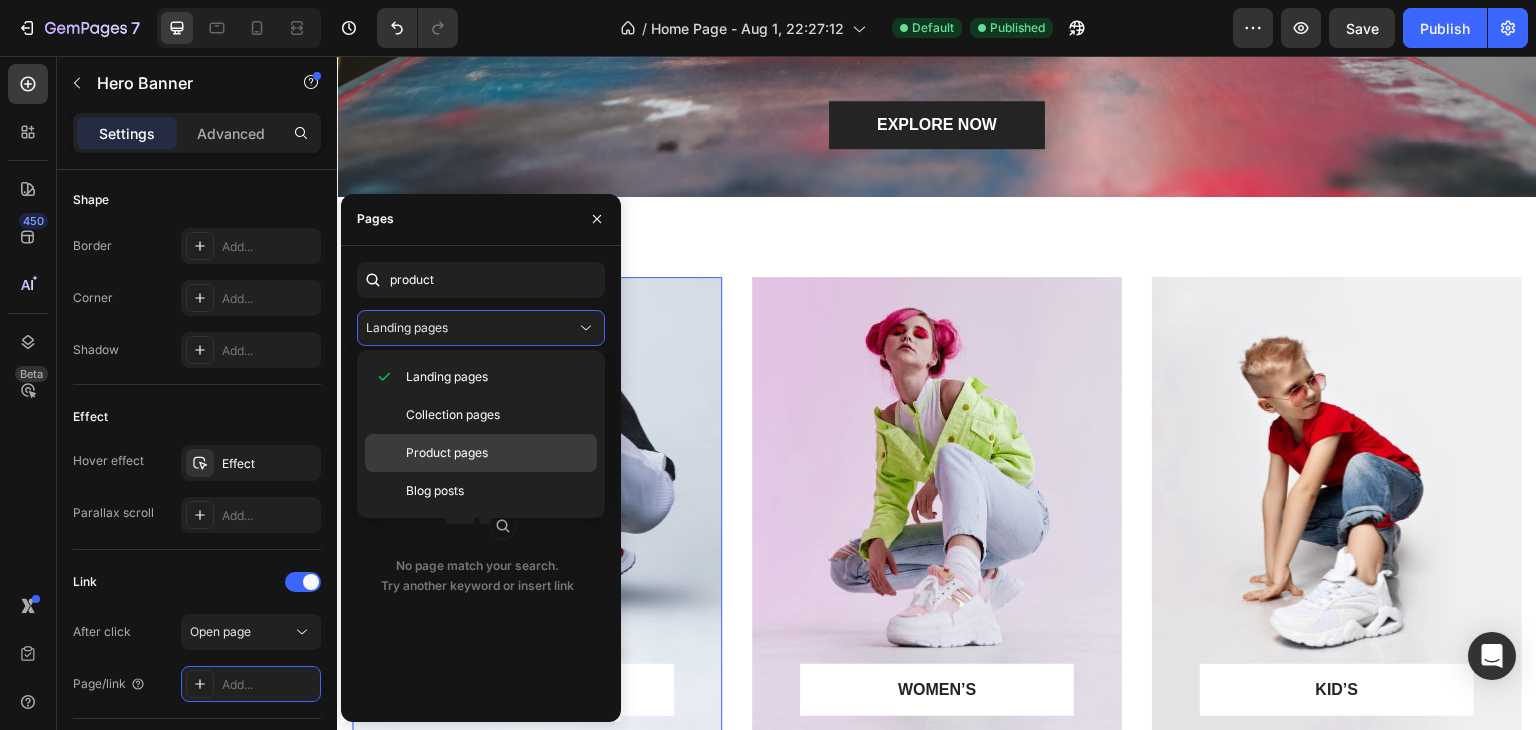click on "Product pages" at bounding box center [447, 453] 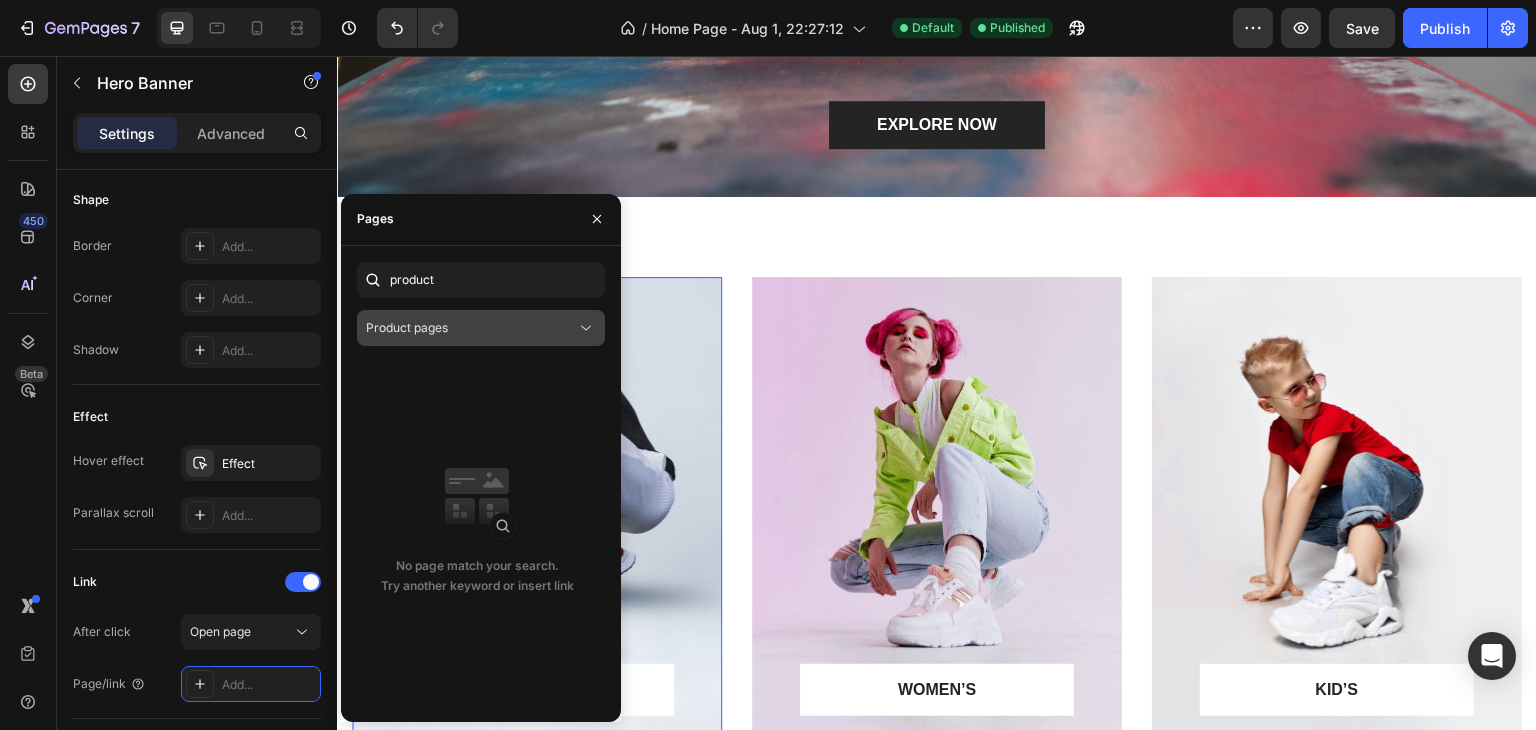 click on "Product pages" at bounding box center (471, 328) 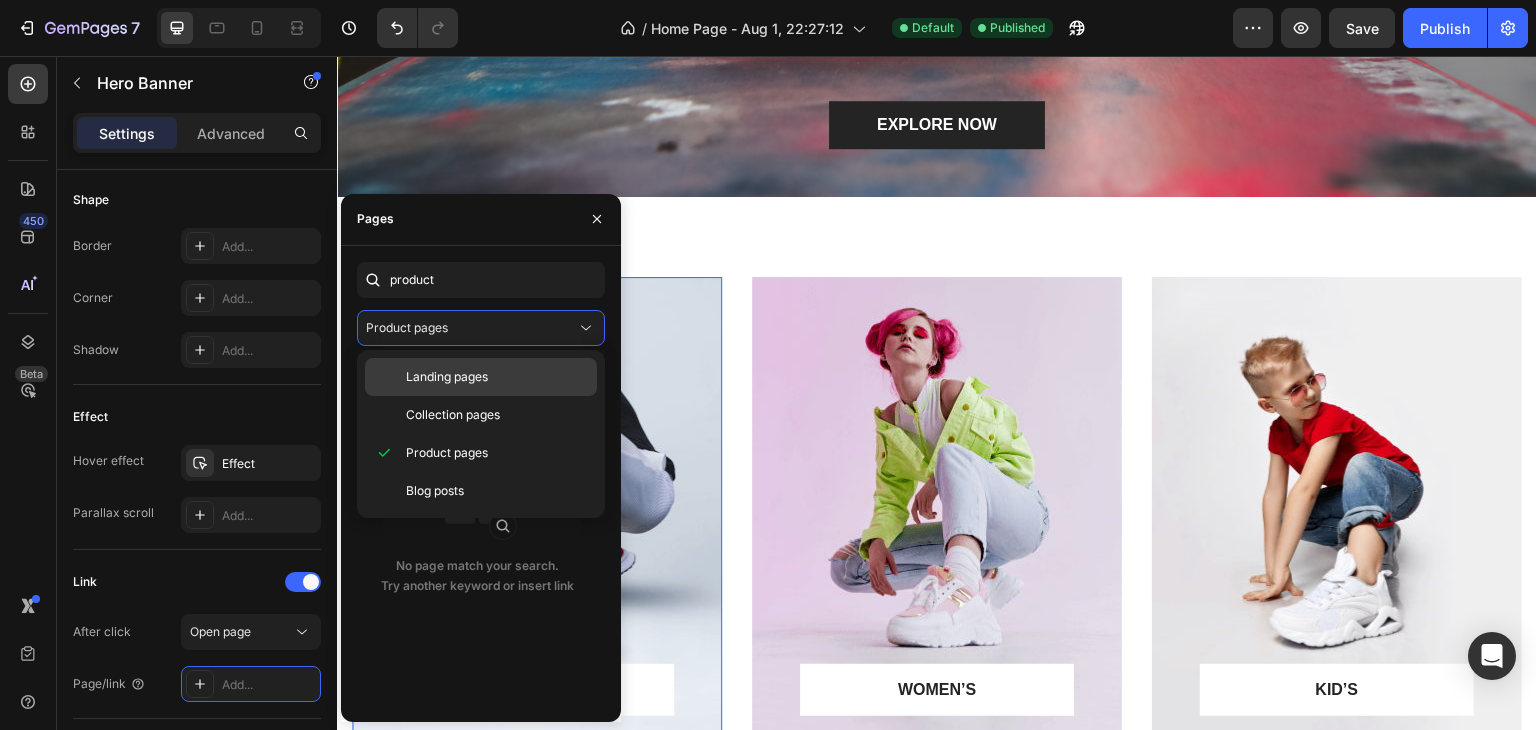 click on "Landing pages" at bounding box center [447, 377] 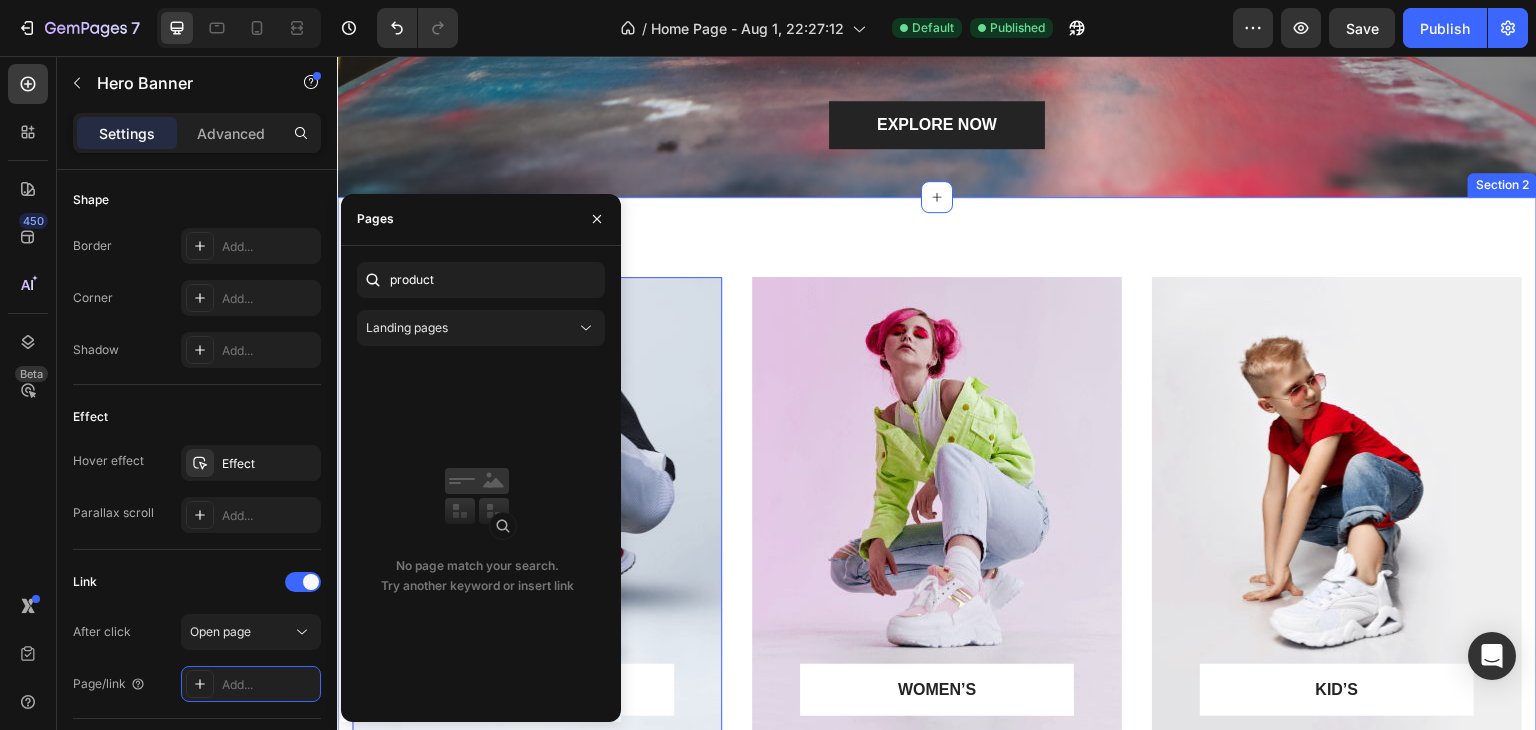 click on "MEN’S Text block Row Row Hero Banner   16 WOMEN’S Text block Row Row Hero Banner KID’S Text block Row Row Hero Banner Row Section 2" at bounding box center [937, 508] 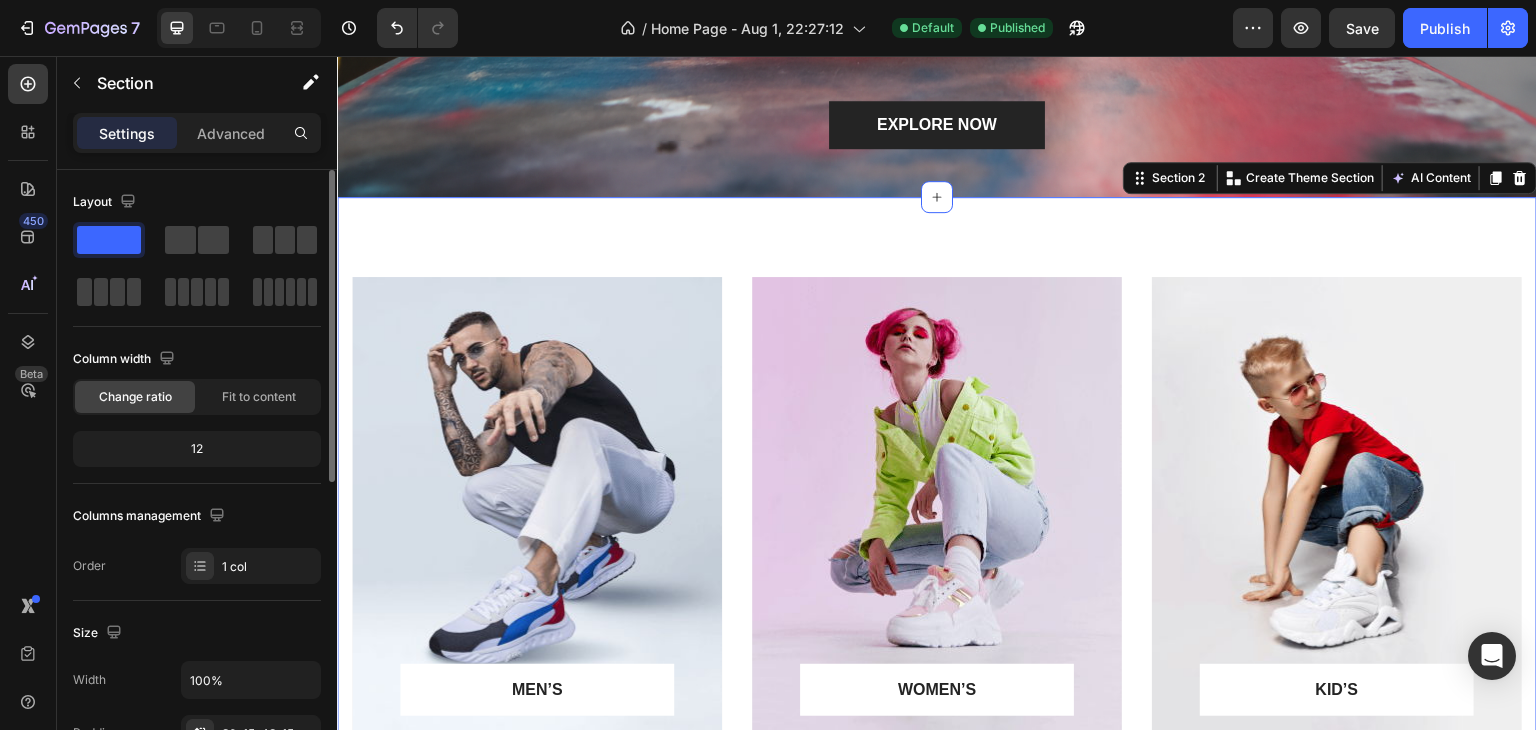 scroll, scrollTop: 100, scrollLeft: 0, axis: vertical 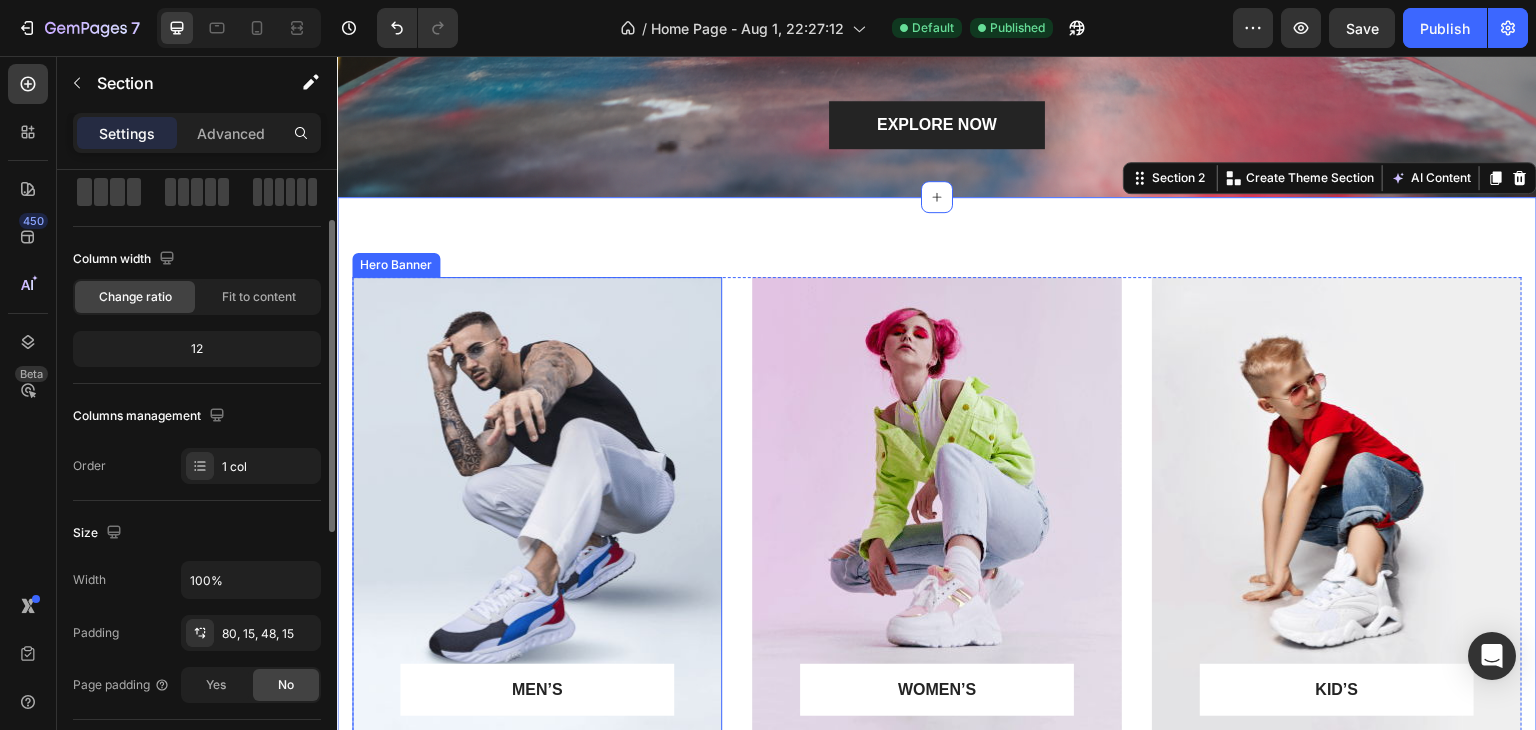 click at bounding box center (537, 508) 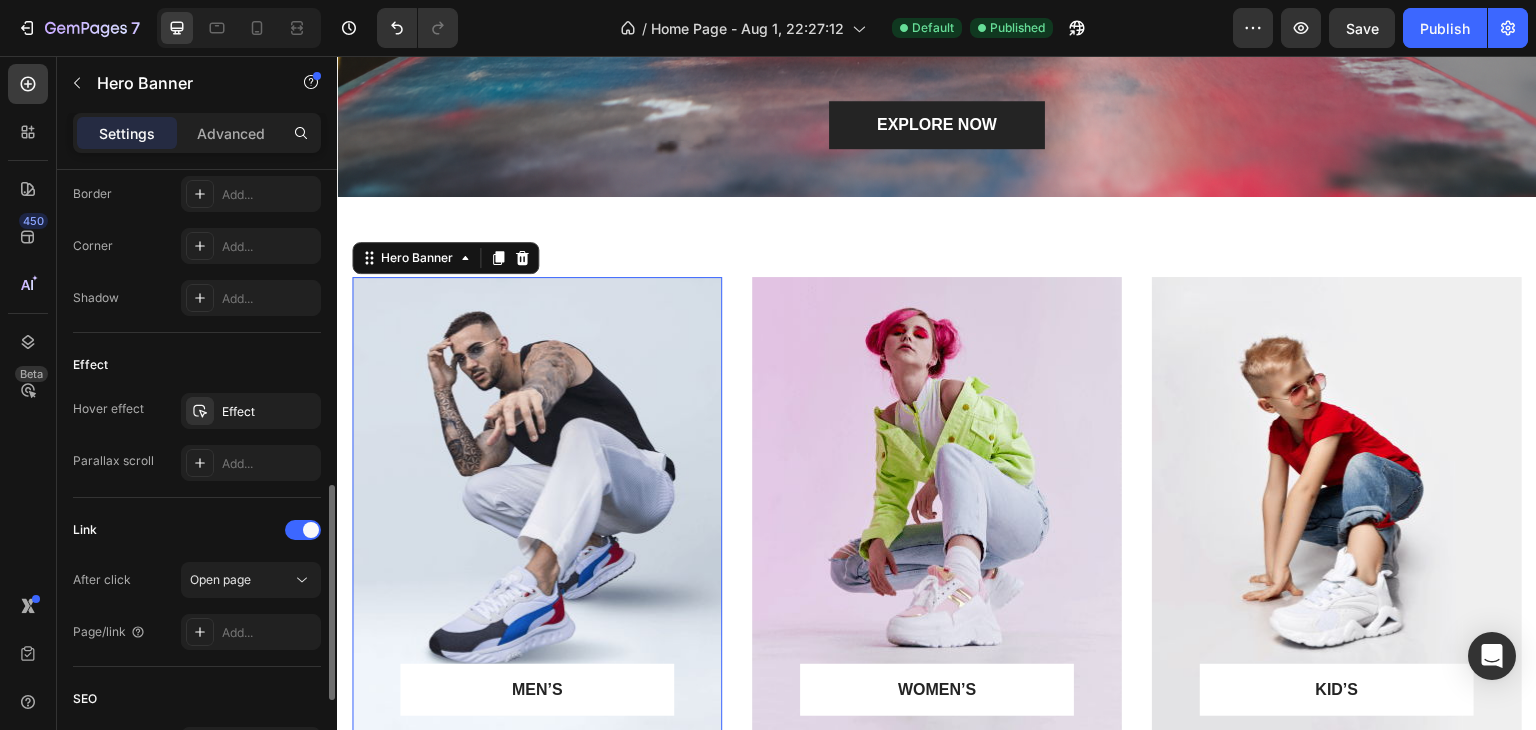scroll, scrollTop: 1000, scrollLeft: 0, axis: vertical 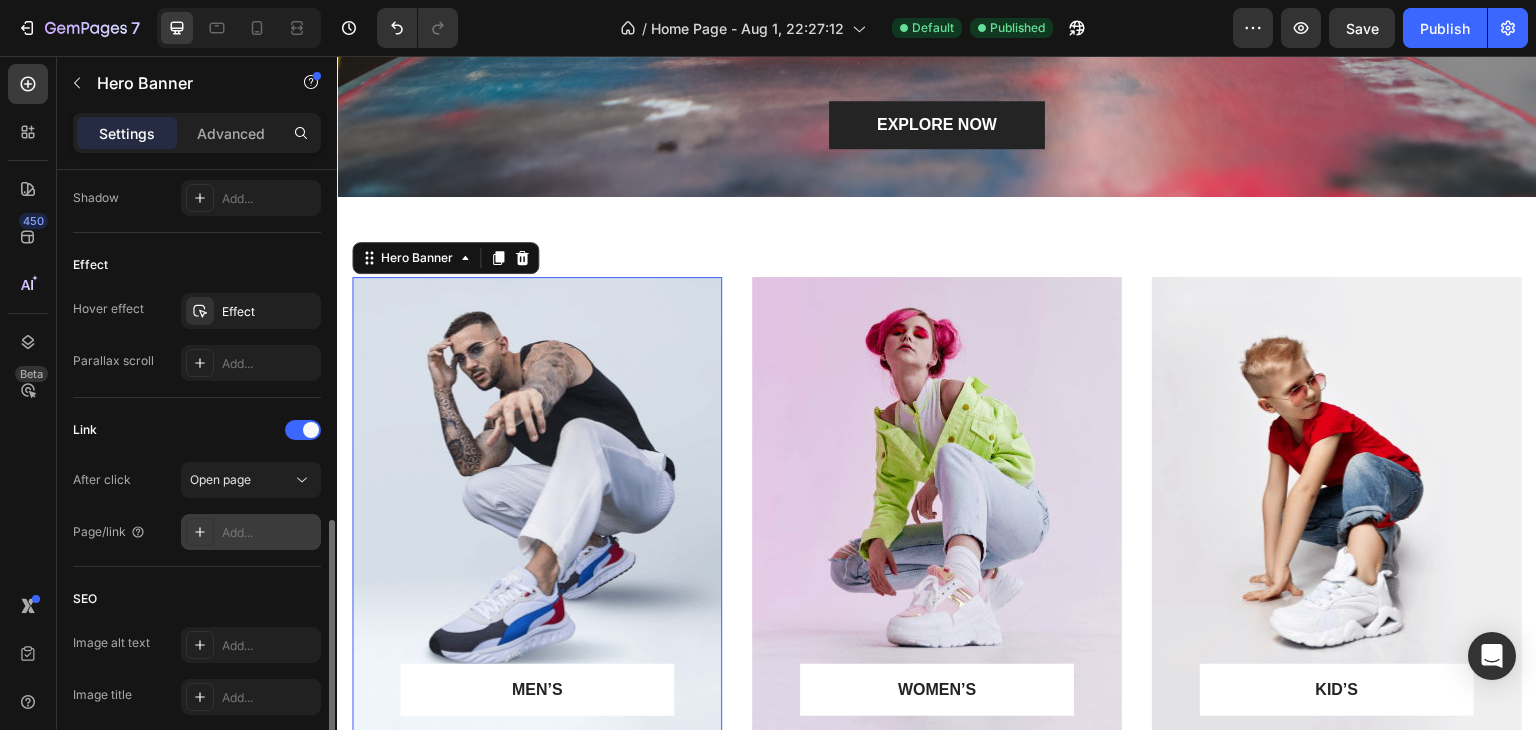 click on "Add..." at bounding box center [251, 532] 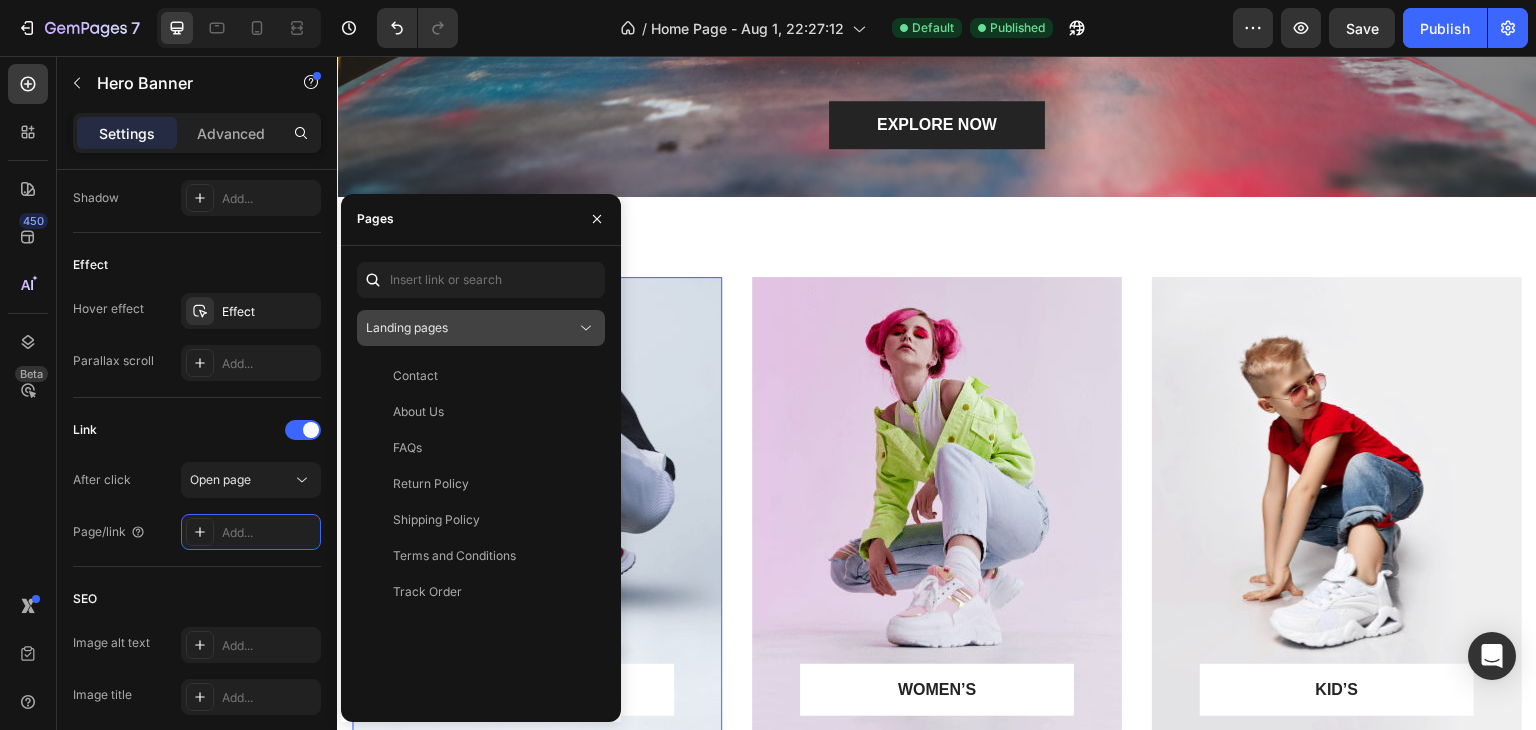 click on "Landing pages" at bounding box center [481, 328] 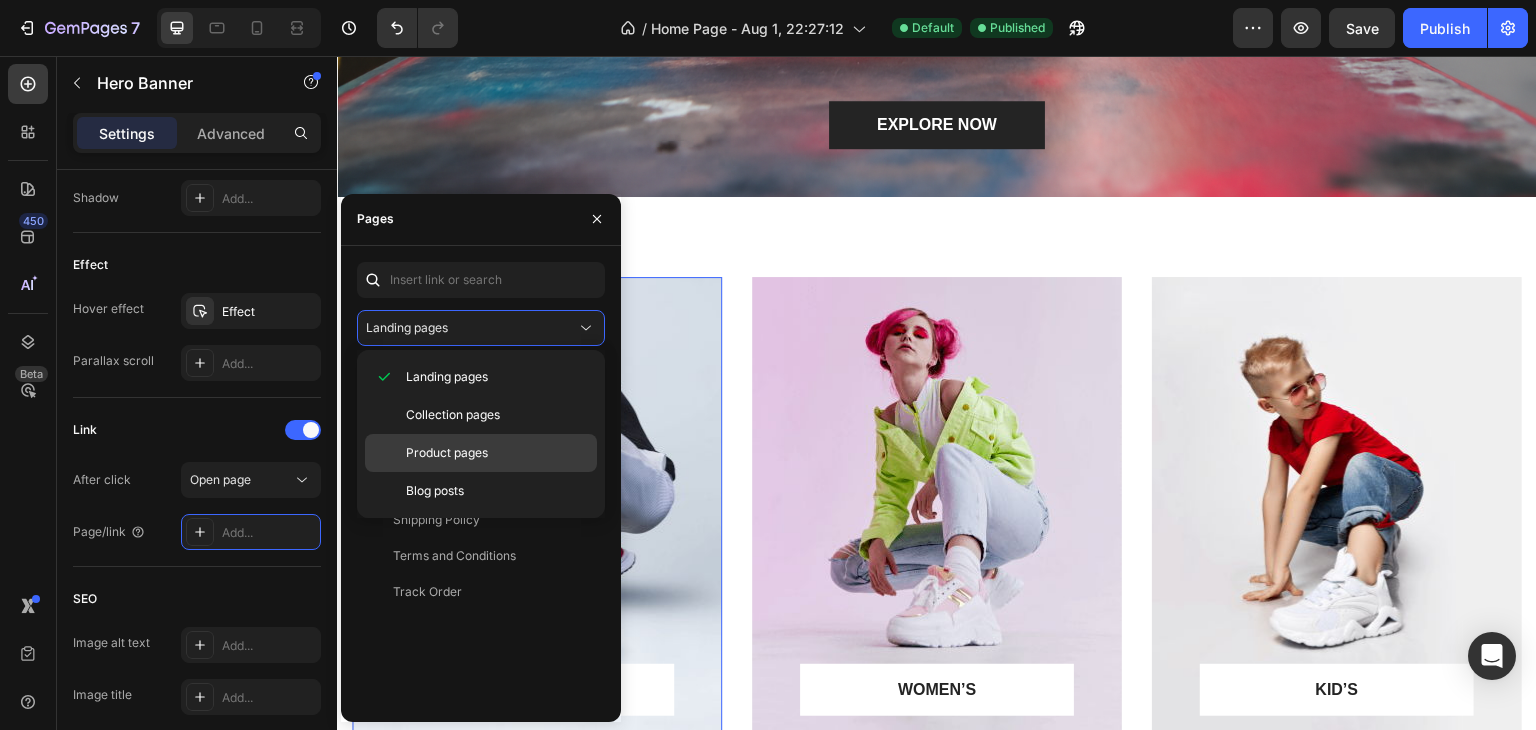 click on "Product pages" at bounding box center (447, 453) 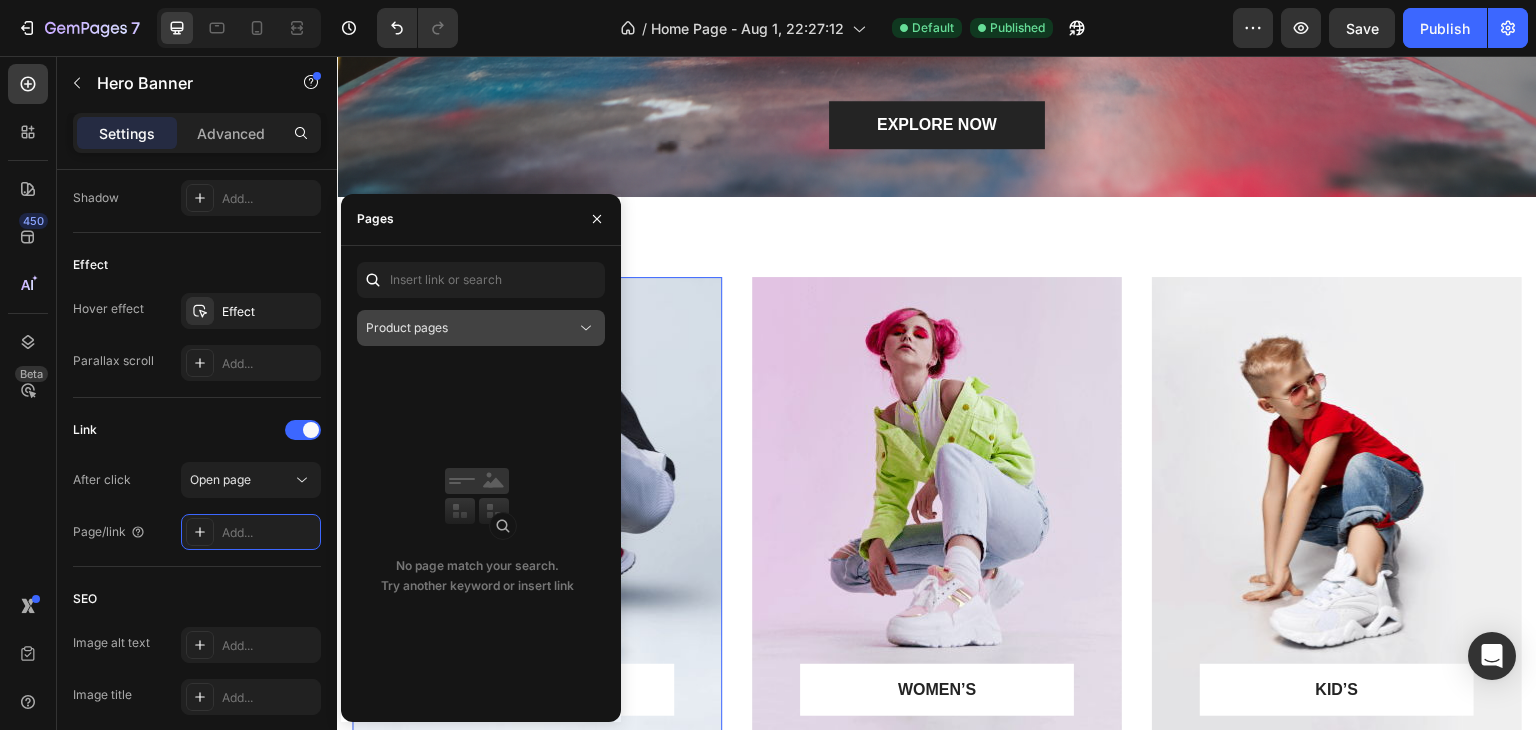 click on "Product pages" at bounding box center [471, 328] 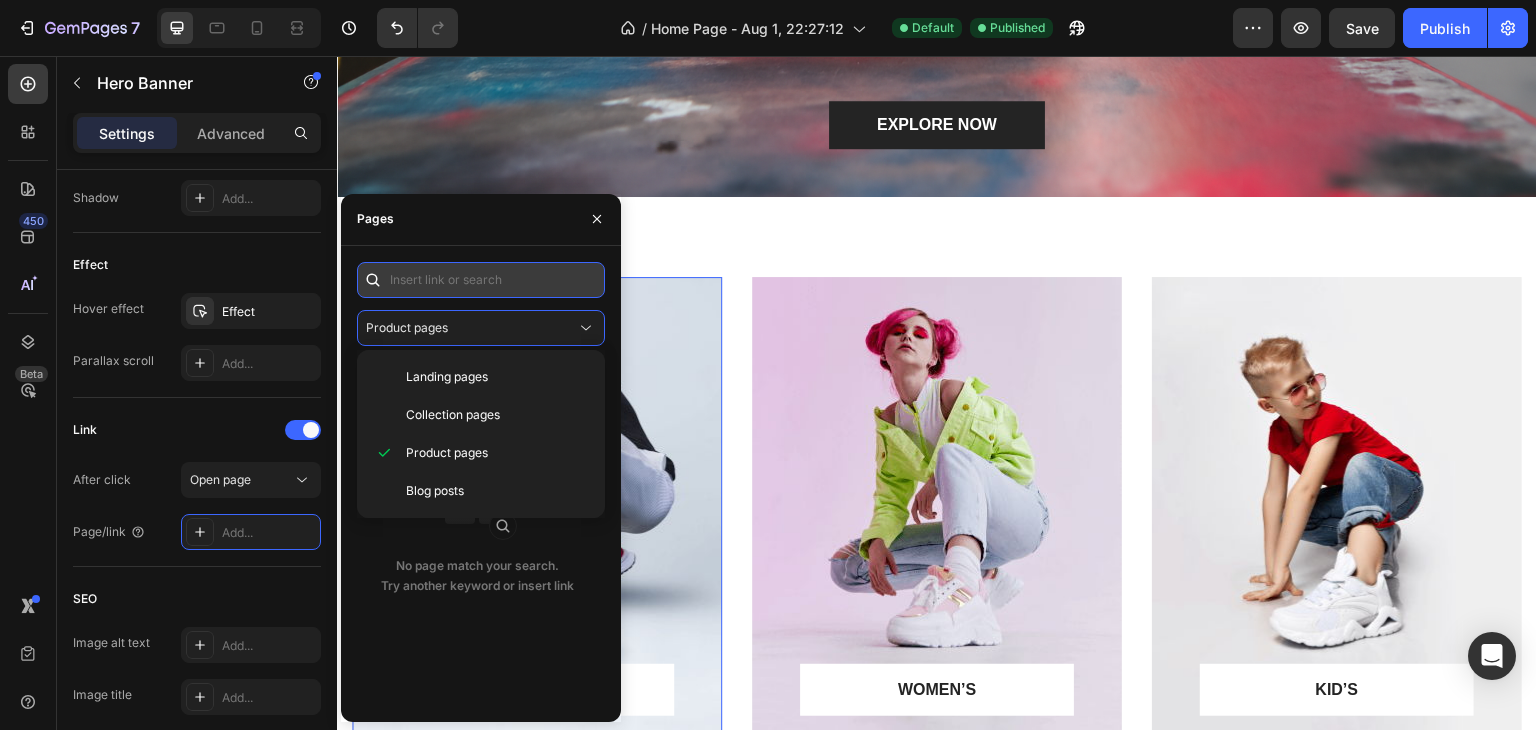 click at bounding box center [481, 280] 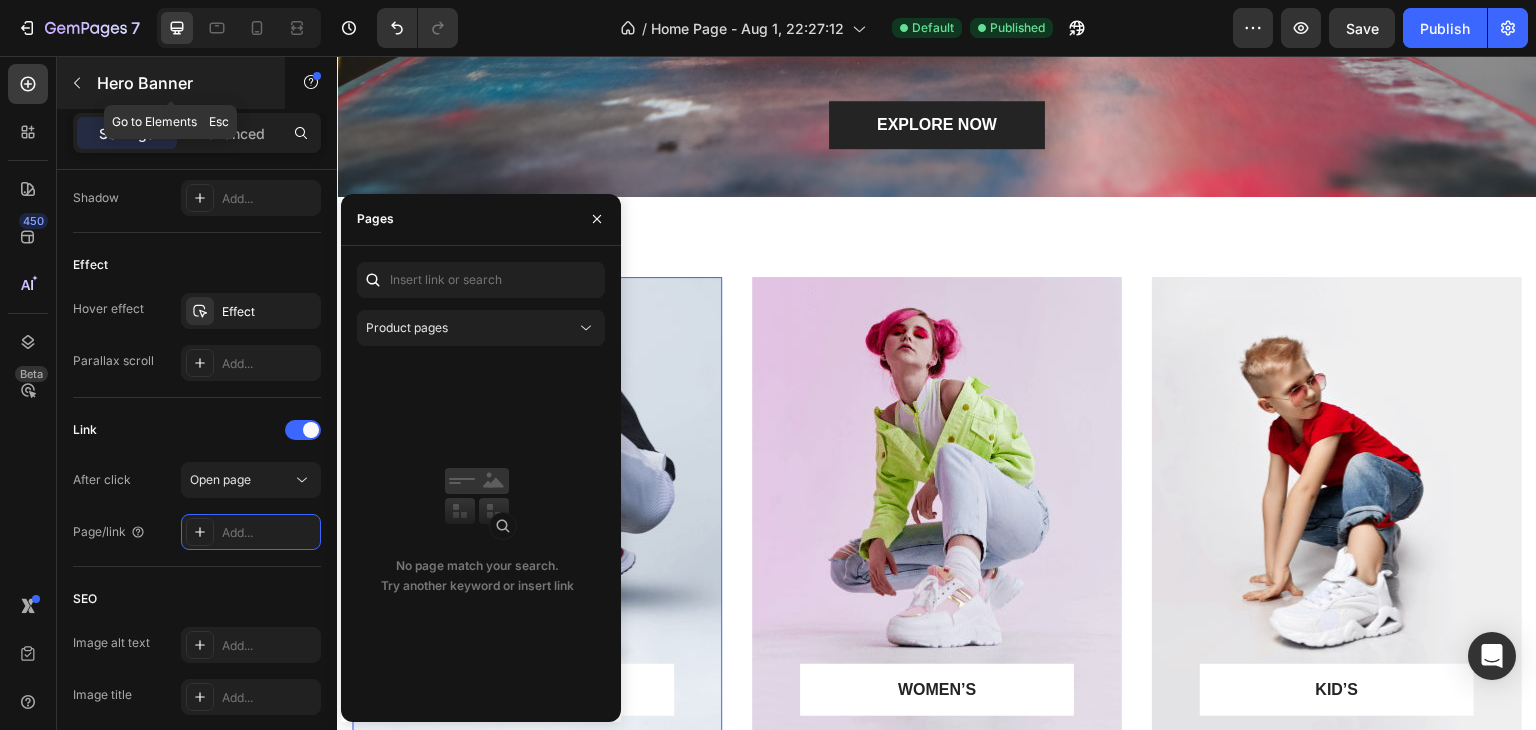click at bounding box center [77, 83] 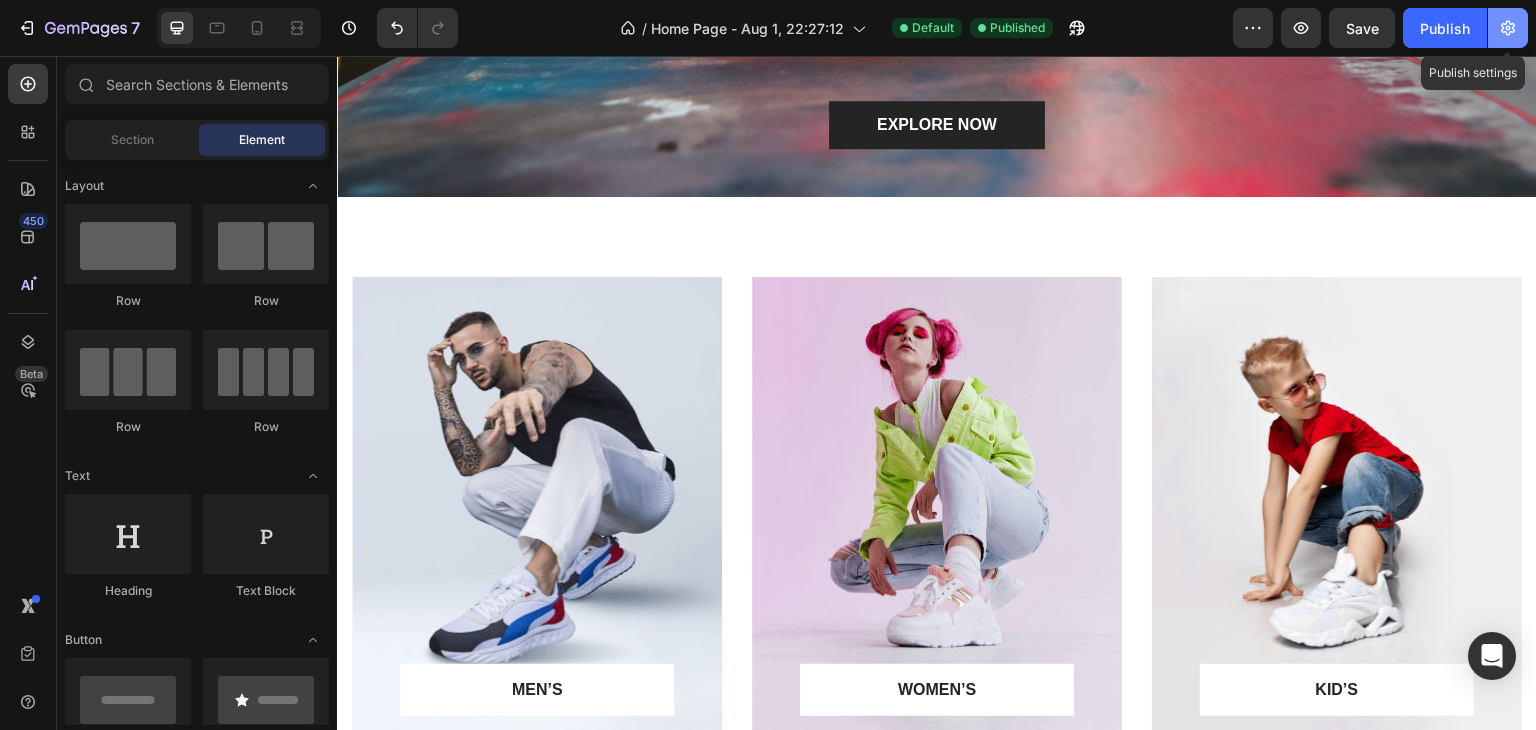 click 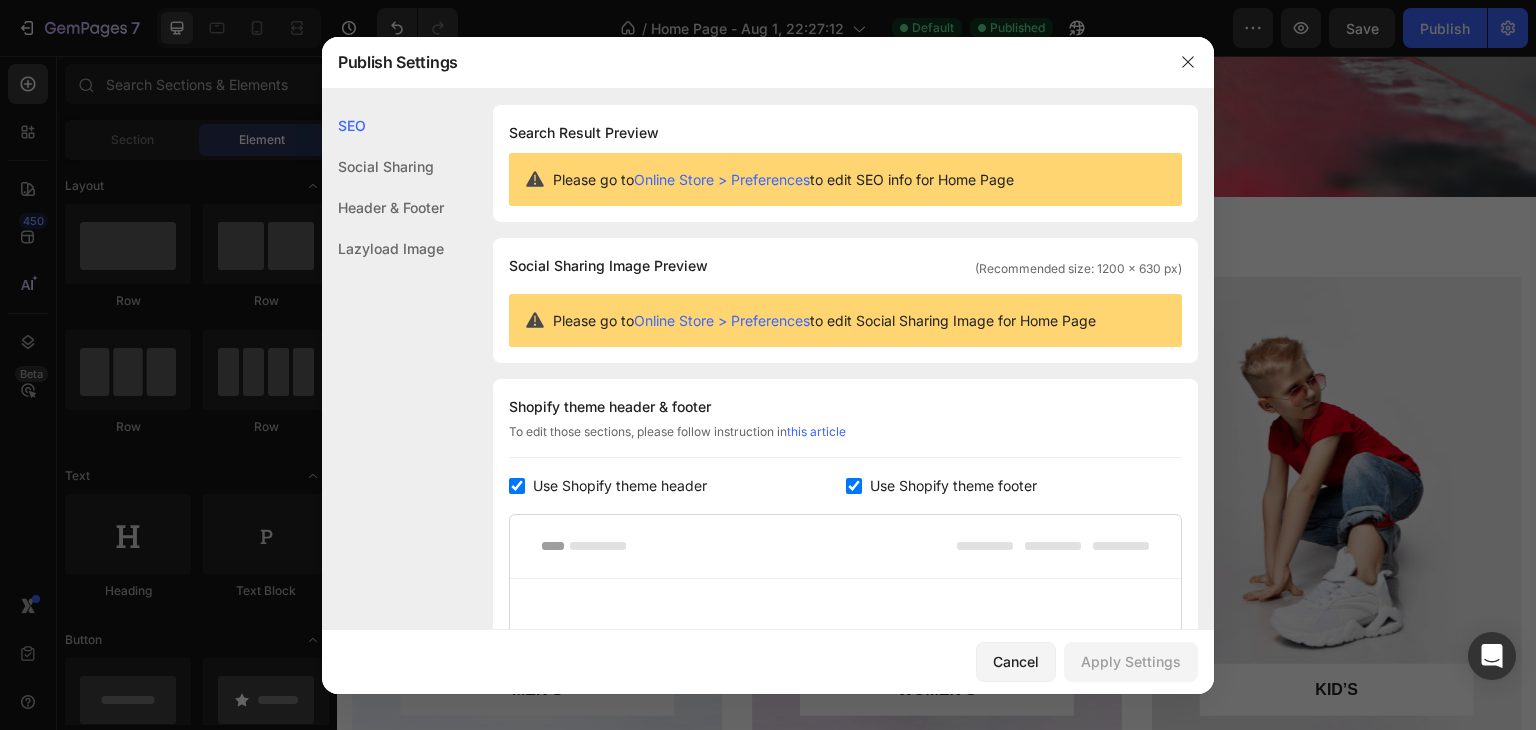 click 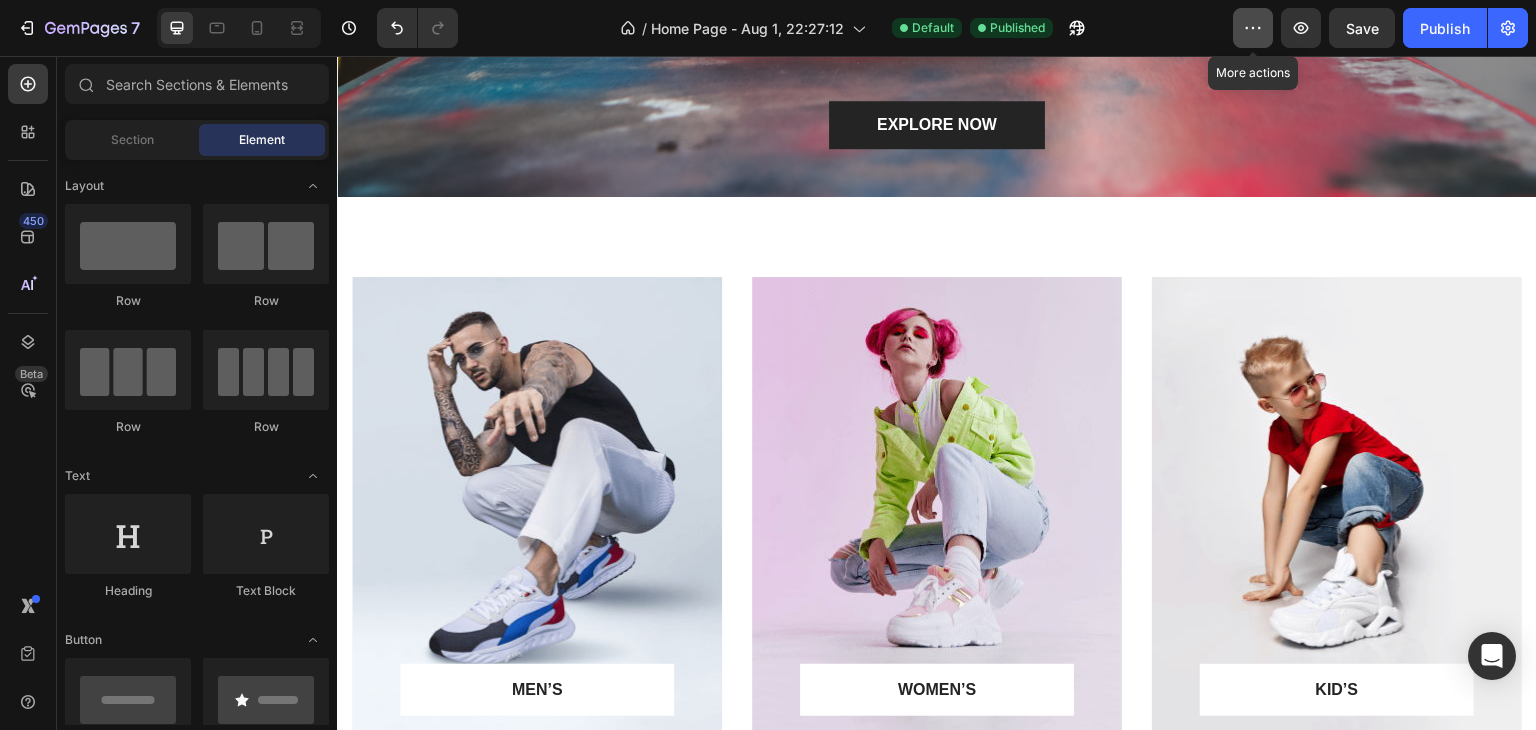 click 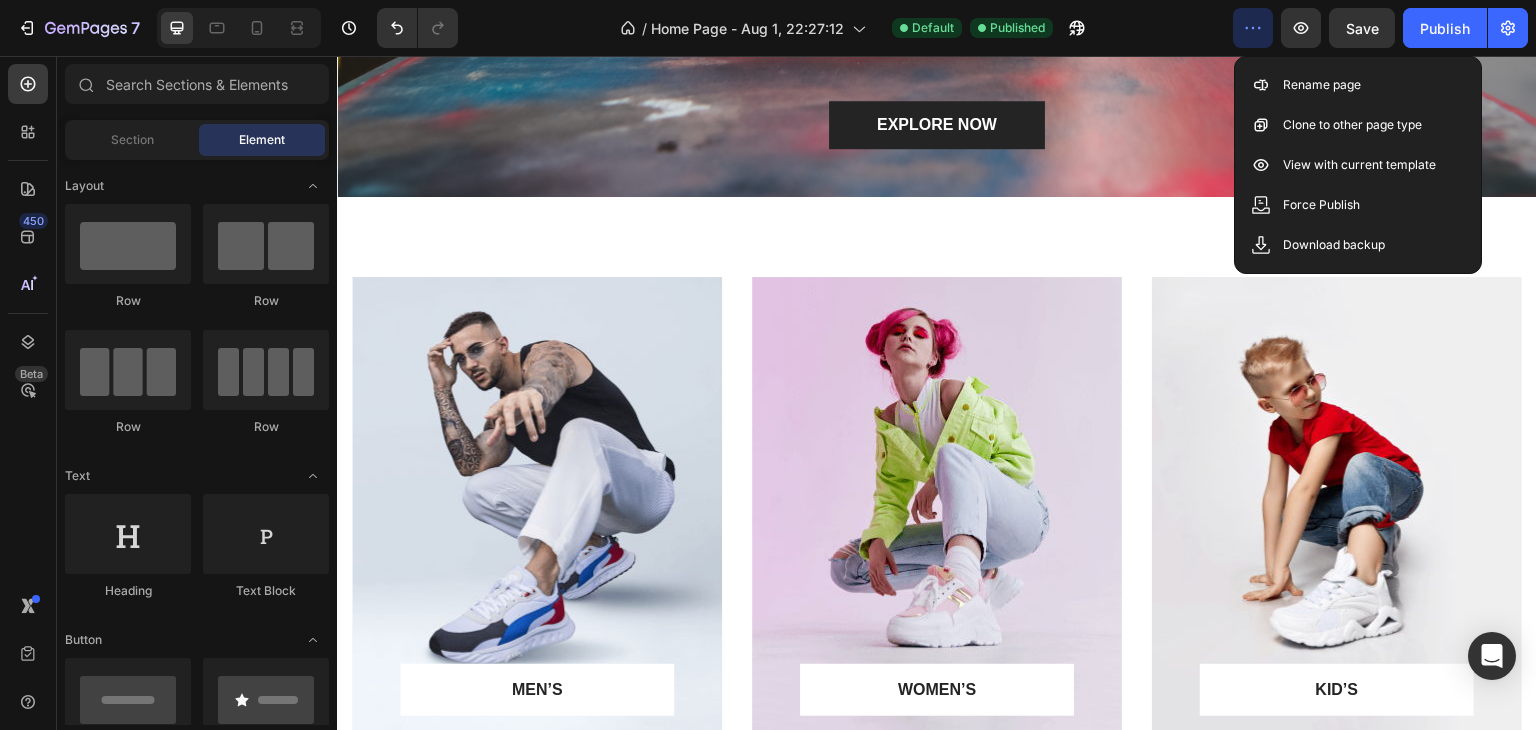 click 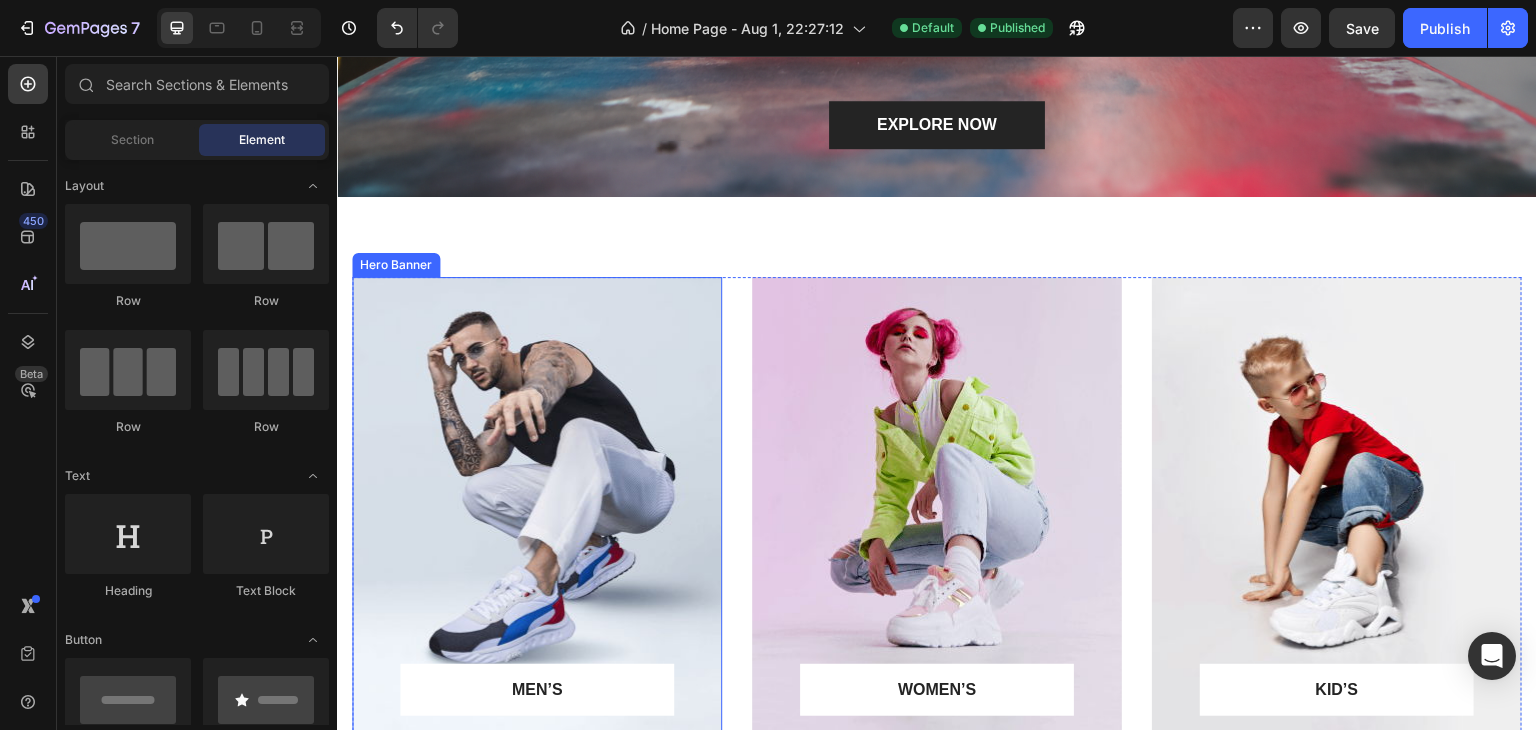 click at bounding box center (537, 508) 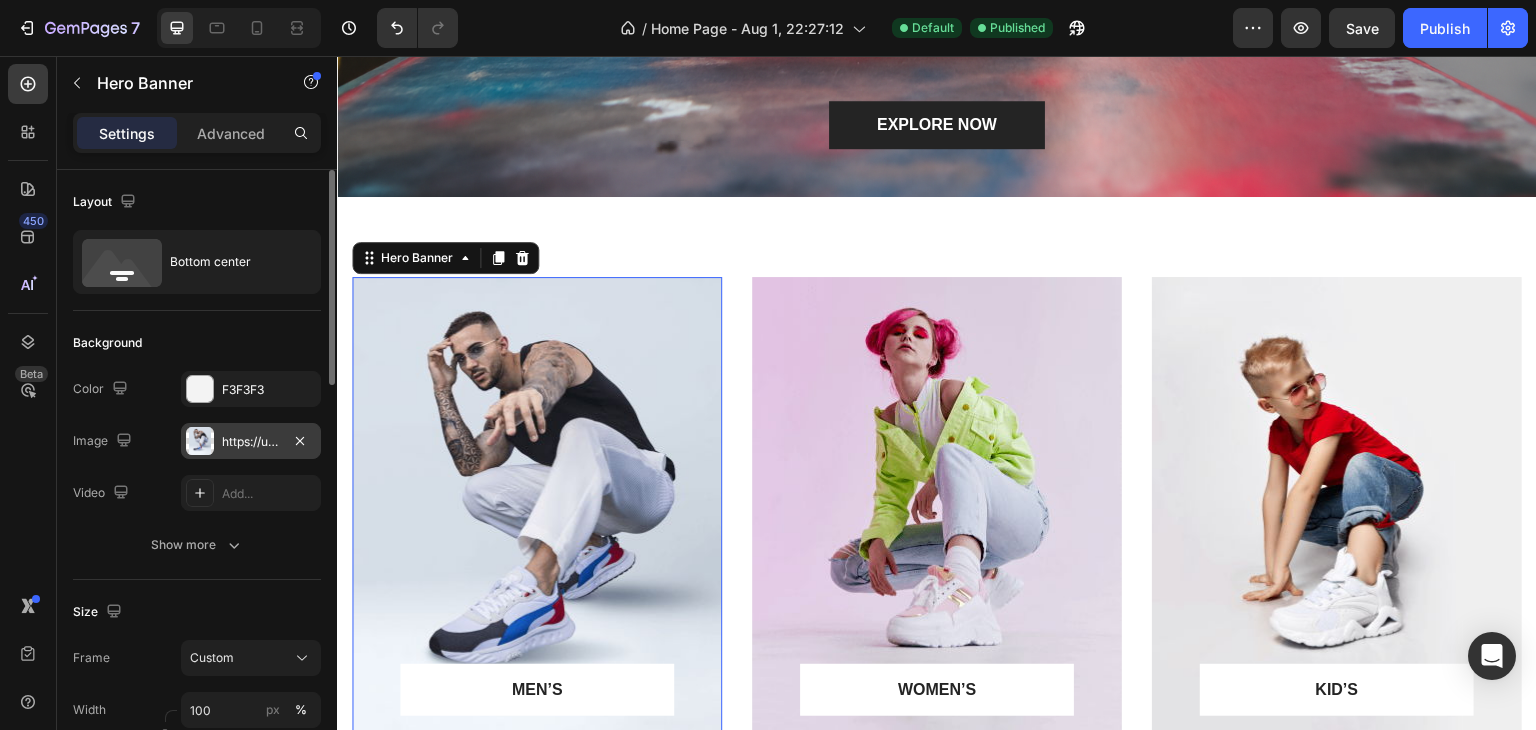 scroll, scrollTop: 100, scrollLeft: 0, axis: vertical 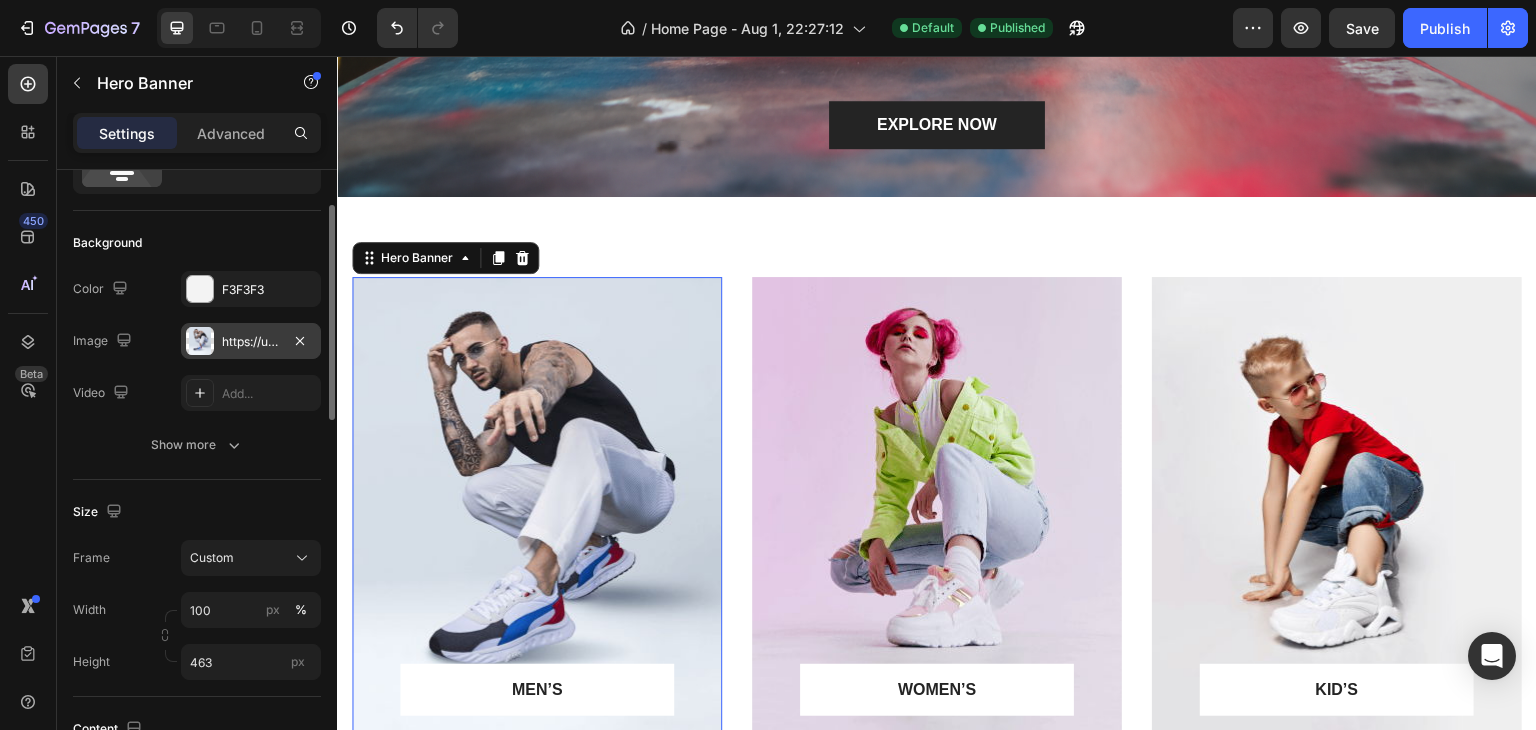 click on "https://ucarecdn.com/5cfed6dc-25f9-4998-ad3e-758661308a9d/-/format/auto/" at bounding box center (251, 341) 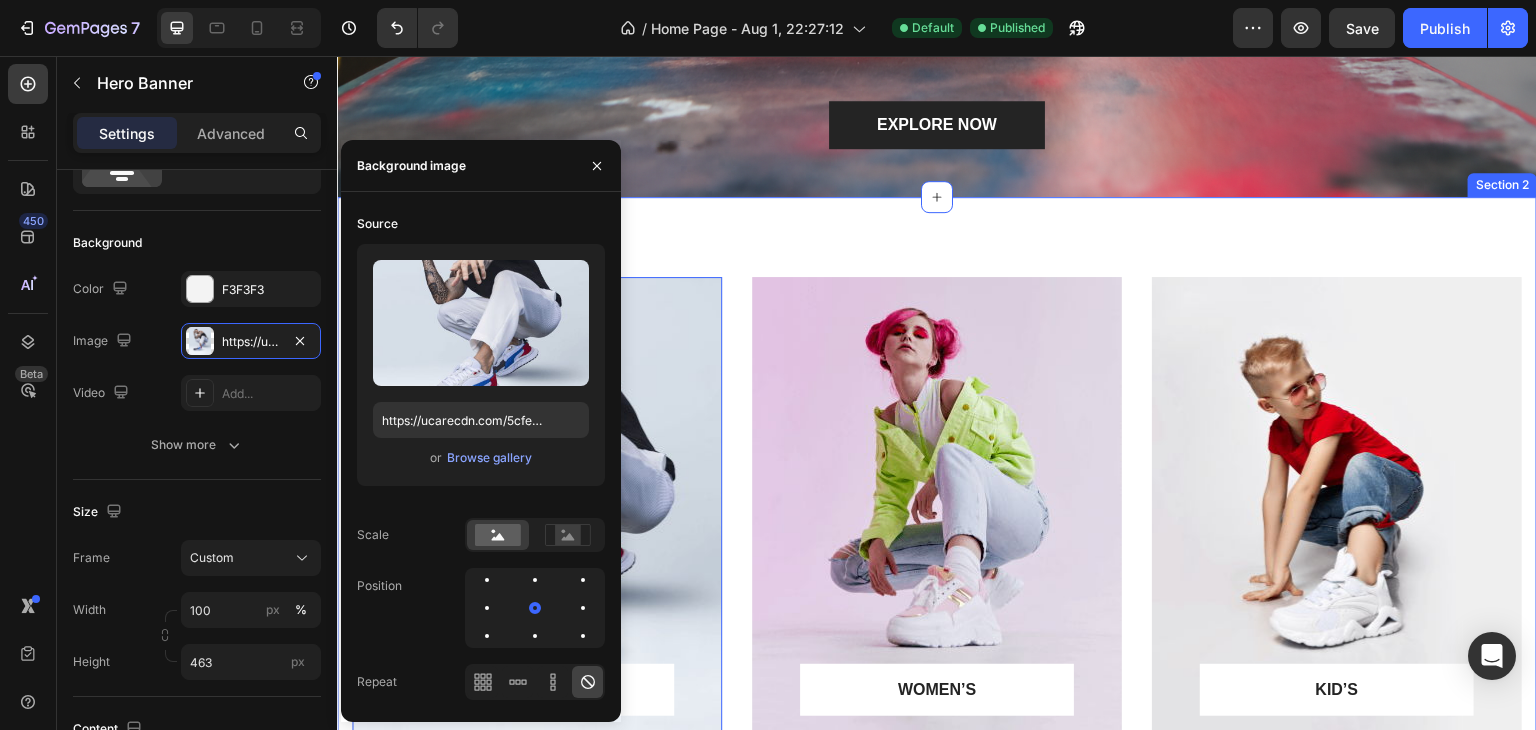 click on "MEN’S Text block Row Row Hero Banner   16 WOMEN’S Text block Row Row Hero Banner KID’S Text block Row Row Hero Banner Row Section 2" at bounding box center [937, 508] 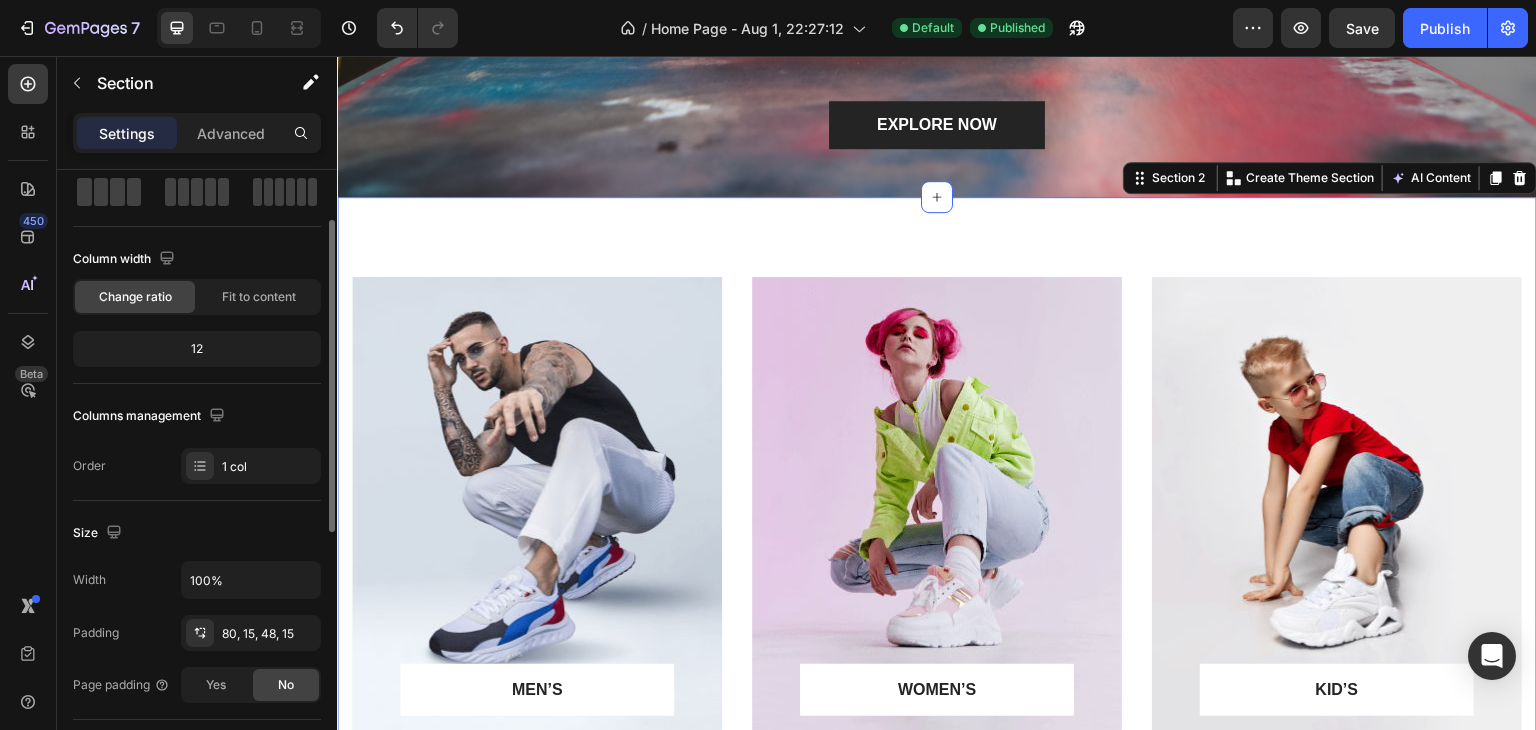 scroll, scrollTop: 0, scrollLeft: 0, axis: both 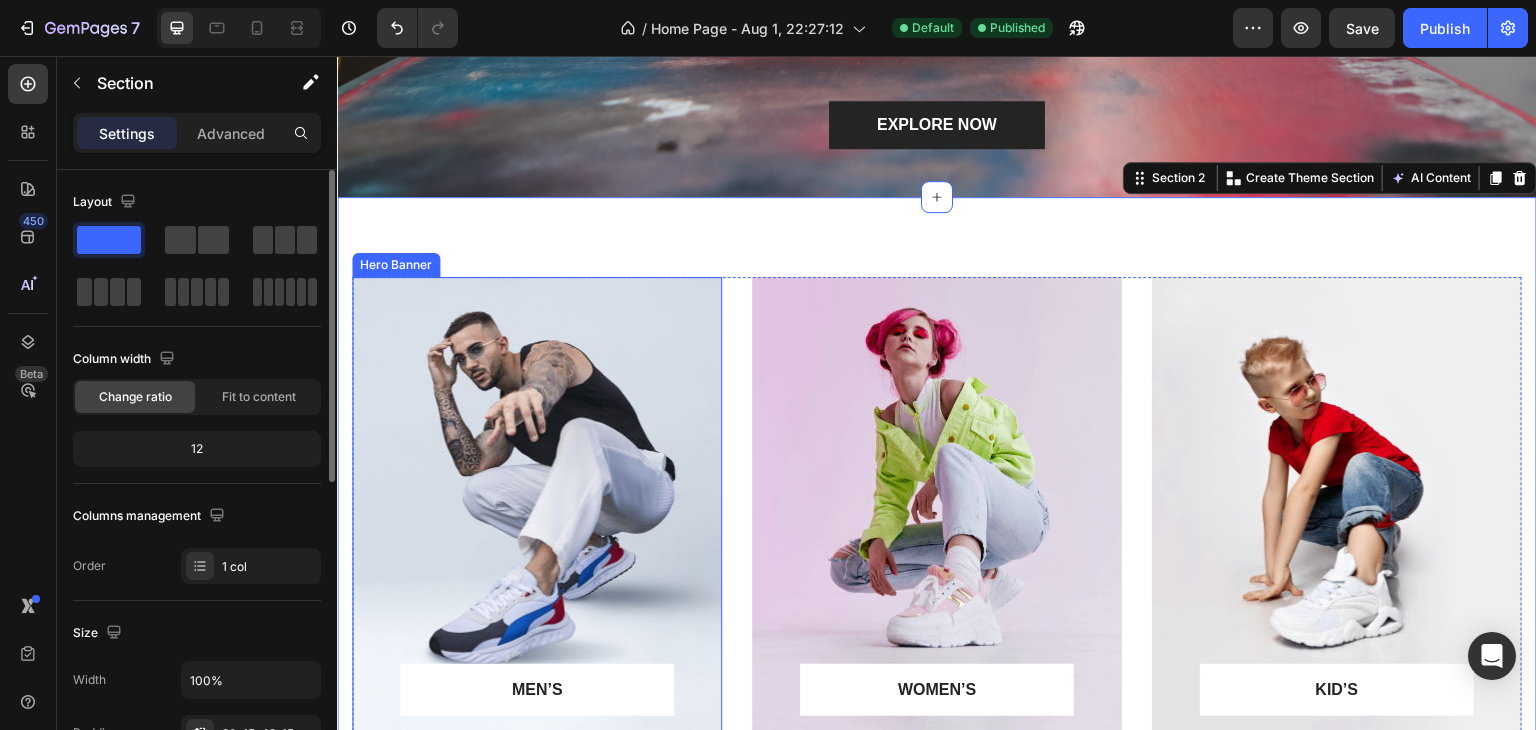 click at bounding box center [537, 508] 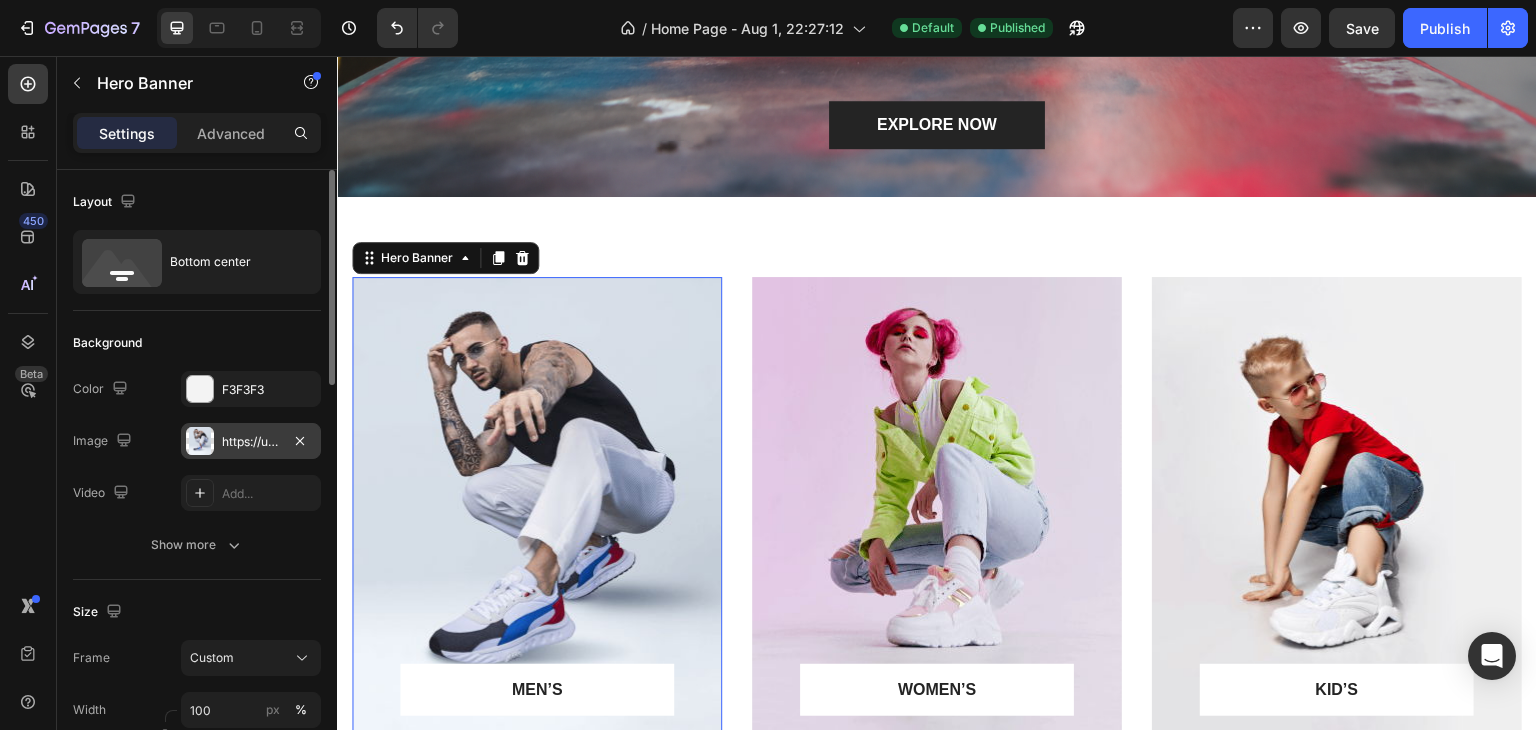 click on "https://ucarecdn.com/5cfed6dc-25f9-4998-ad3e-758661308a9d/-/format/auto/" at bounding box center [251, 442] 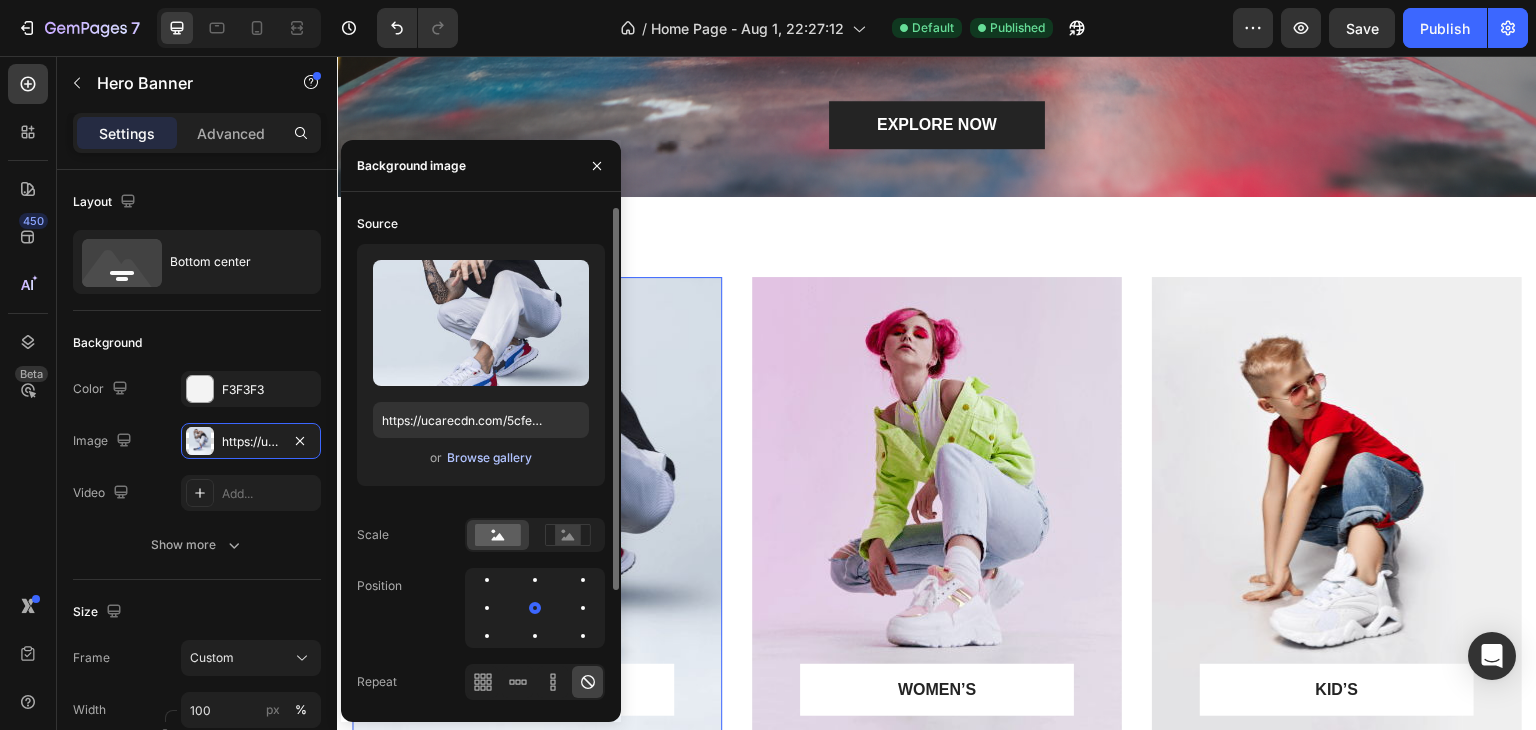 click on "Browse gallery" at bounding box center [489, 458] 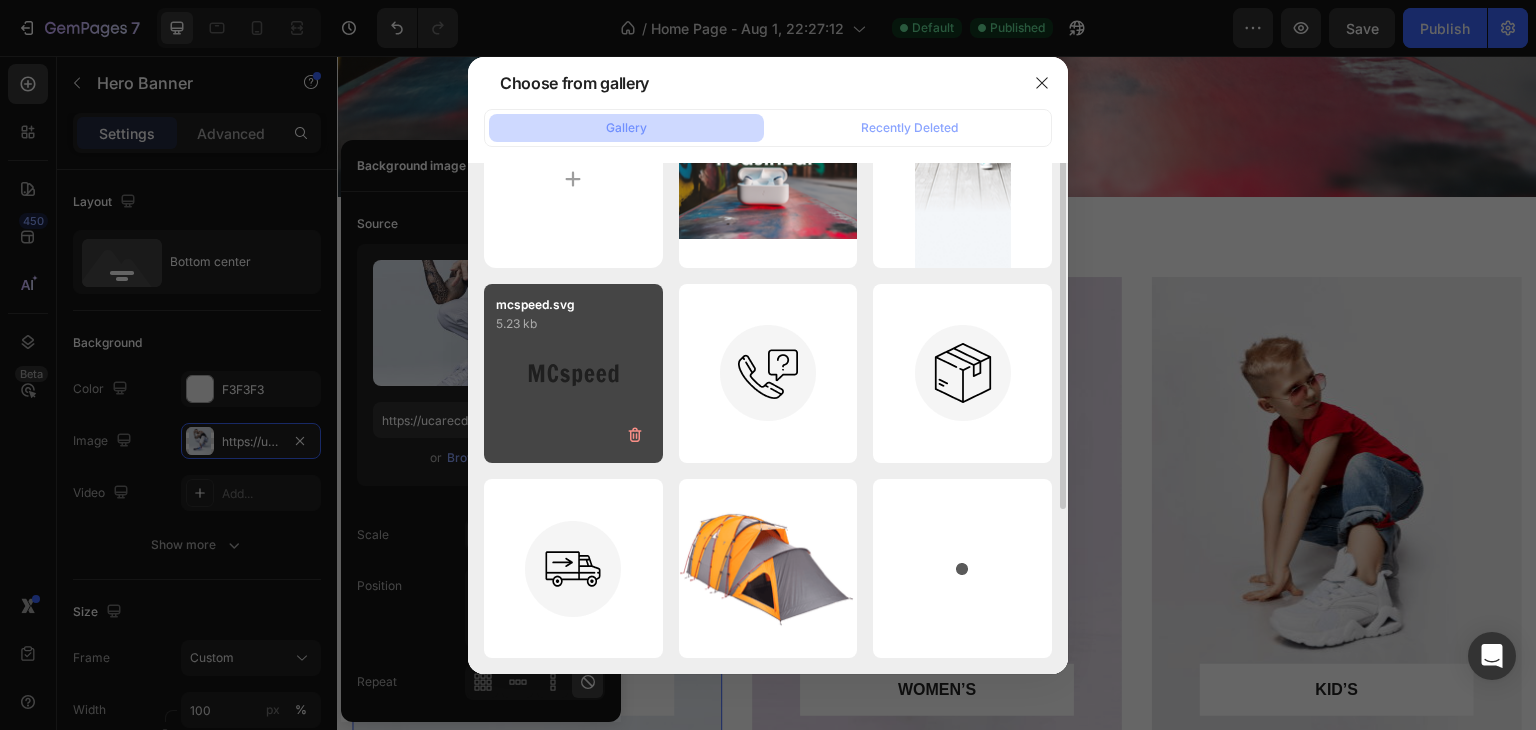 scroll, scrollTop: 0, scrollLeft: 0, axis: both 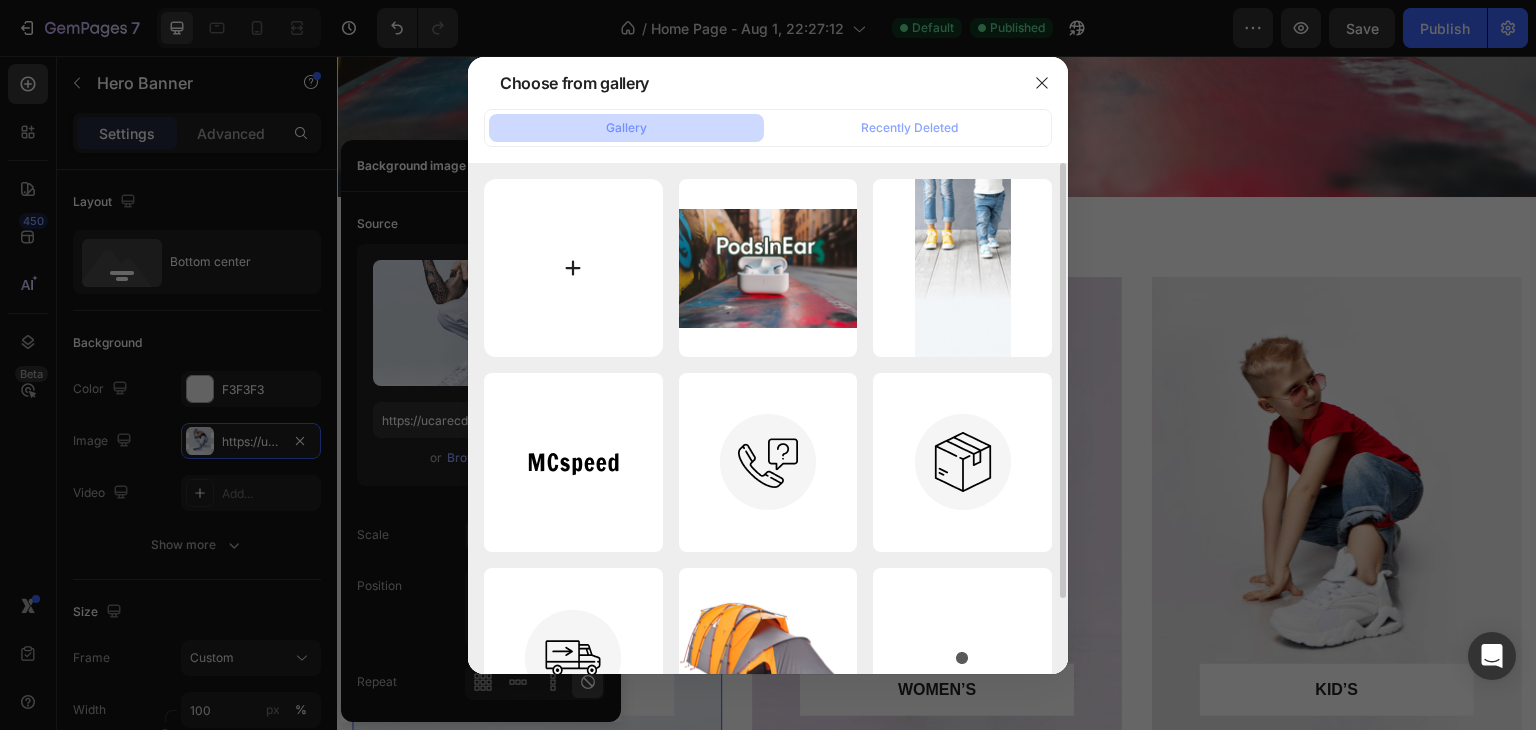 click at bounding box center [573, 268] 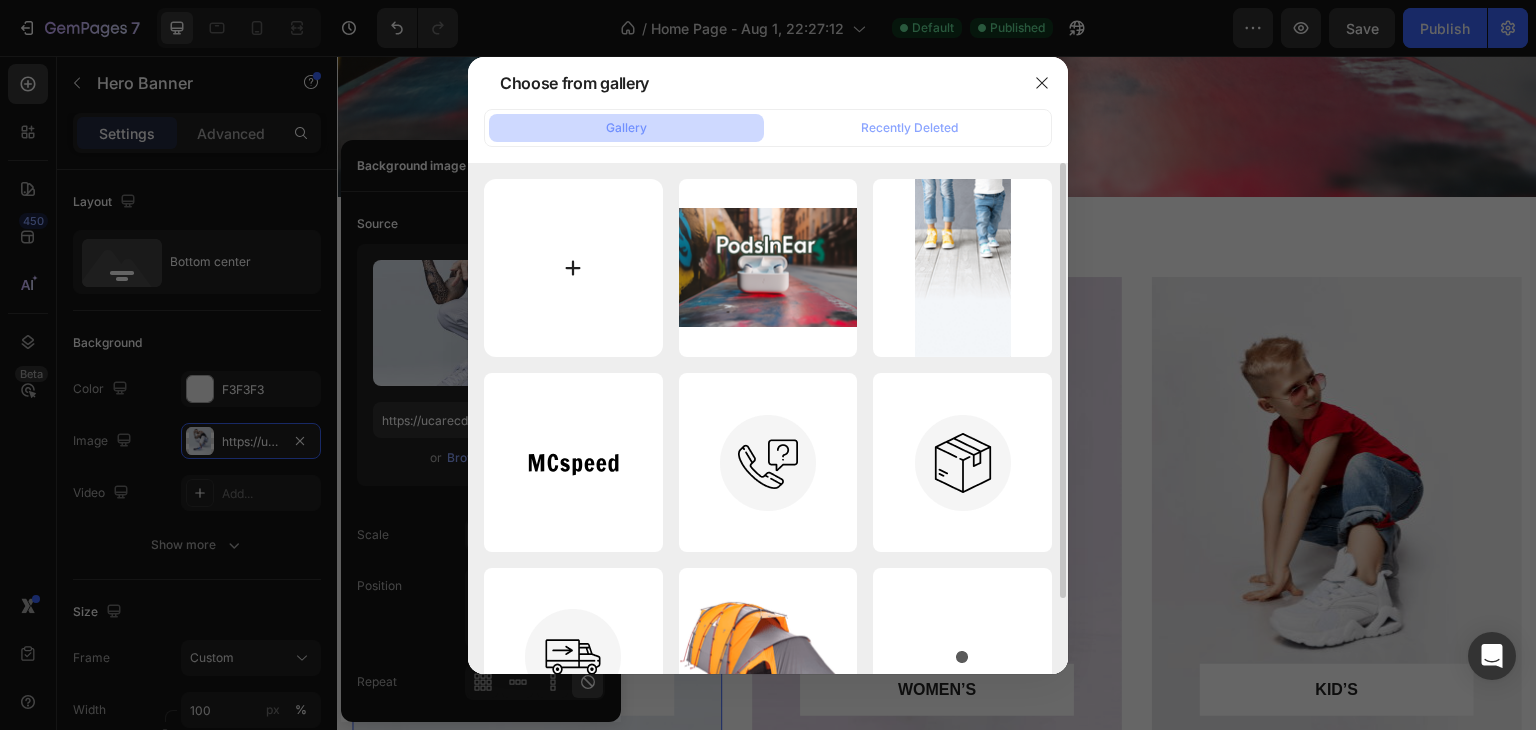 type on "C:\fakepath\vecteezy_futuristic-earbuds-with-rgb-design_55650462.jpg" 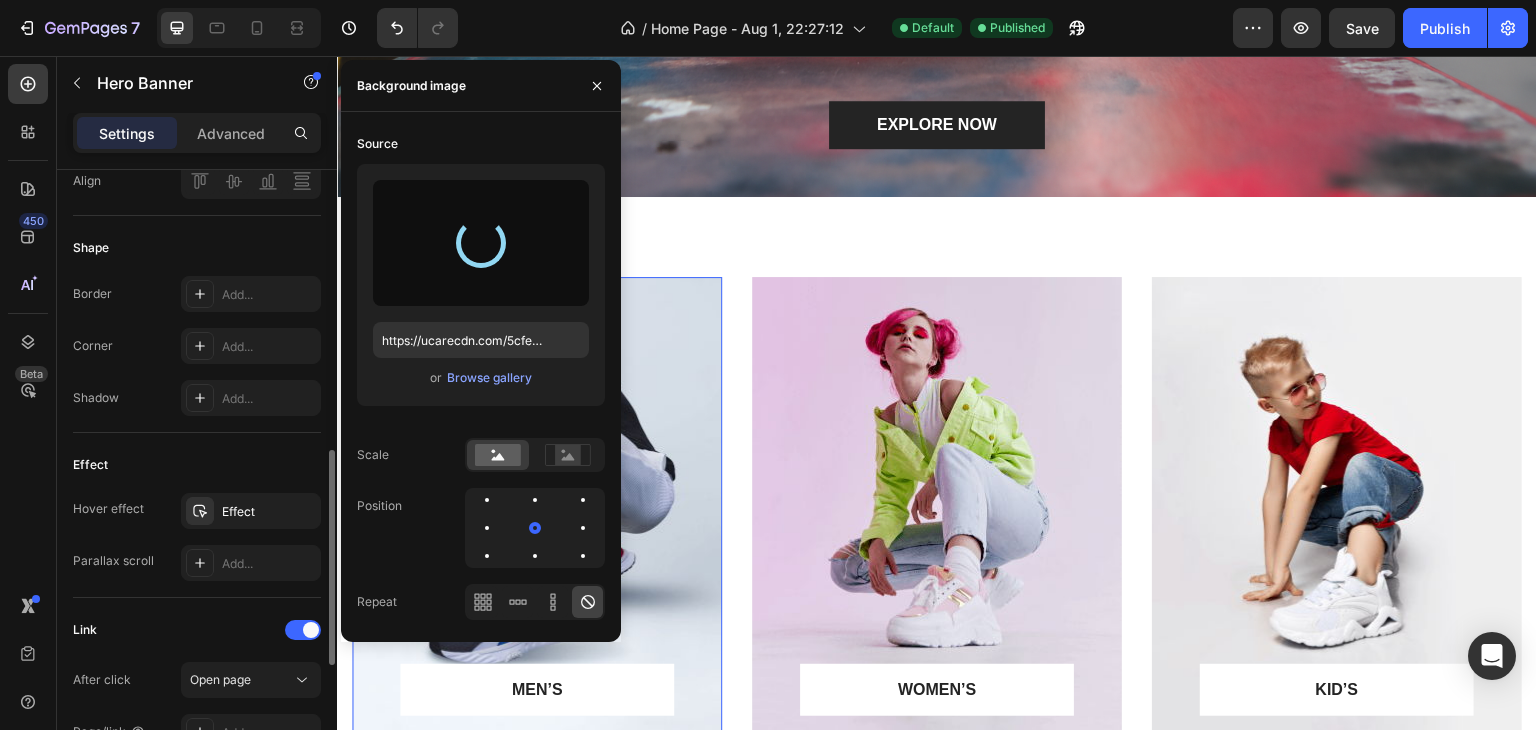 scroll, scrollTop: 1000, scrollLeft: 0, axis: vertical 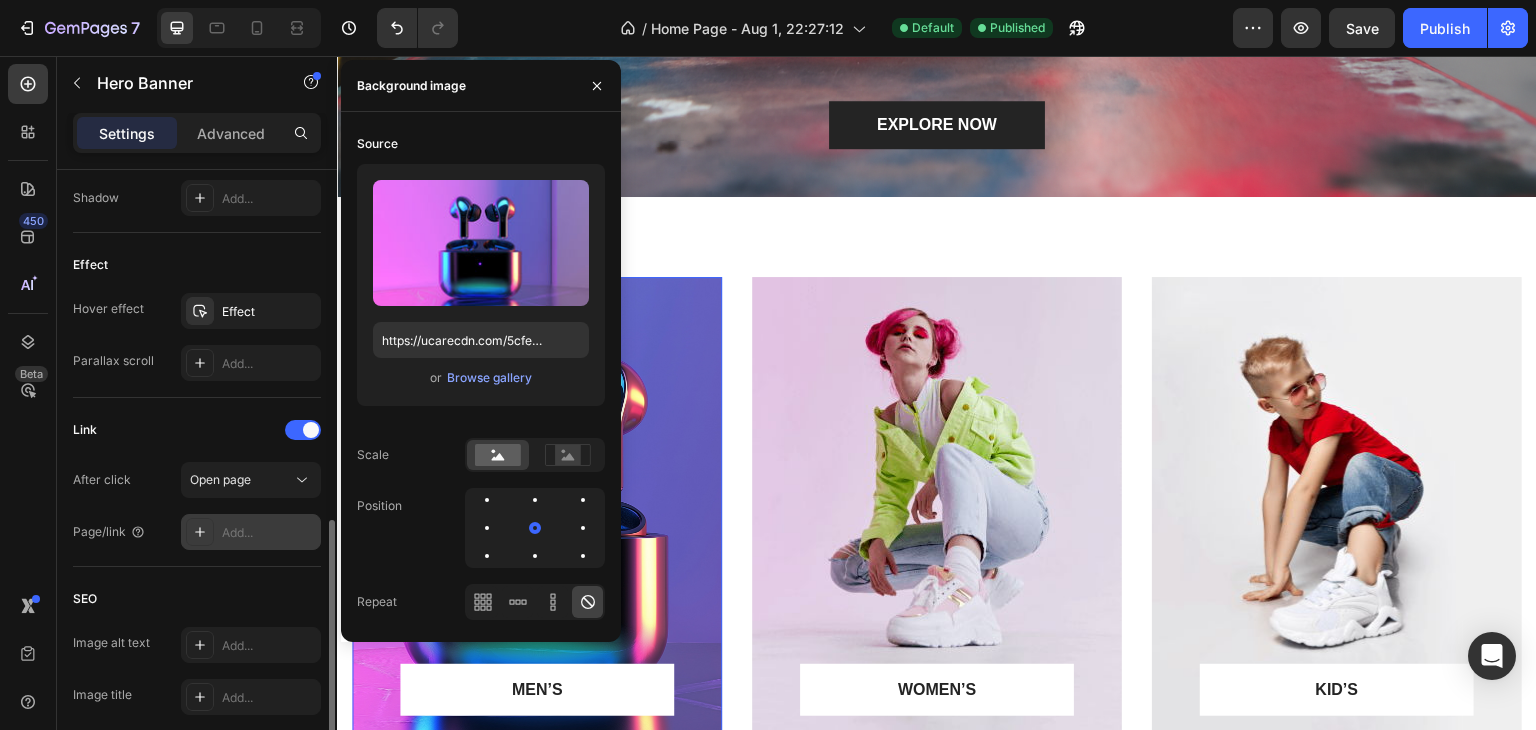 click on "Add..." at bounding box center [269, 533] 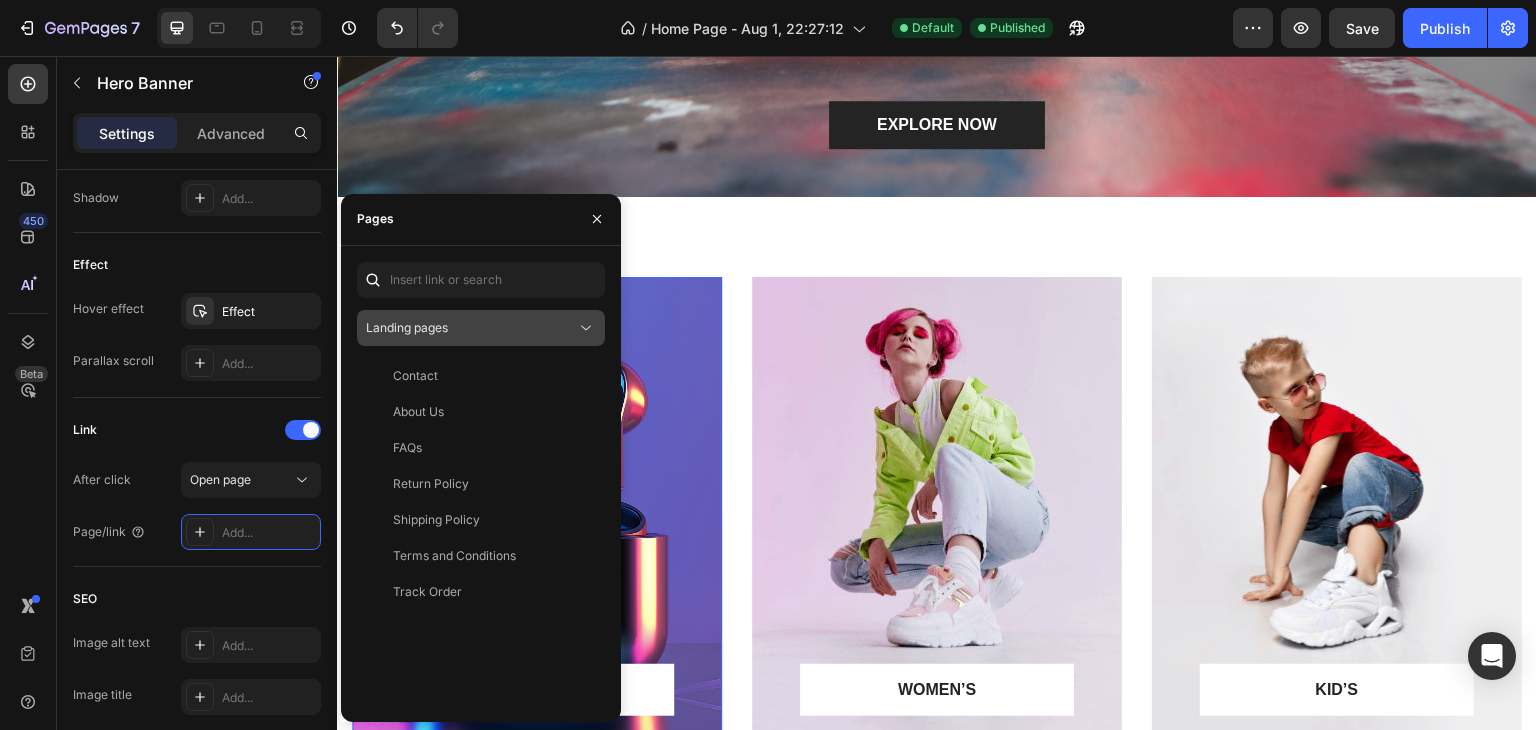 click on "Landing pages" at bounding box center [471, 328] 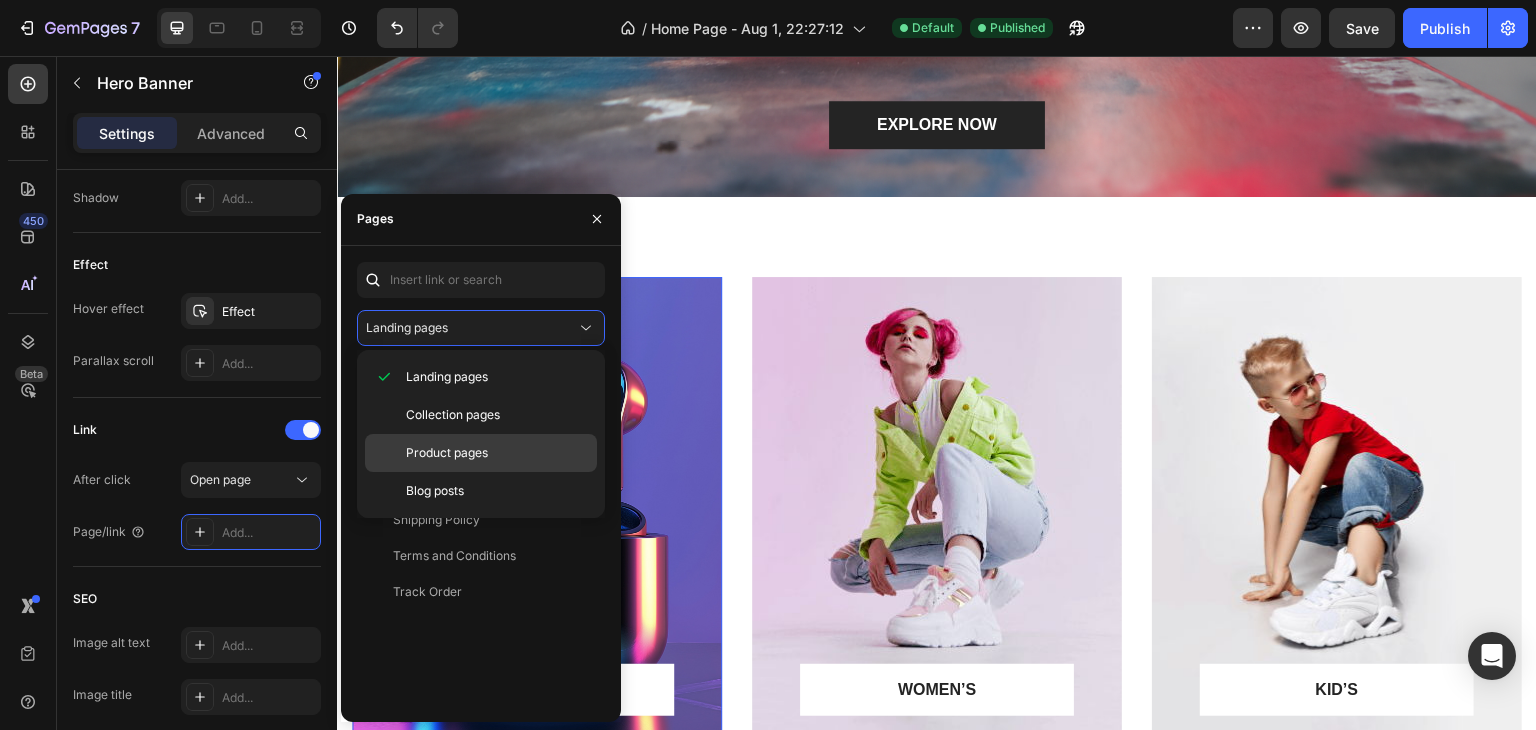 click on "Product pages" 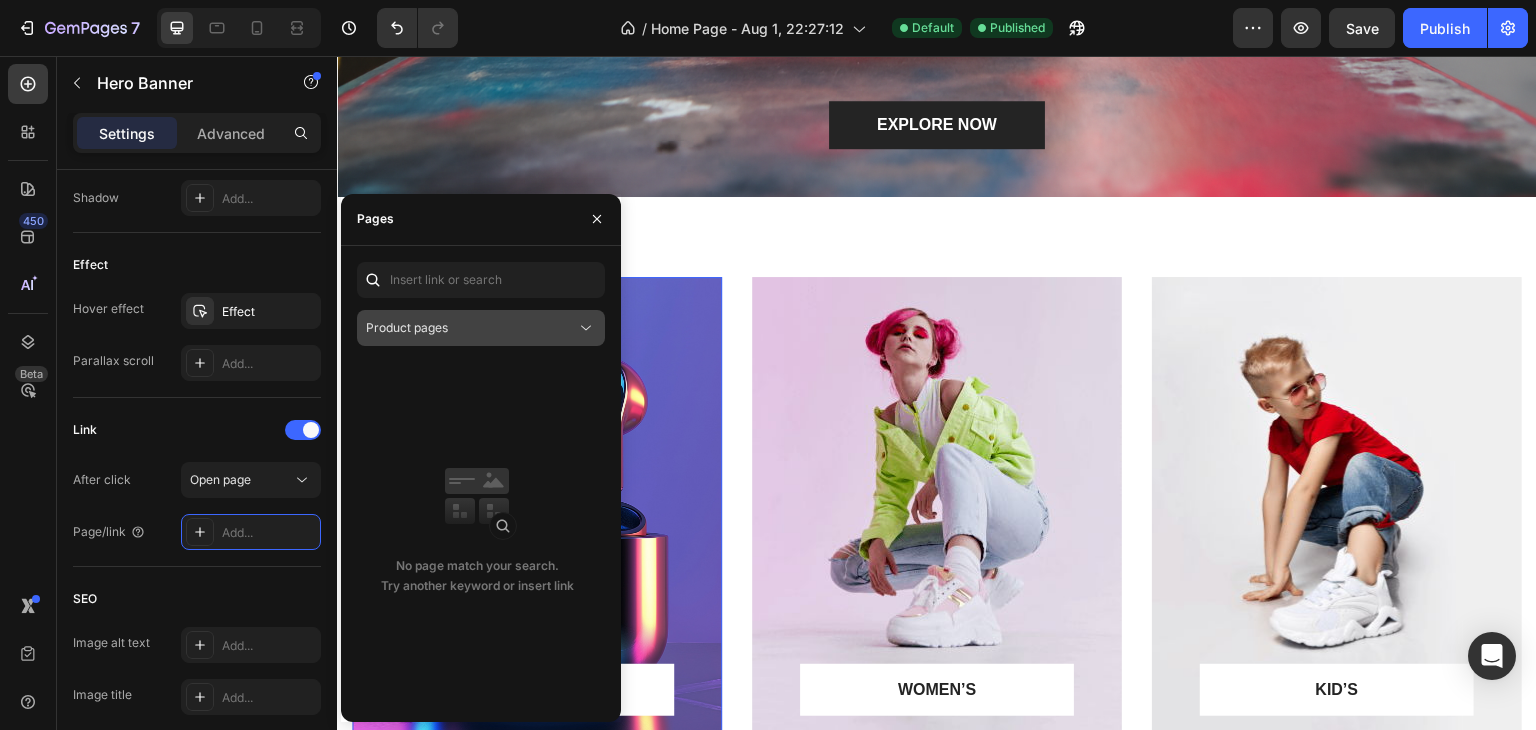 click on "Product pages" at bounding box center [471, 328] 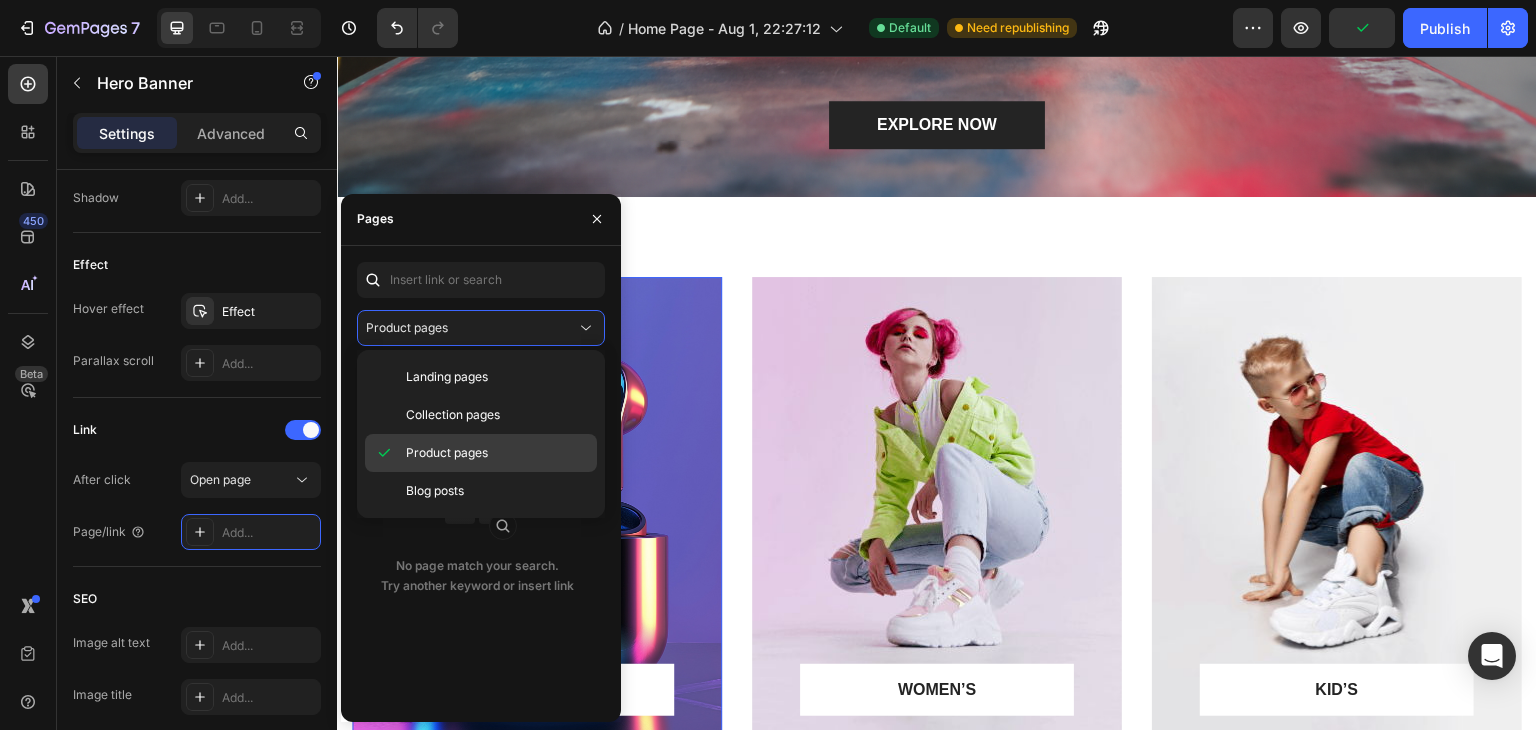 click on "Product pages" 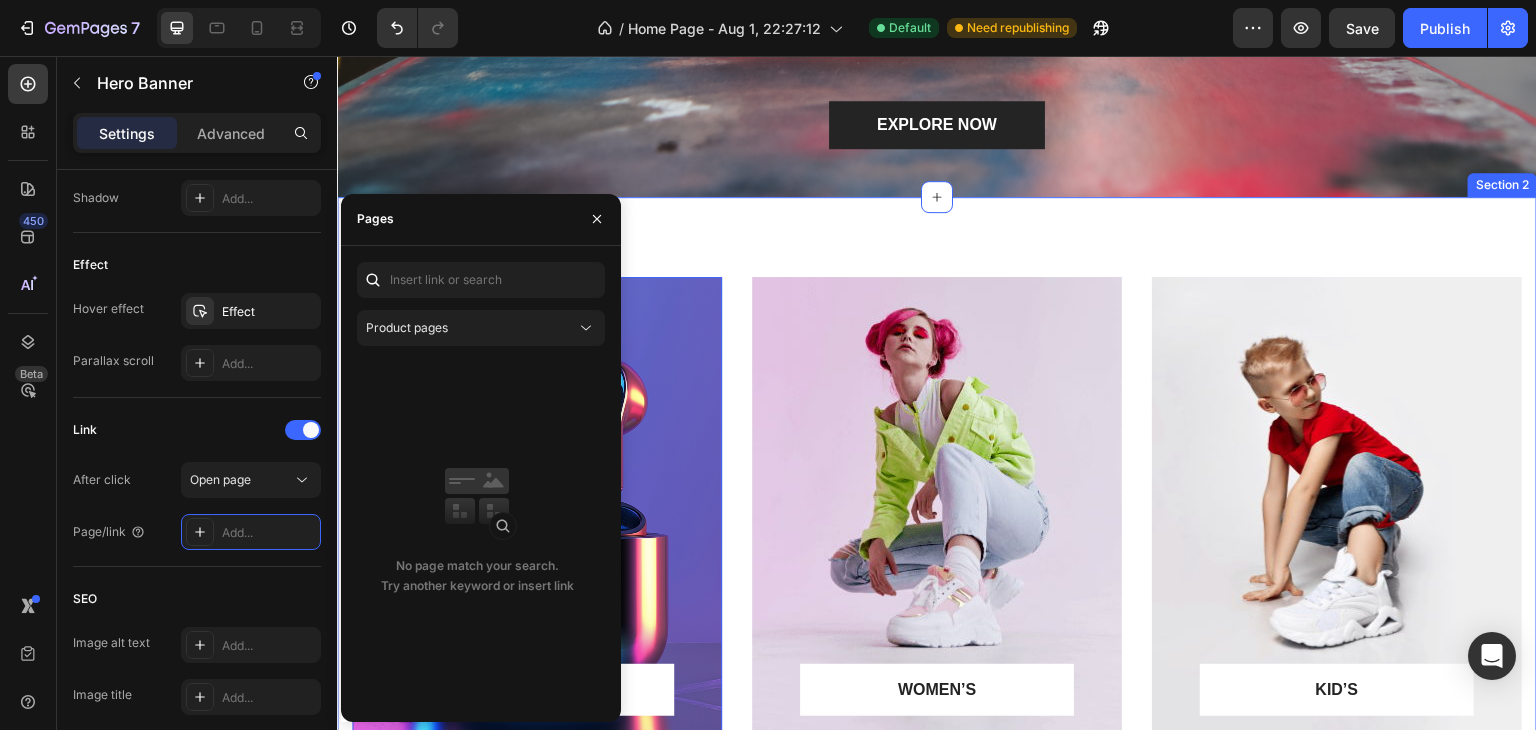 click on "MEN’S Text block Row Row Hero Banner   16 WOMEN’S Text block Row Row Hero Banner KID’S Text block Row Row Hero Banner Row Section 2" at bounding box center (937, 508) 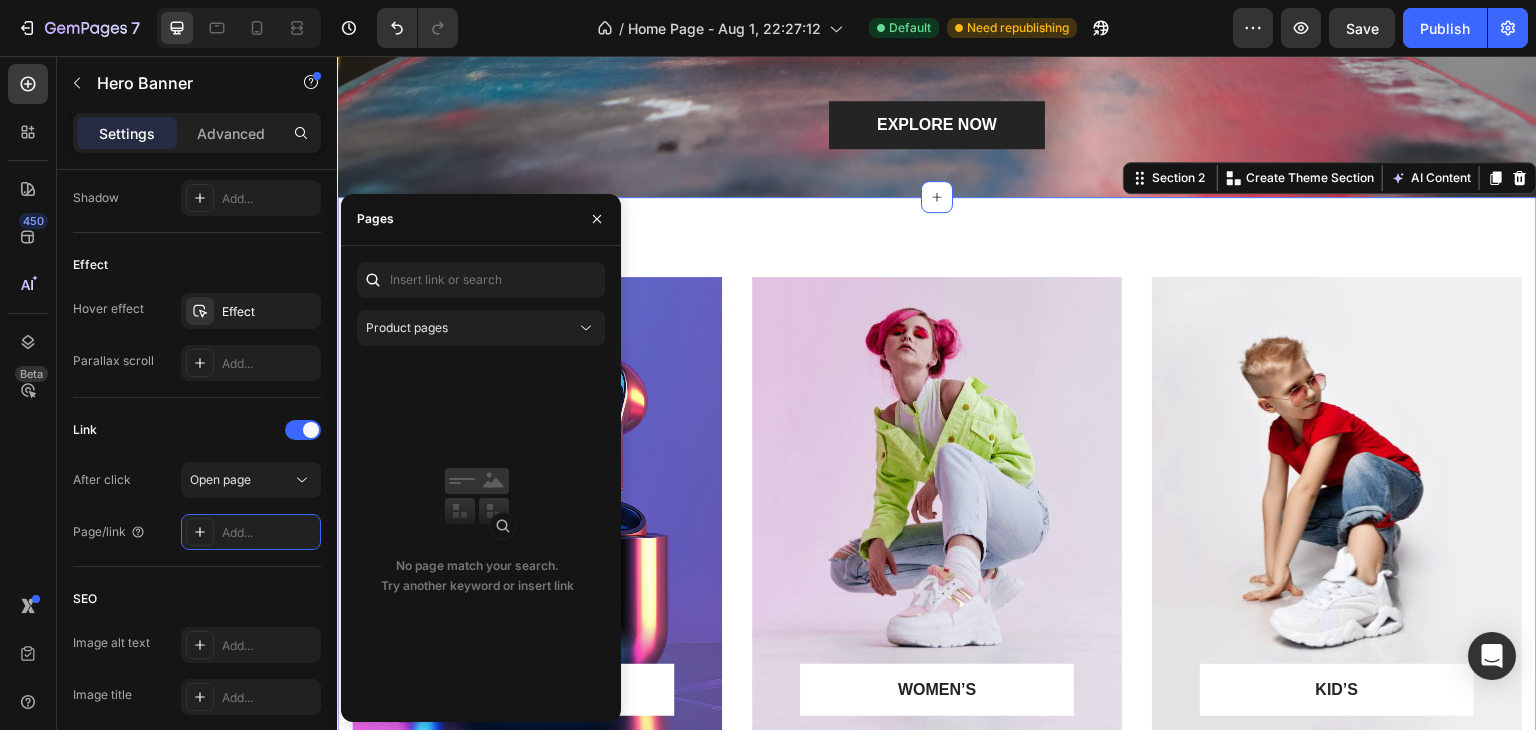scroll, scrollTop: 0, scrollLeft: 0, axis: both 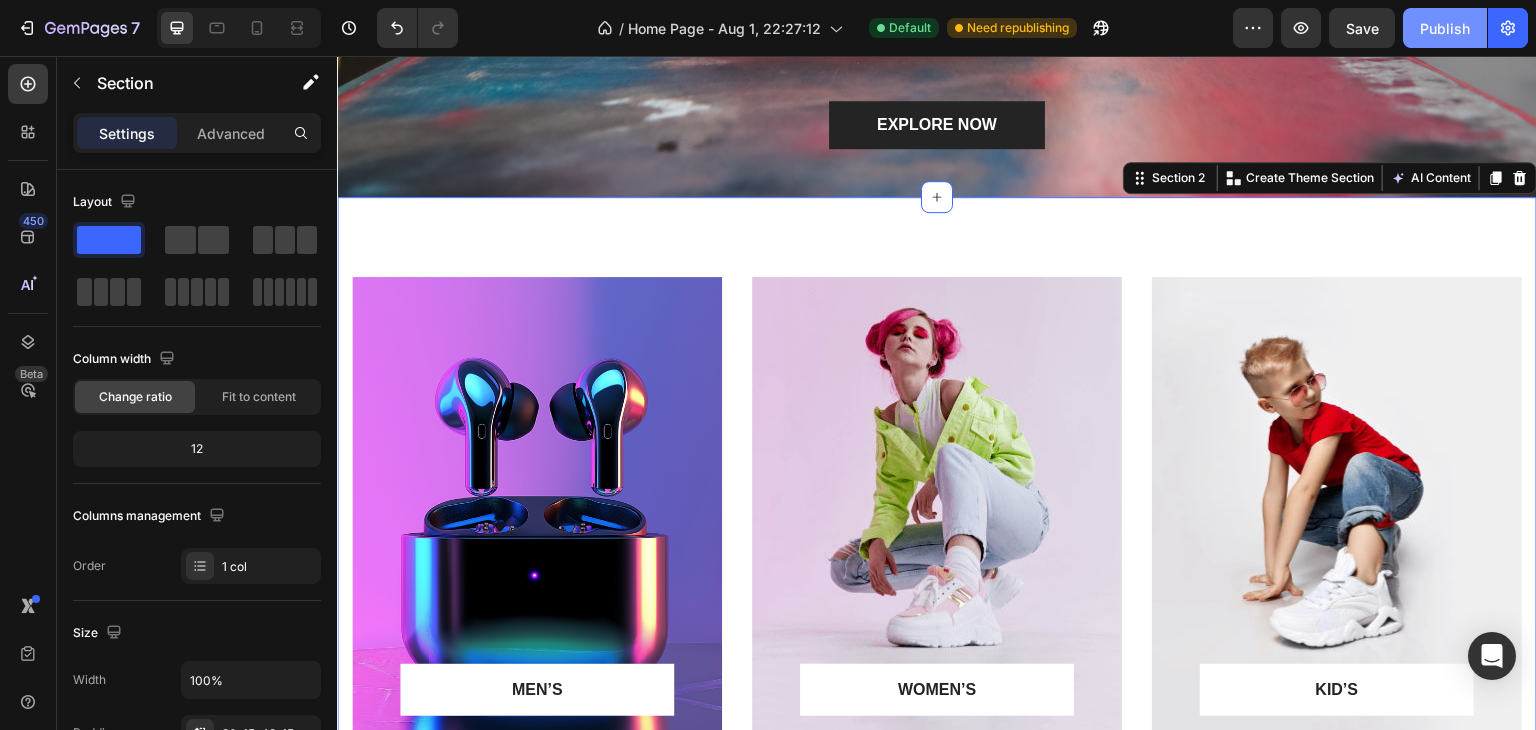 click on "Publish" 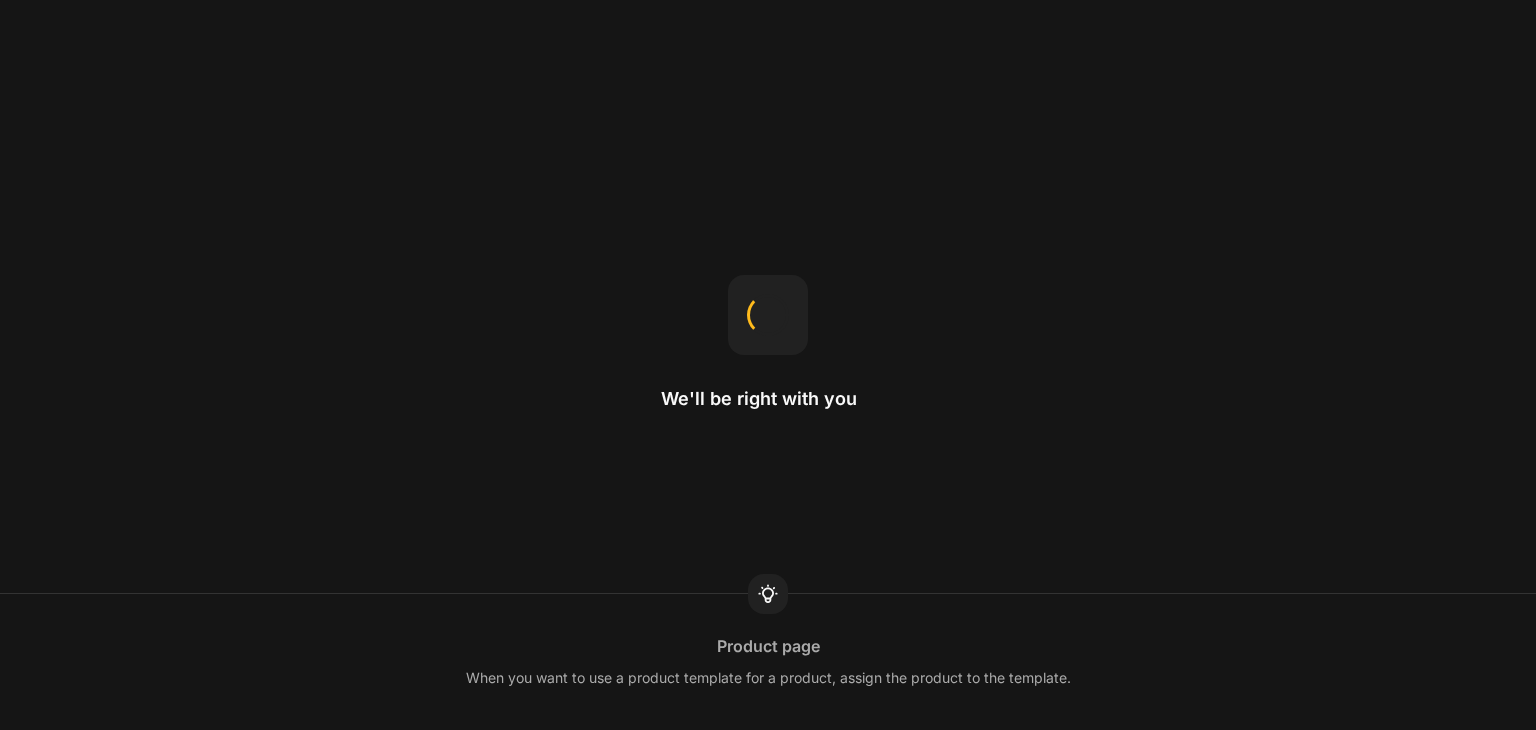 scroll, scrollTop: 0, scrollLeft: 0, axis: both 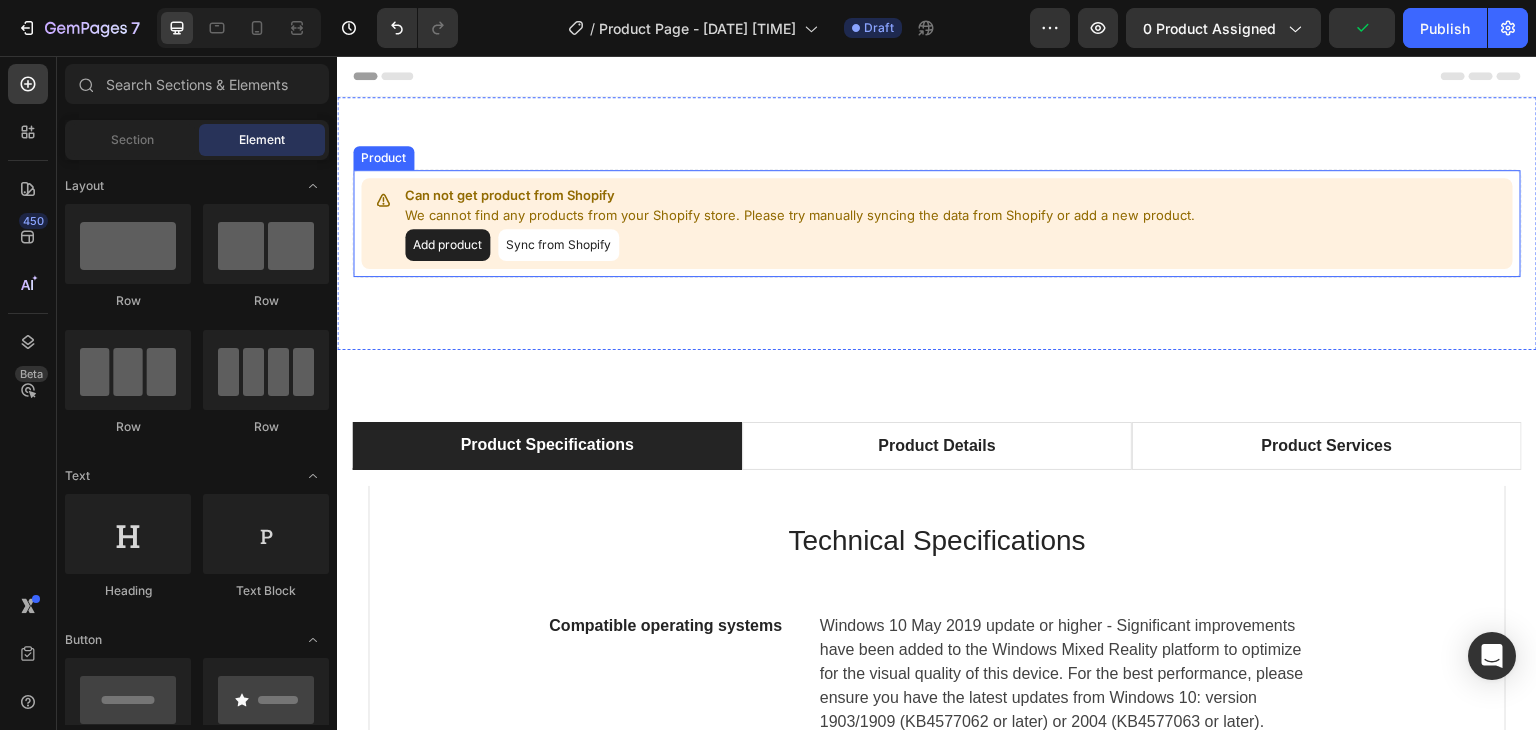 click on "Add product" at bounding box center (447, 245) 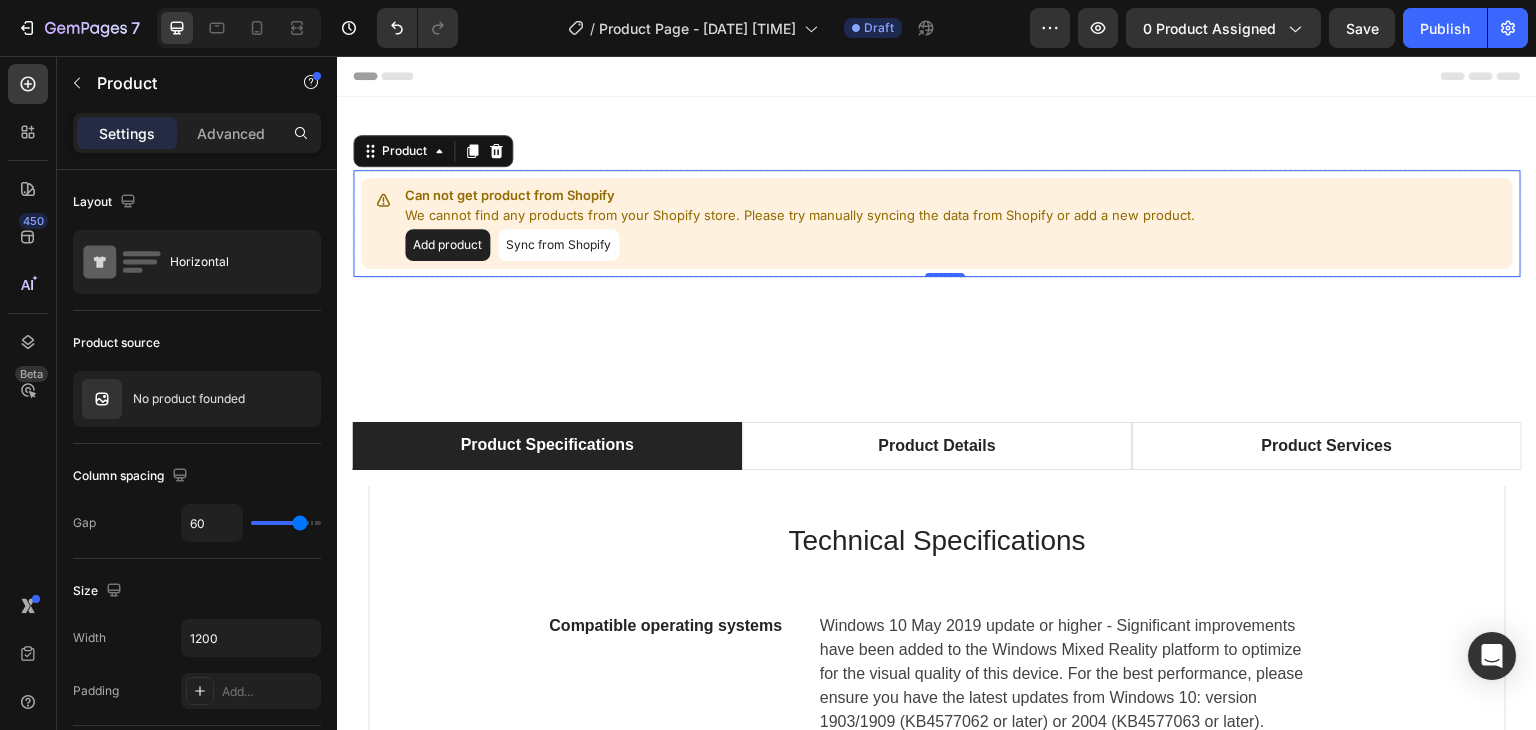 click on "Sync from Shopify" at bounding box center [558, 245] 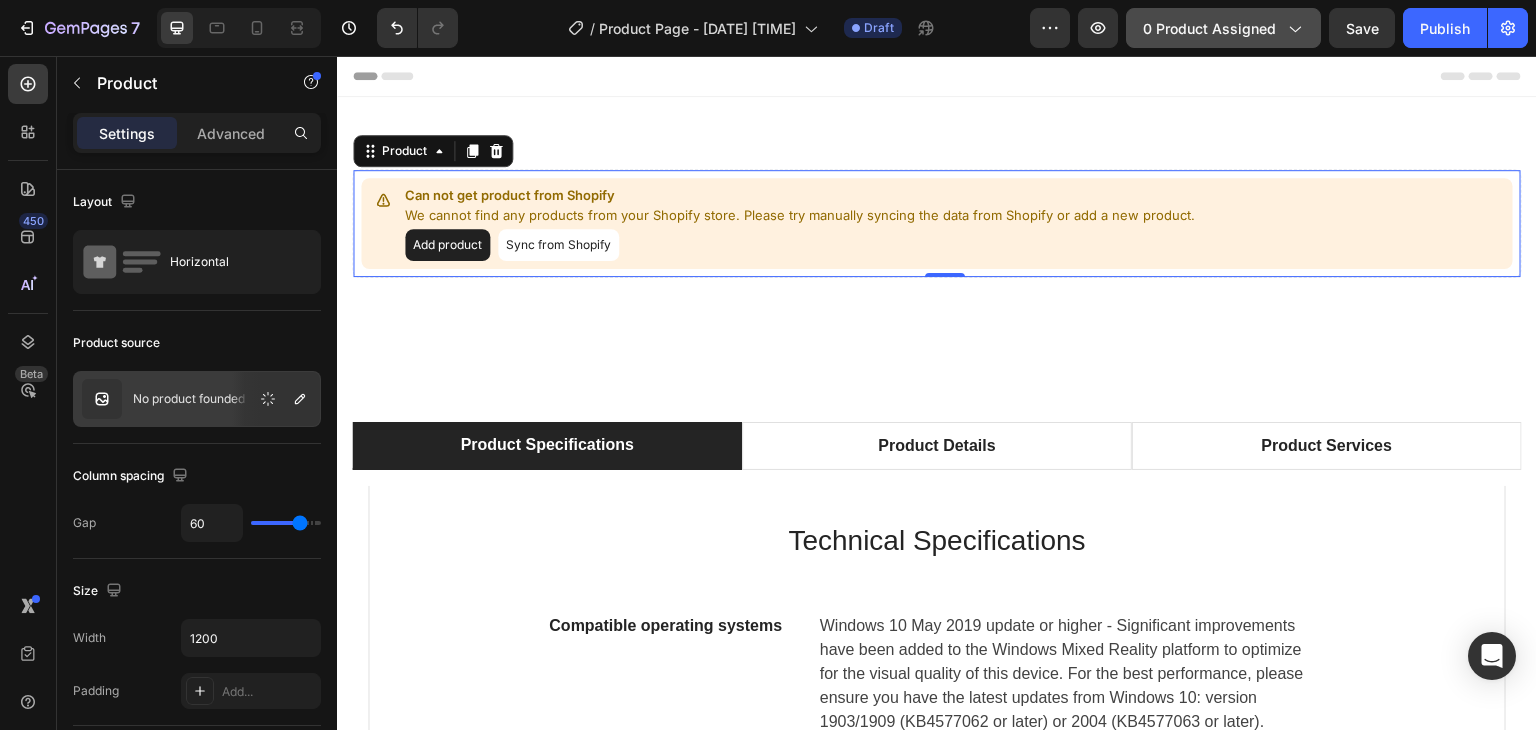 click on "0 product assigned" 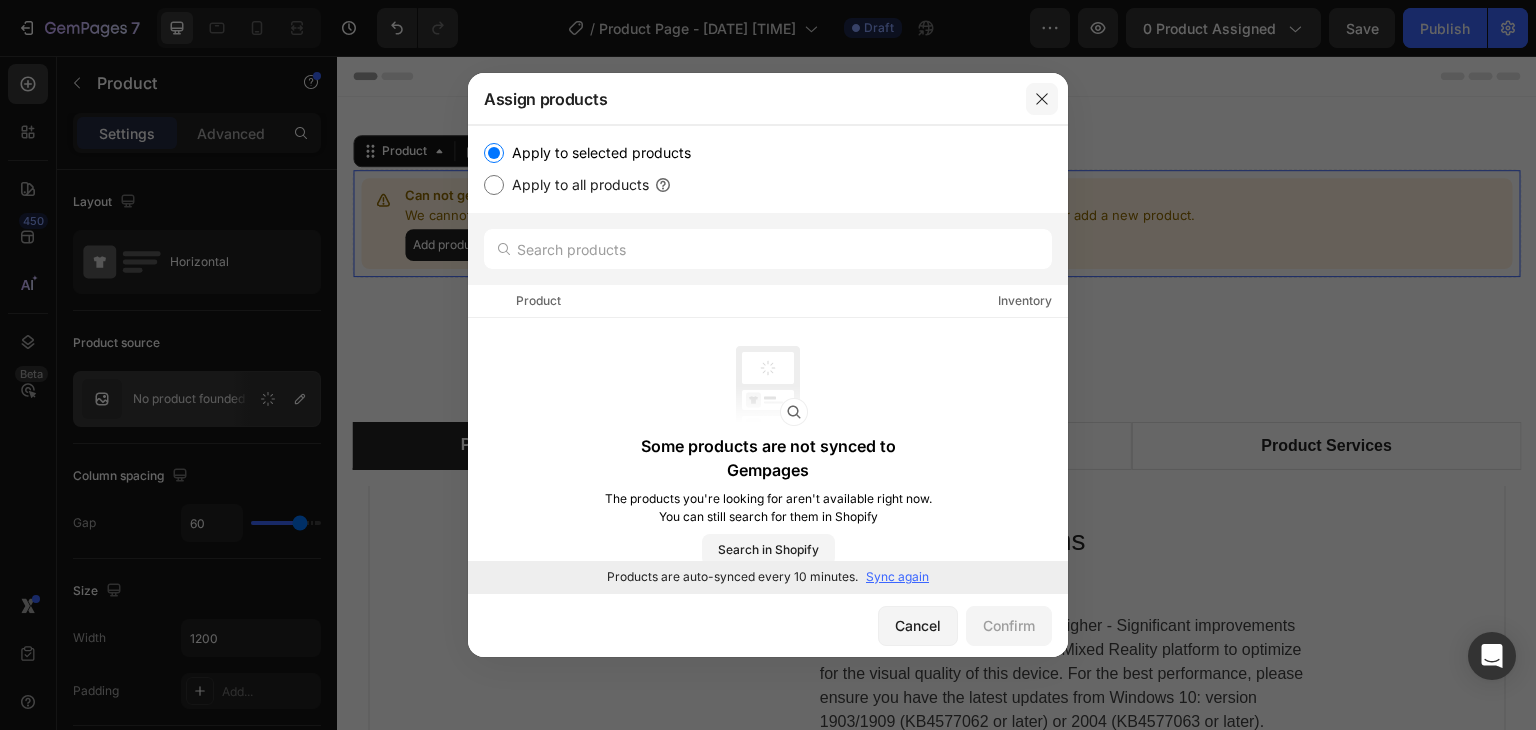 click 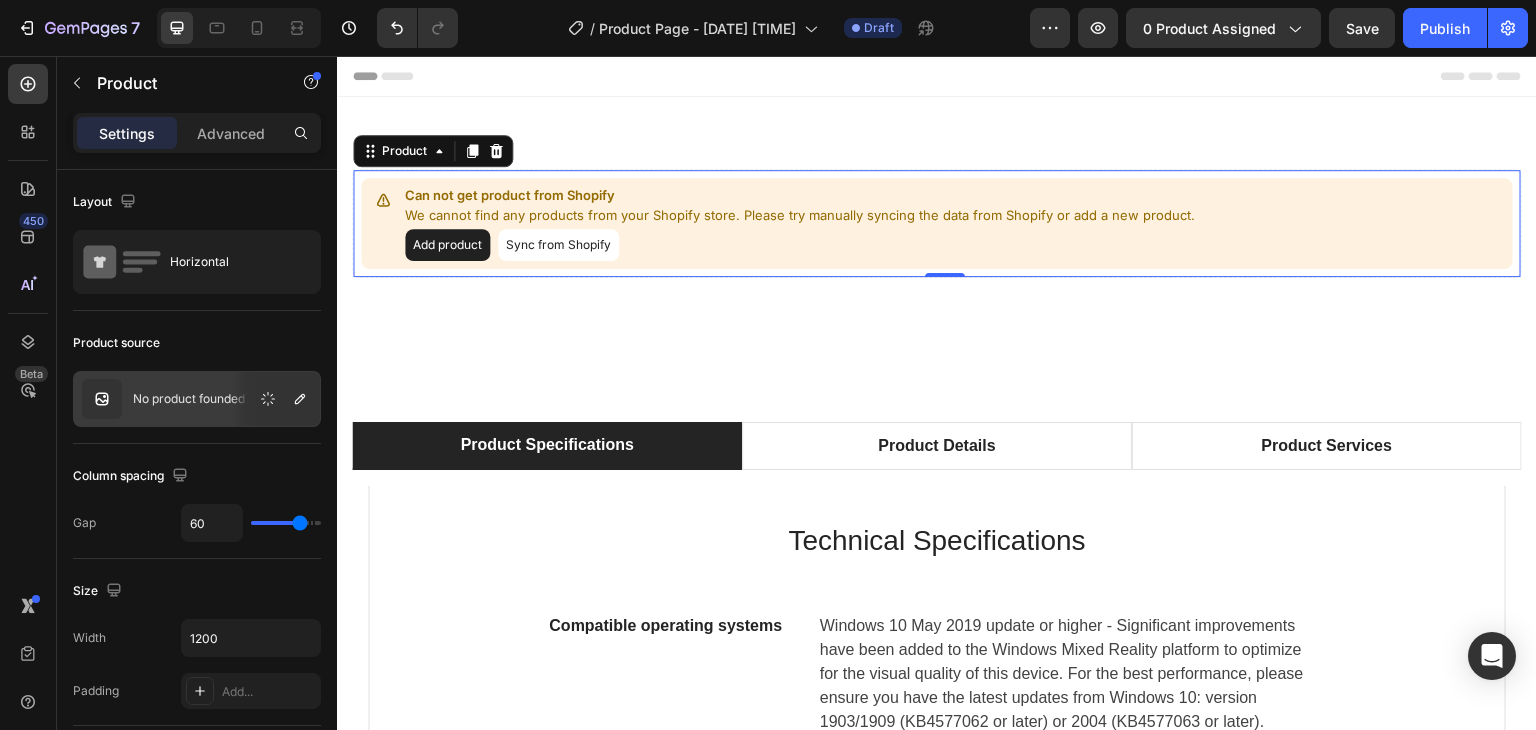 click on "Sync from Shopify" at bounding box center (558, 245) 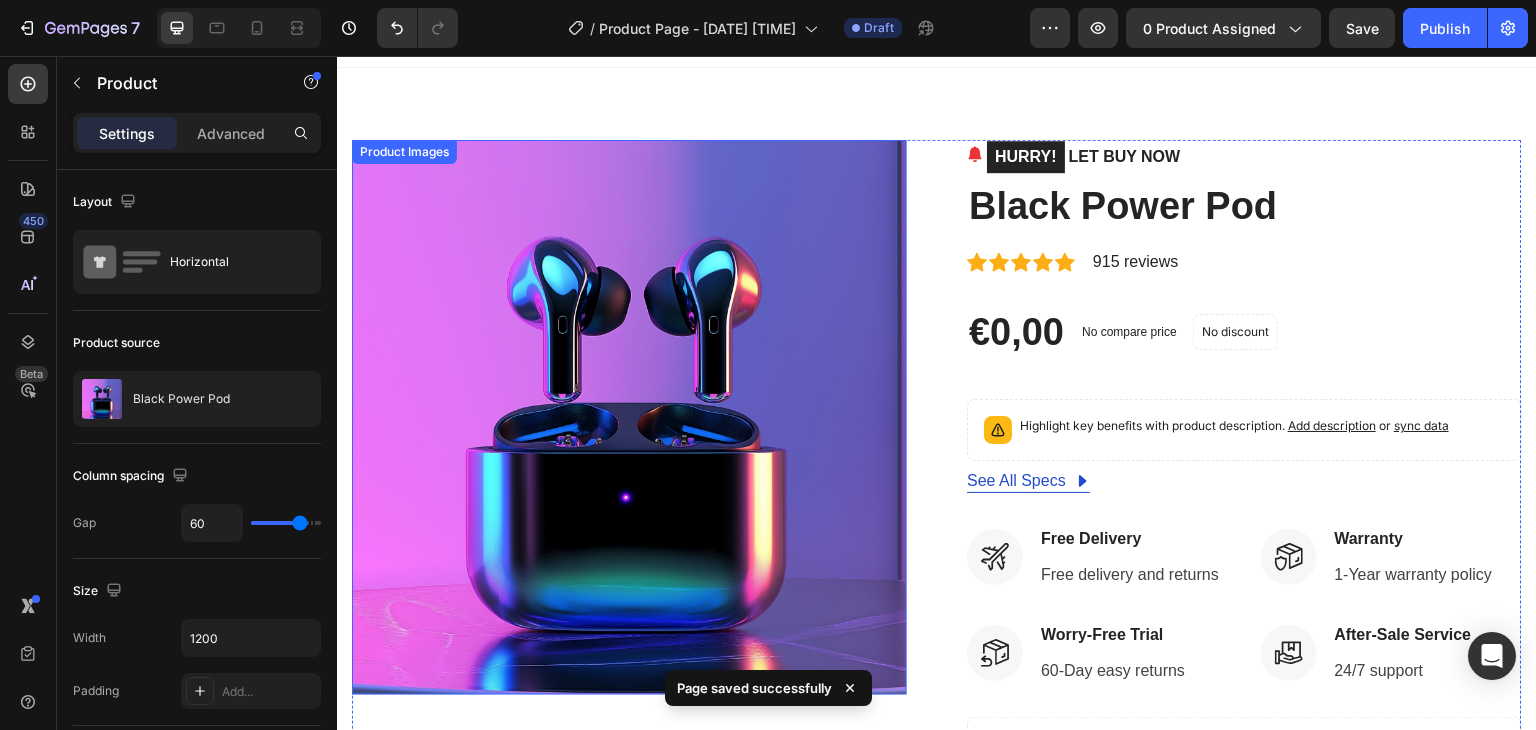 scroll, scrollTop: 0, scrollLeft: 0, axis: both 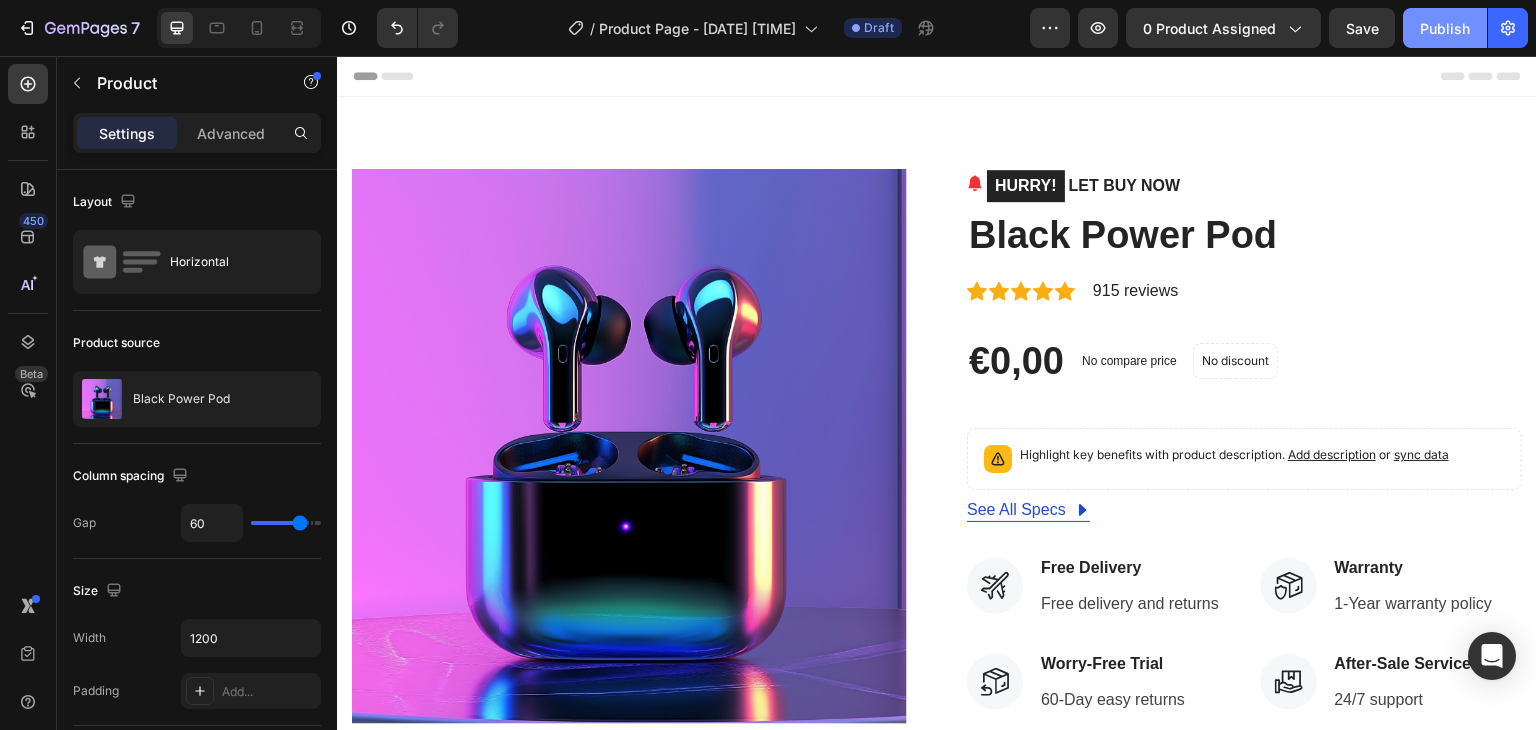 click on "Publish" 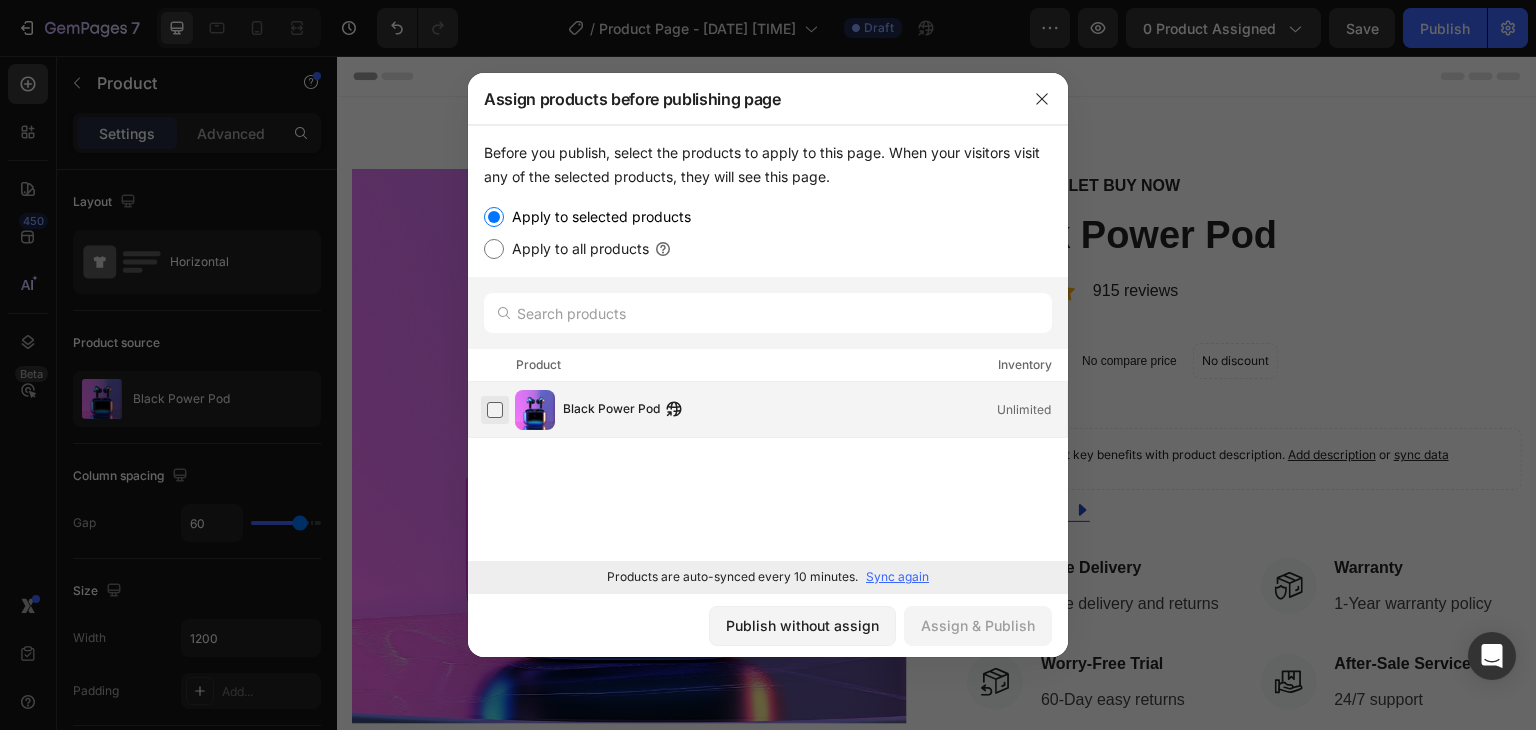 click at bounding box center [495, 410] 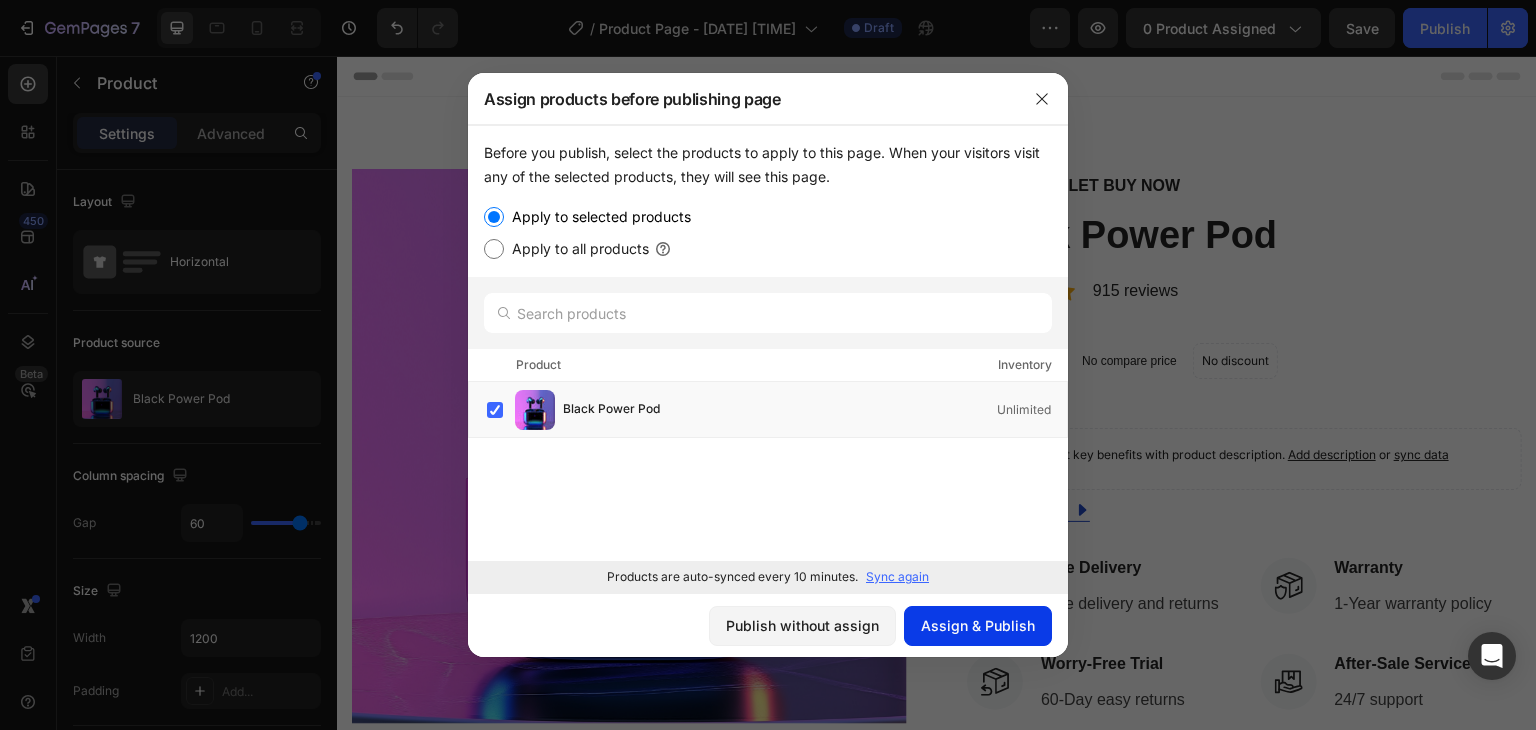 click on "Assign & Publish" at bounding box center (978, 625) 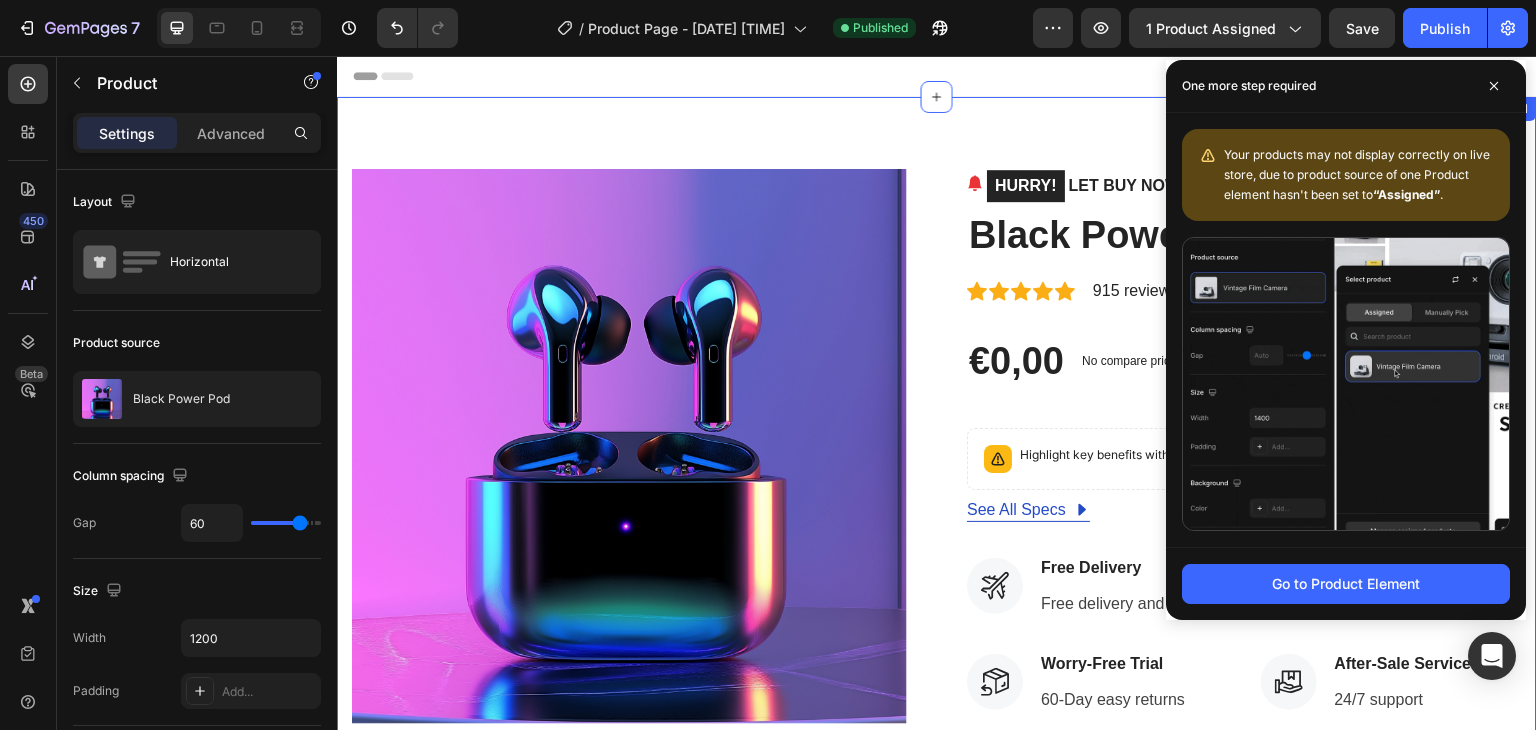 click on "Product Images
HURRY!  LET BUY NOW (P) Stock Counter Black Power Pod (P) Title
Icon
Icon
Icon
Icon
Icon Icon List Hoz 915 reviews Text block Row €0,00 (P) Price (P) Price No compare price (P) Price No discount   Not be displayed when published Product Badge Row Highlight key benefits with product description.       Add description   or   sync data (P) Description
See All Specs Button Row
Icon Free Delivery Text block Free delivery and returns Text block Icon List
Icon Worry-Free Trial Text block 60-Day easy returns Text block Icon List
Icon Warranty Text block 1-Year warranty policy Text block Icon List
Icon After-Sale Service Text block 24/7 support Text block Icon List Row Setup options like colors, sizes with product variant.       Add new variant   or   sync data (P) Variants & Swatches Quantity Text block" at bounding box center (937, 639) 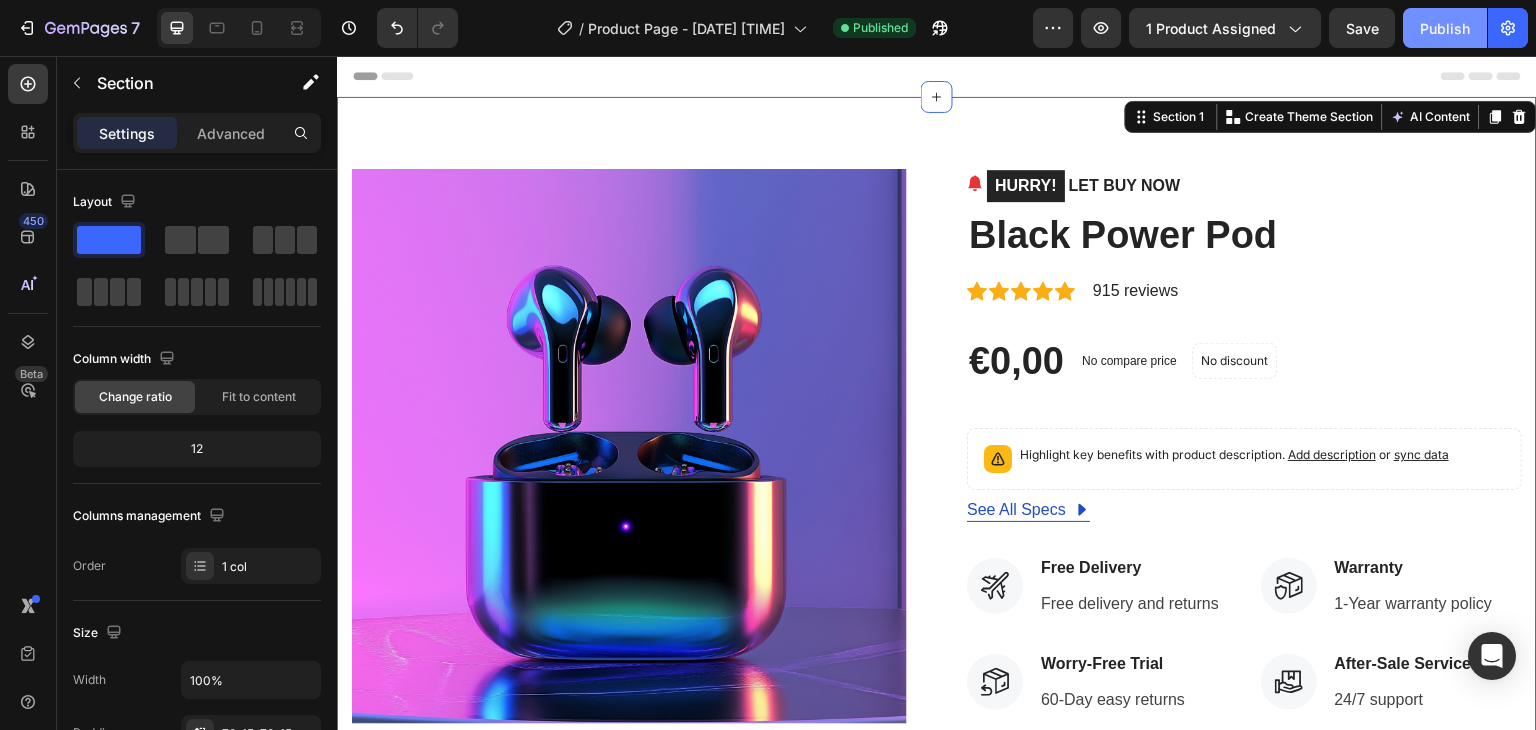 click on "Publish" 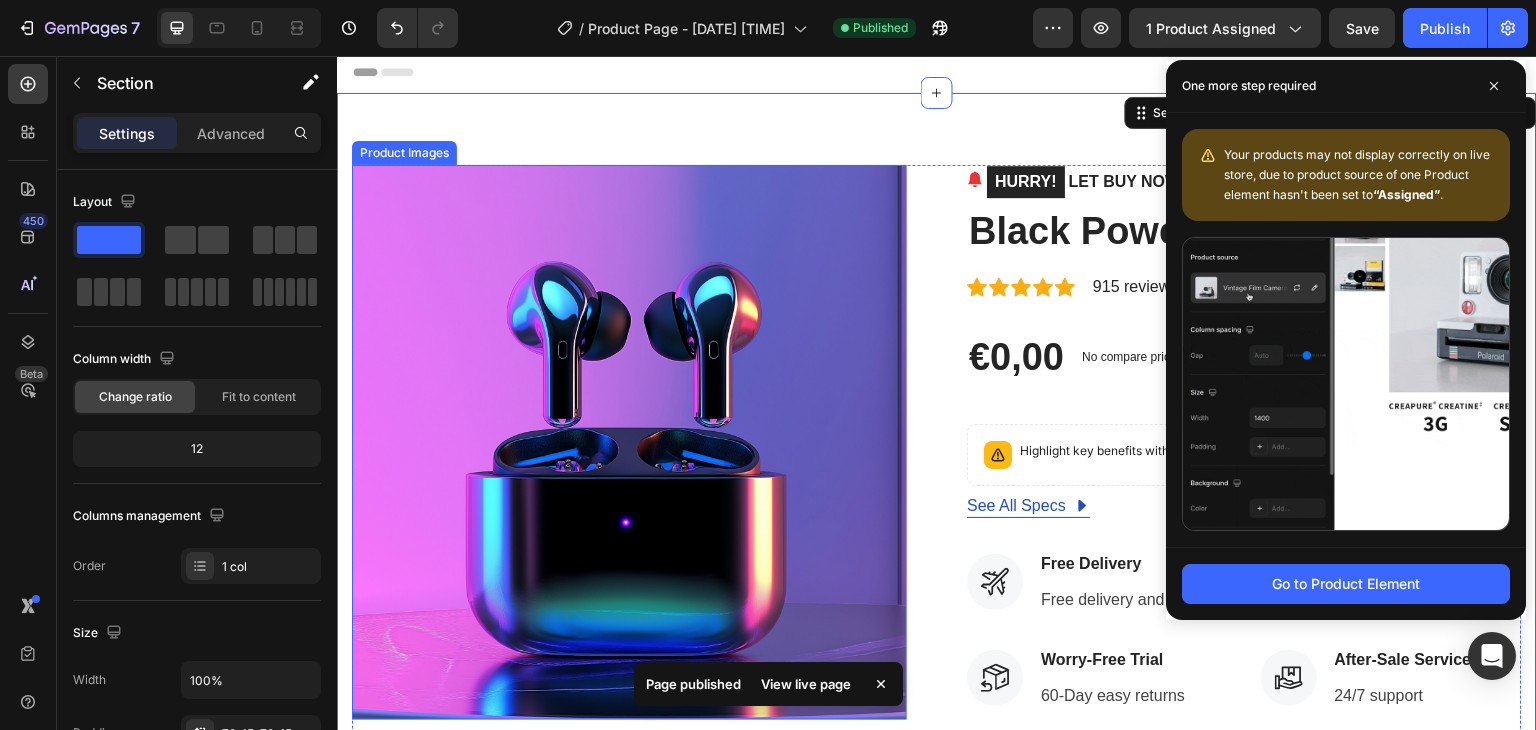scroll, scrollTop: 0, scrollLeft: 0, axis: both 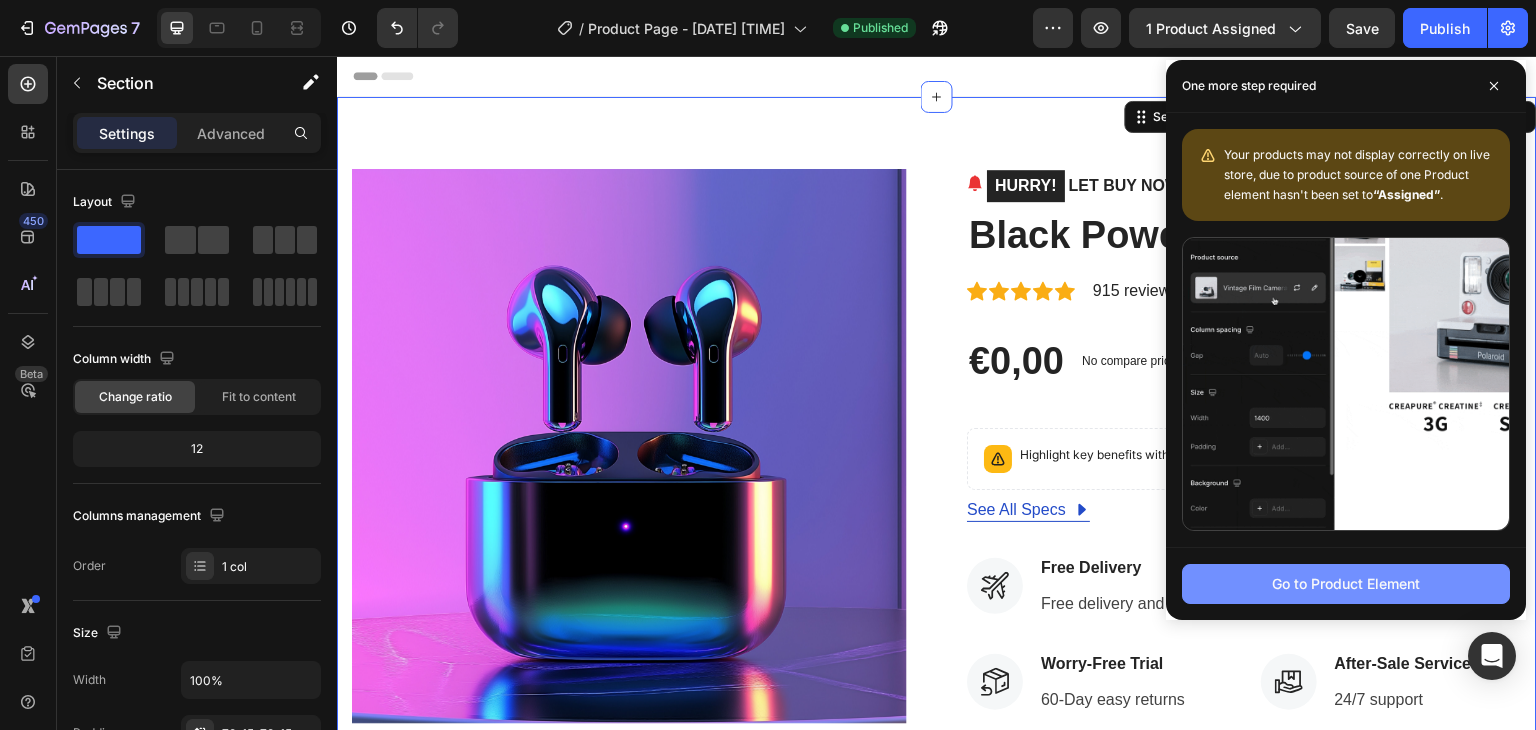 click on "Go to Product Element" at bounding box center (1346, 584) 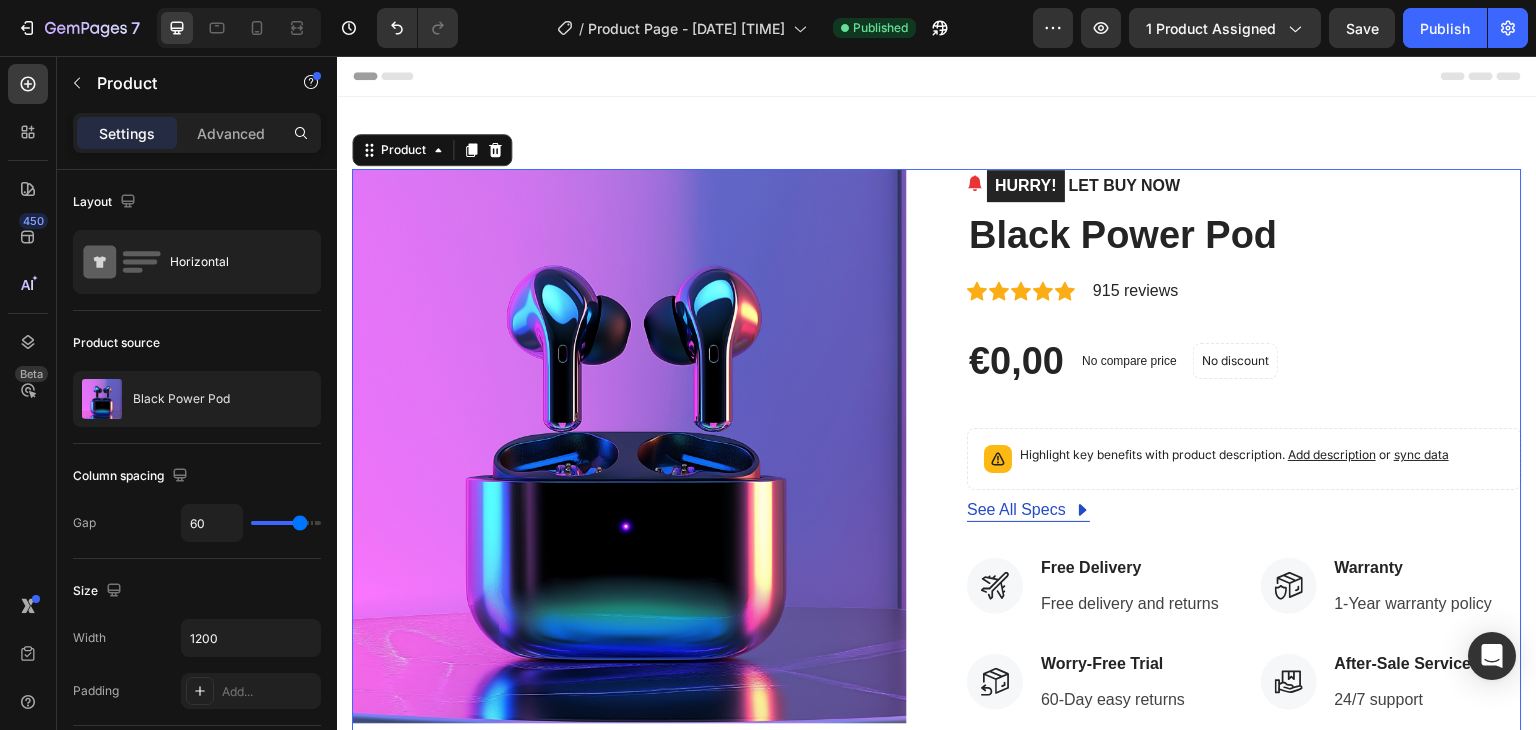 scroll, scrollTop: 43, scrollLeft: 0, axis: vertical 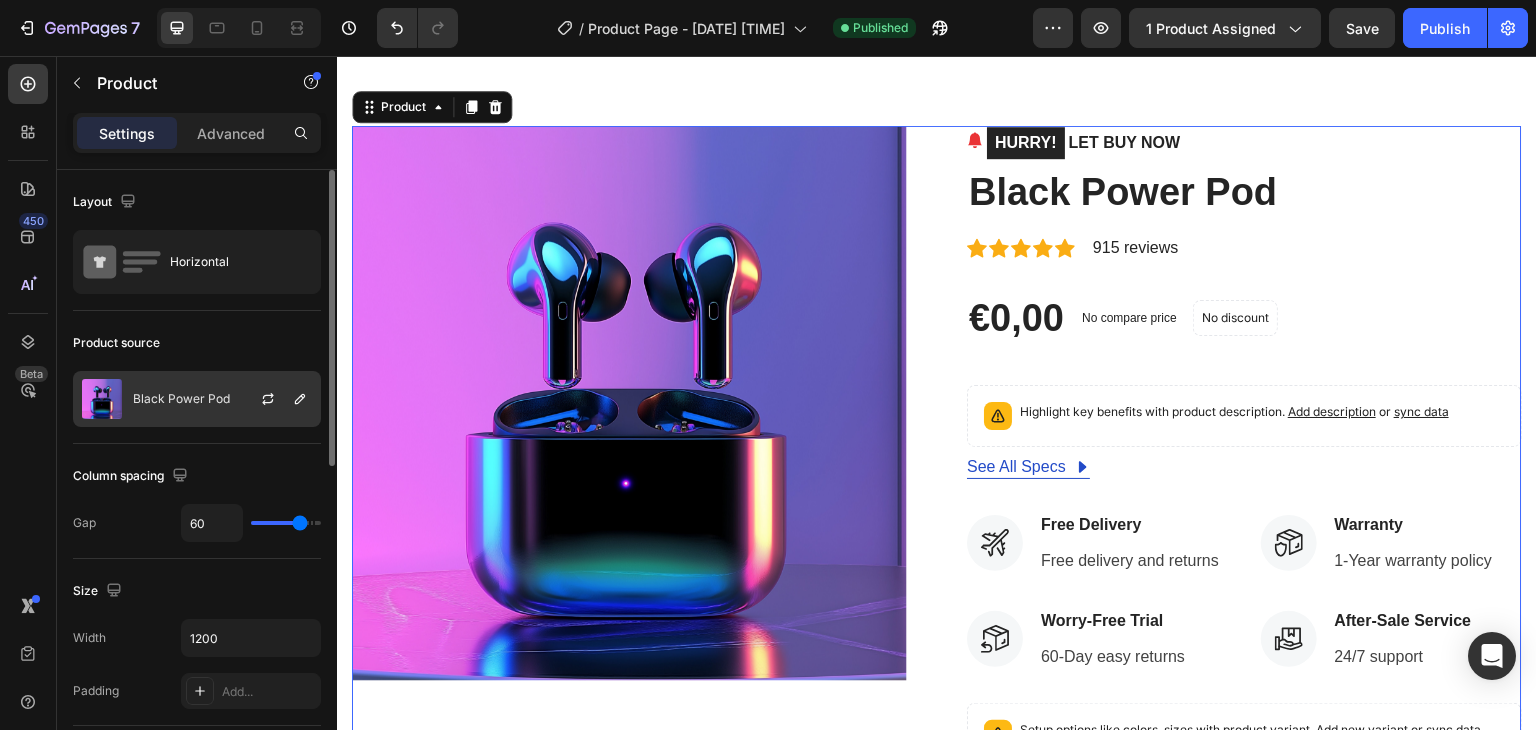 click on "Black Power Pod" 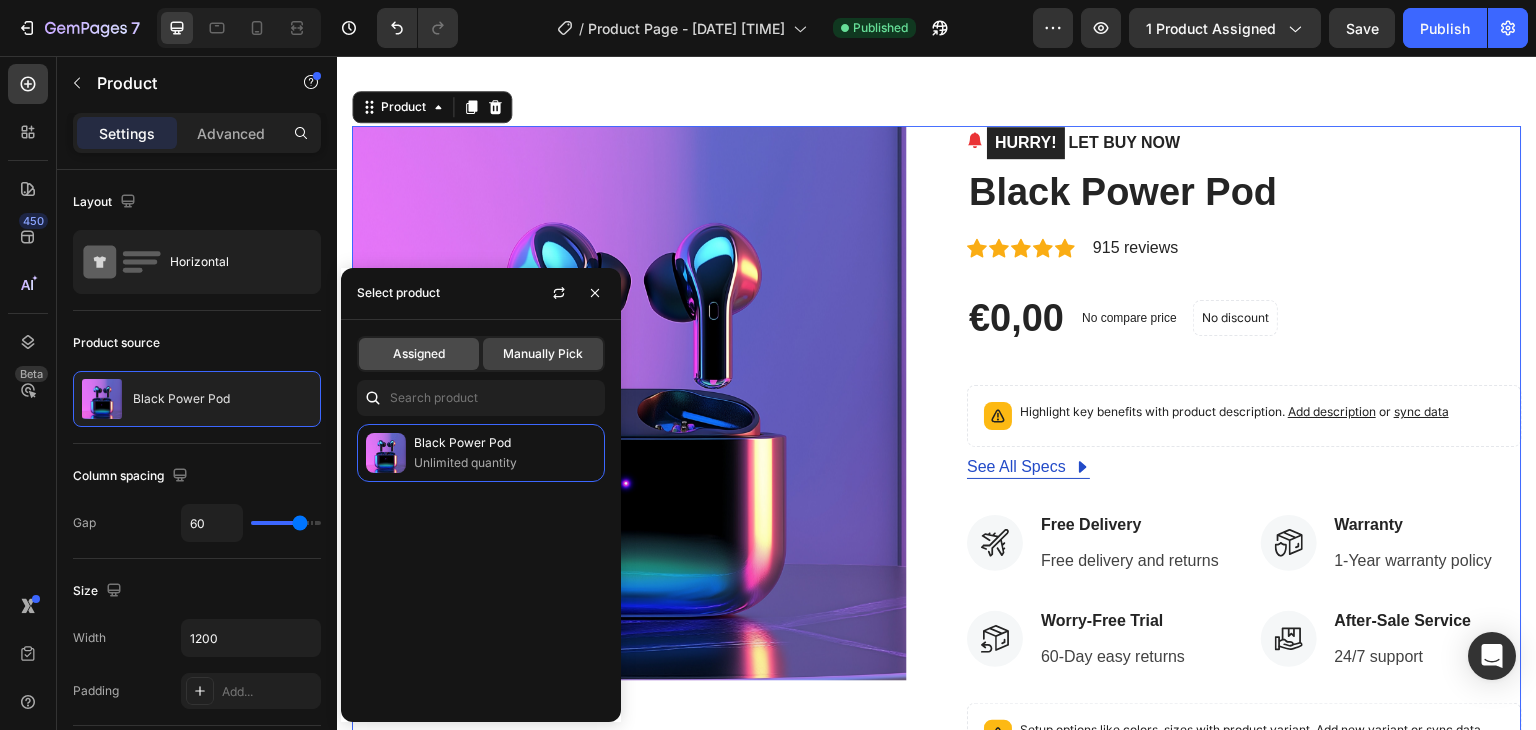click on "Assigned" 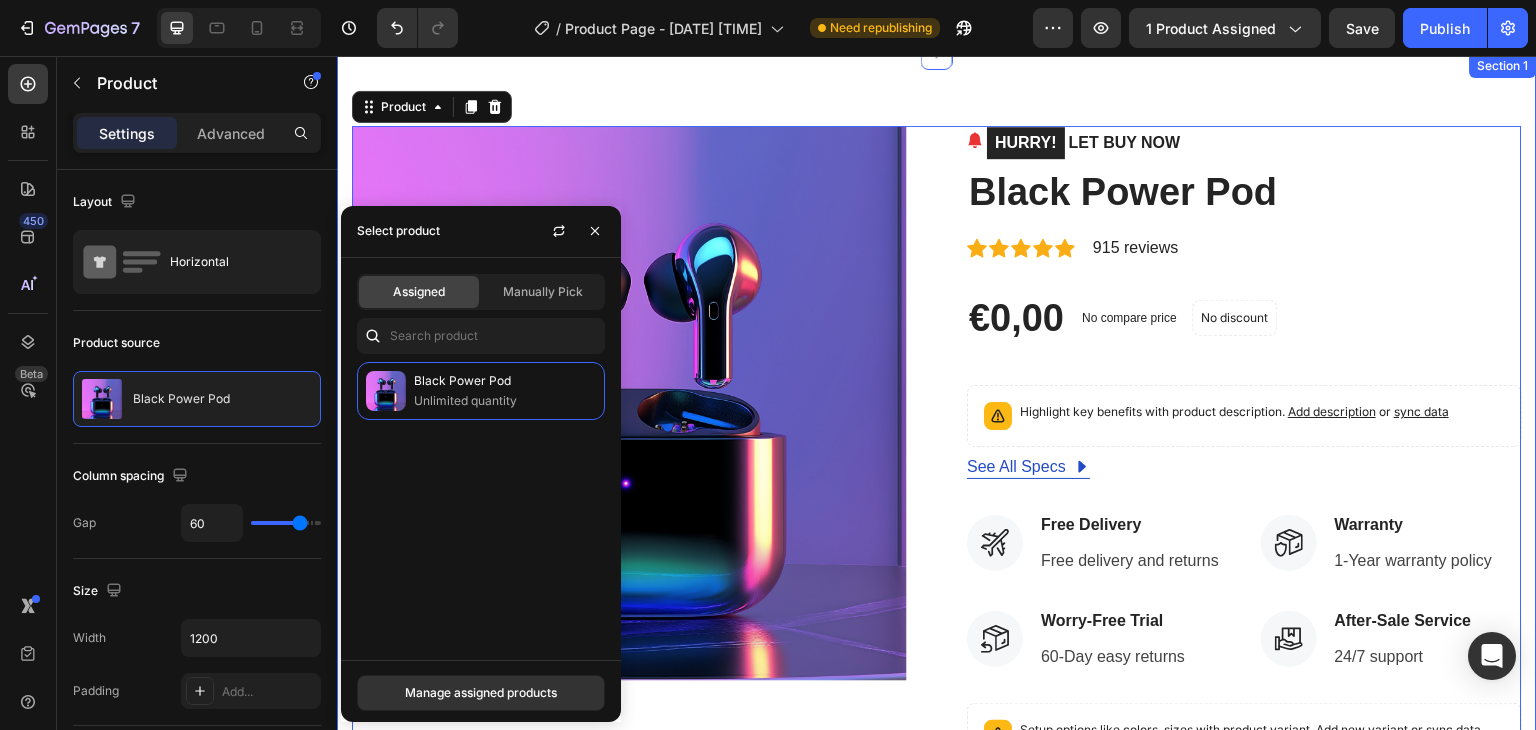 click on "Product Images
HURRY!  LET BUY NOW (P) Stock Counter Black Power Pod (P) Title
Icon
Icon
Icon
Icon
Icon Icon List Hoz 915 reviews Text block Row €0,00 (P) Price (P) Price No compare price (P) Price No discount   Not be displayed when published Product Badge Row Highlight key benefits with product description.       Add description   or   sync data (P) Description
See All Specs Button Row
Icon Free Delivery Text block Free delivery and returns Text block Icon List
Icon Worry-Free Trial Text block 60-Day easy returns Text block Icon List
Icon Warranty Text block 1-Year warranty policy Text block Icon List
Icon After-Sale Service Text block 24/7 support Text block Icon List Row Setup options like colors, sizes with product variant.       Add new variant   or   sync data (P) Variants & Swatches Quantity Text block" at bounding box center [937, 596] 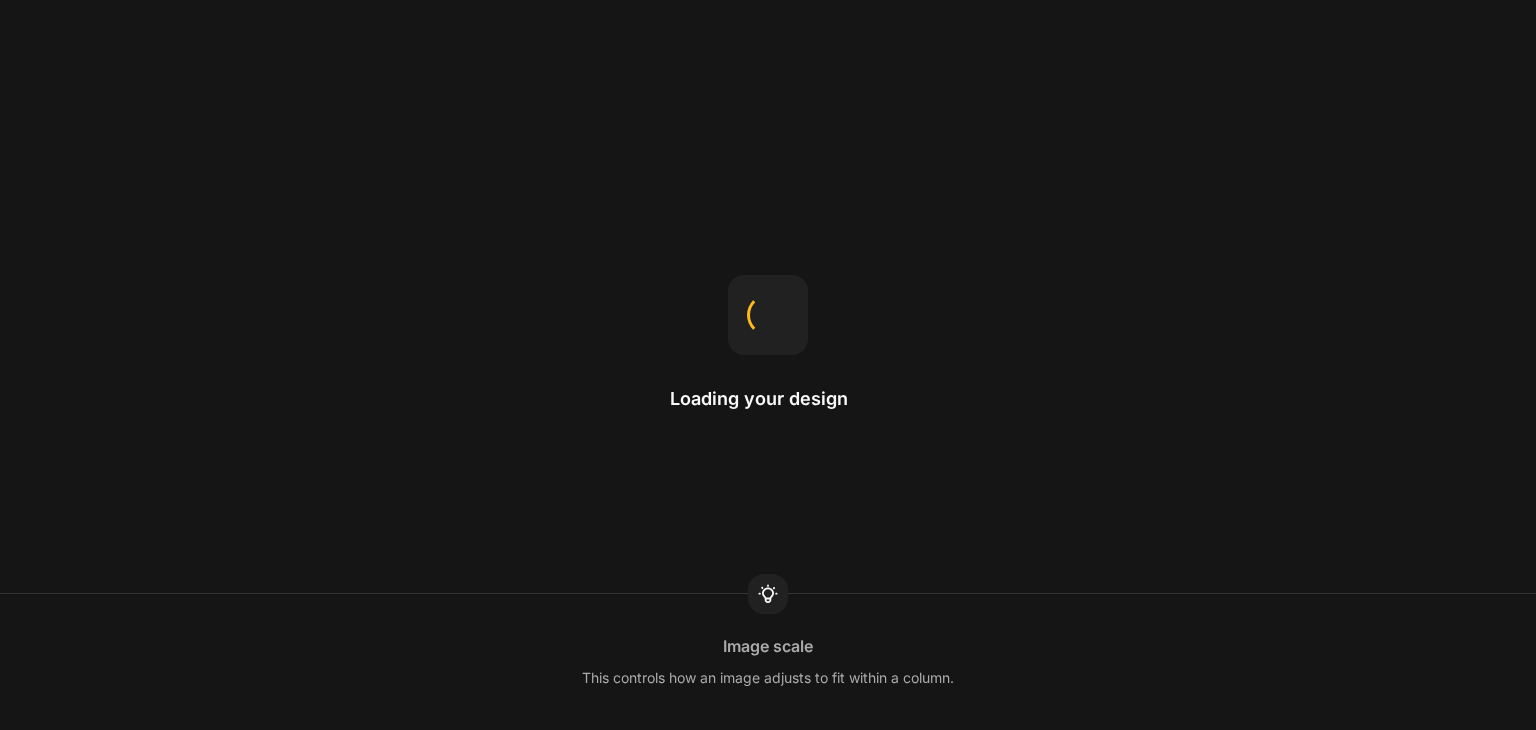 scroll, scrollTop: 0, scrollLeft: 0, axis: both 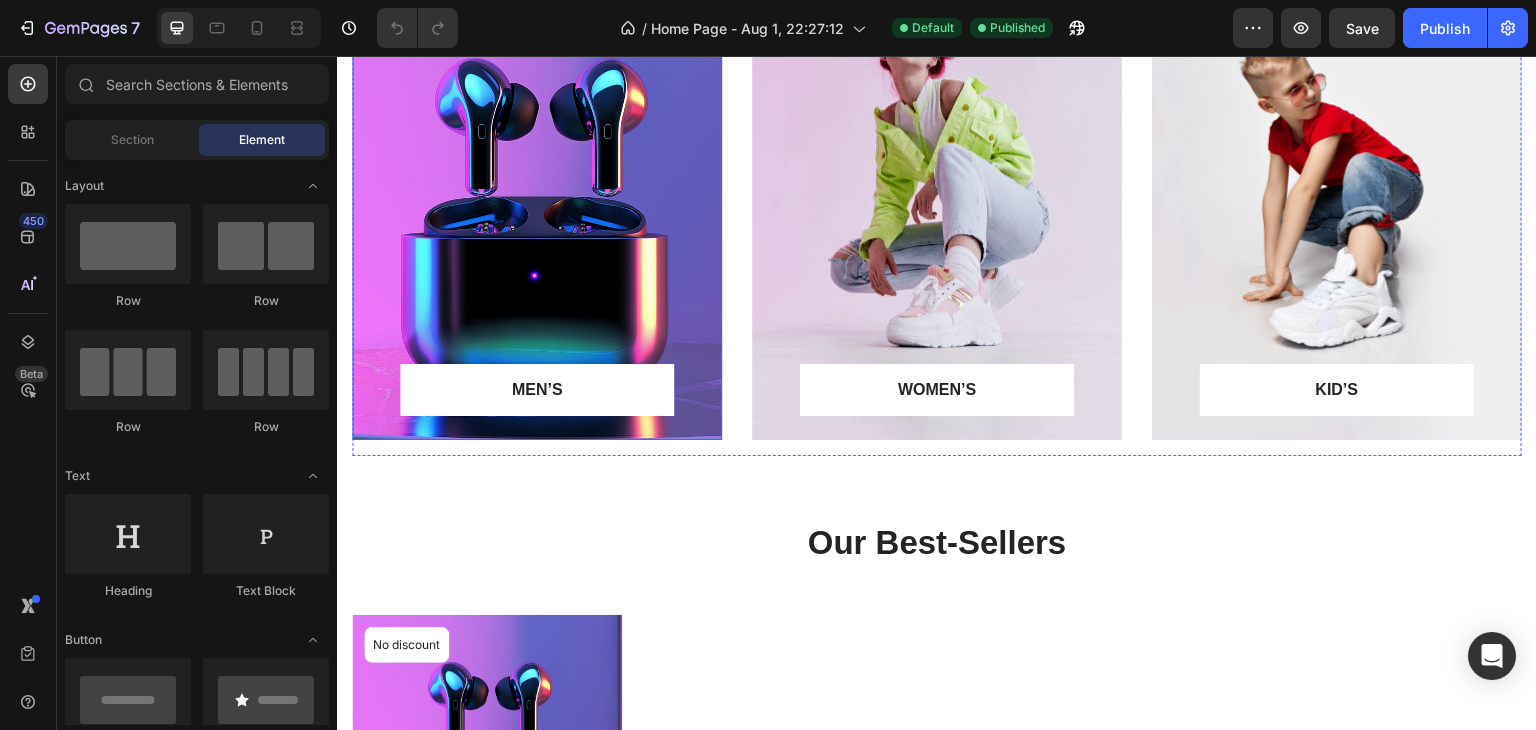 click at bounding box center [537, 208] 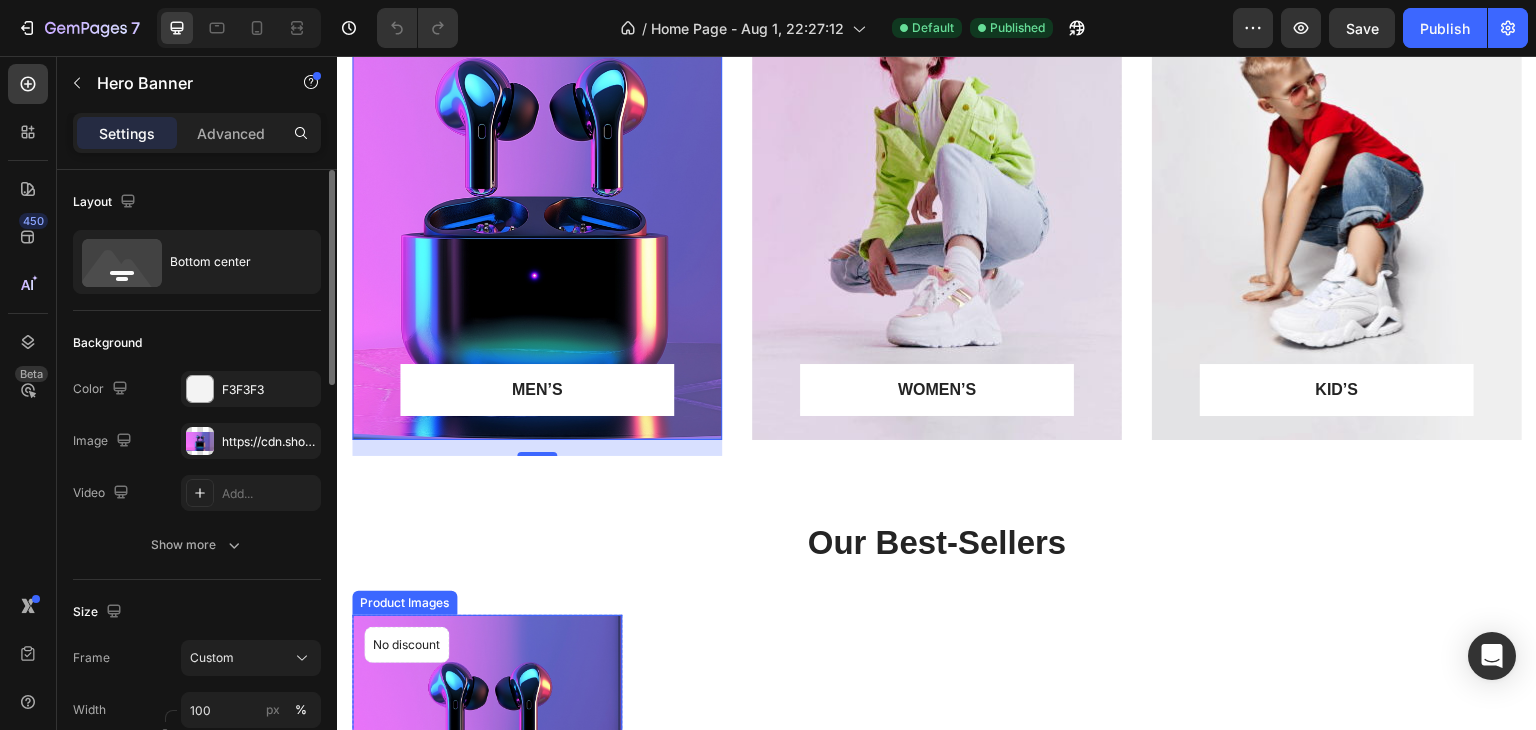 scroll, scrollTop: 1400, scrollLeft: 0, axis: vertical 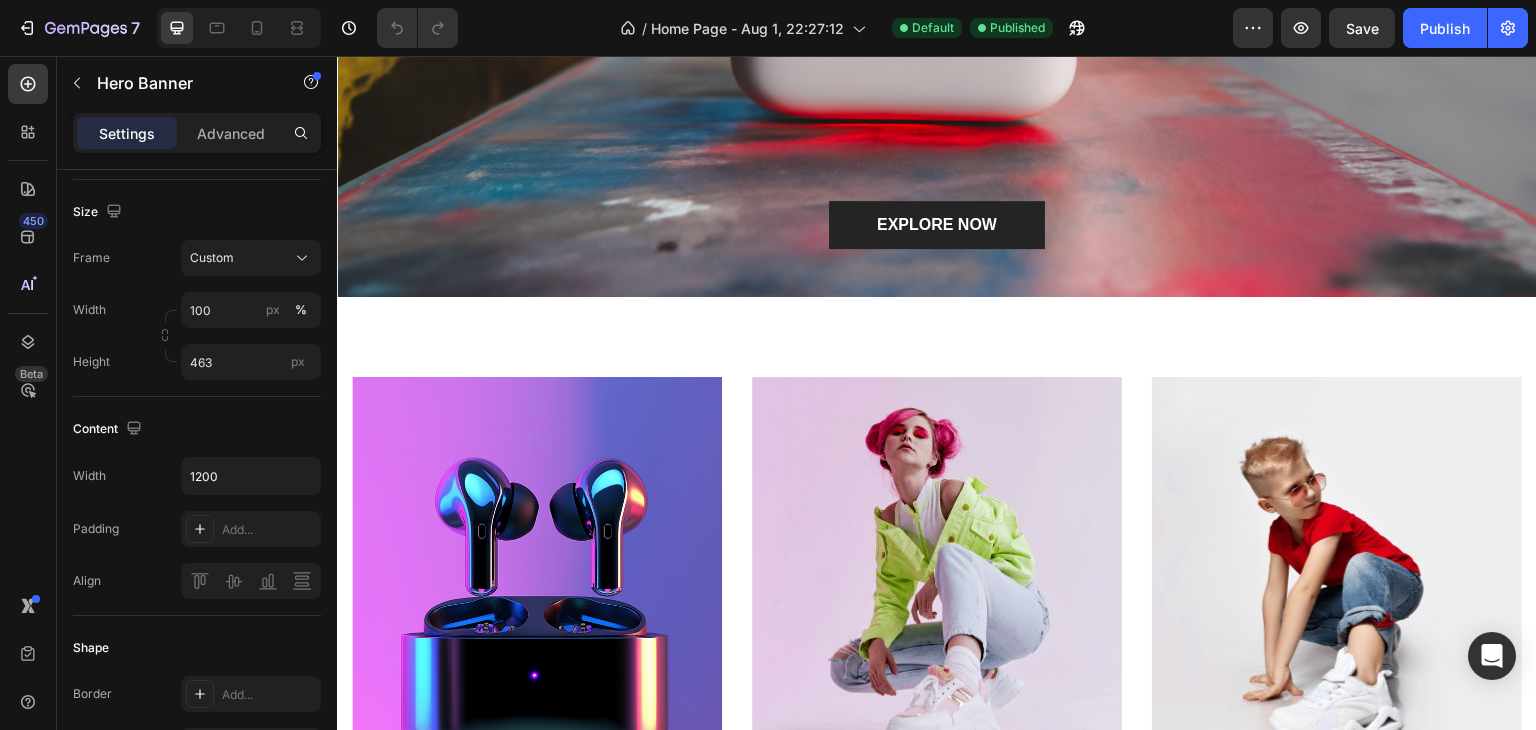 click at bounding box center (537, 608) 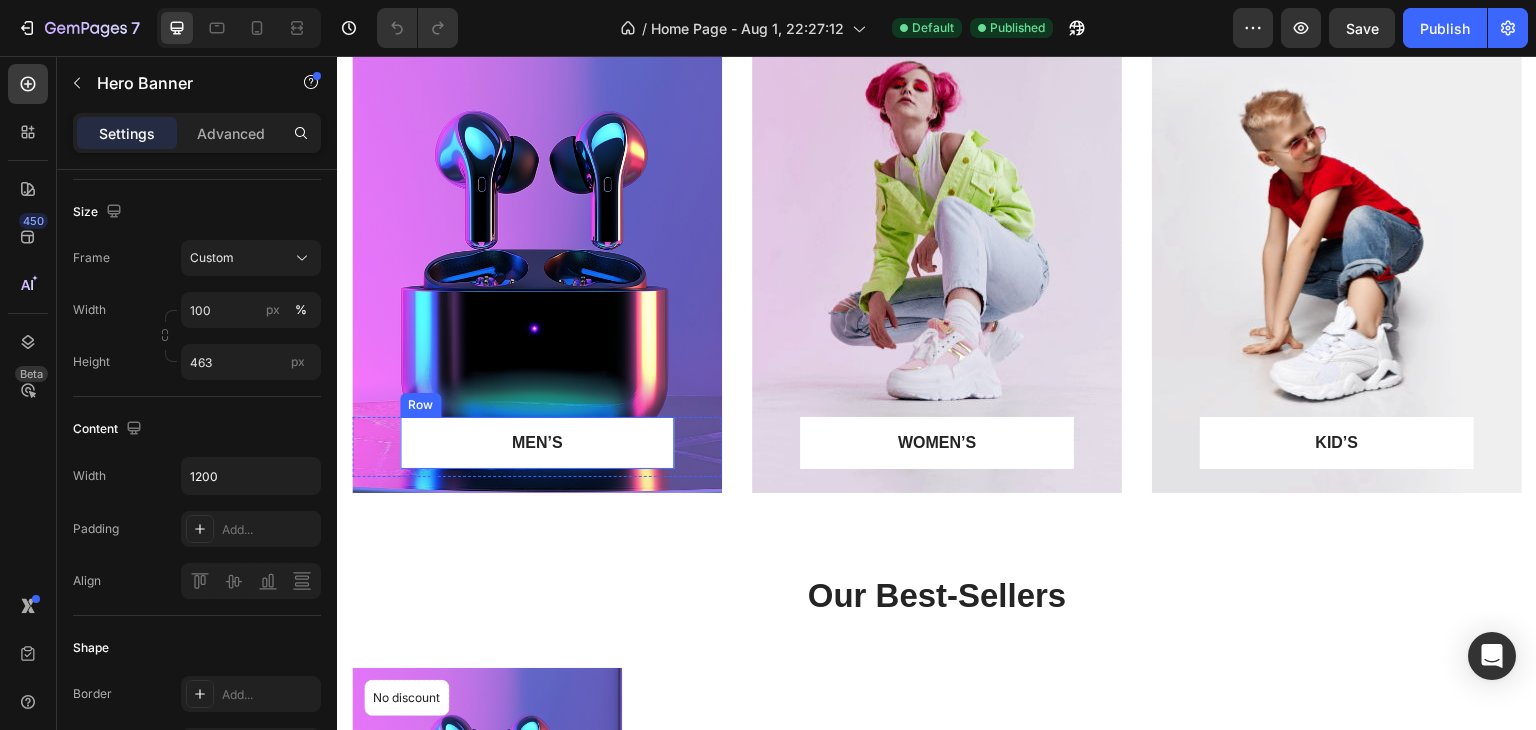 scroll, scrollTop: 900, scrollLeft: 0, axis: vertical 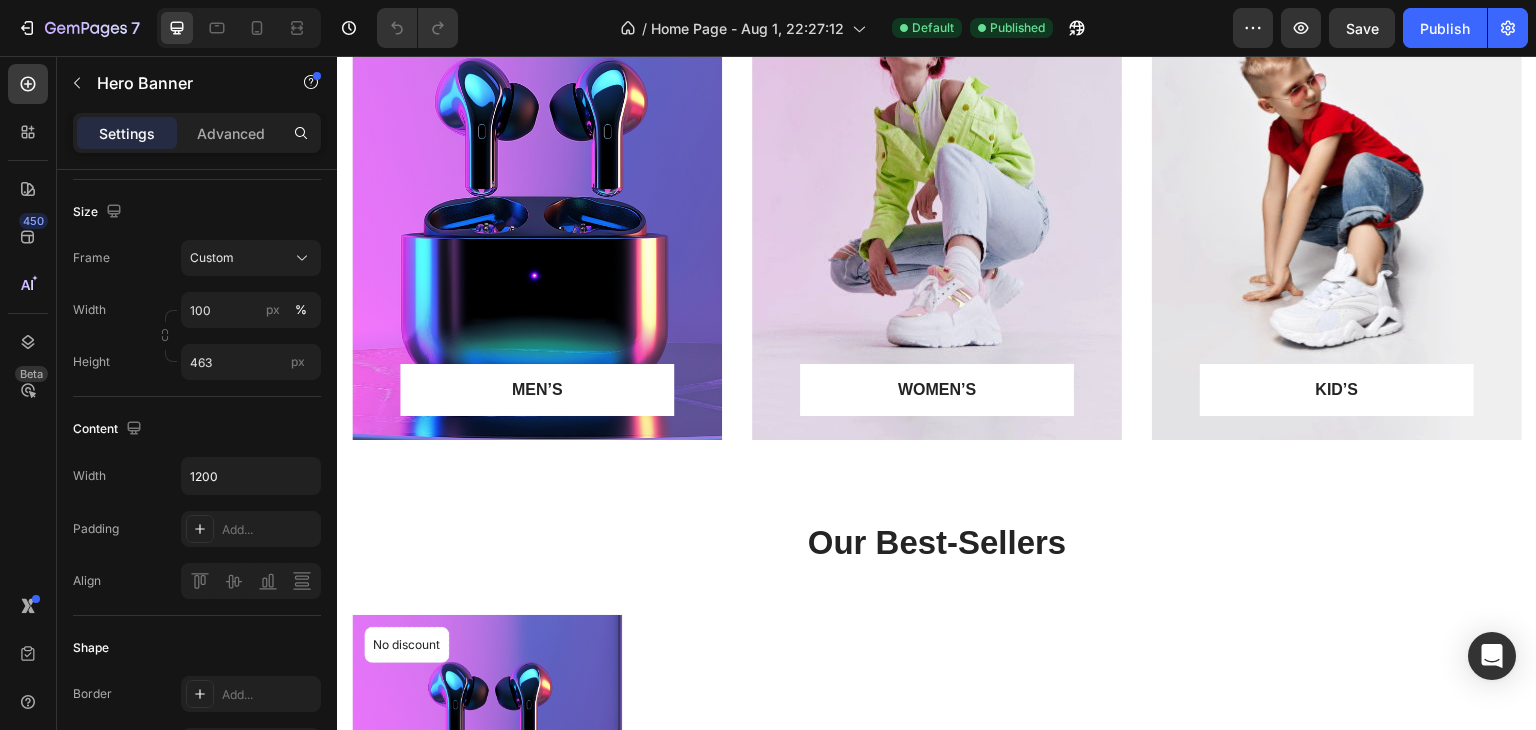 click at bounding box center (537, 208) 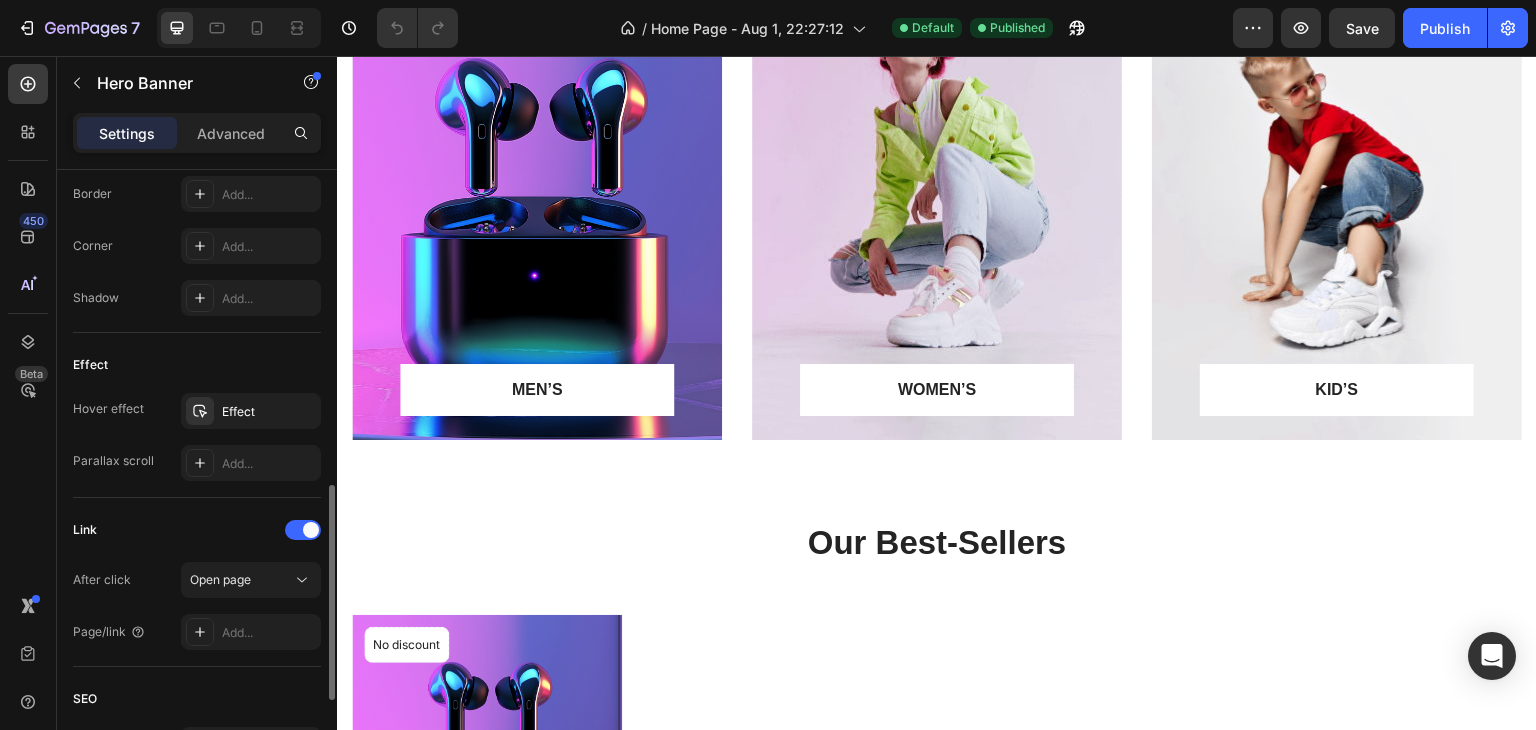 scroll, scrollTop: 1000, scrollLeft: 0, axis: vertical 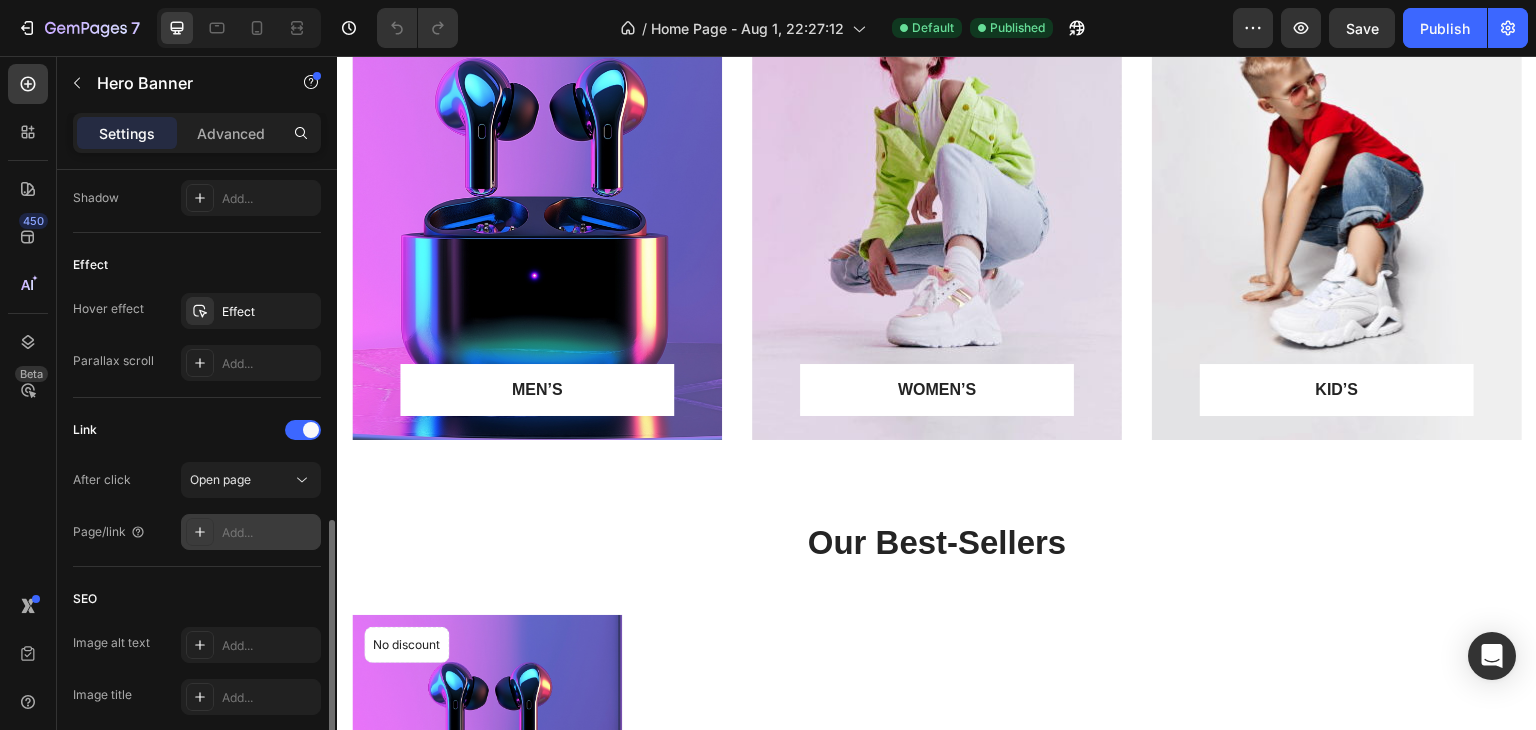 click on "Add..." at bounding box center [269, 533] 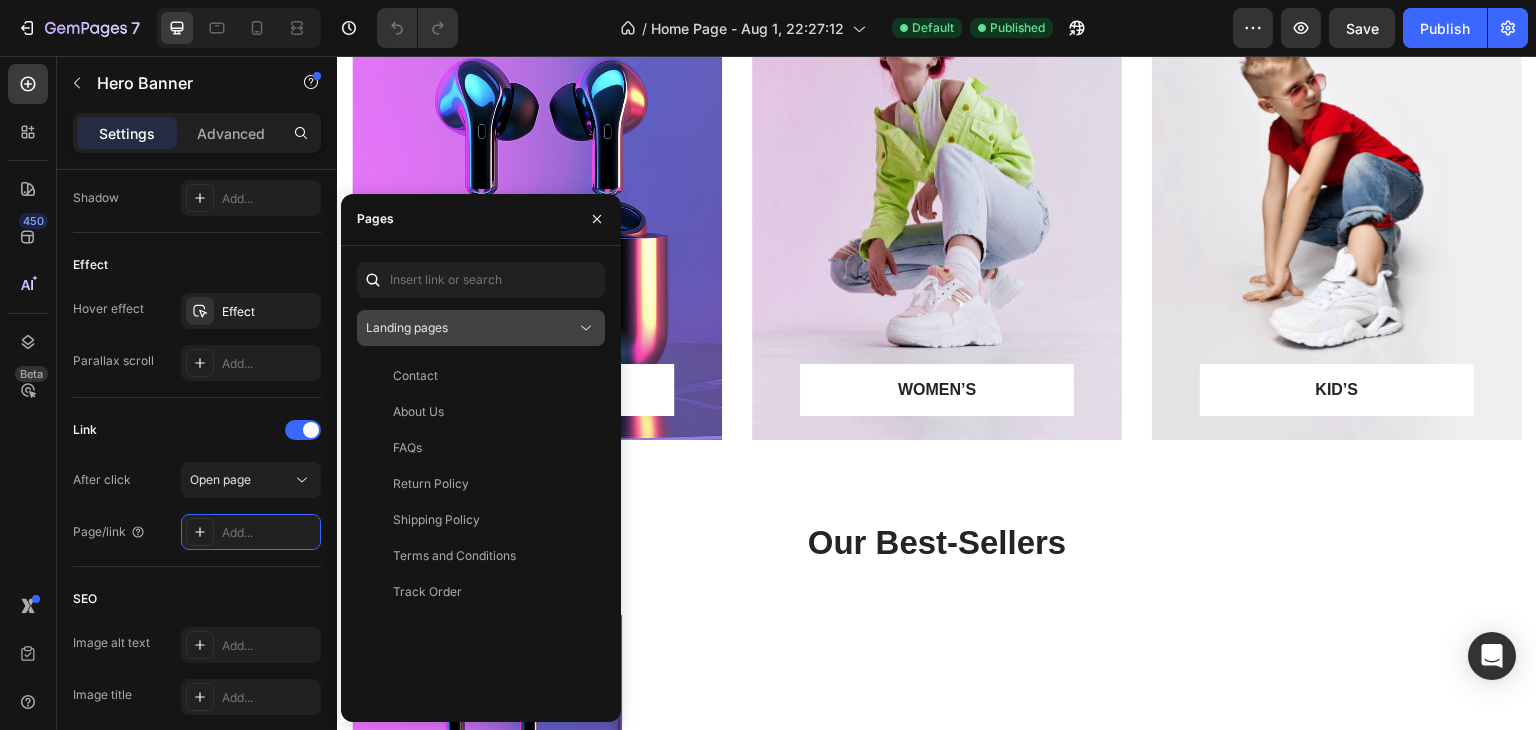 click on "Landing pages" at bounding box center [471, 328] 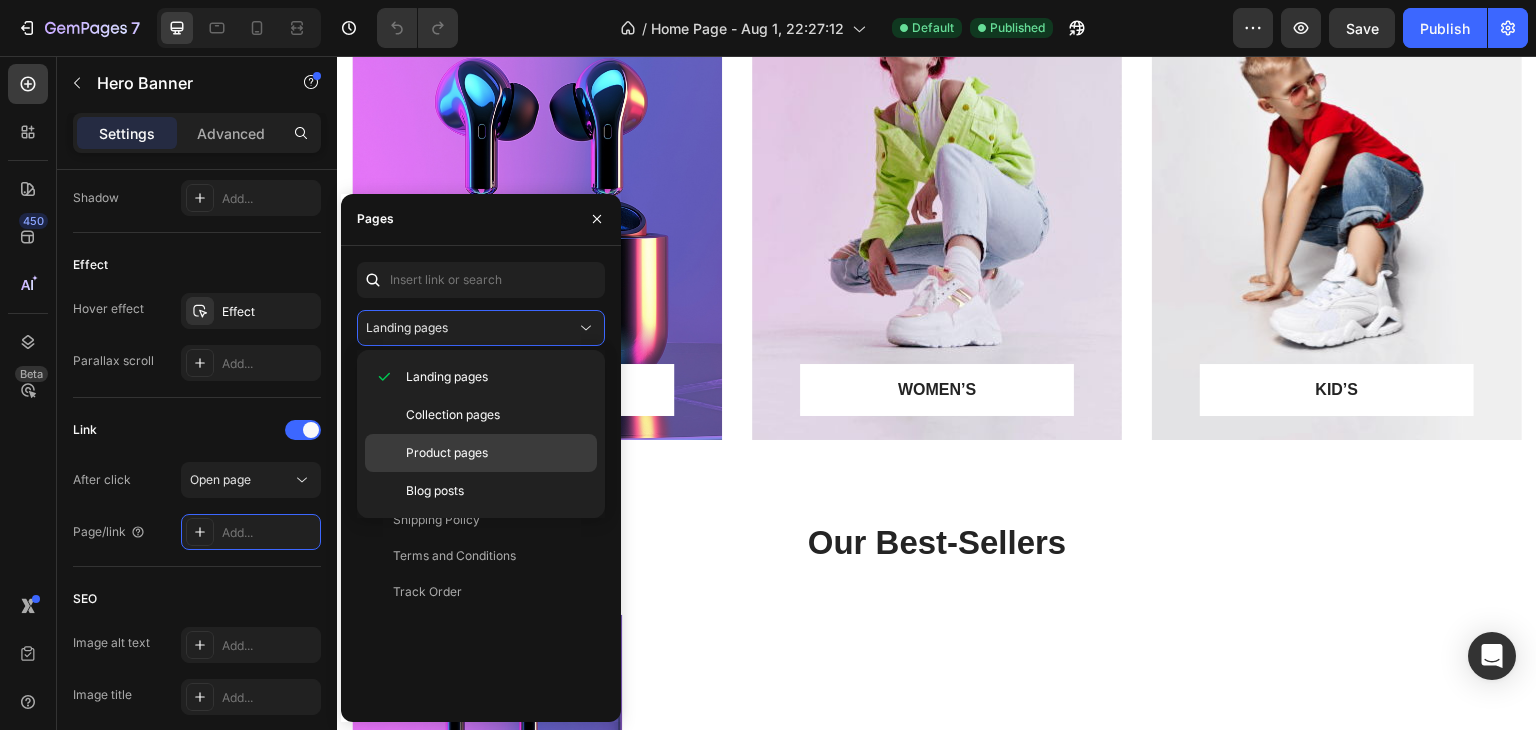 click on "Product pages" 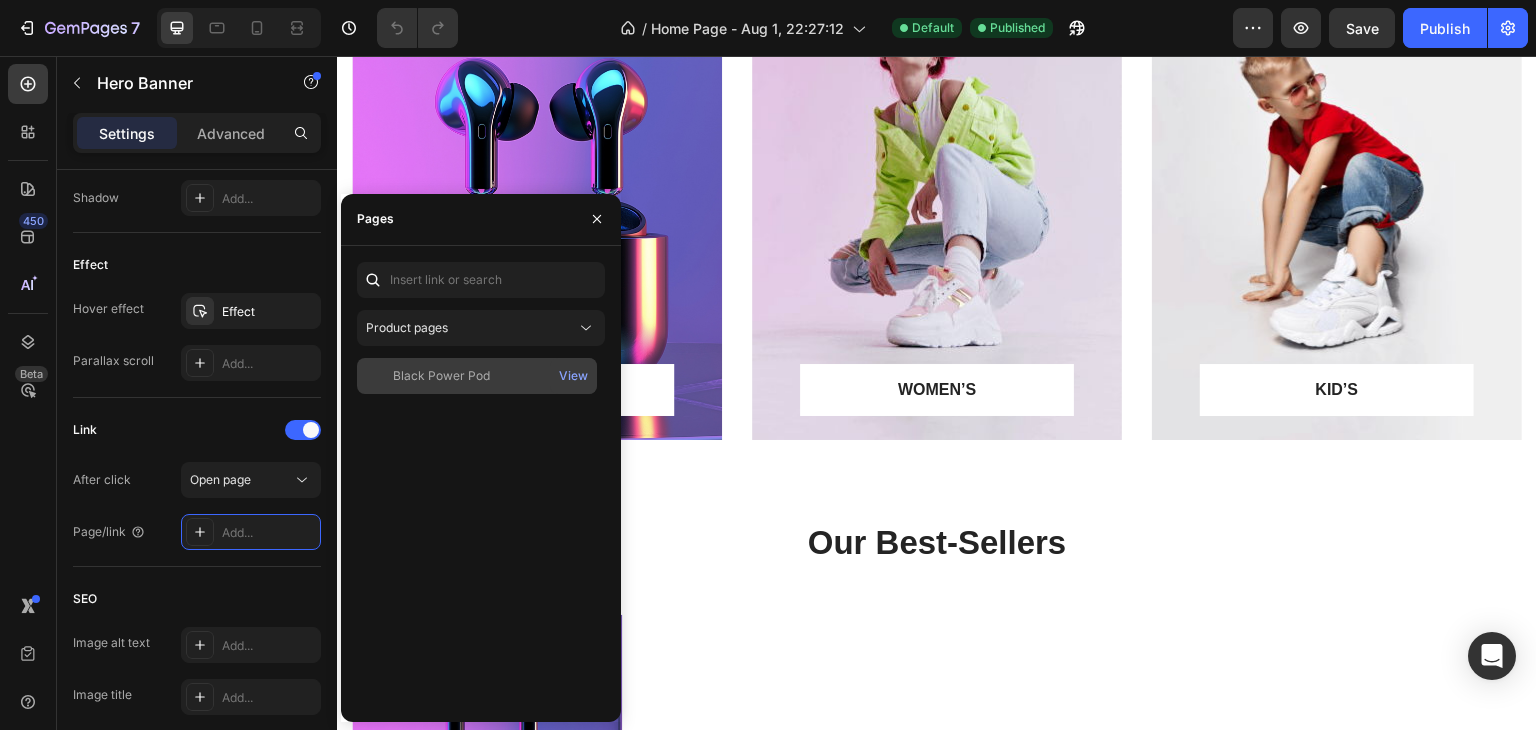 click on "Black Power Pod" 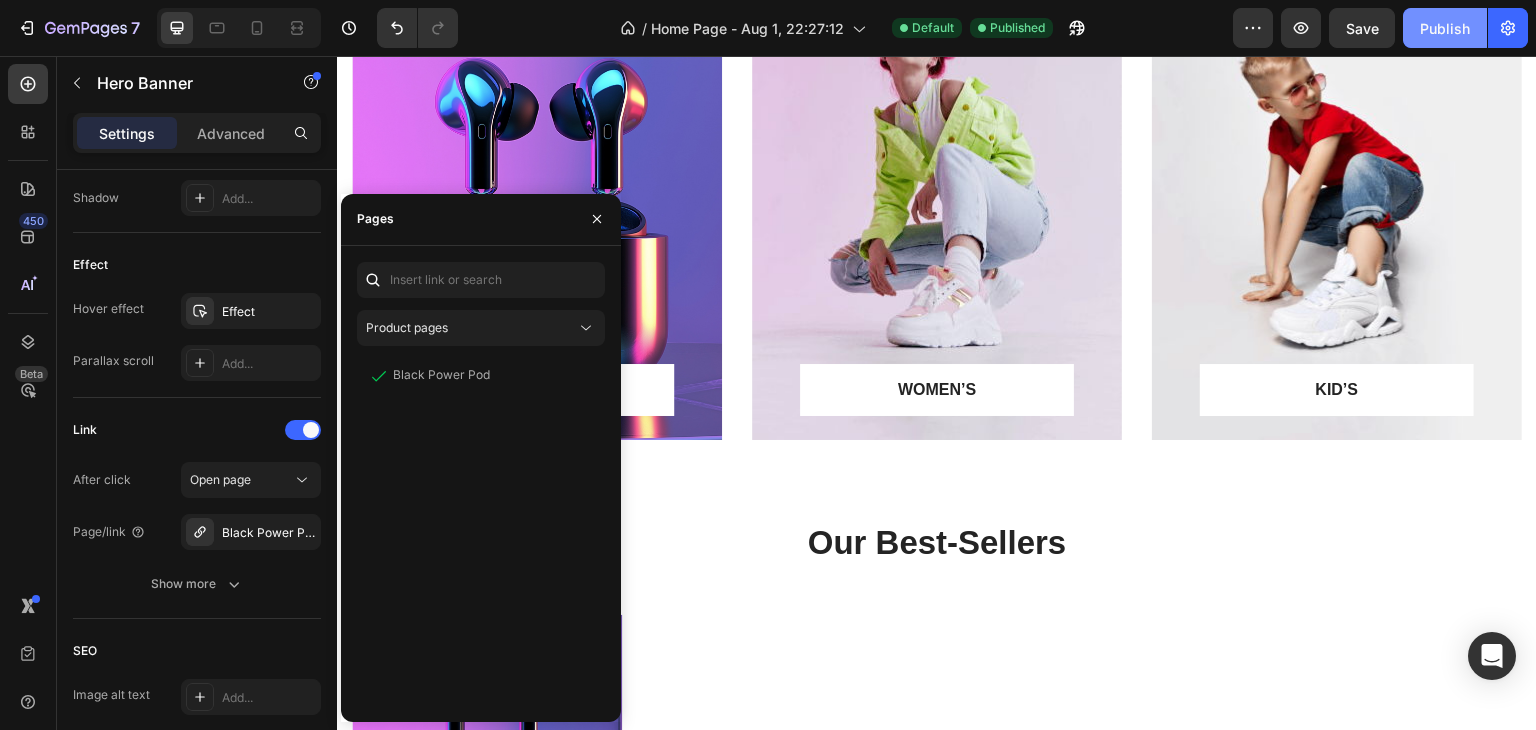 click on "Publish" at bounding box center (1445, 28) 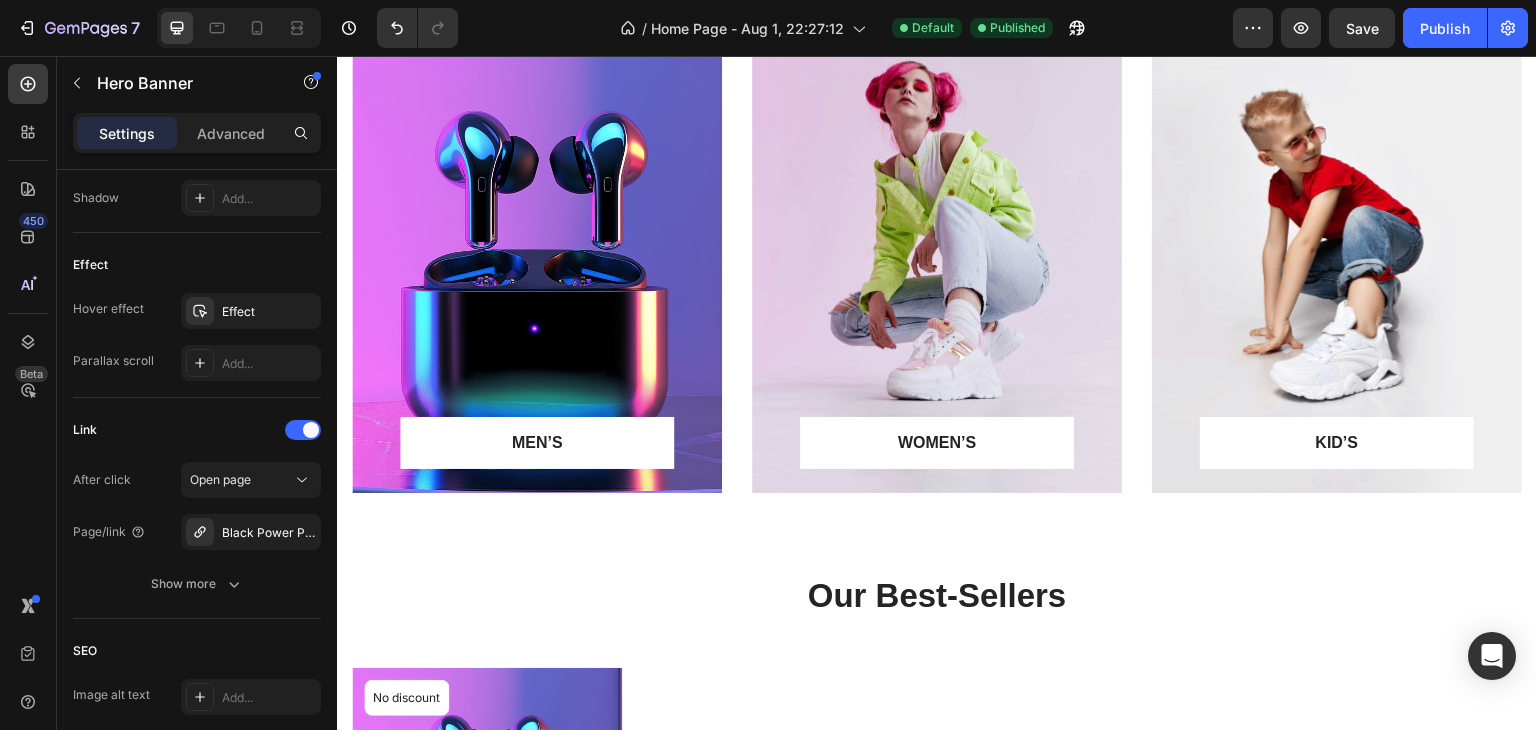 scroll, scrollTop: 800, scrollLeft: 0, axis: vertical 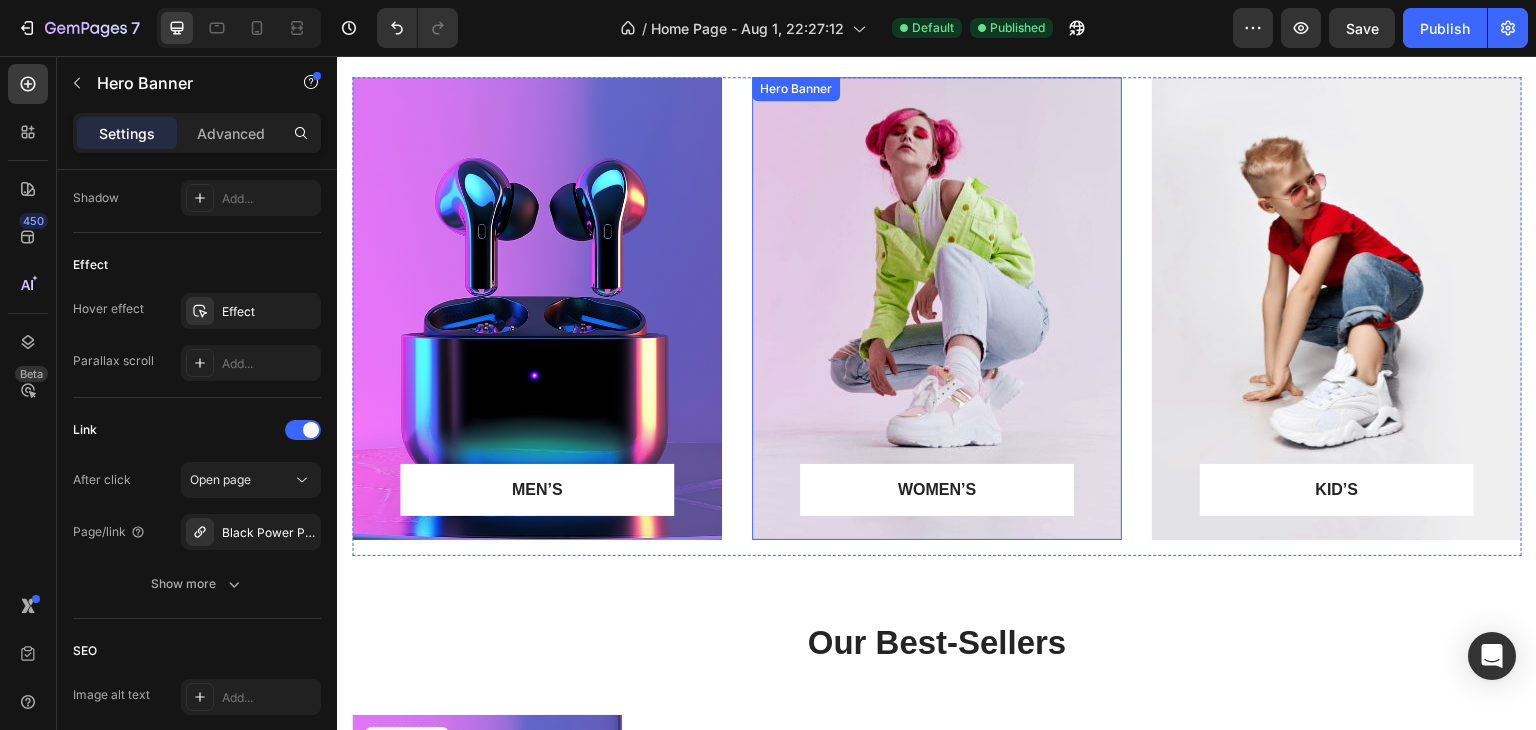 click at bounding box center (937, 308) 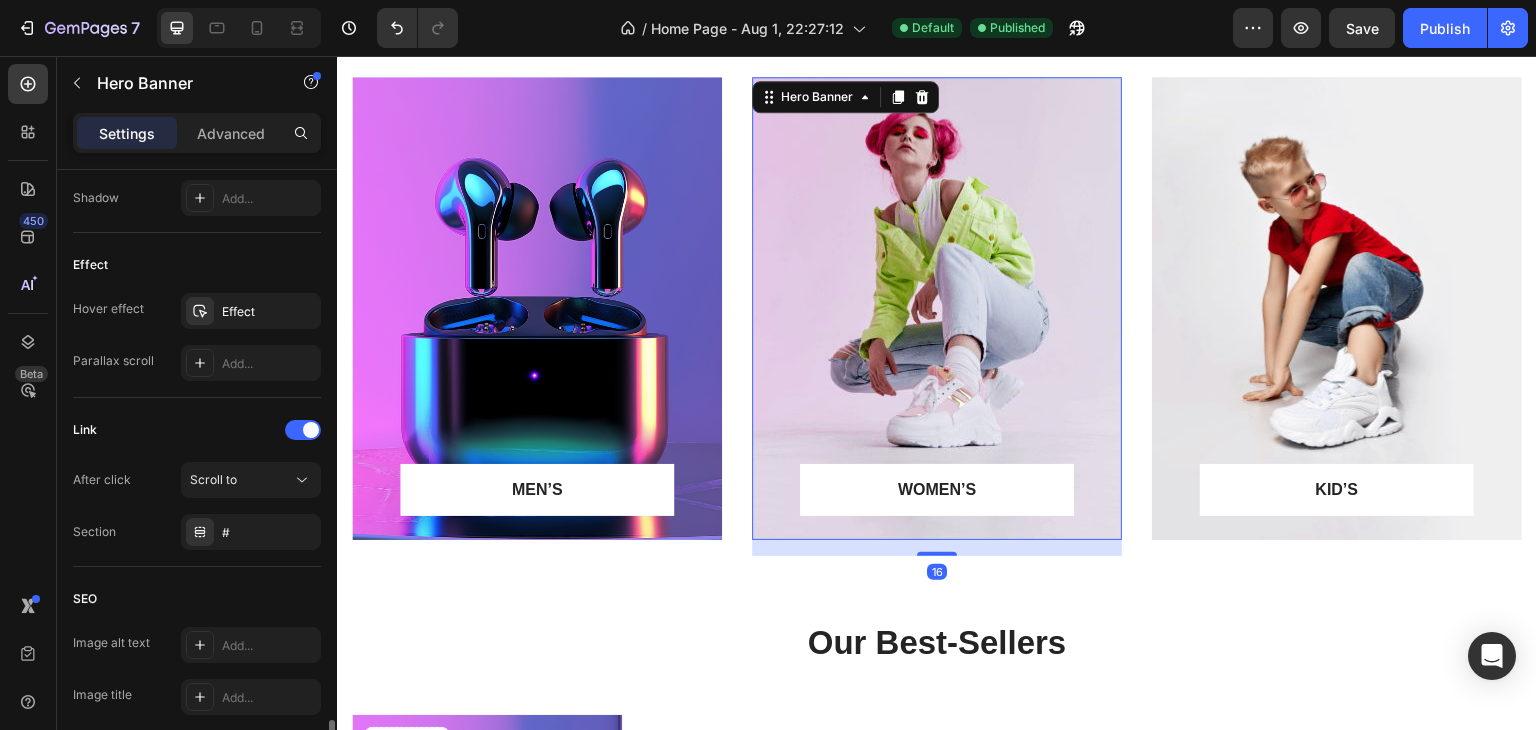 scroll, scrollTop: 1148, scrollLeft: 0, axis: vertical 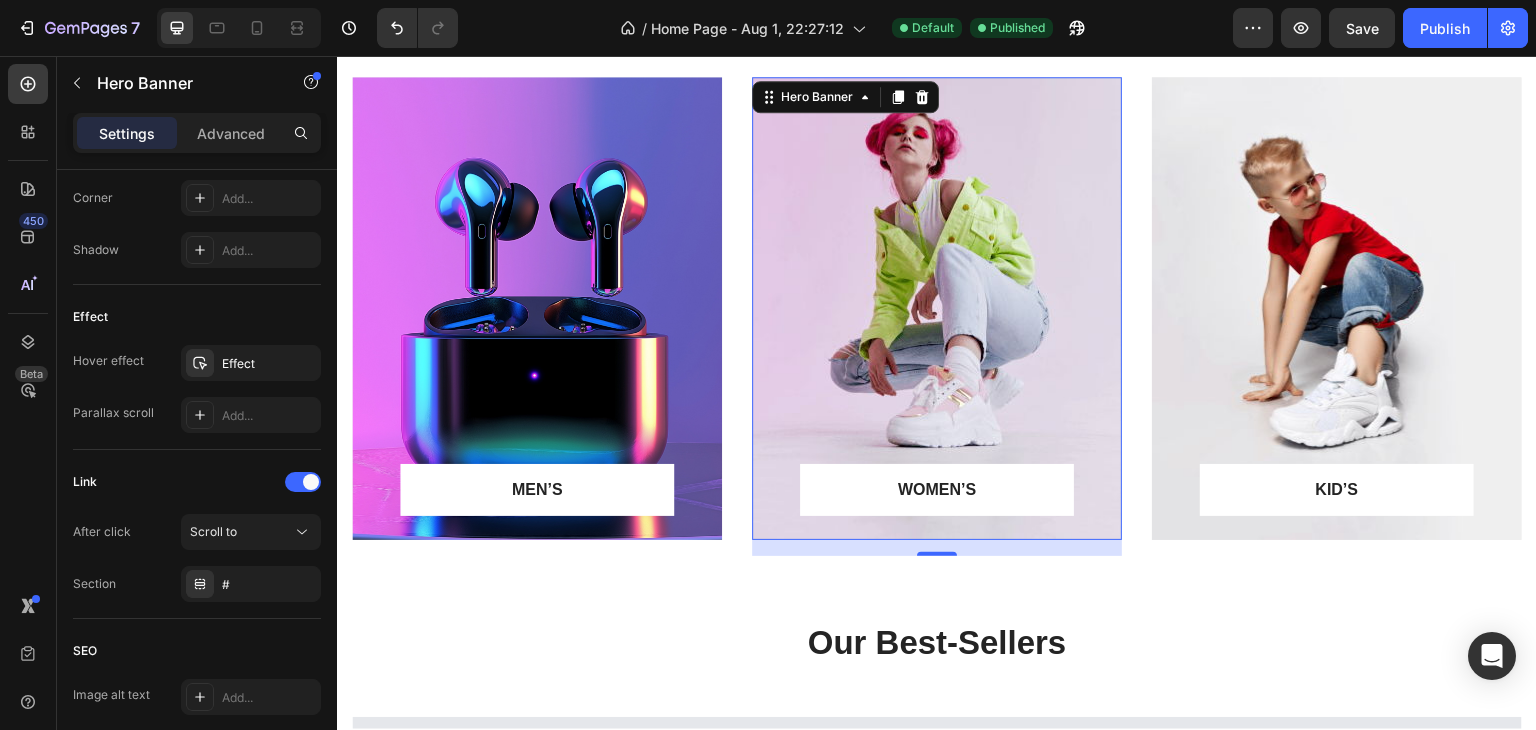 click at bounding box center (937, 308) 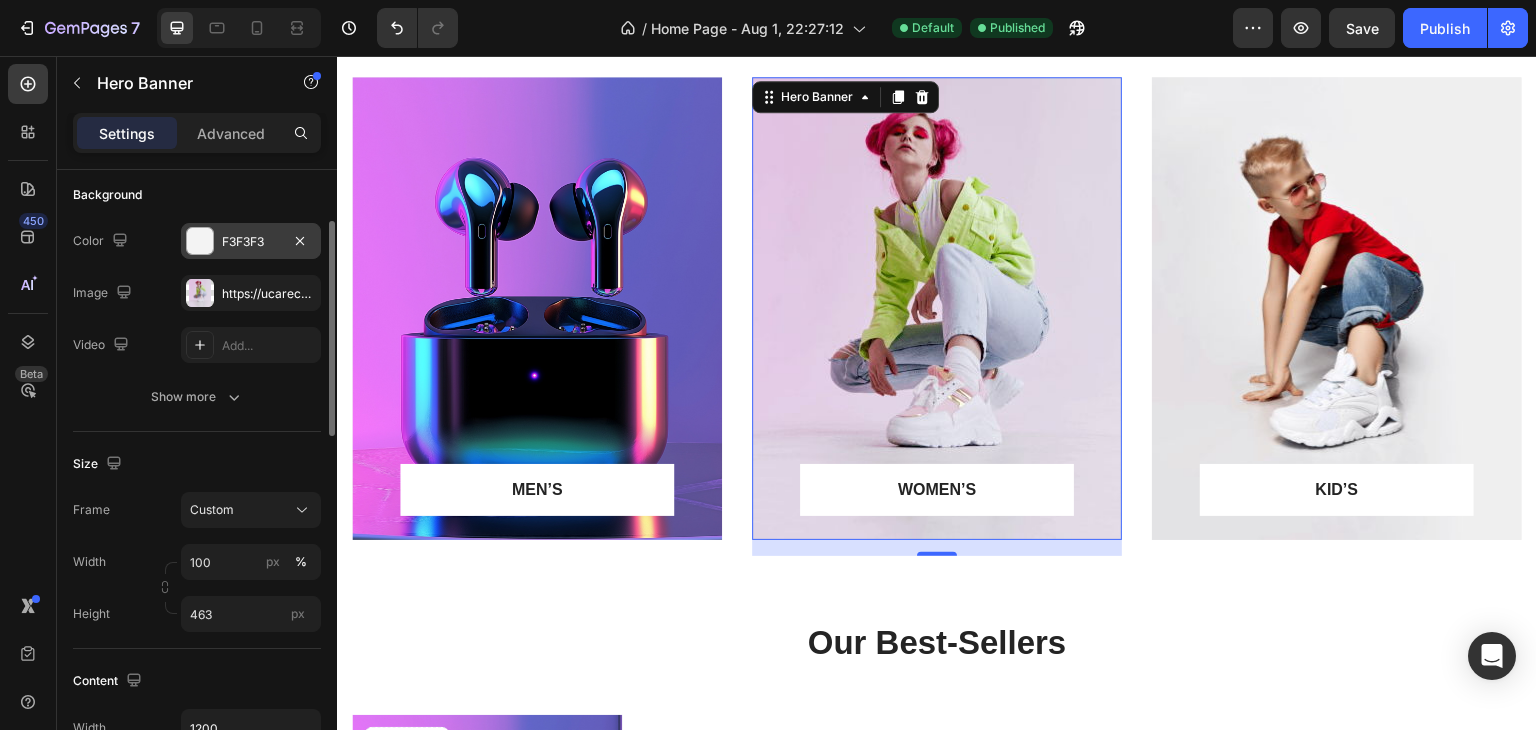 scroll, scrollTop: 48, scrollLeft: 0, axis: vertical 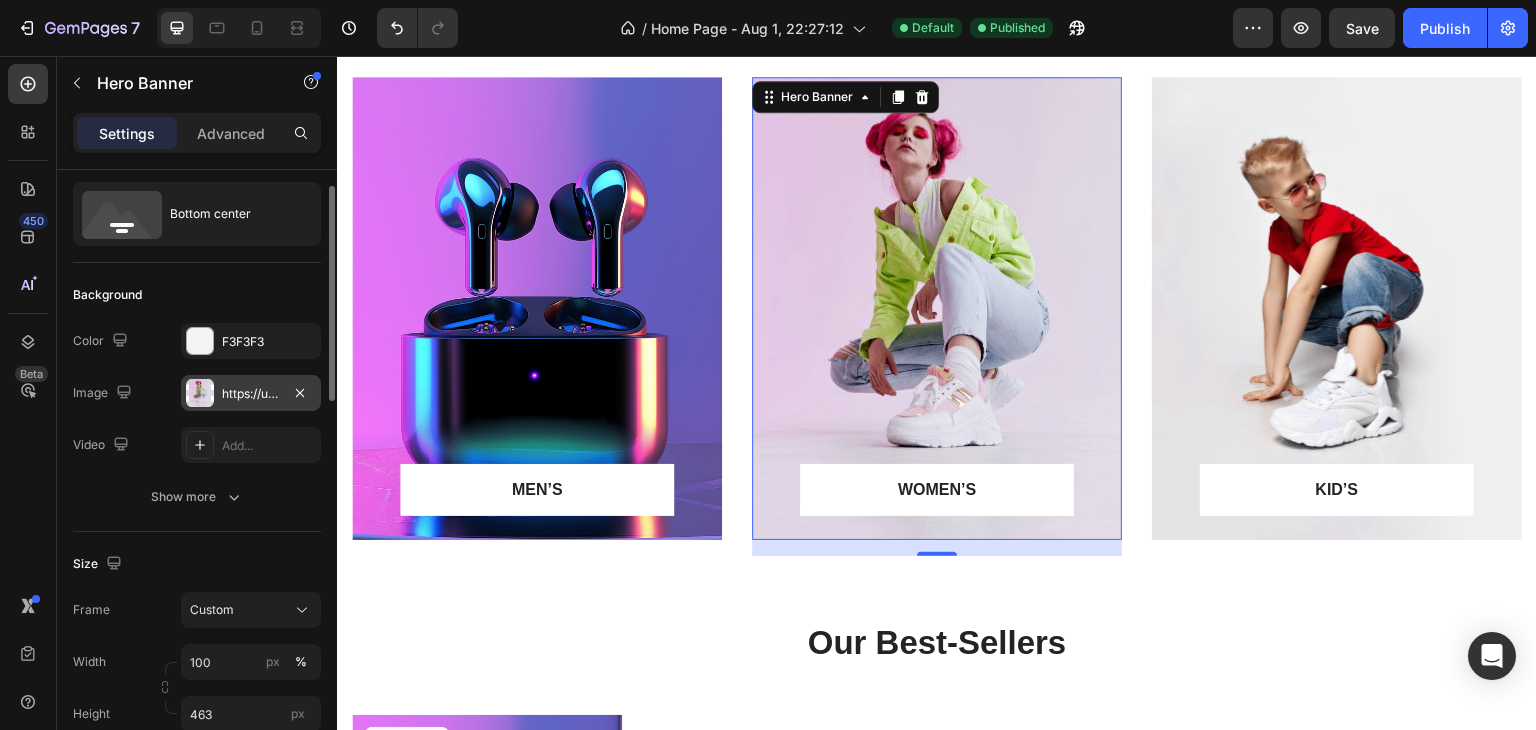 click on "https://ucarecdn.com/91d1886f-51f0-4901-b545-c0188fda3e76/-/format/auto/" at bounding box center (251, 394) 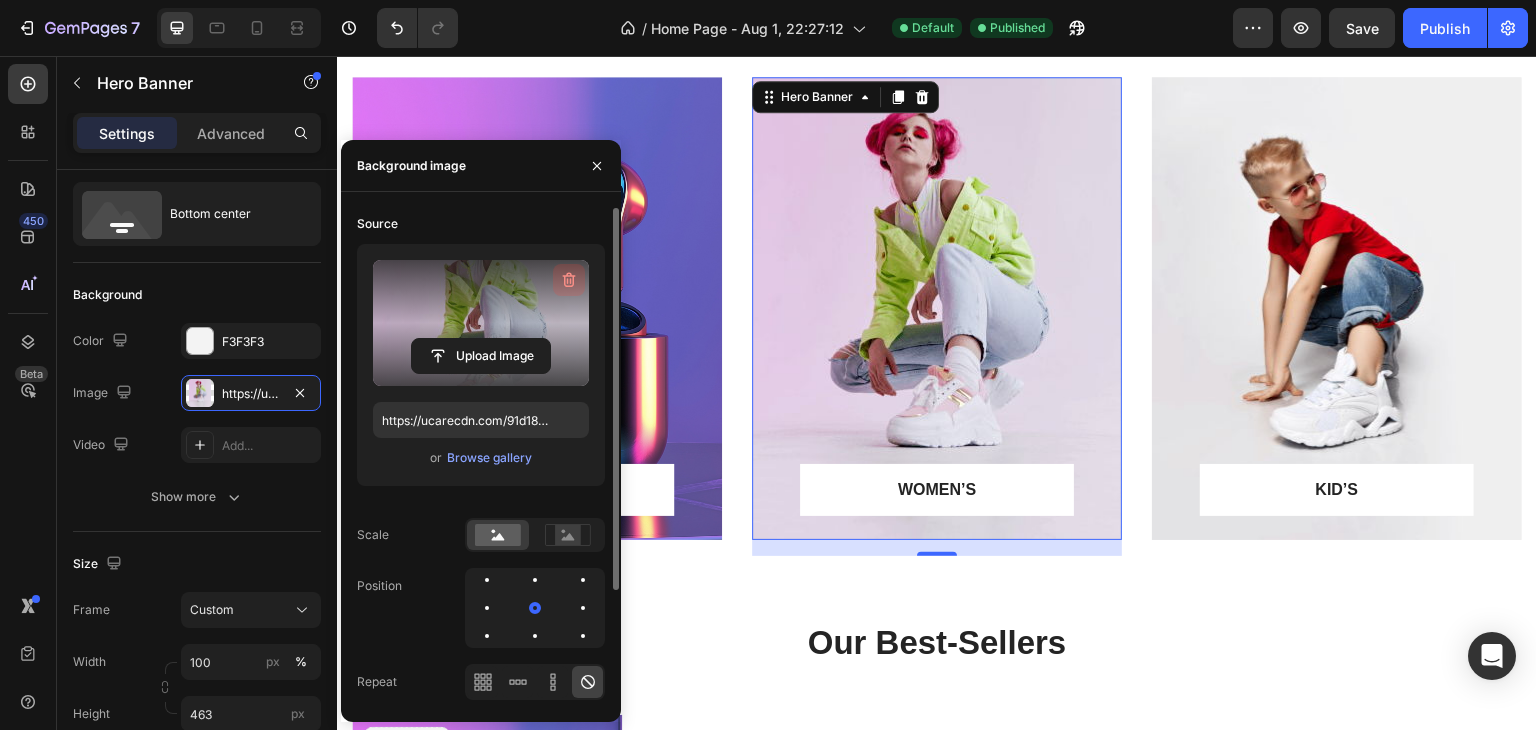 click 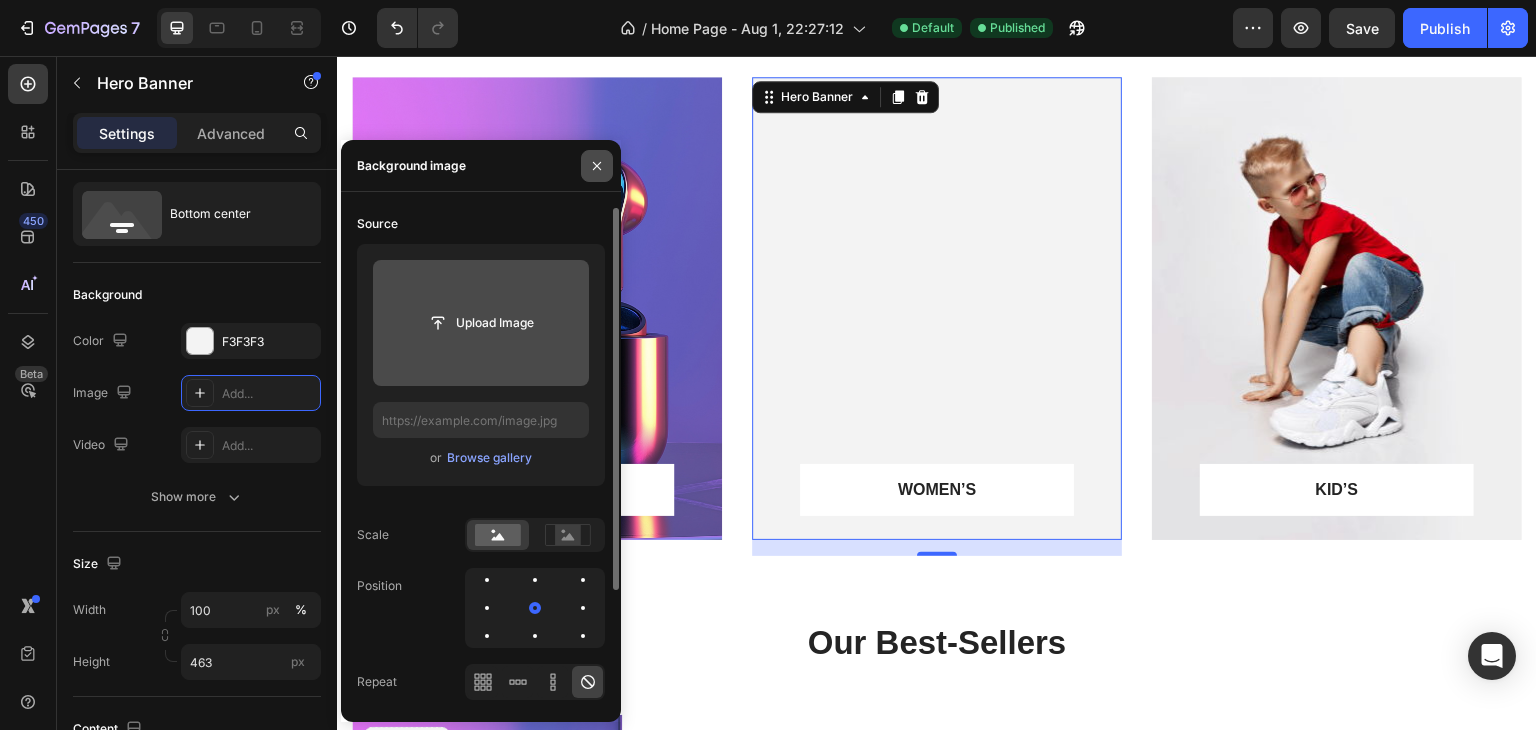 click 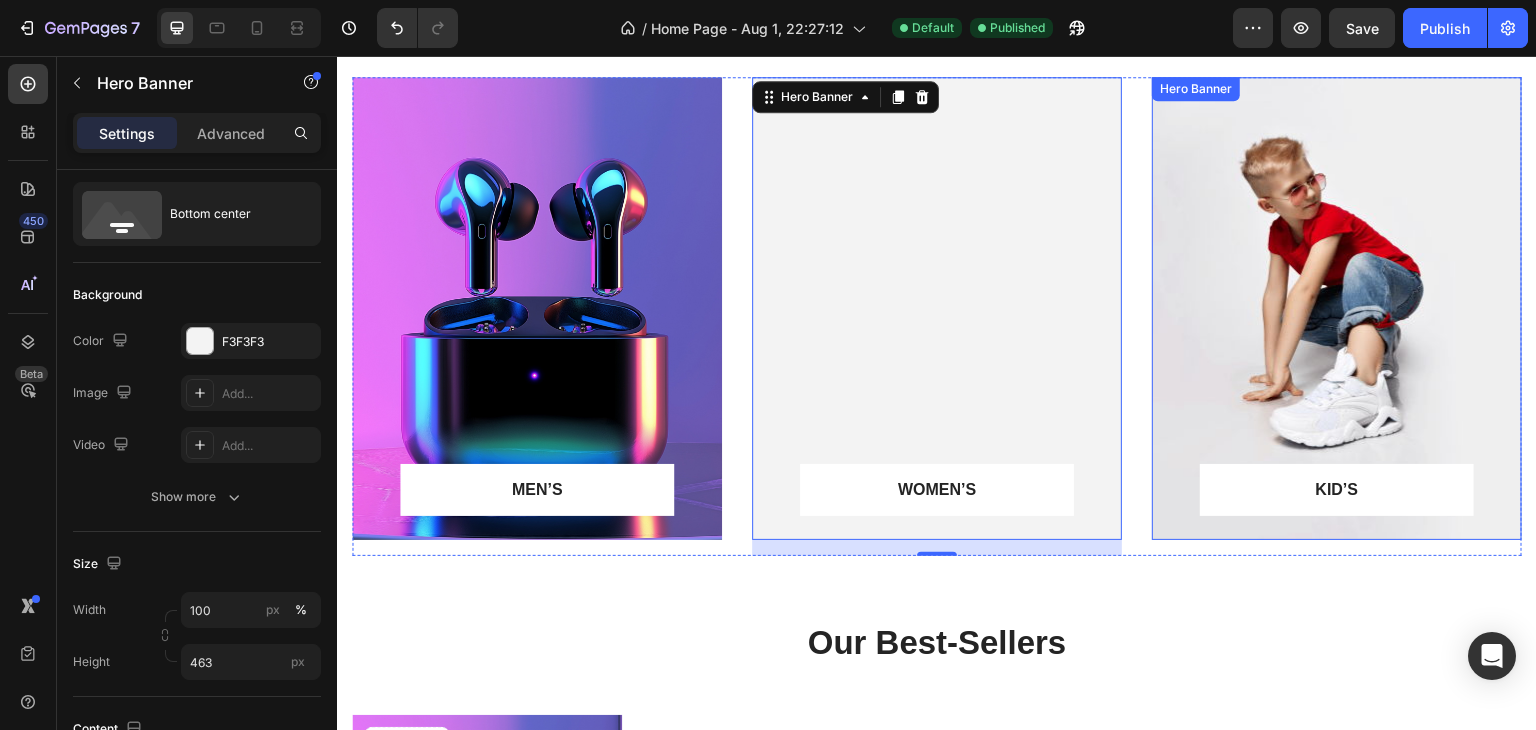 click at bounding box center [1337, 308] 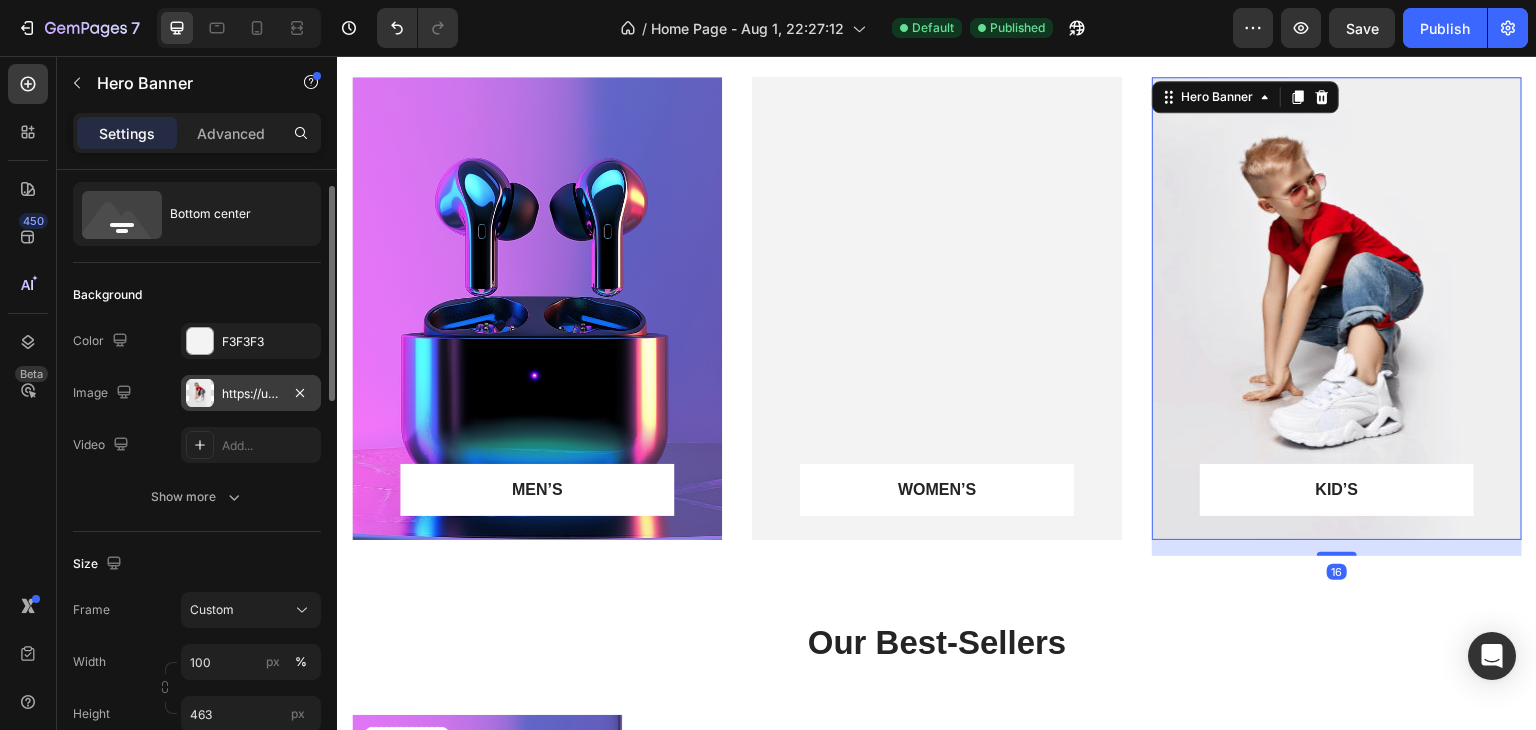 click on "https://ucarecdn.com/1574fc0a-16b2-4bf1-9796-e0736579cfe2/-/format/auto/" at bounding box center [251, 394] 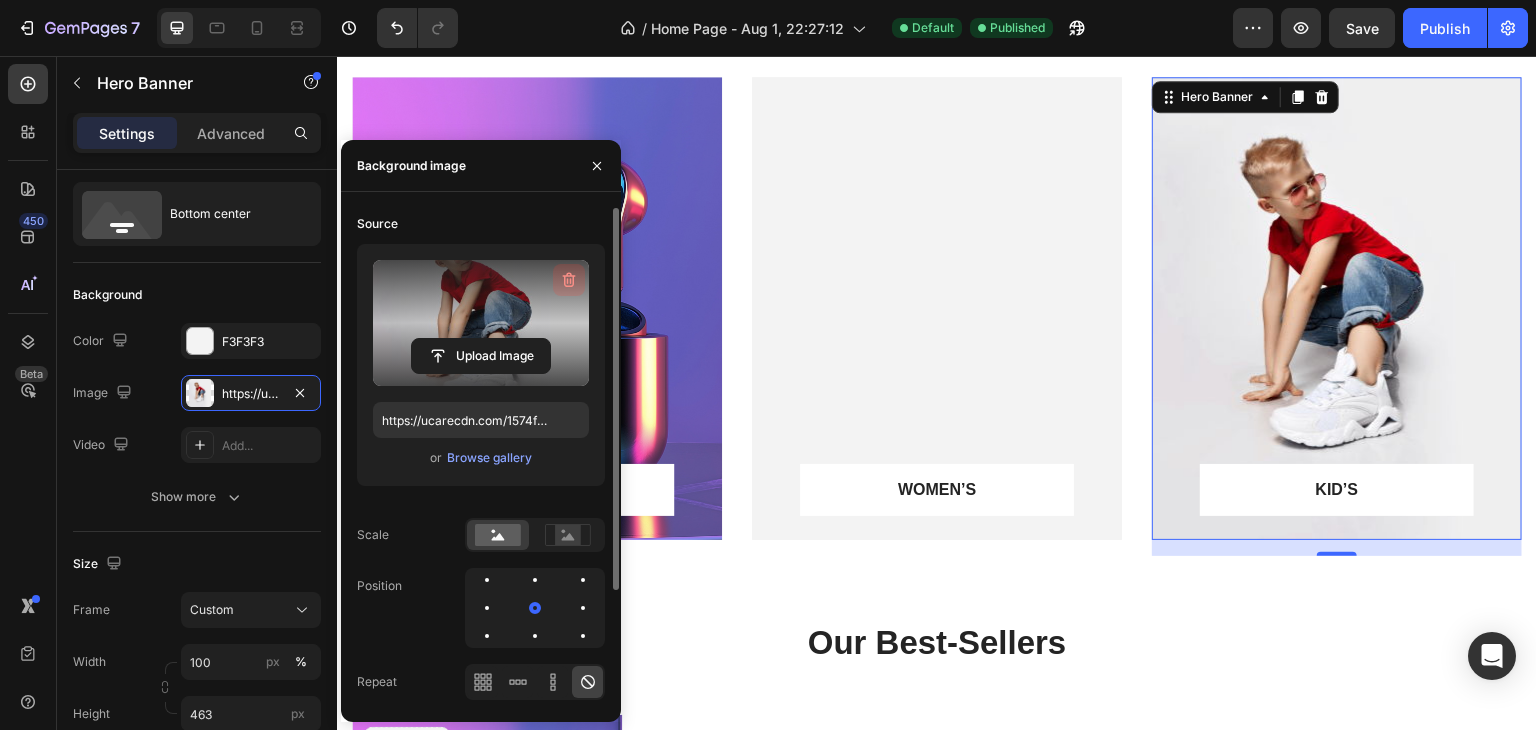 click 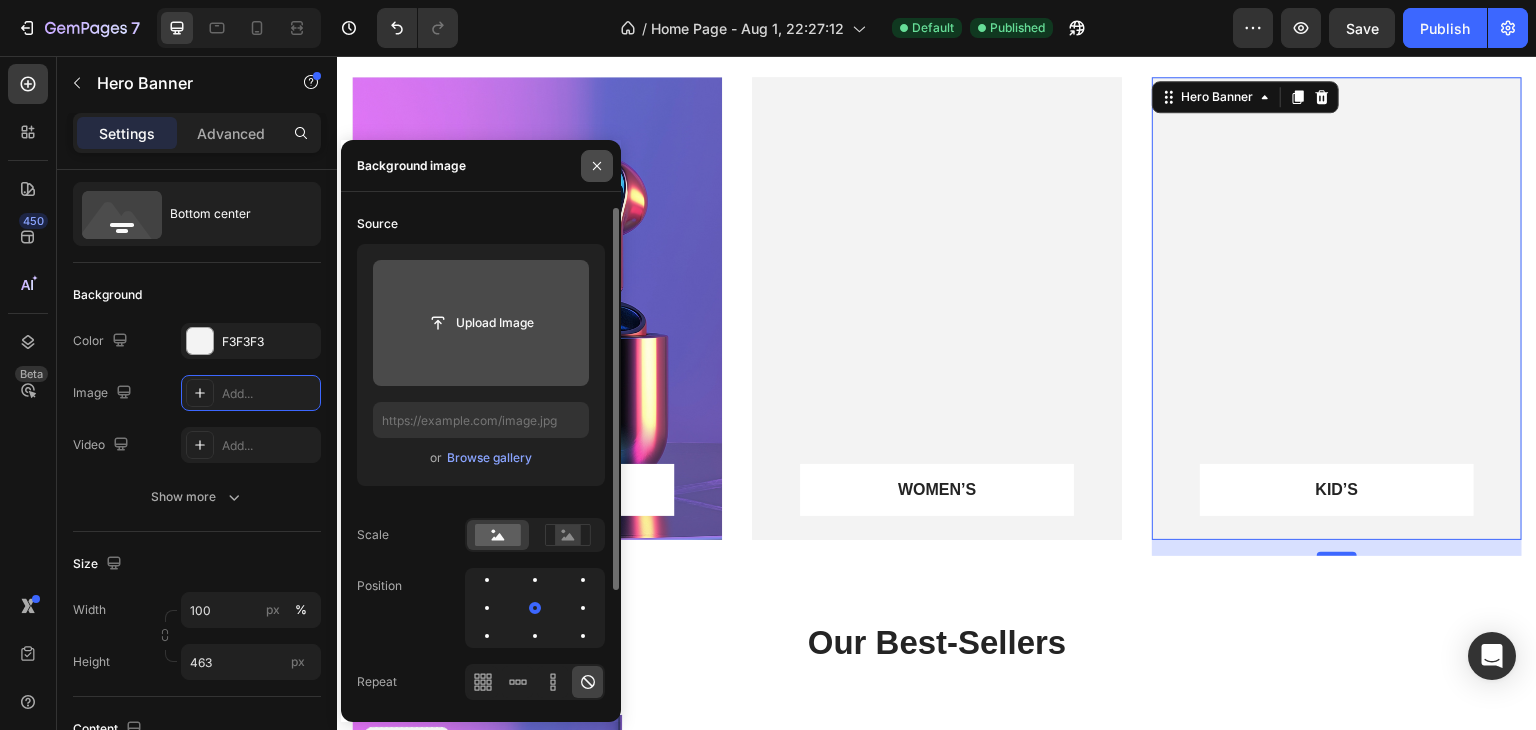 click 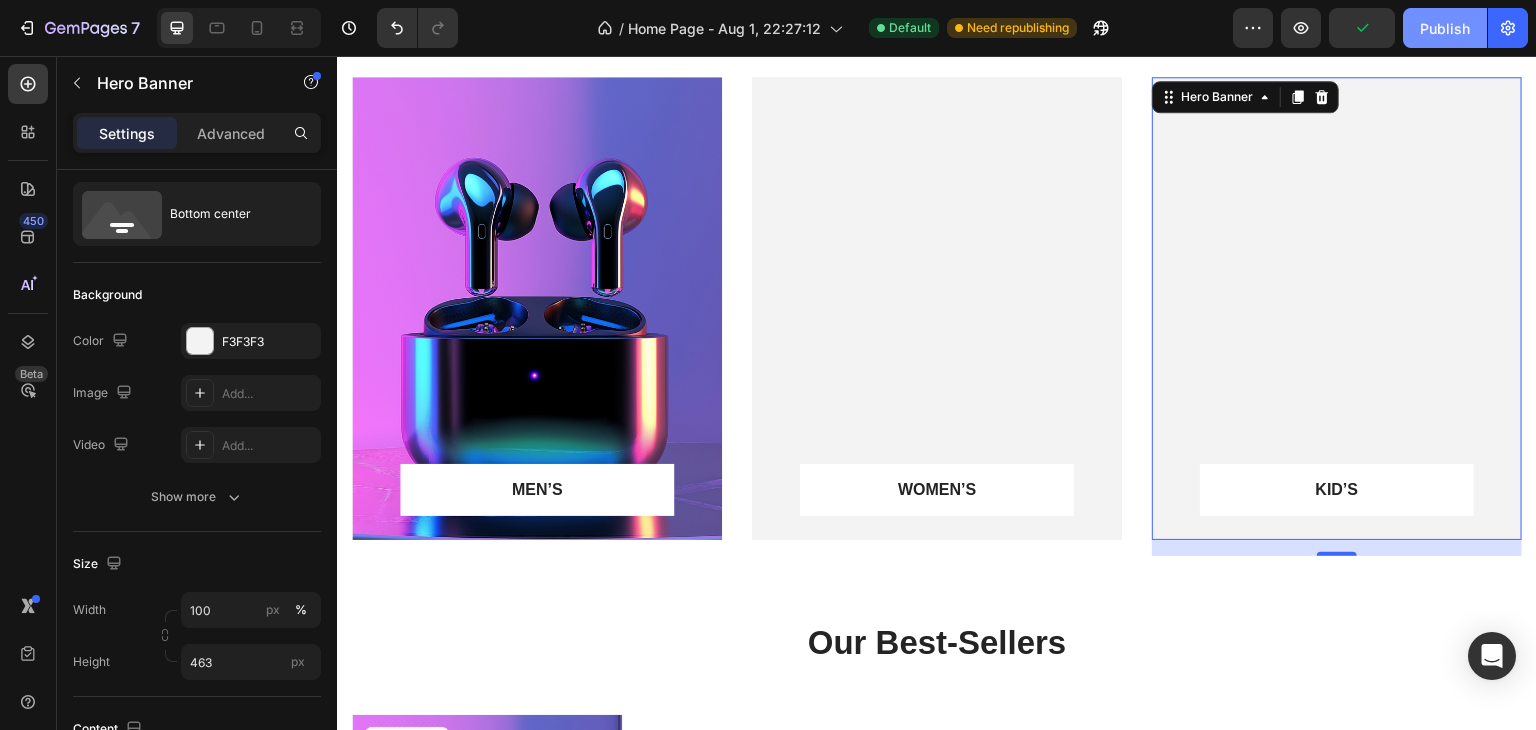 click on "Publish" at bounding box center (1445, 28) 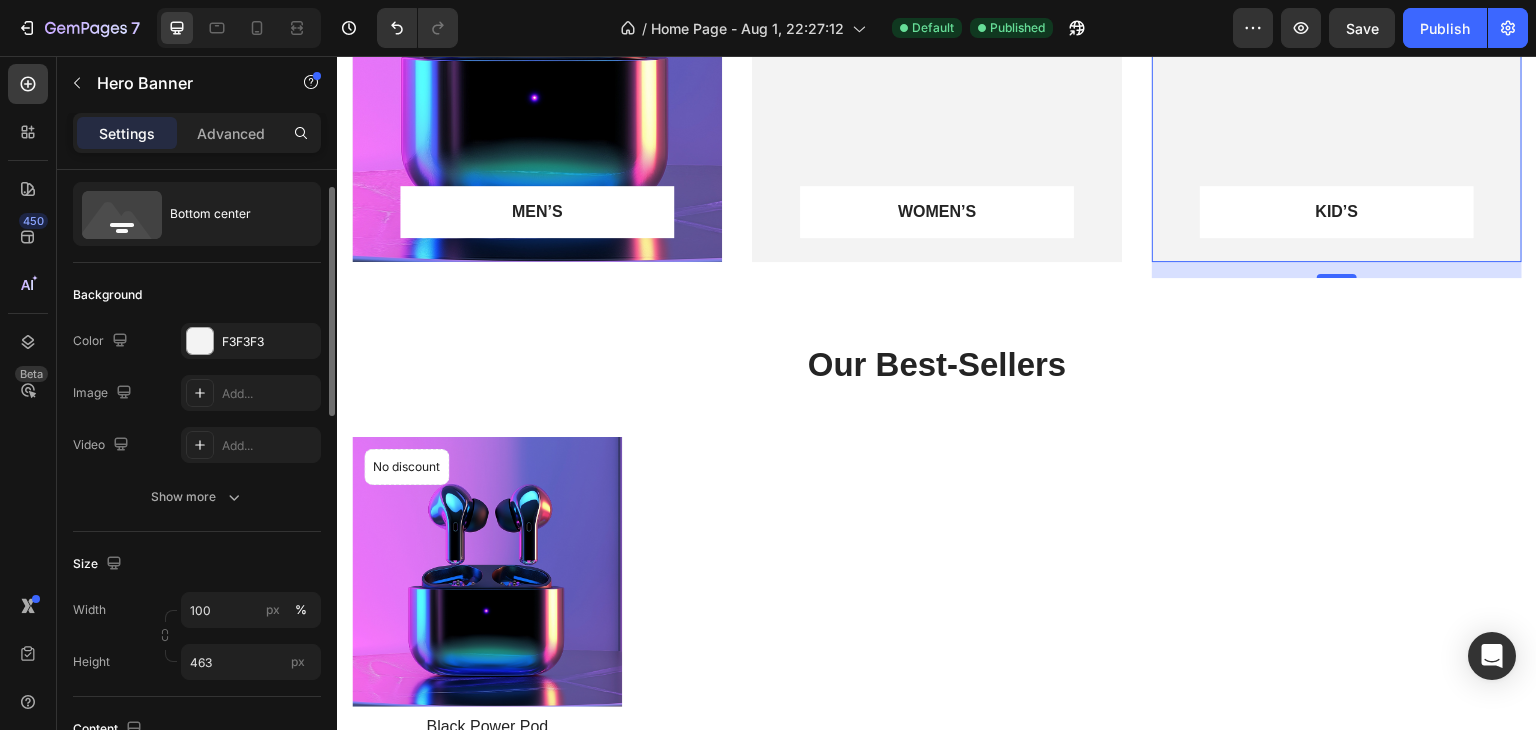 scroll, scrollTop: 1100, scrollLeft: 0, axis: vertical 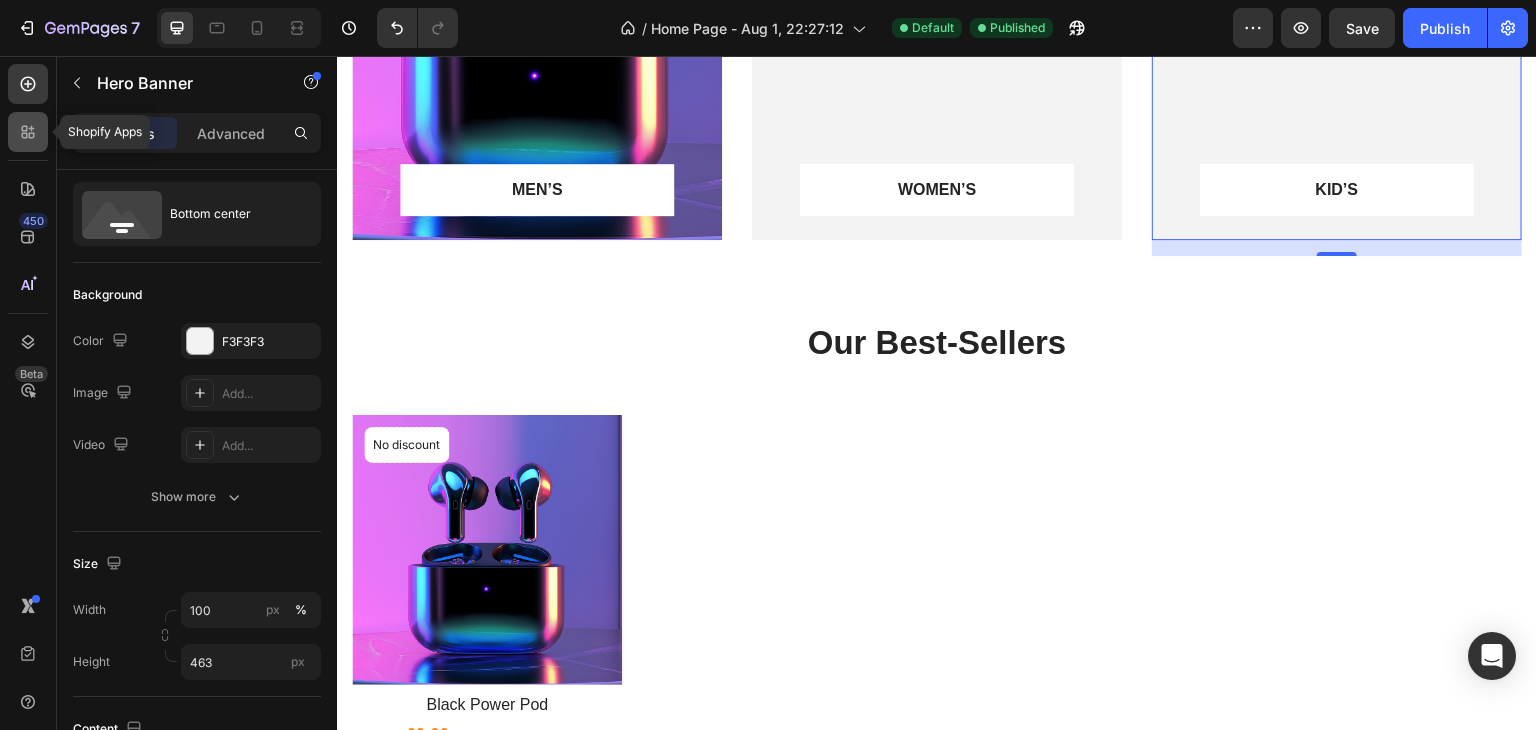 click 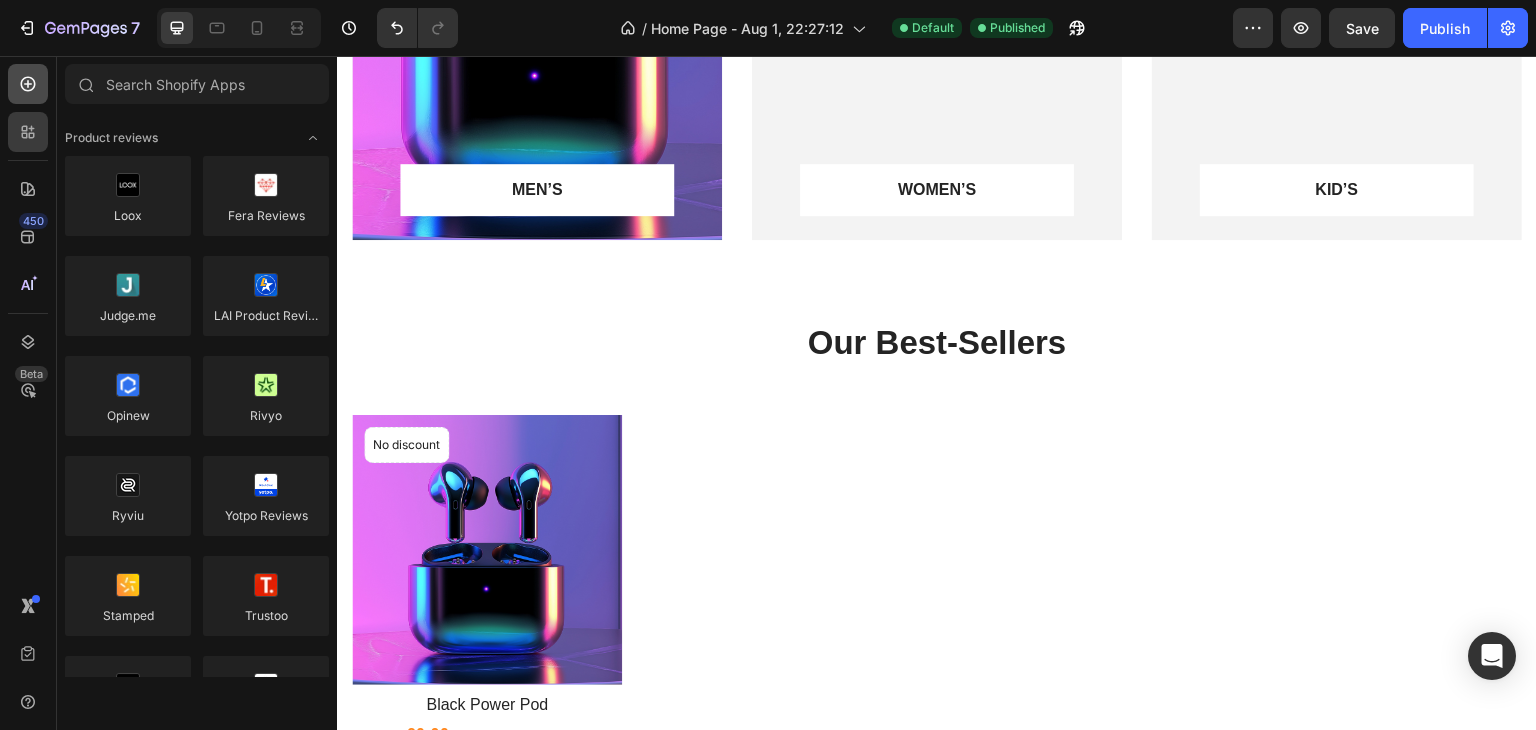 click 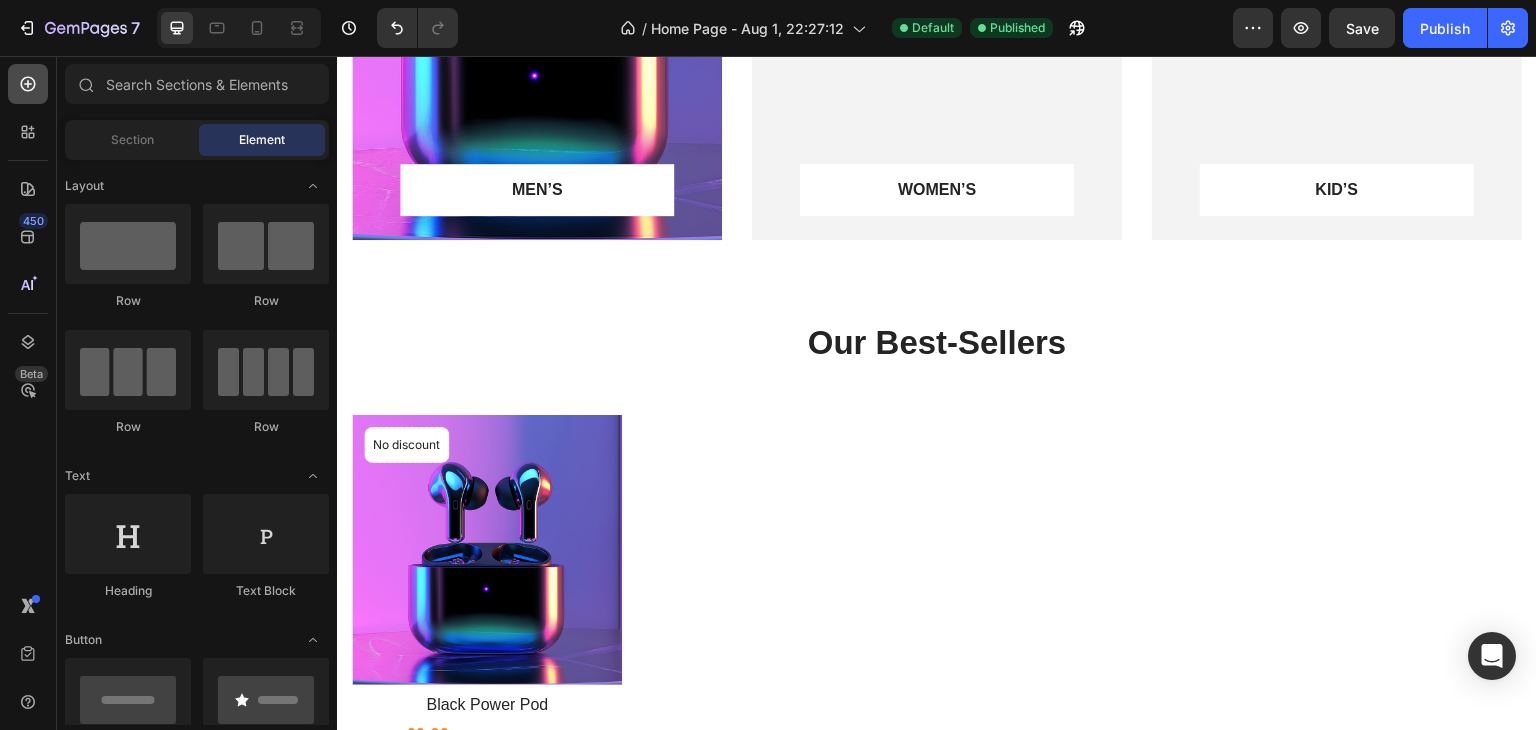 click 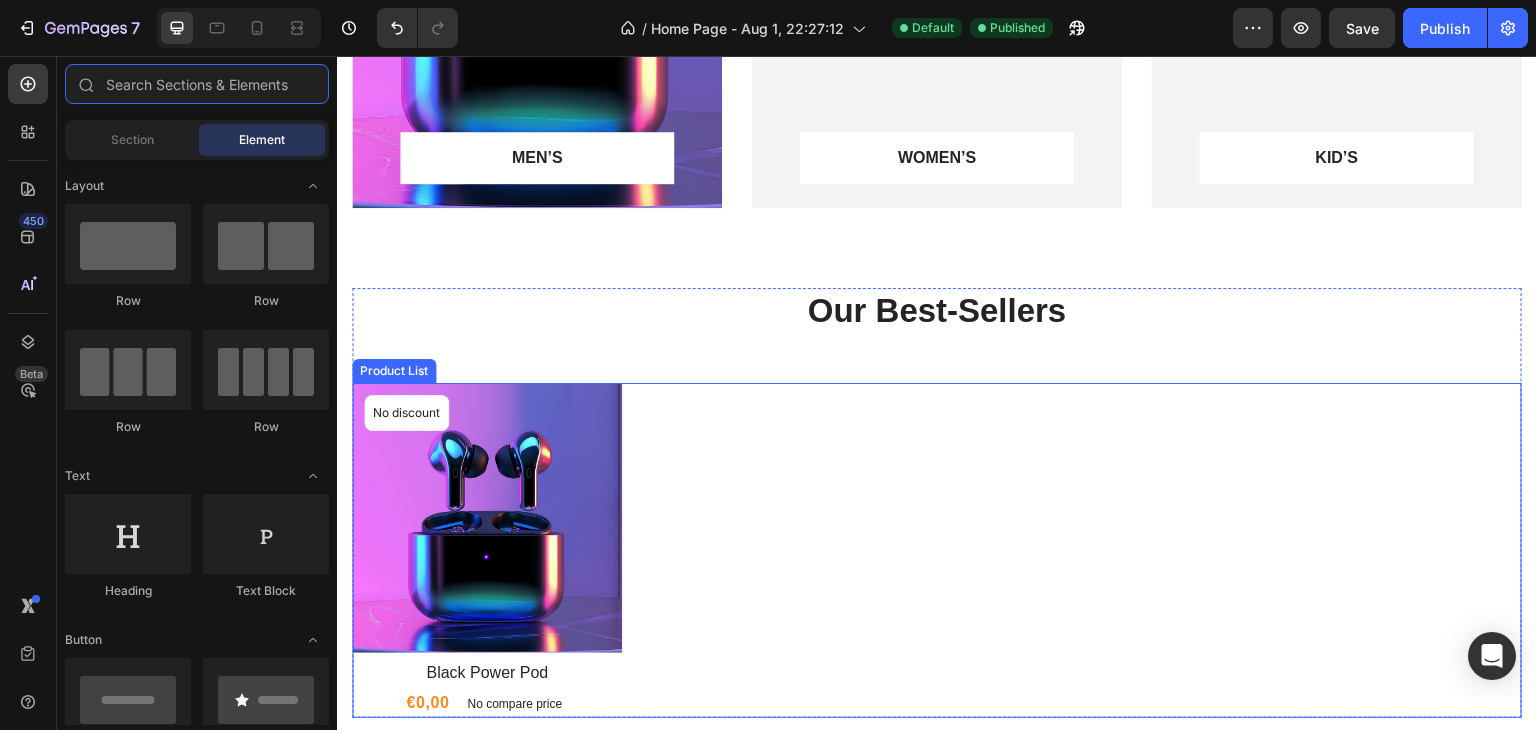 scroll, scrollTop: 900, scrollLeft: 0, axis: vertical 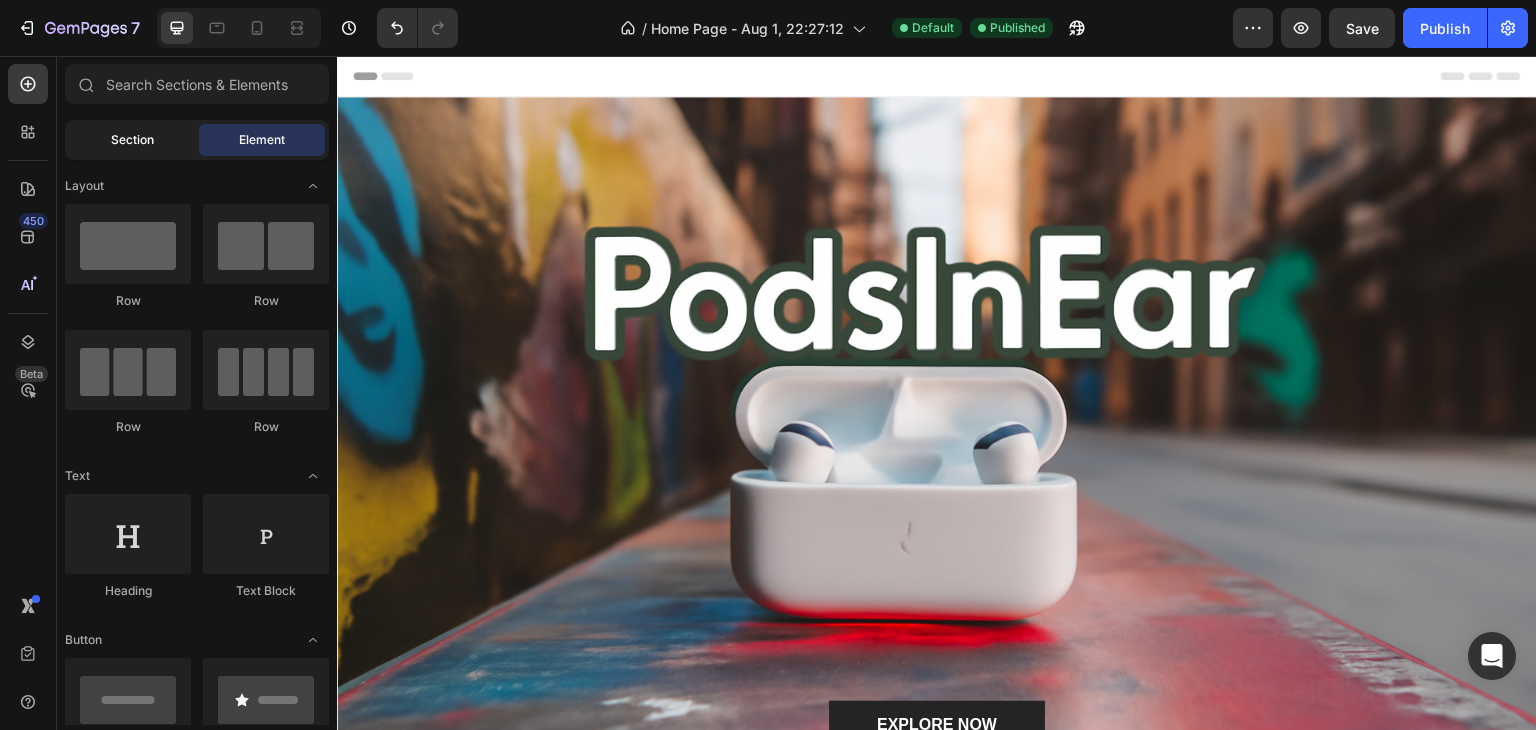 click on "Section" 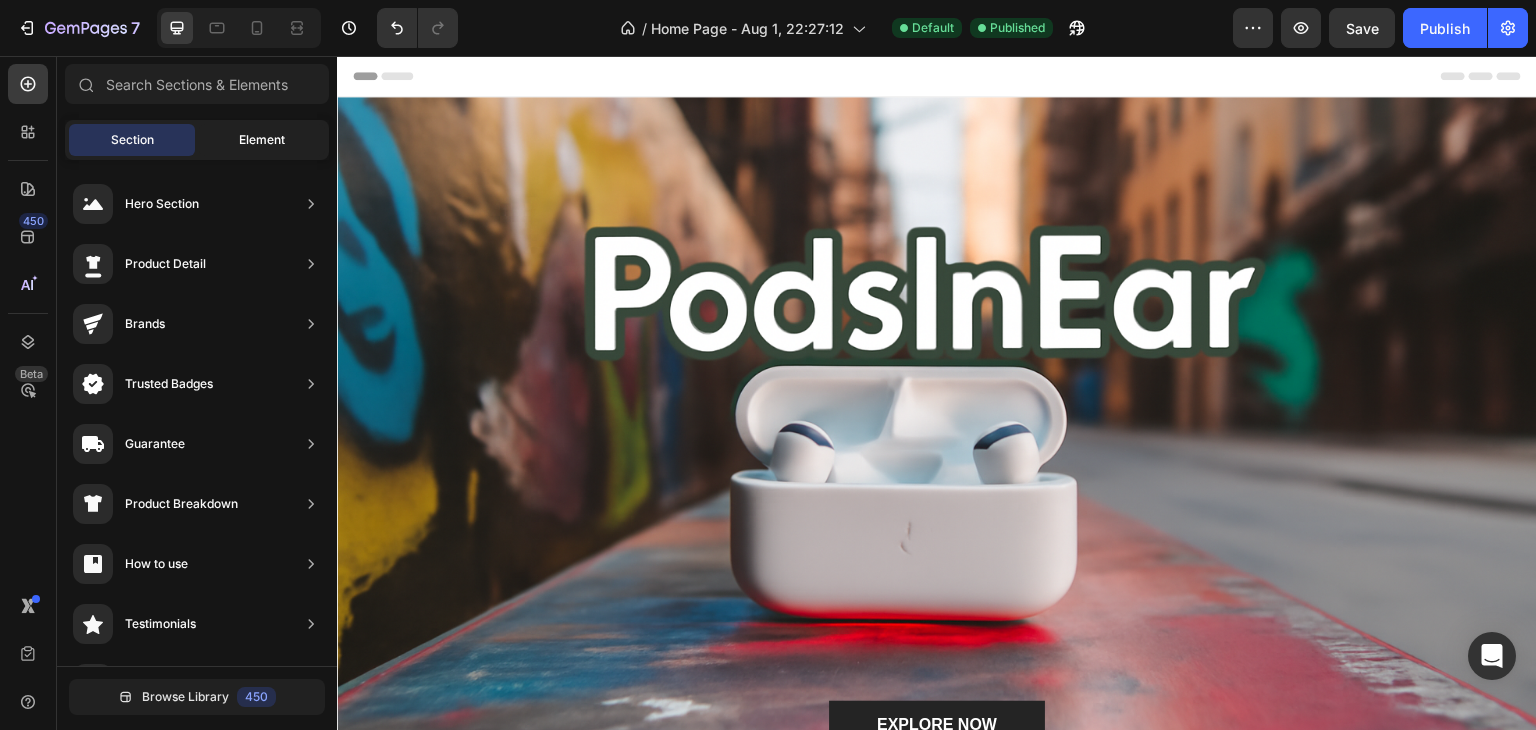 click on "Element" 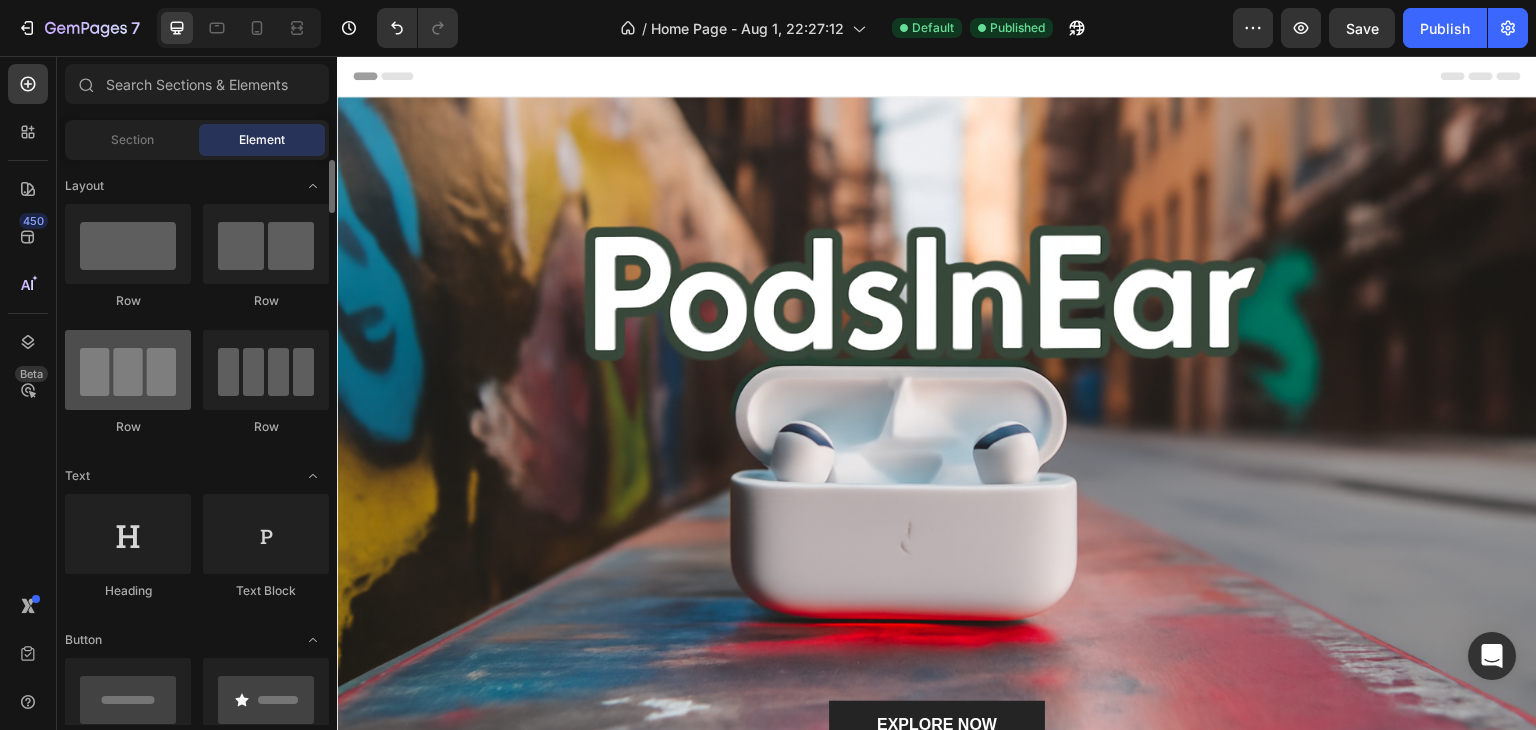 click at bounding box center (128, 370) 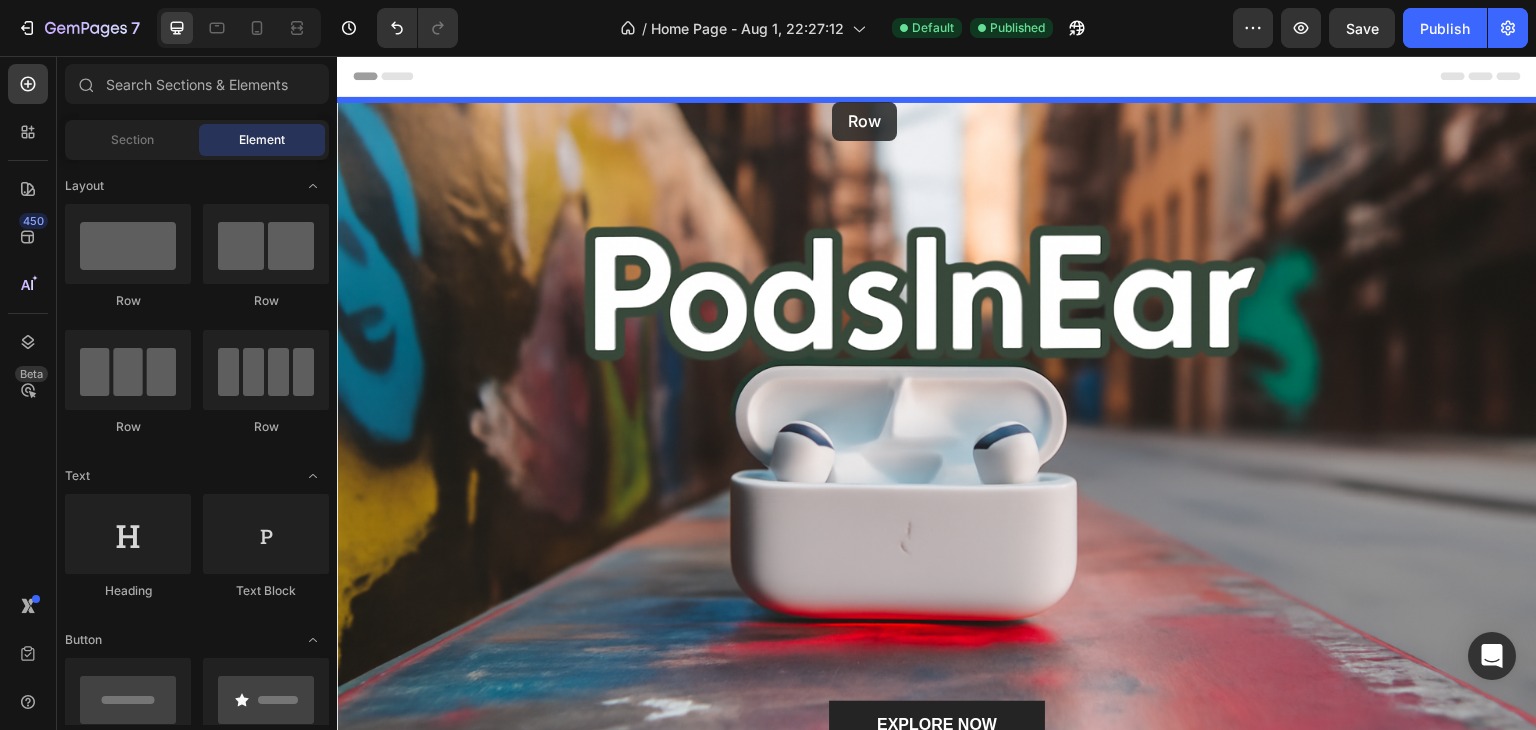 drag, startPoint x: 497, startPoint y: 443, endPoint x: 836, endPoint y: 93, distance: 487.25867 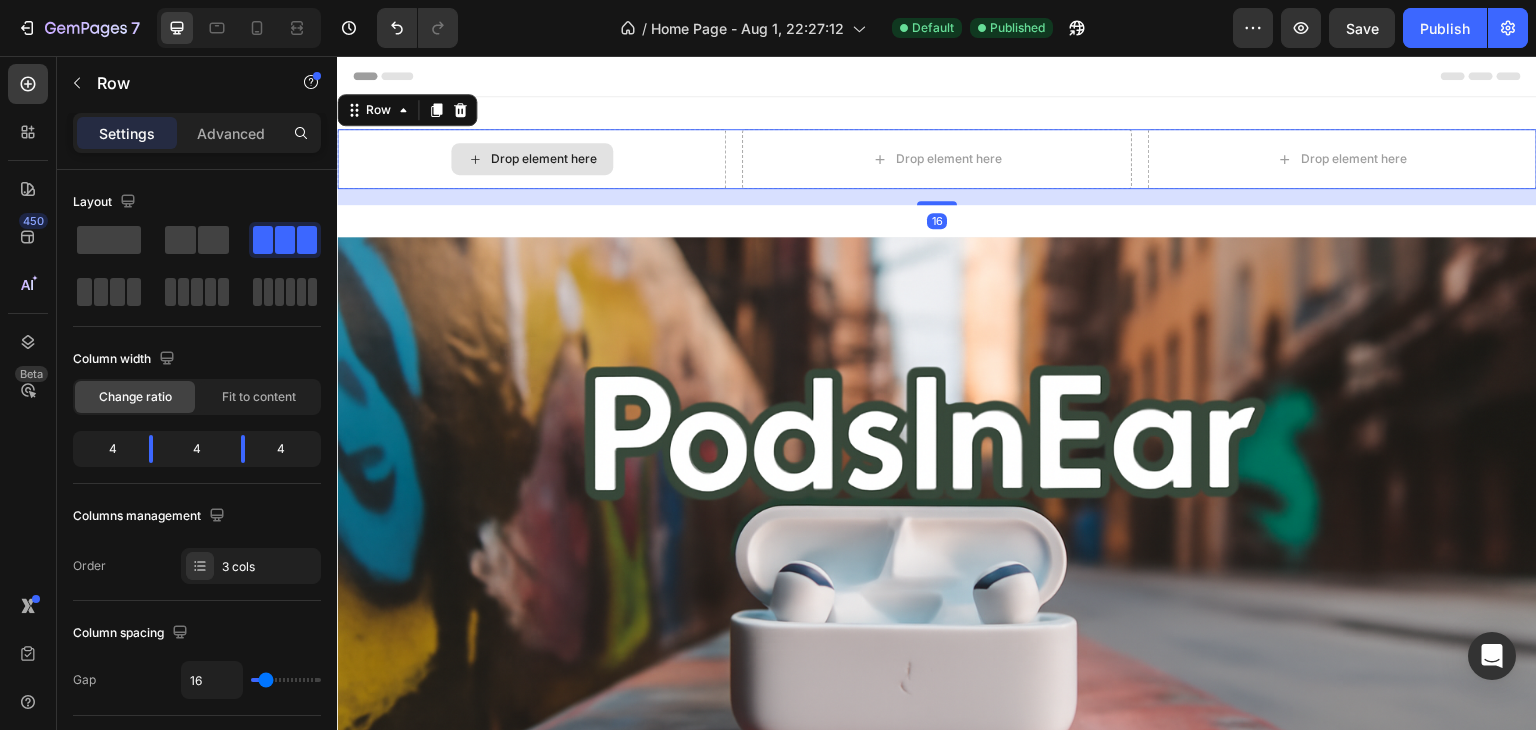 click on "Drop element here" at bounding box center [532, 159] 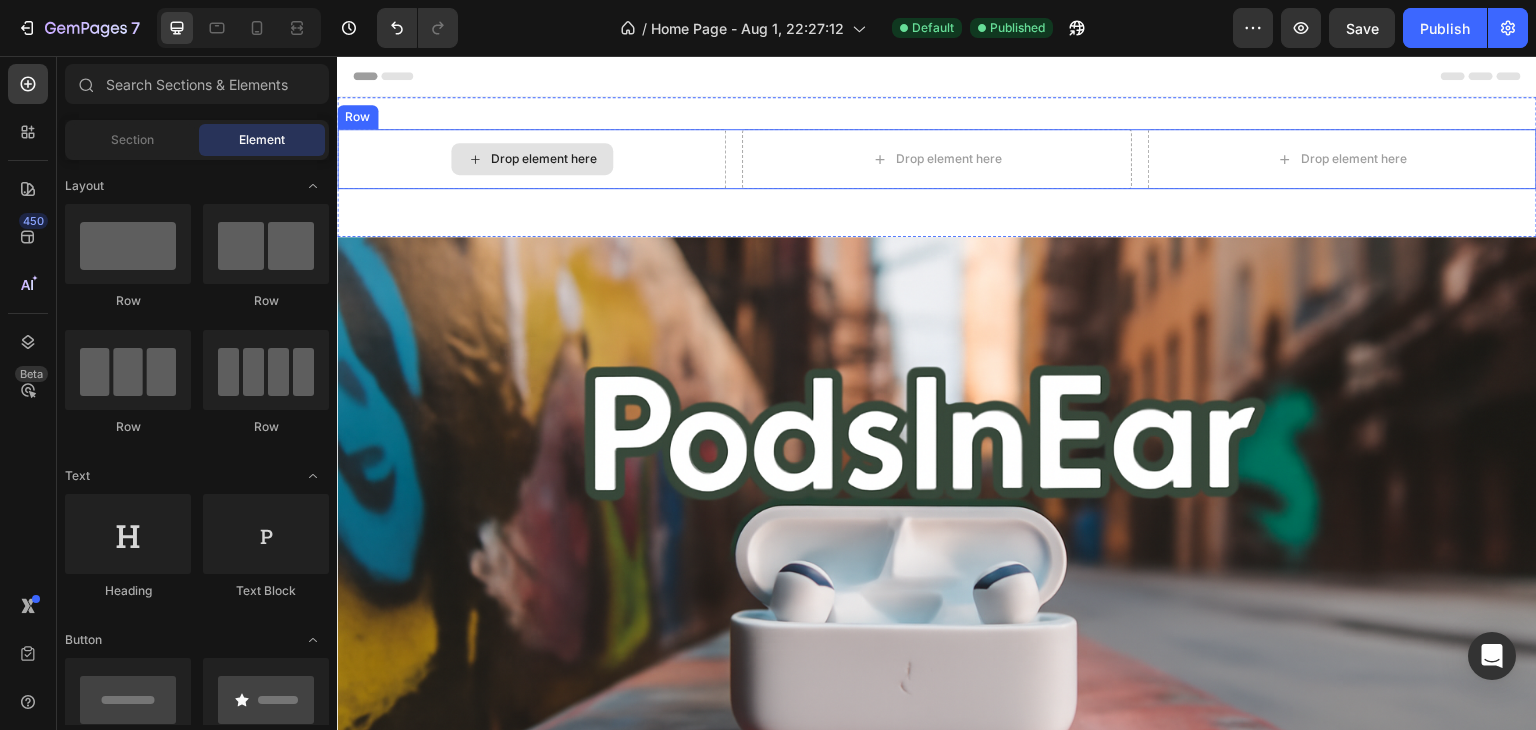 click 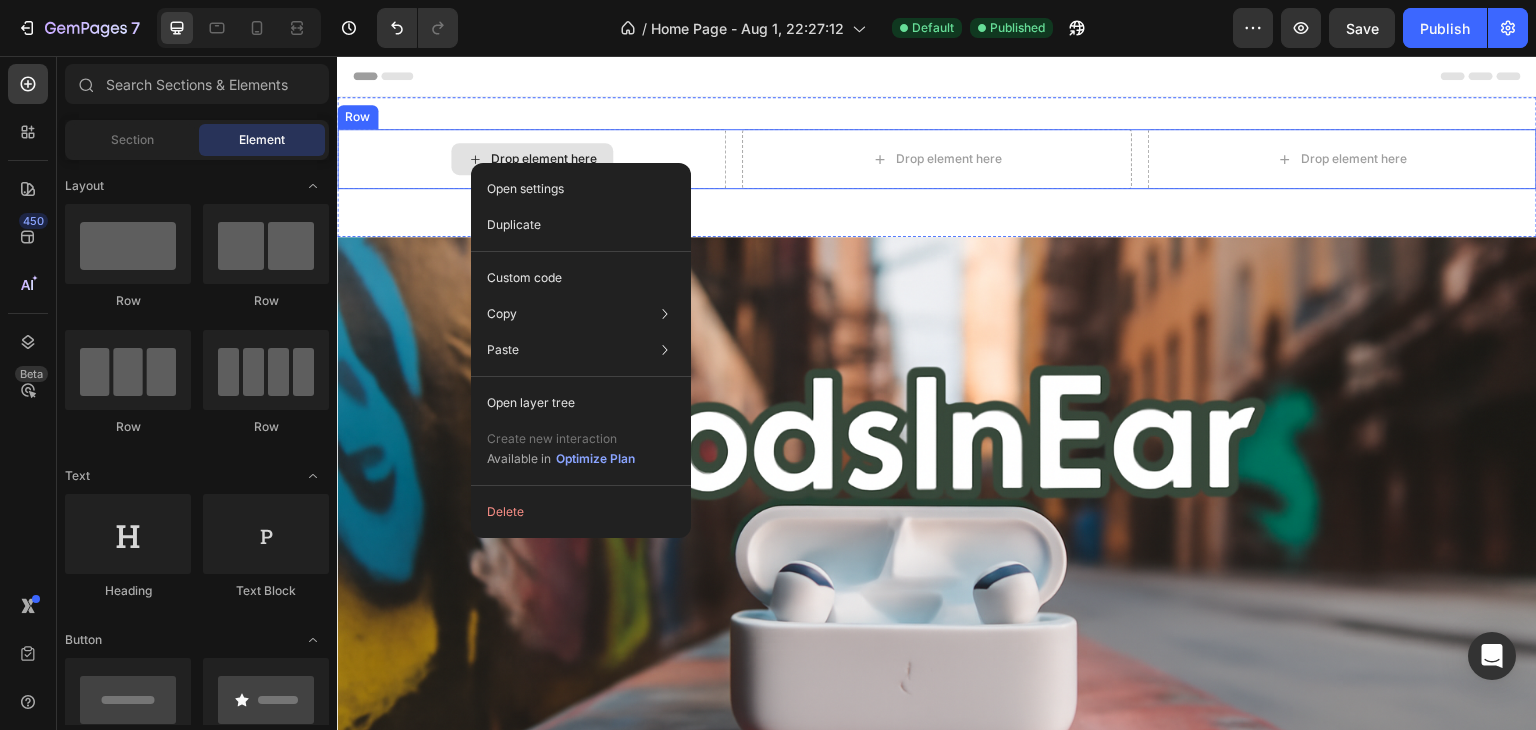 click on "Drop element here" at bounding box center (531, 159) 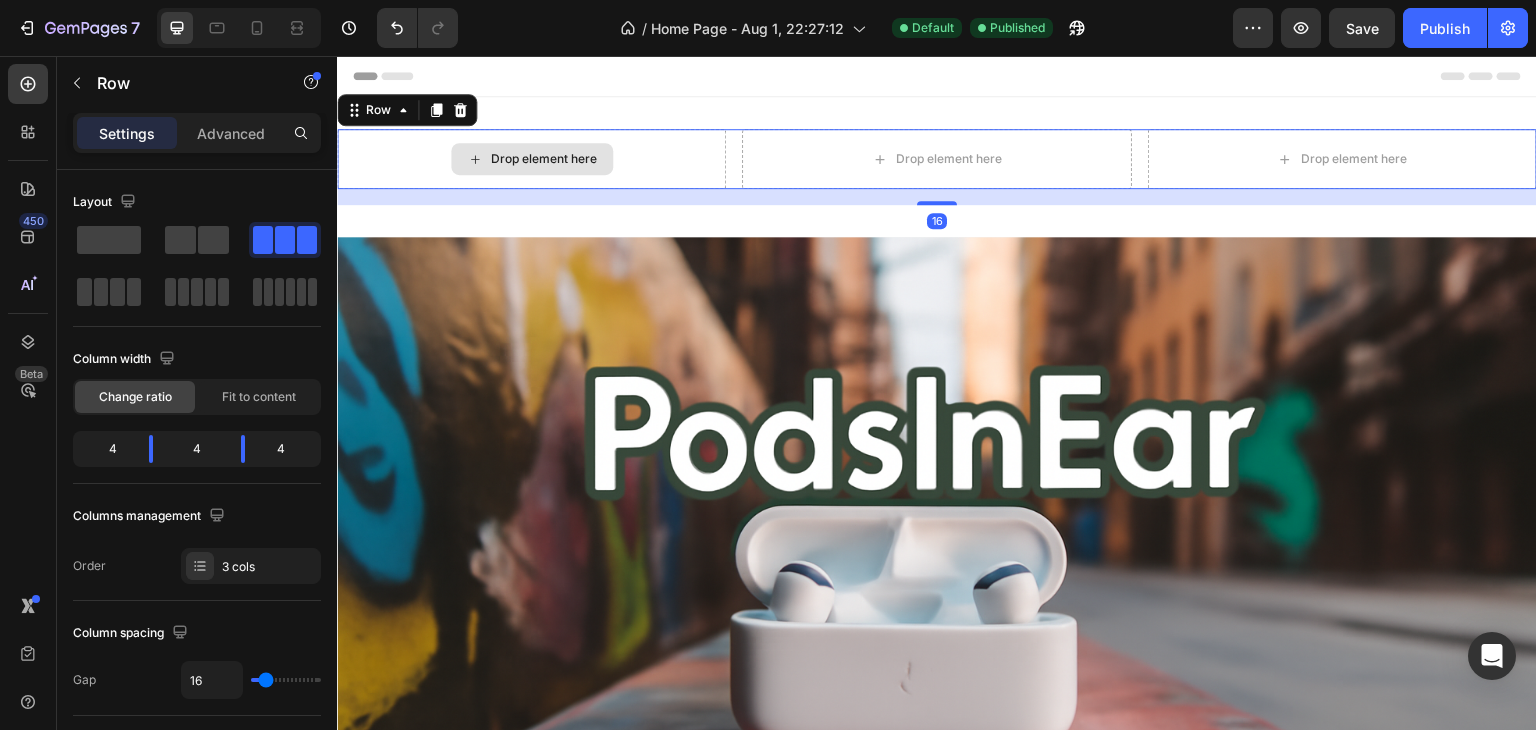 click on "Drop element here" at bounding box center [531, 159] 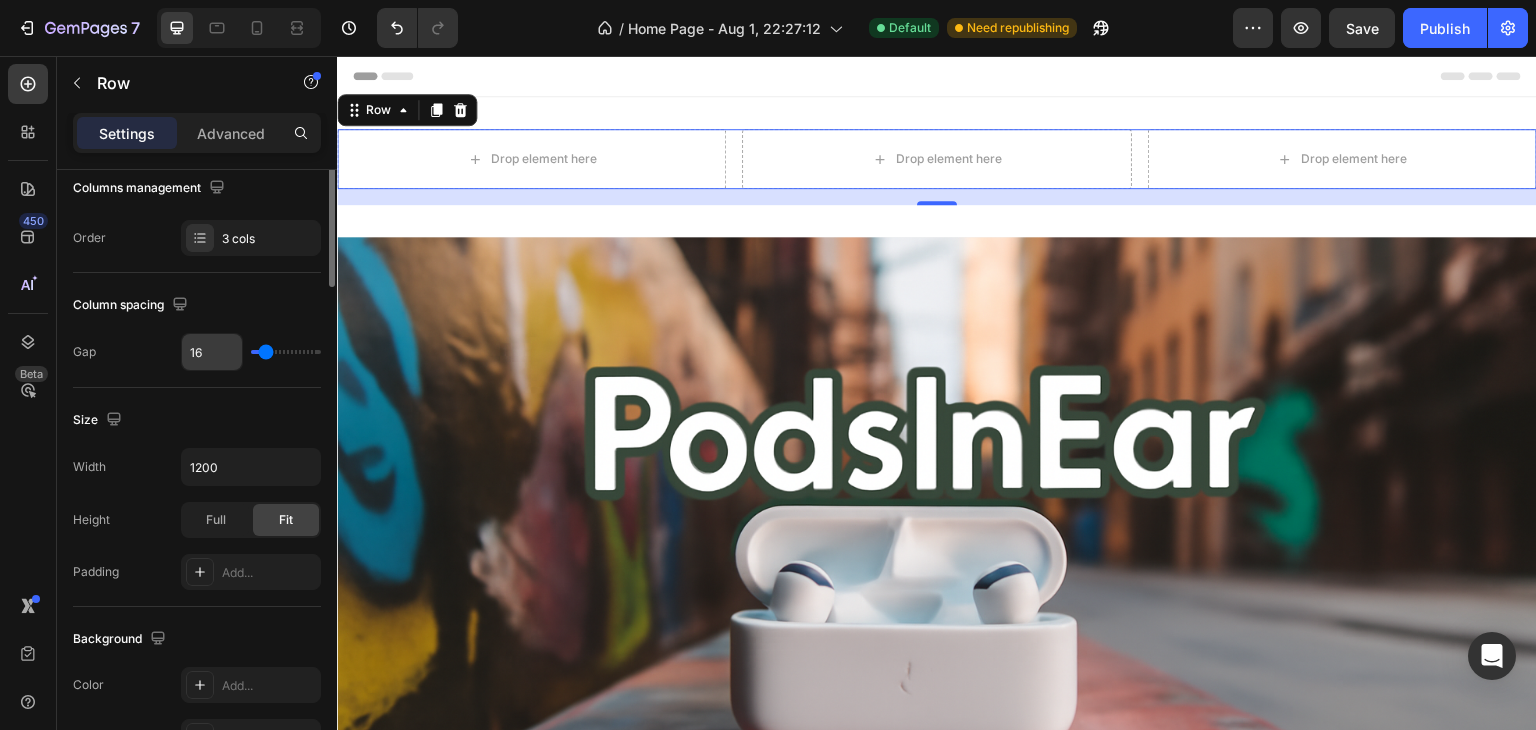 scroll, scrollTop: 0, scrollLeft: 0, axis: both 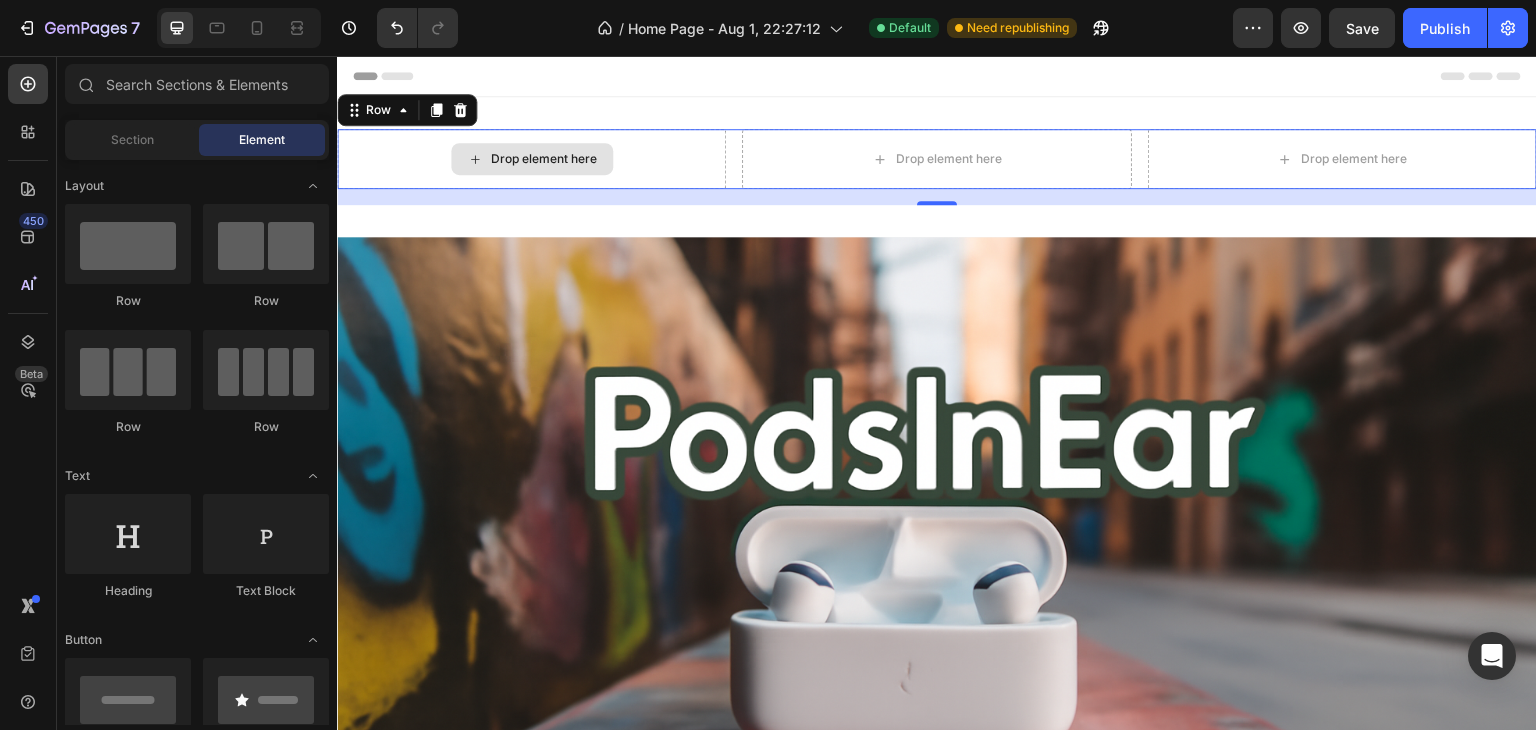 click on "Drop element here" at bounding box center [532, 159] 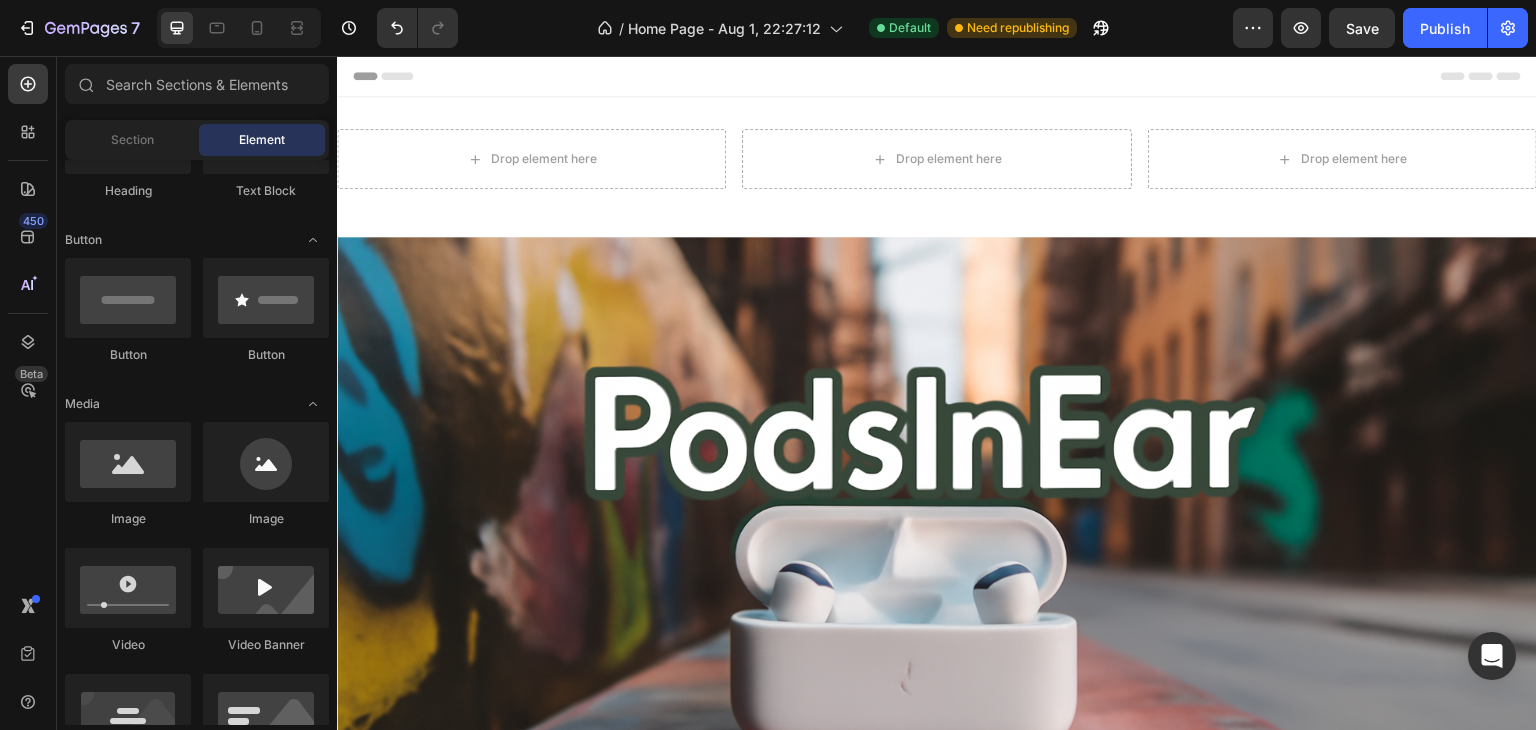 scroll, scrollTop: 200, scrollLeft: 0, axis: vertical 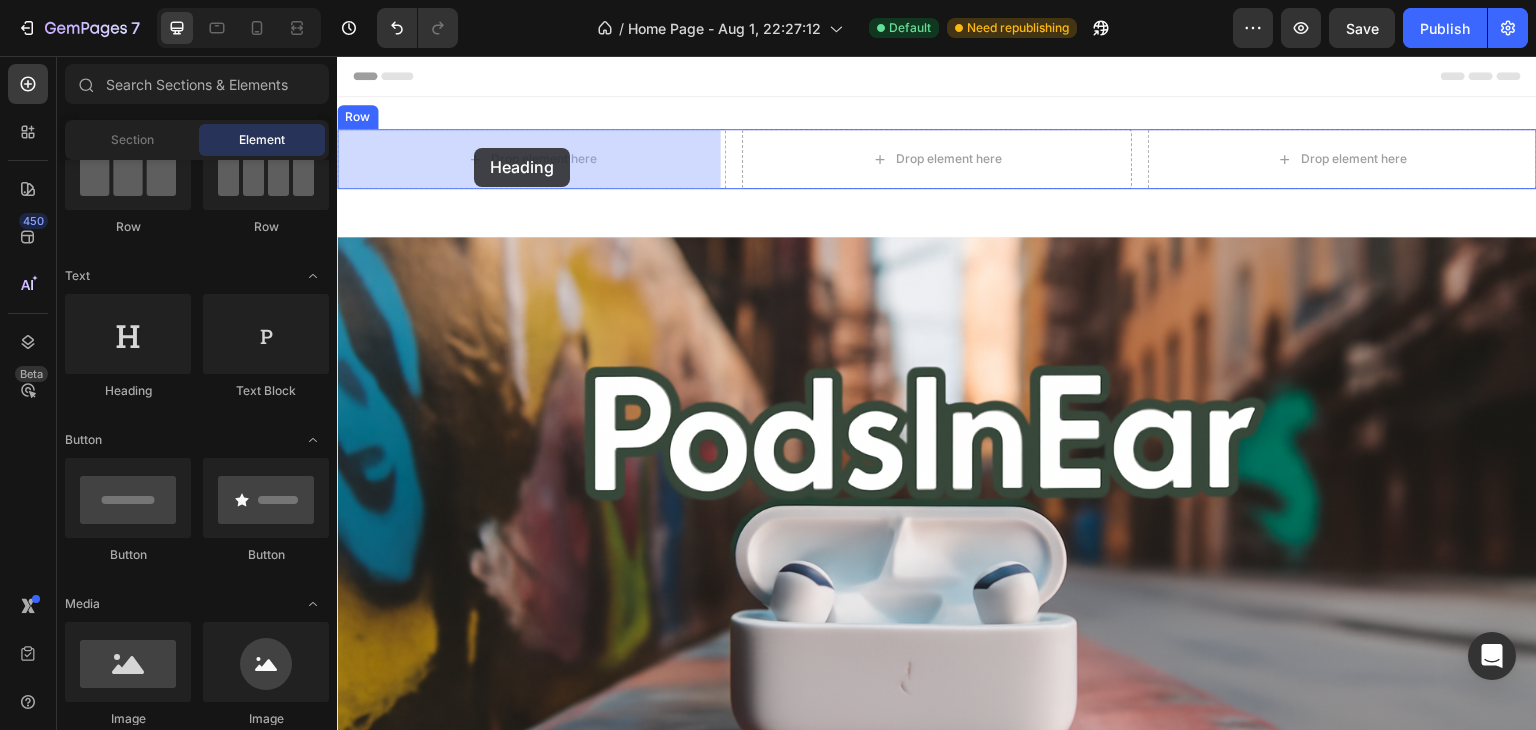 drag, startPoint x: 432, startPoint y: 224, endPoint x: 459, endPoint y: 185, distance: 47.434166 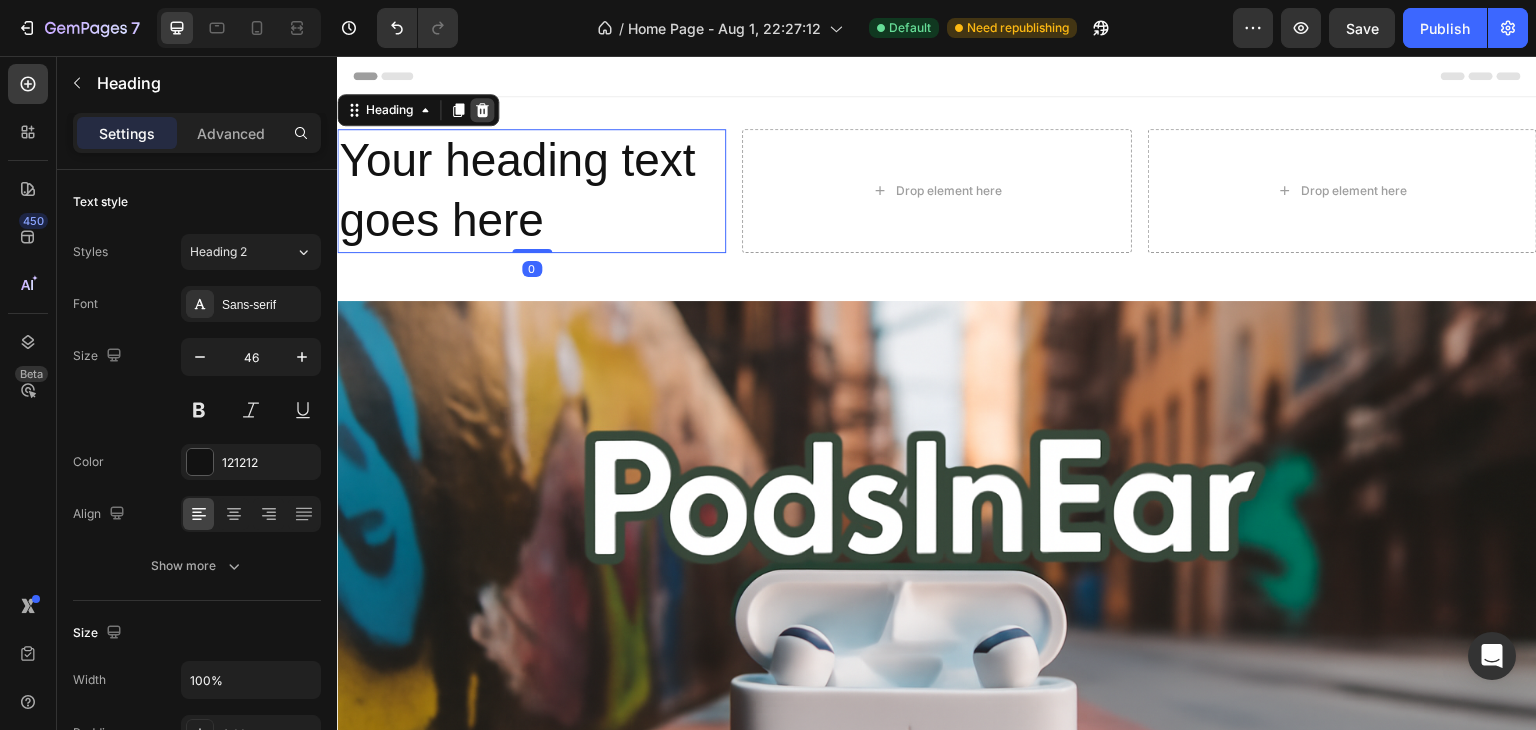 click 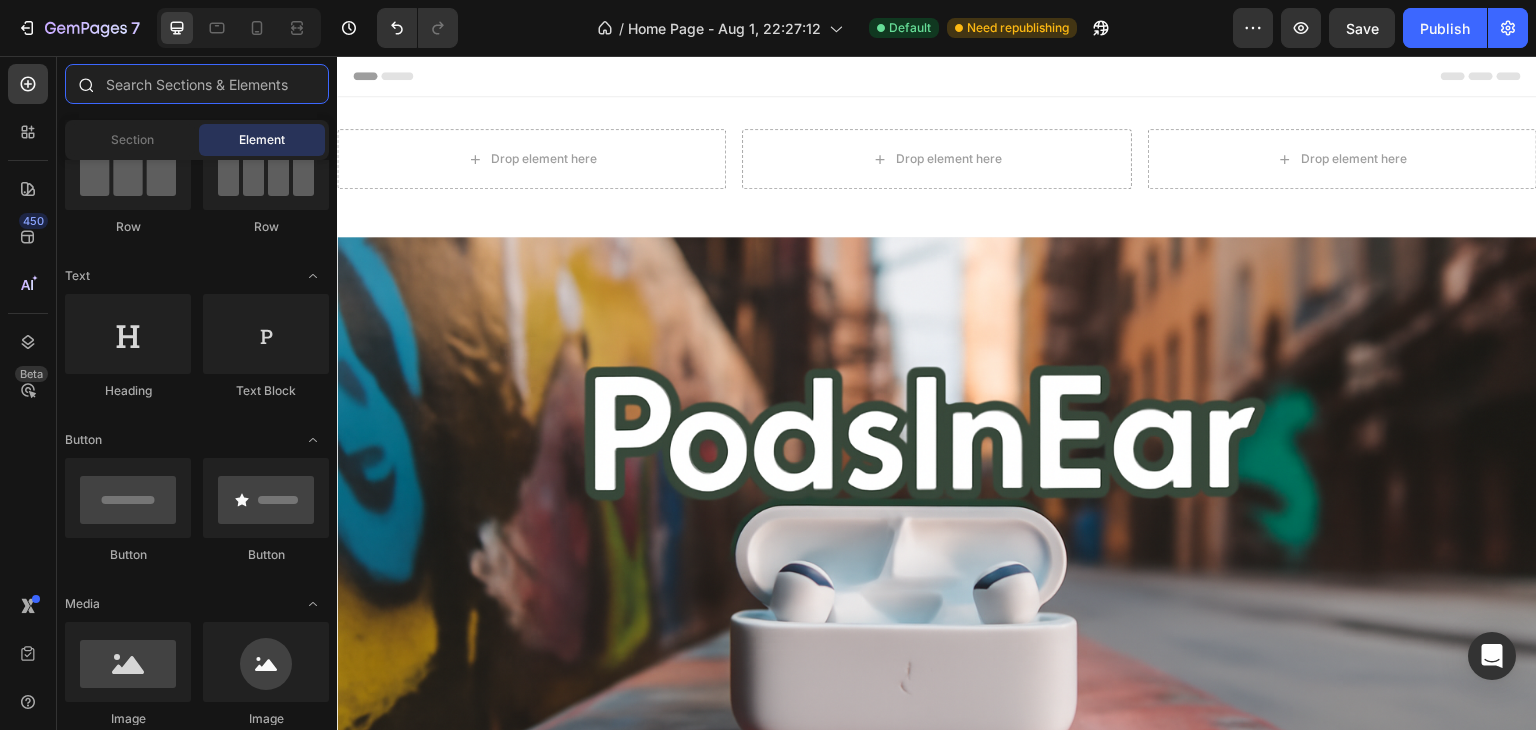 click at bounding box center (197, 84) 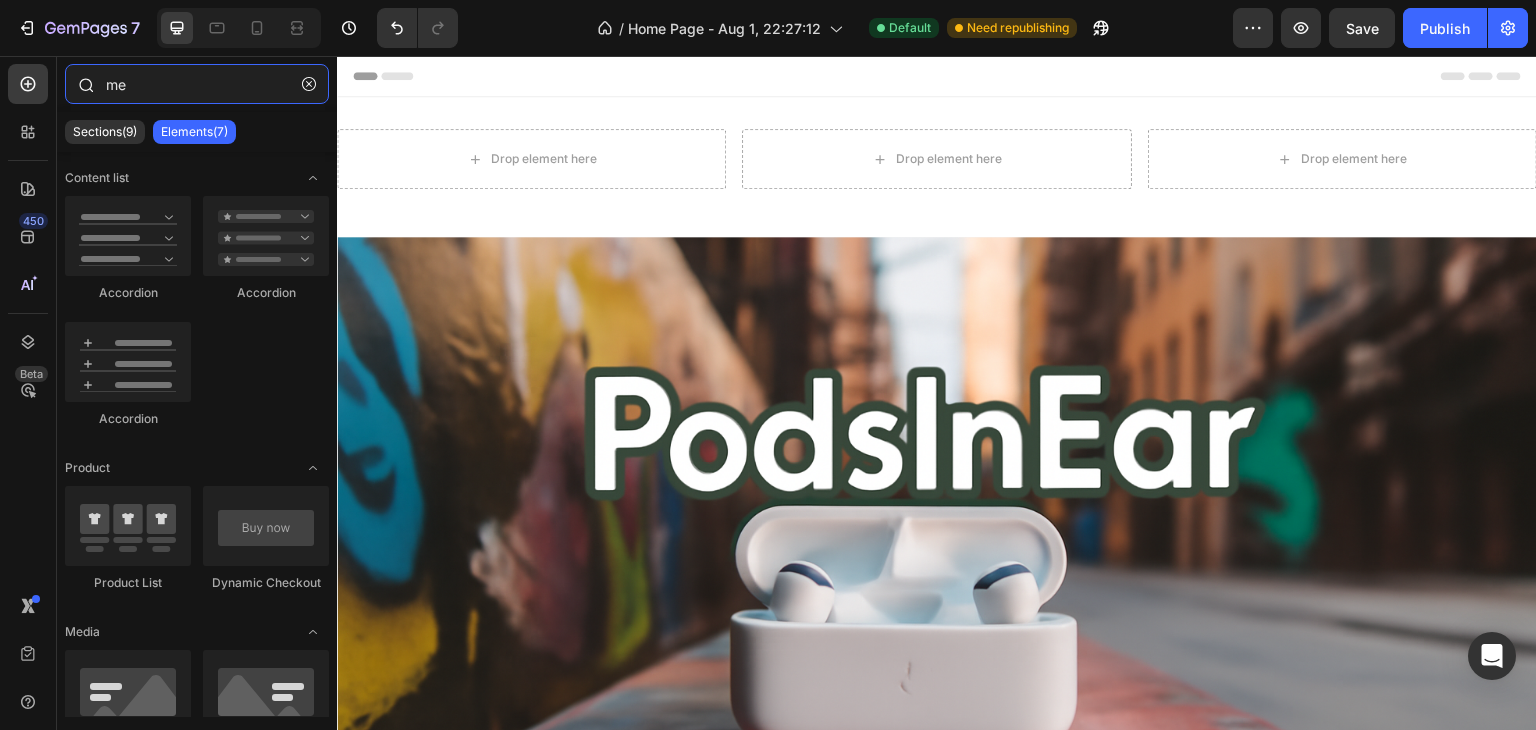 type on "m" 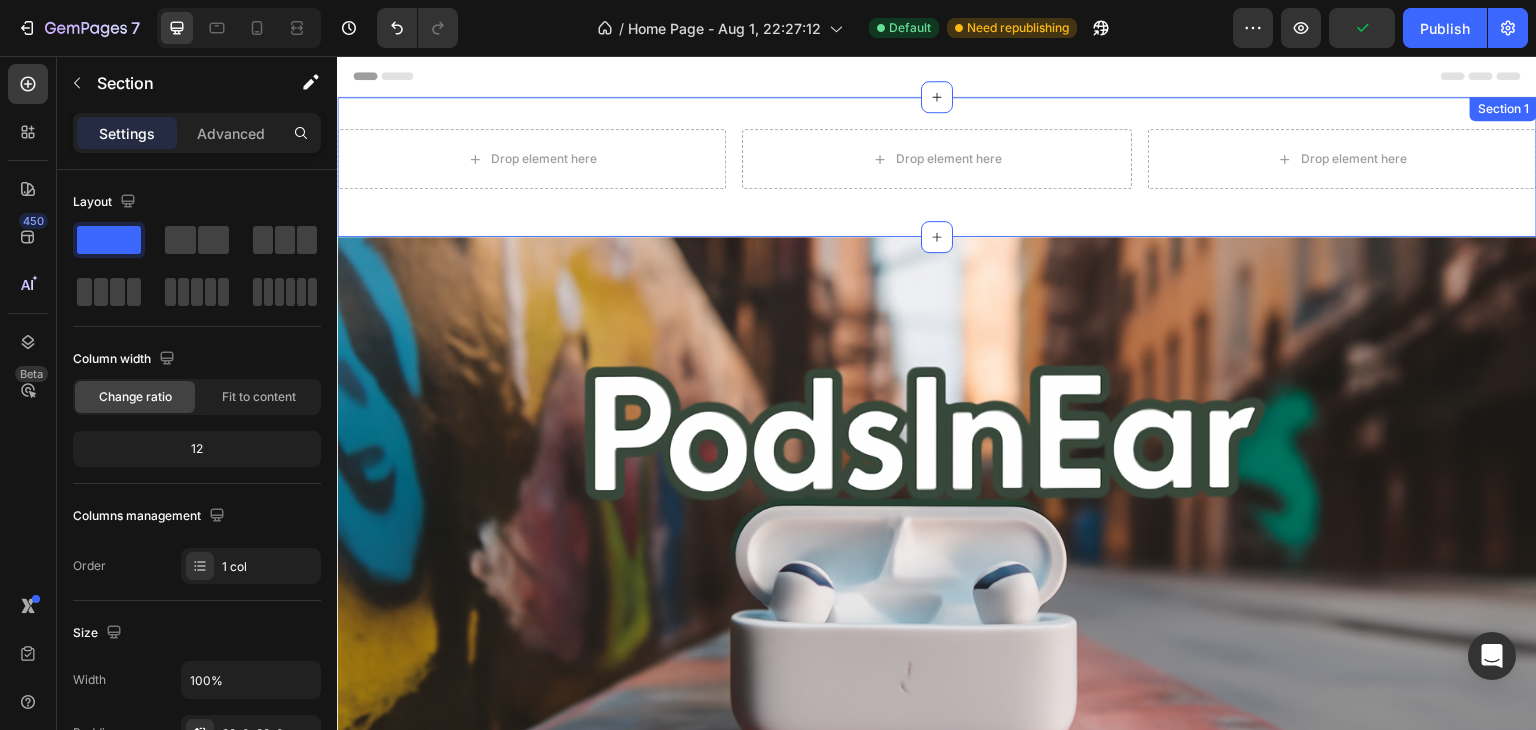 click on "Drop element here
Drop element here
Drop element here Row Section 1" at bounding box center (937, 167) 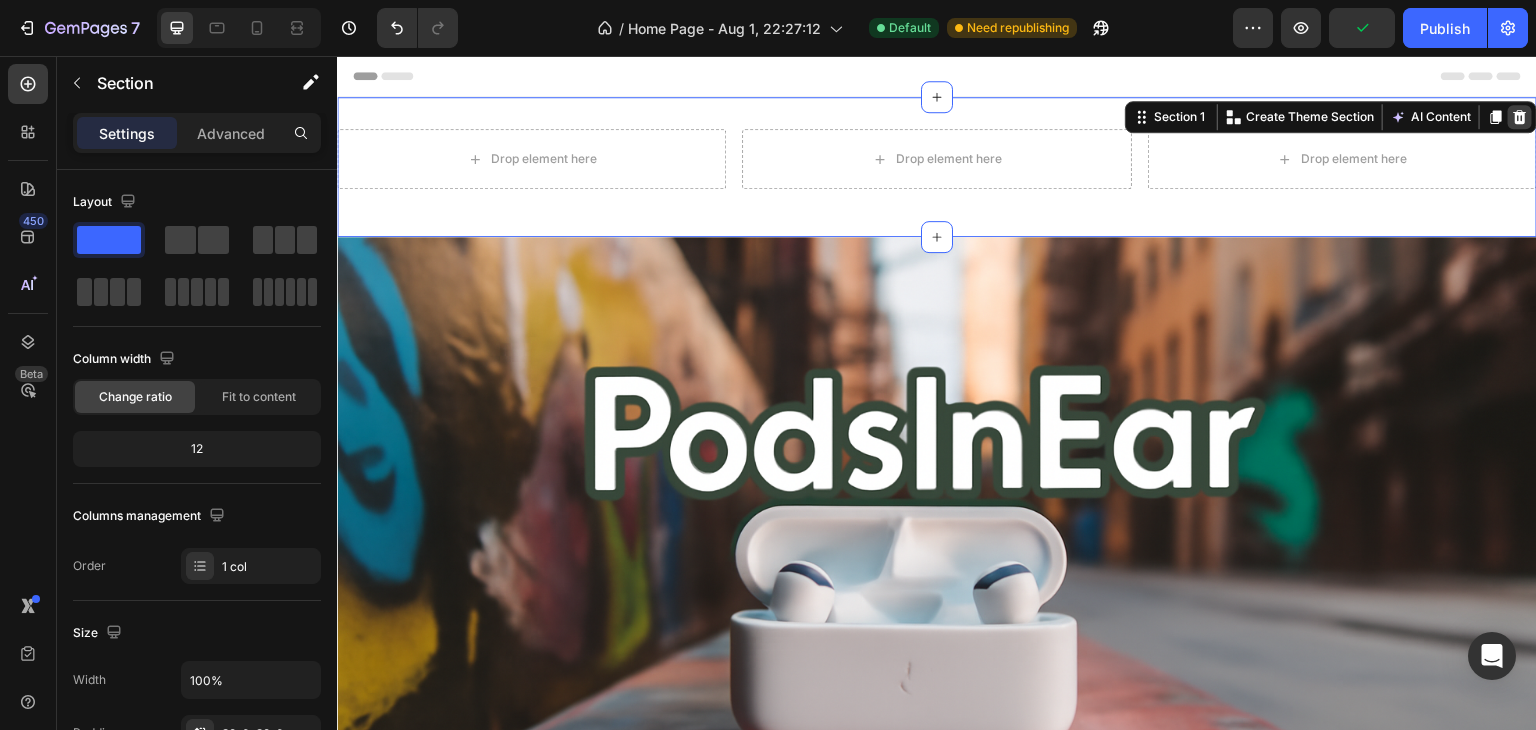 click 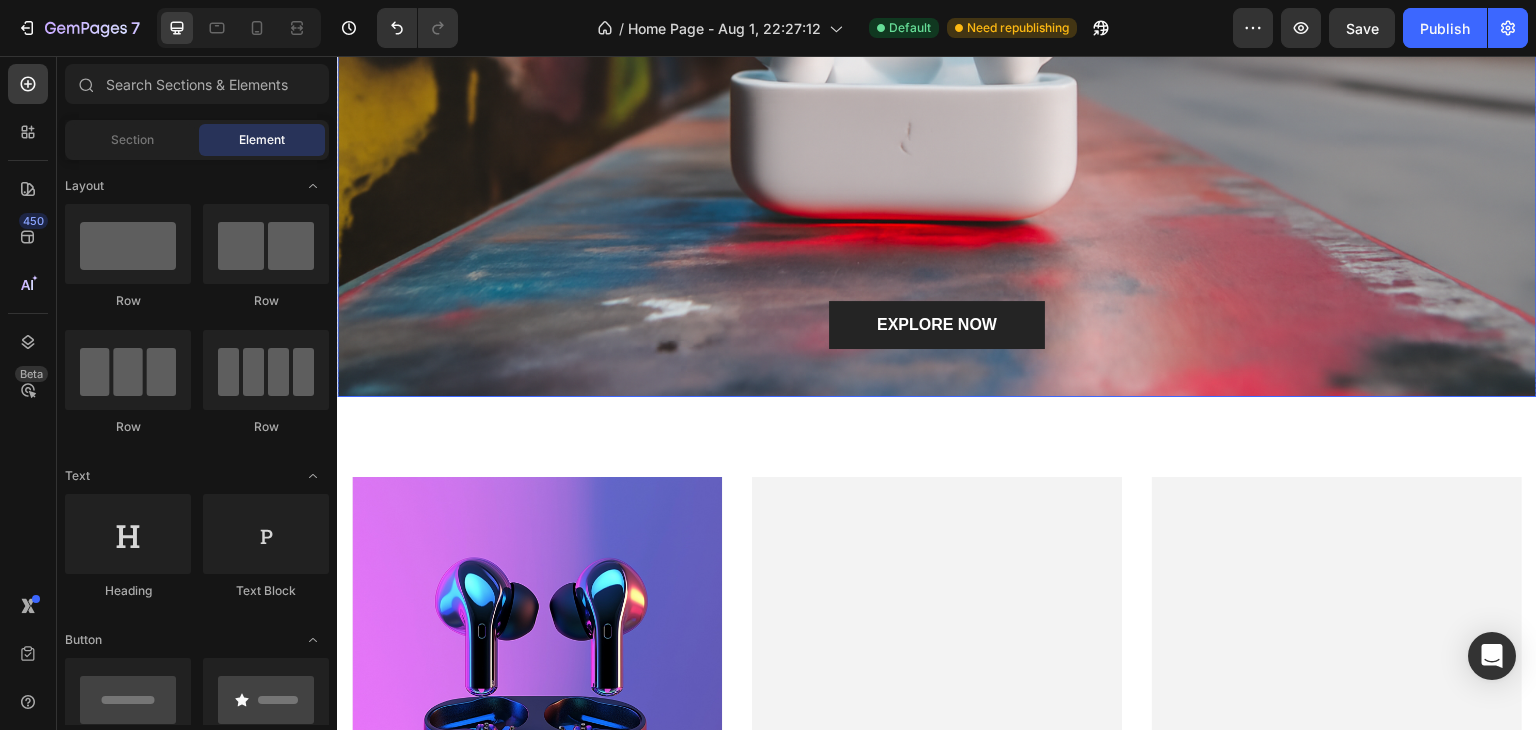 scroll, scrollTop: 0, scrollLeft: 0, axis: both 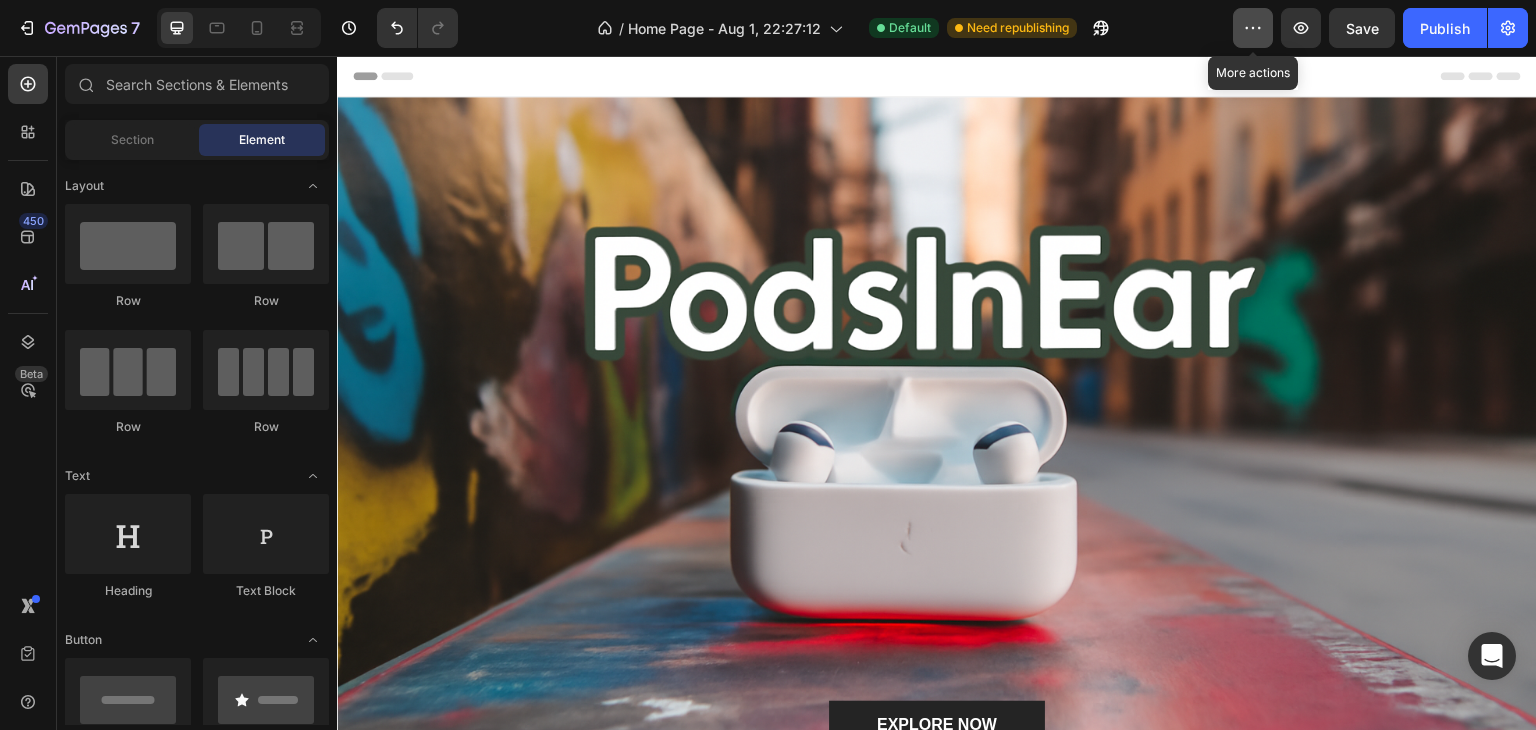 click 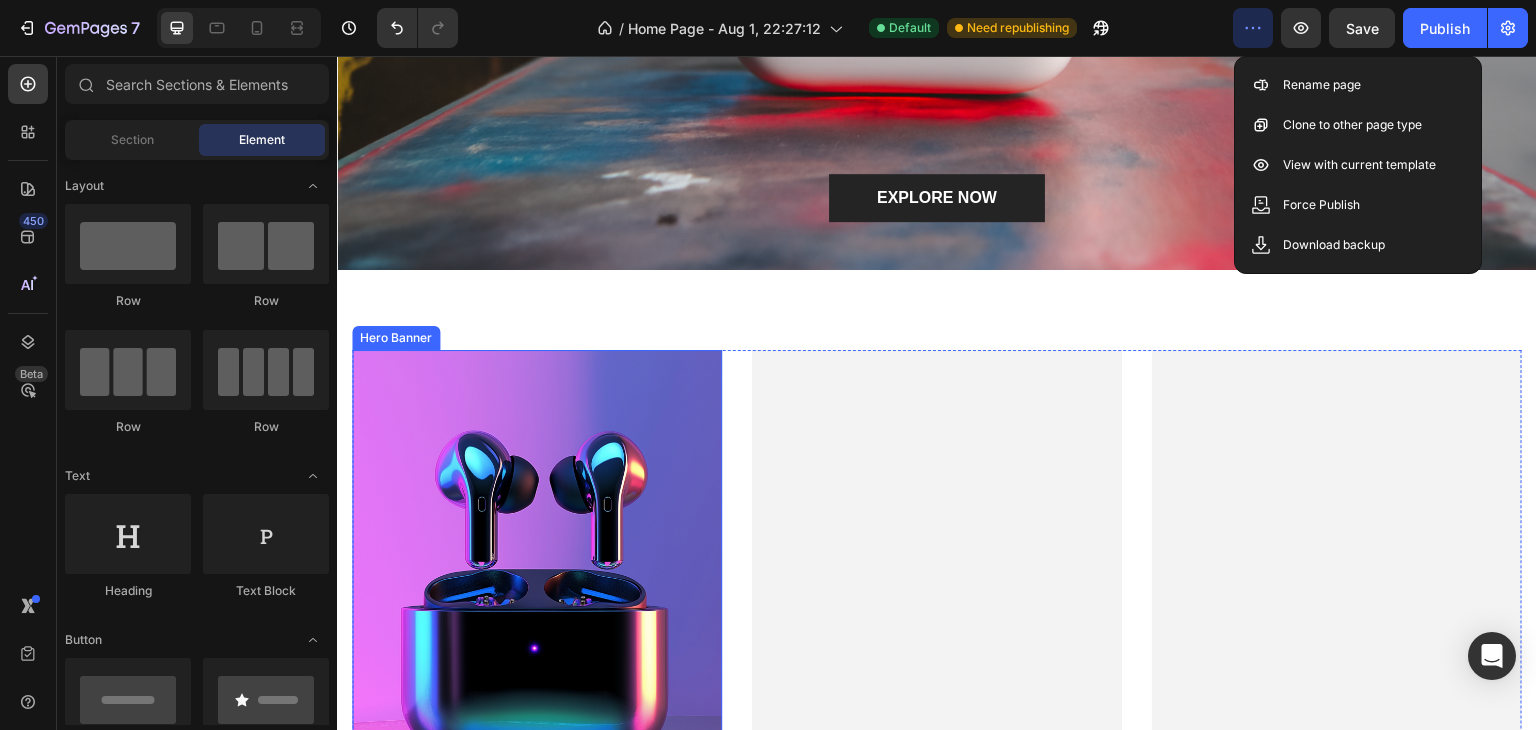 scroll, scrollTop: 900, scrollLeft: 0, axis: vertical 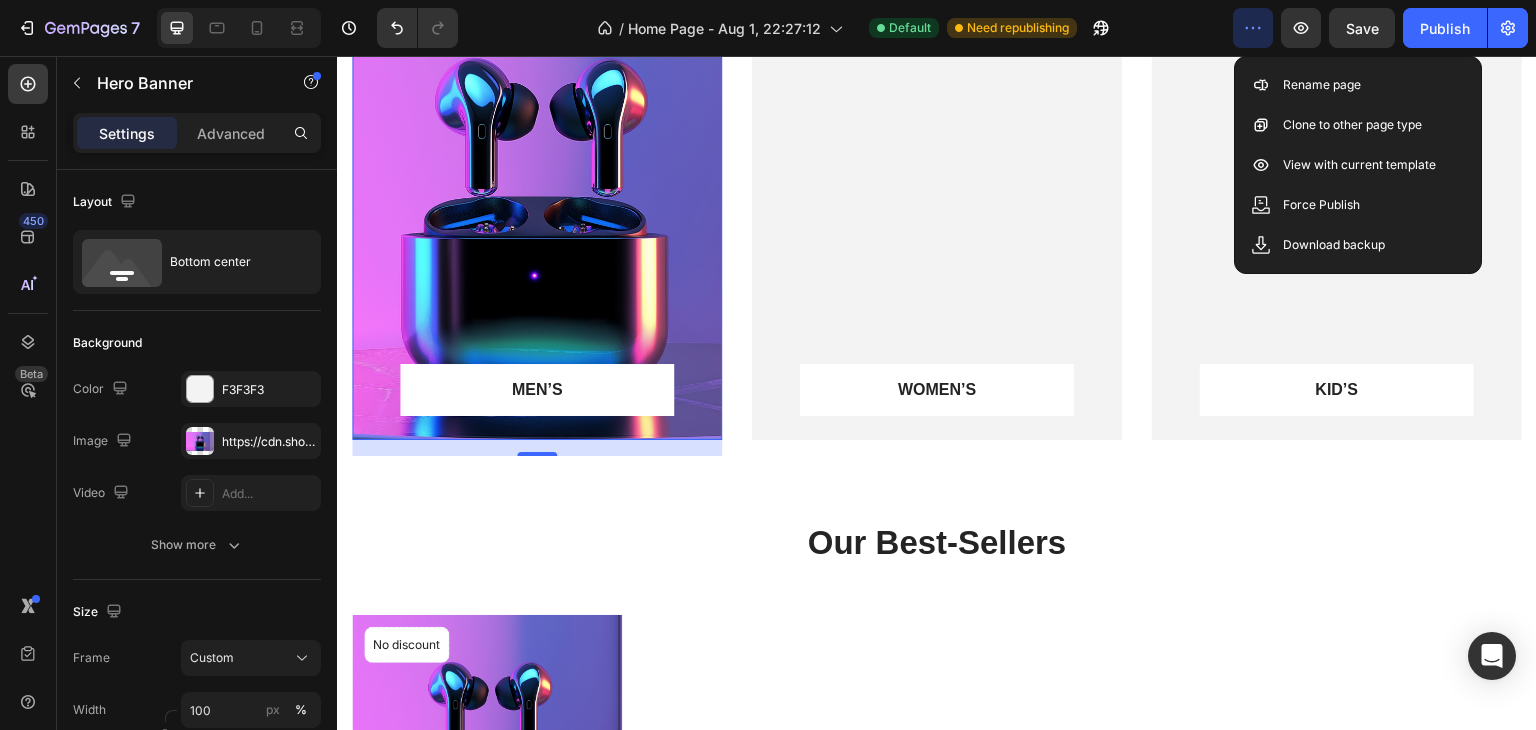 click at bounding box center (537, 208) 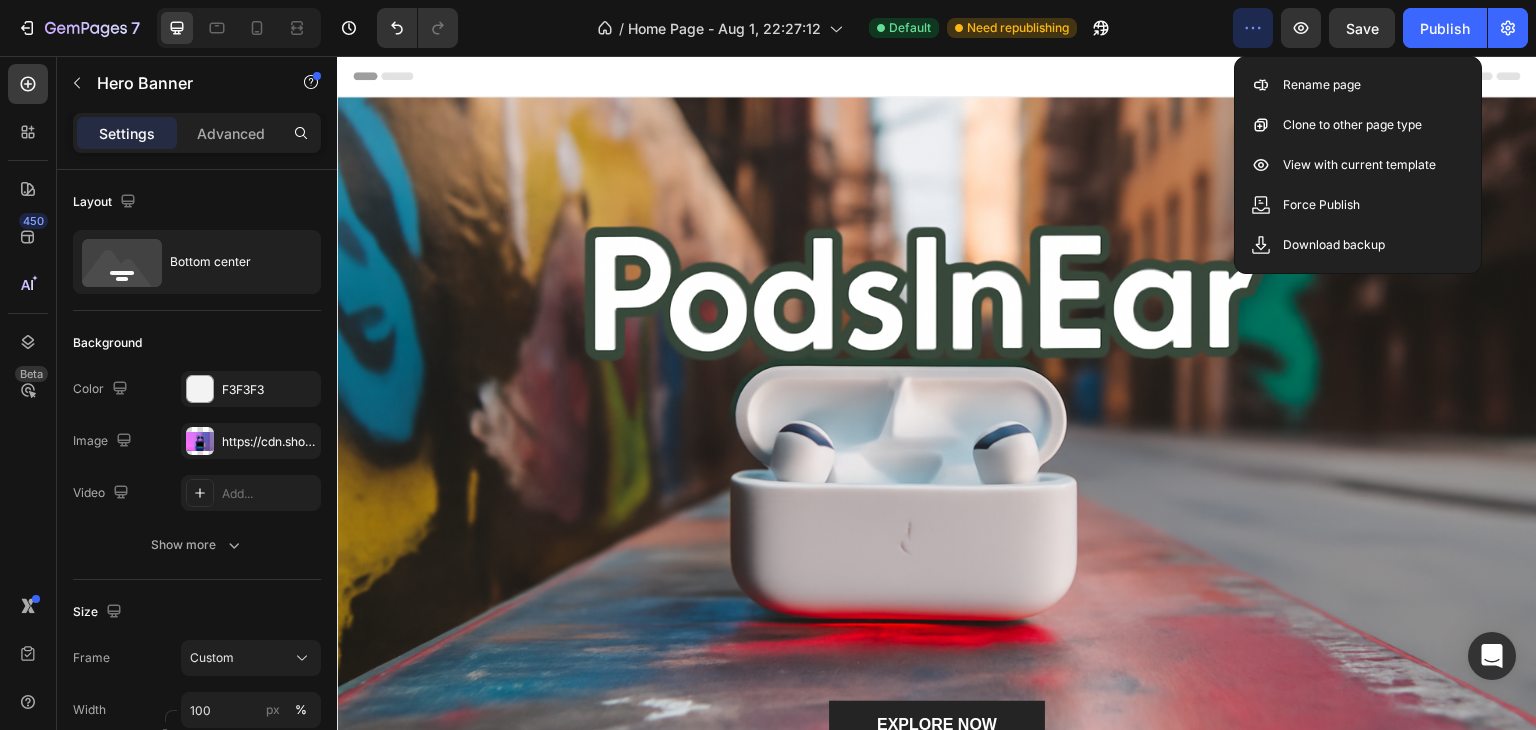 scroll, scrollTop: 0, scrollLeft: 0, axis: both 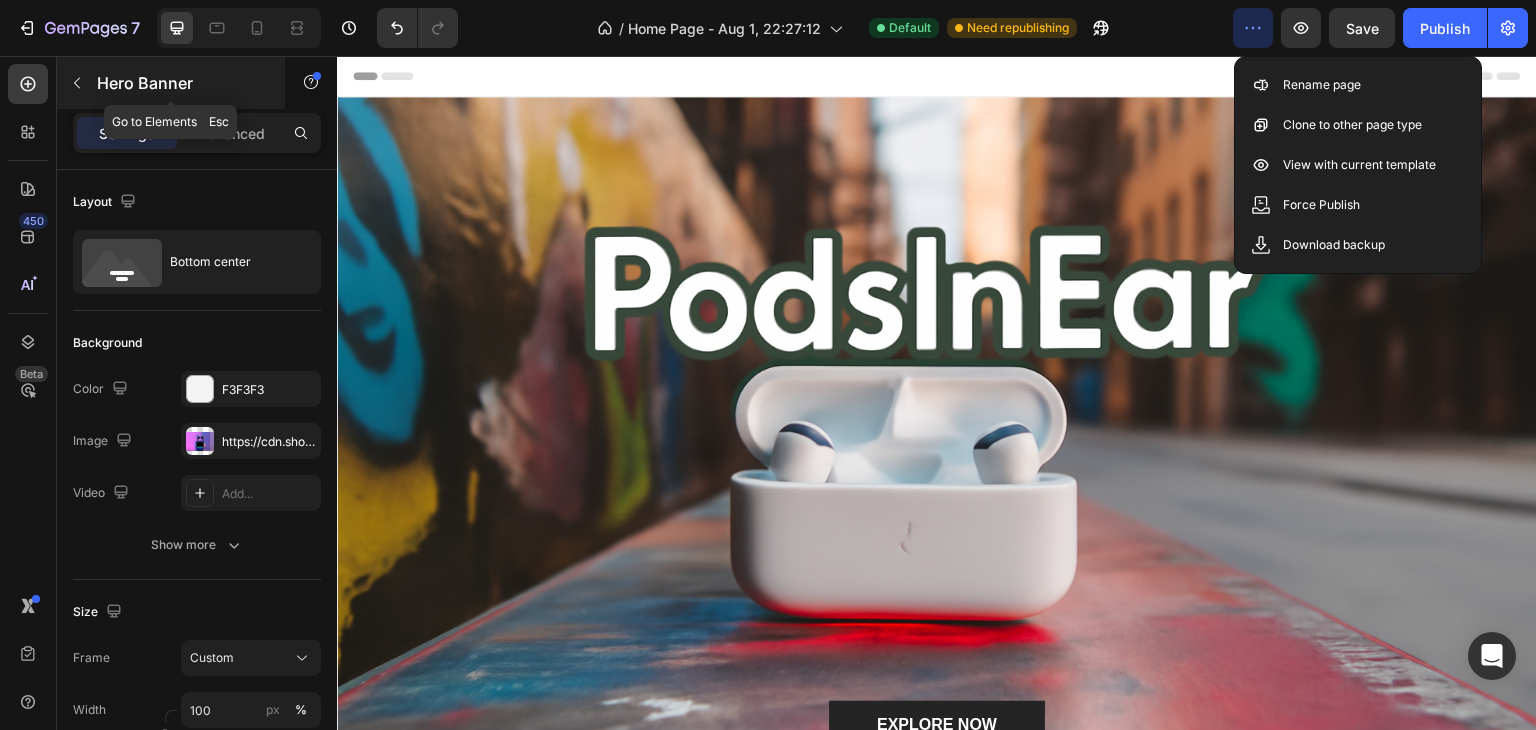 click at bounding box center (77, 83) 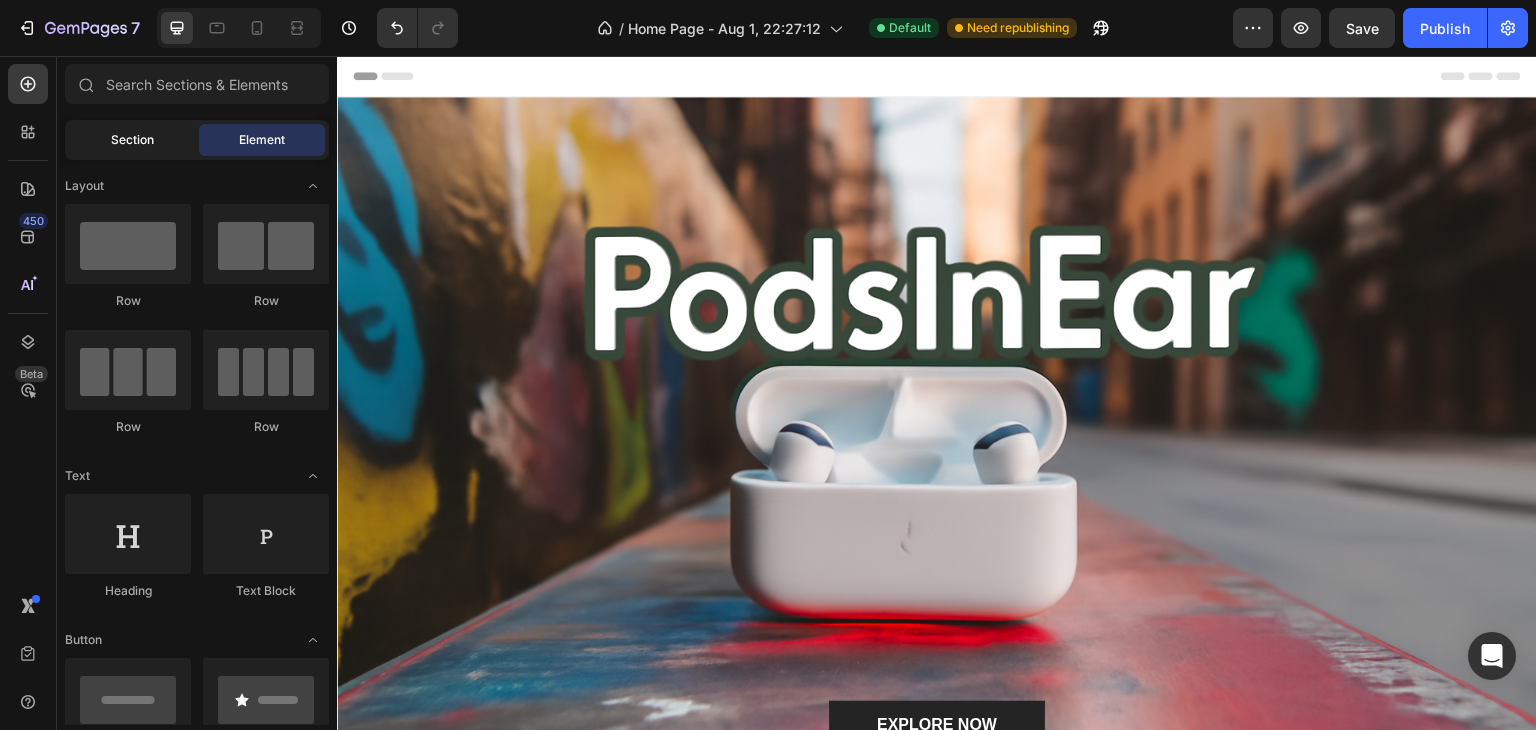 click on "Section" at bounding box center [132, 140] 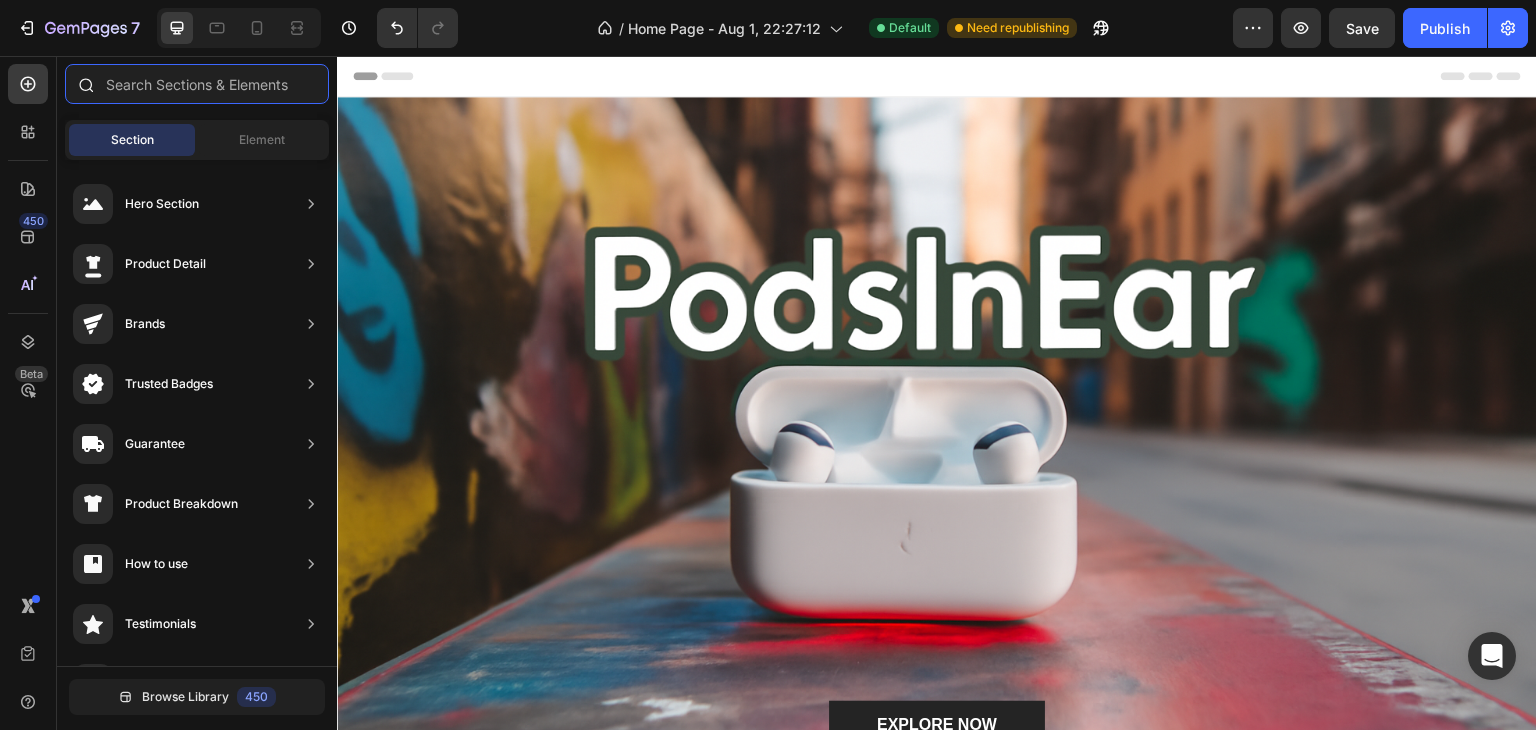 click at bounding box center [197, 84] 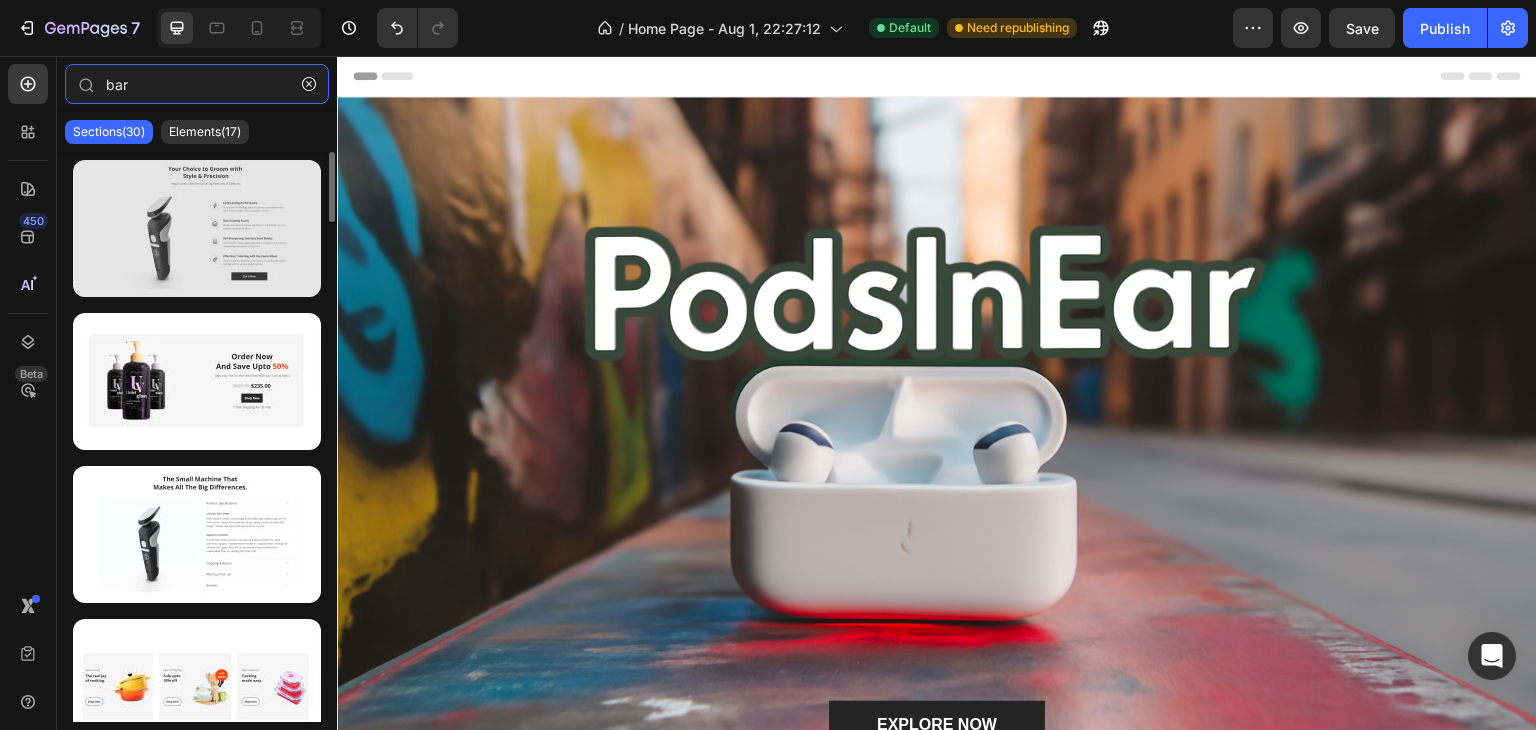 drag, startPoint x: 153, startPoint y: 88, endPoint x: 252, endPoint y: 178, distance: 133.79462 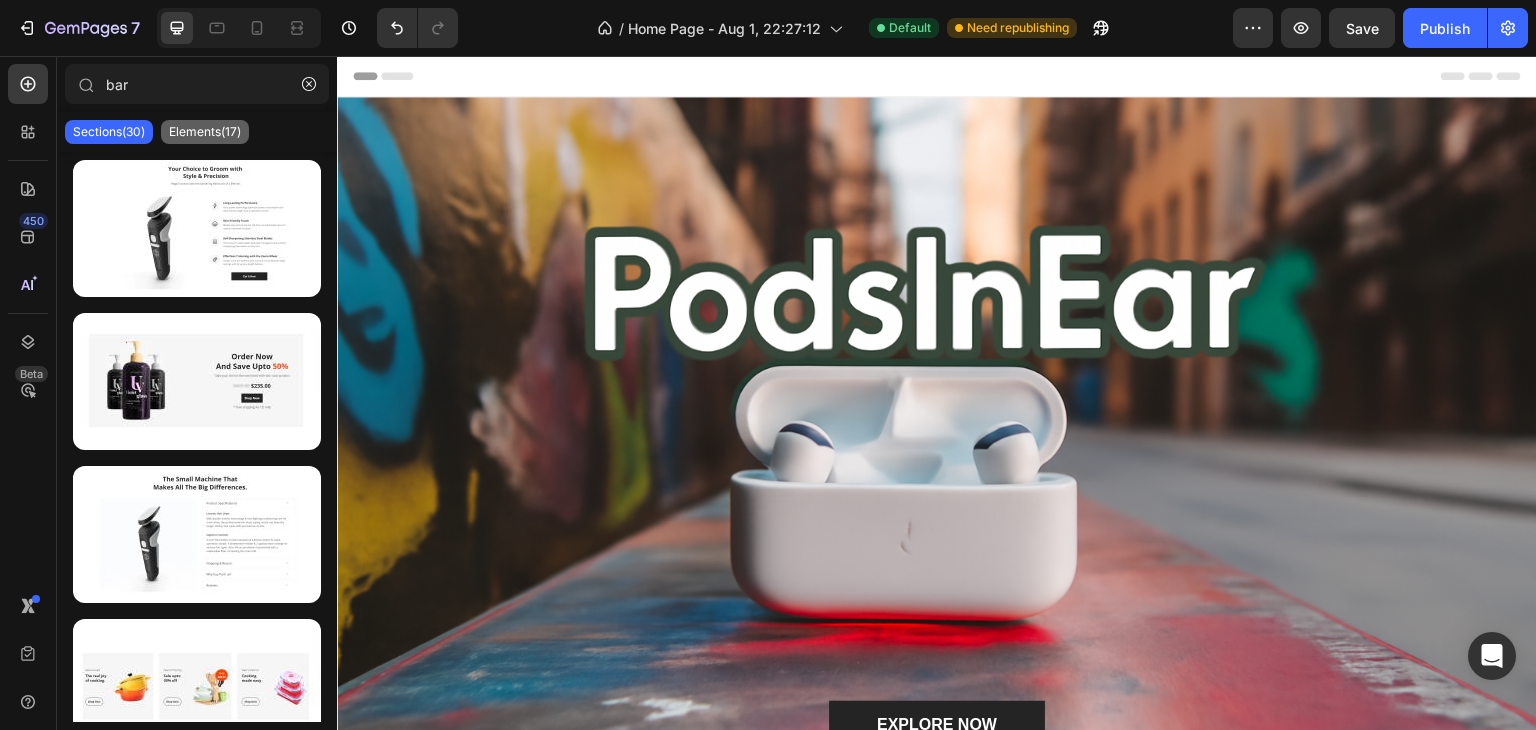 click on "Elements(17)" at bounding box center [205, 132] 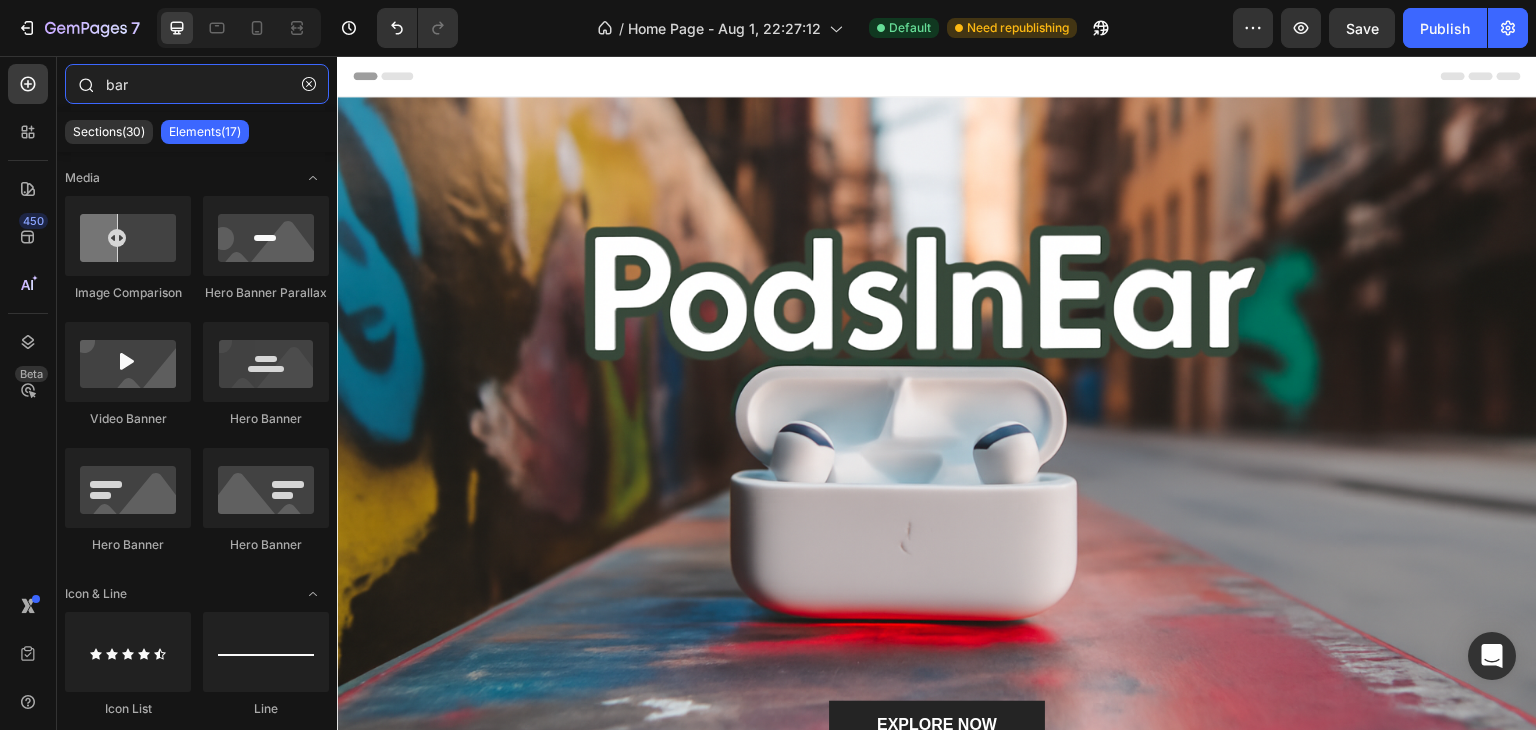 click on "bar" at bounding box center (197, 84) 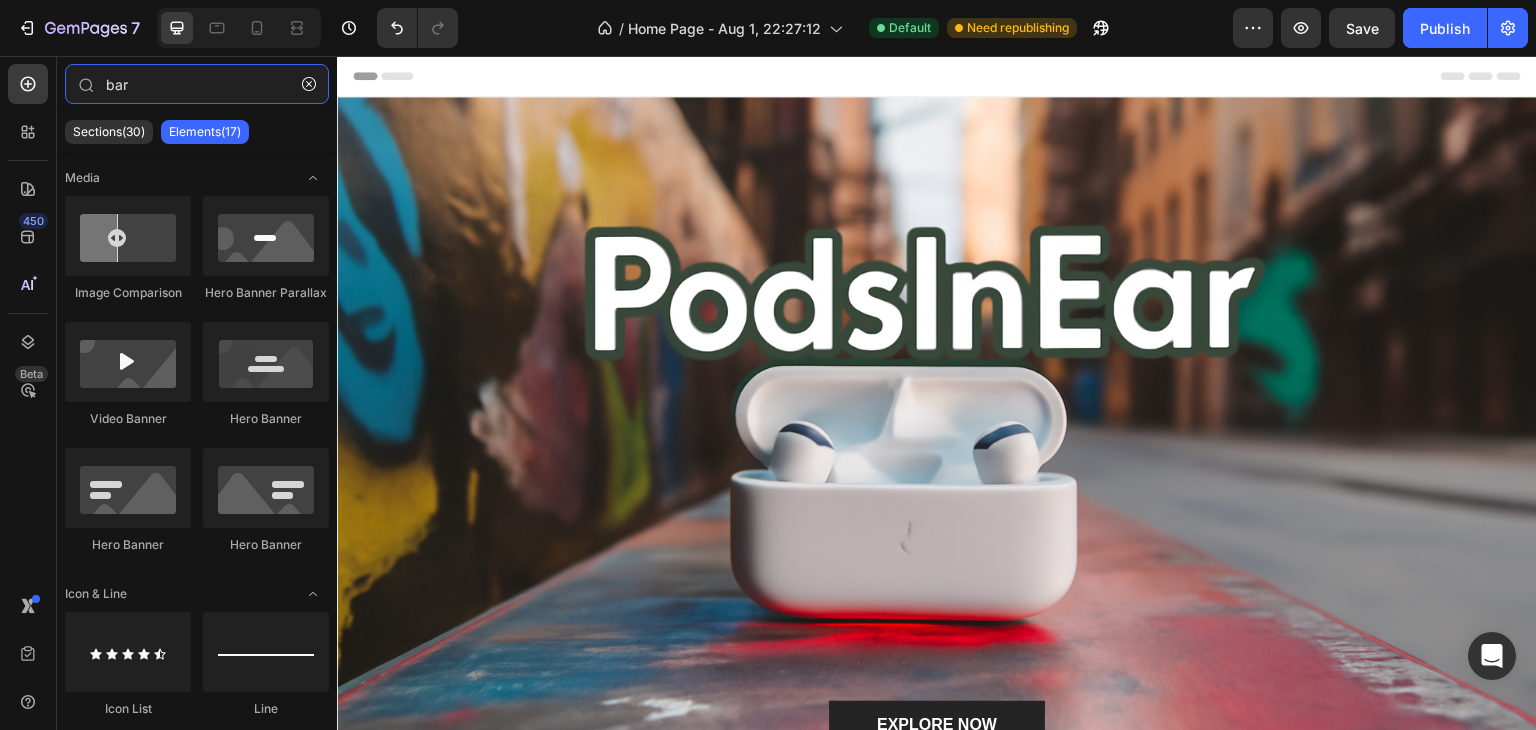 drag, startPoint x: 180, startPoint y: 85, endPoint x: 0, endPoint y: 97, distance: 180.39955 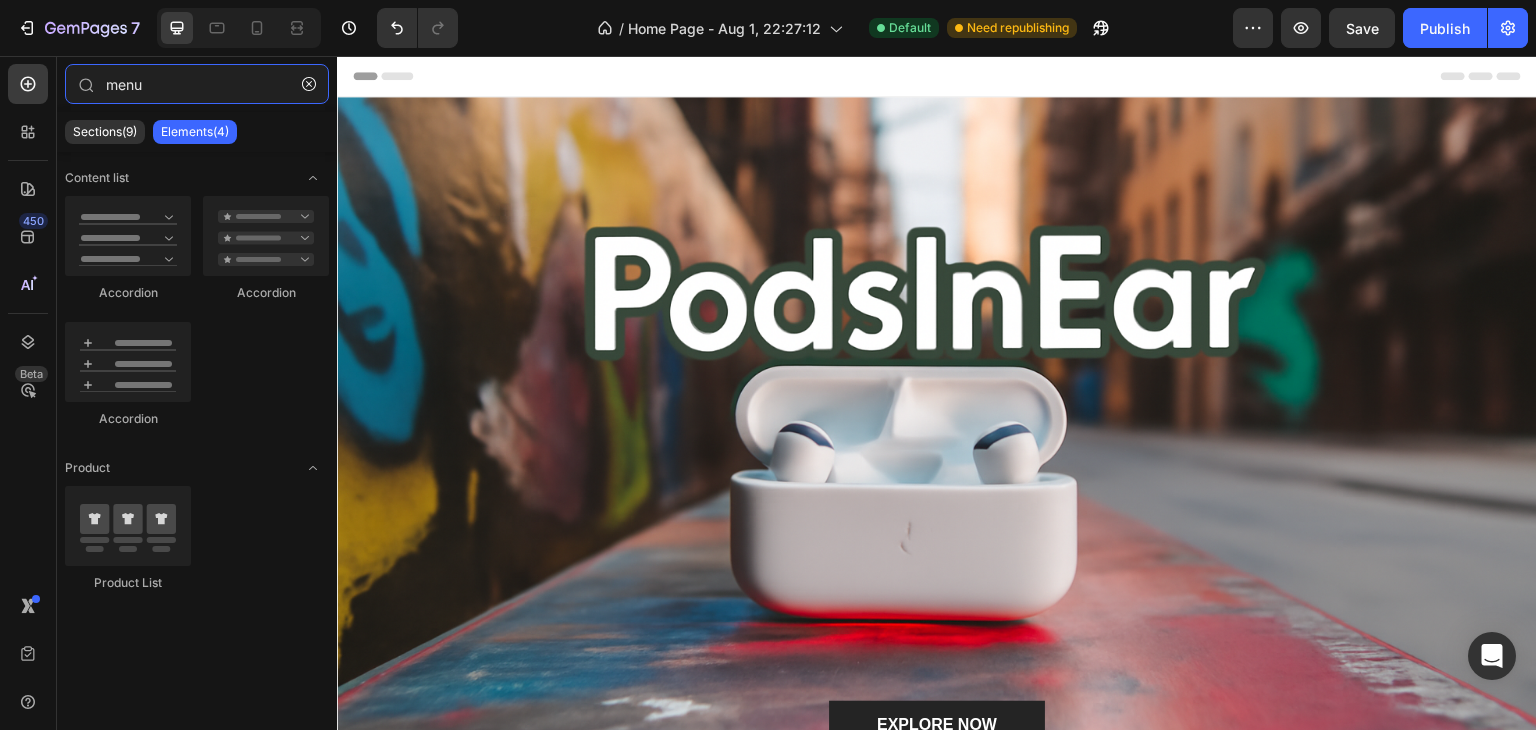 type on "menu" 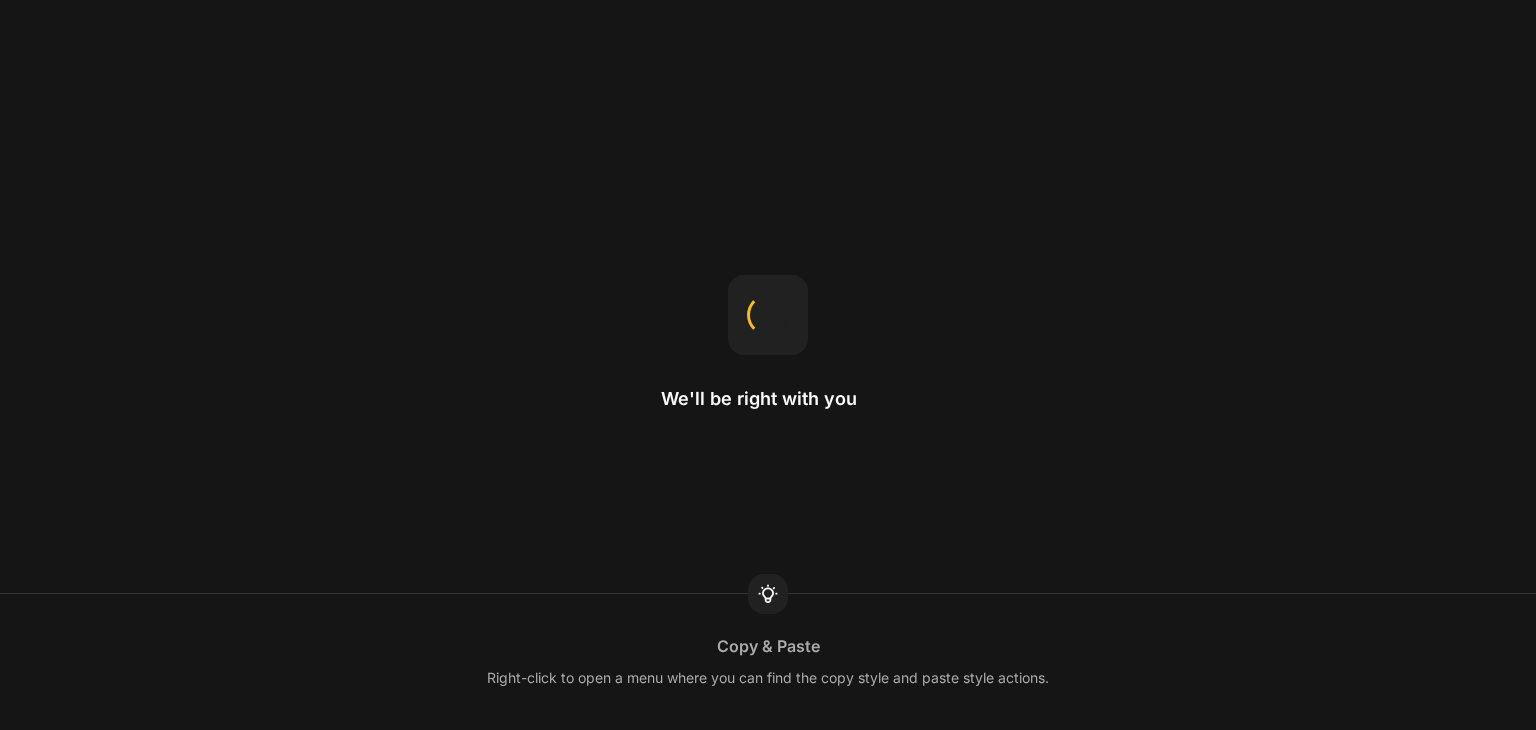 scroll, scrollTop: 0, scrollLeft: 0, axis: both 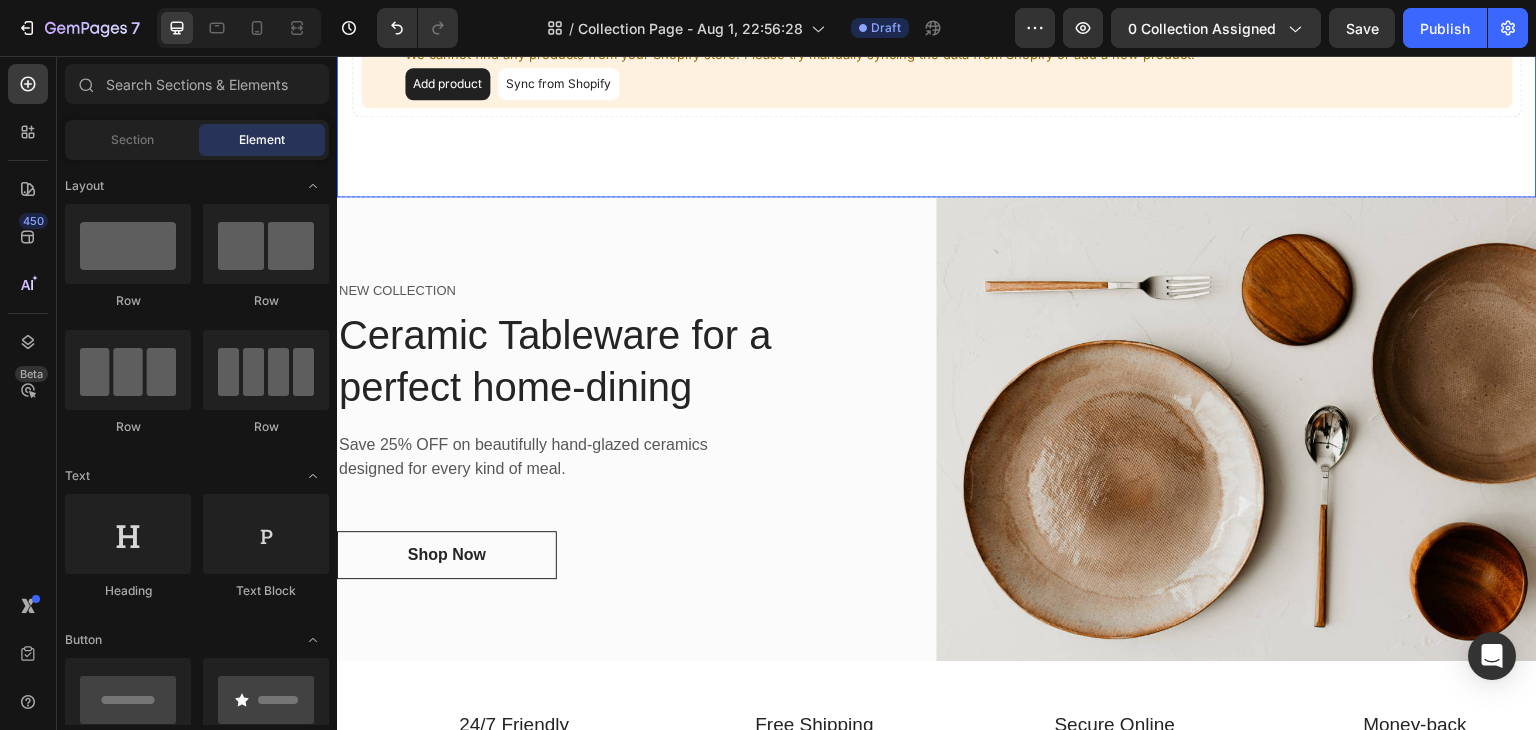 click on "Add product" at bounding box center (447, 84) 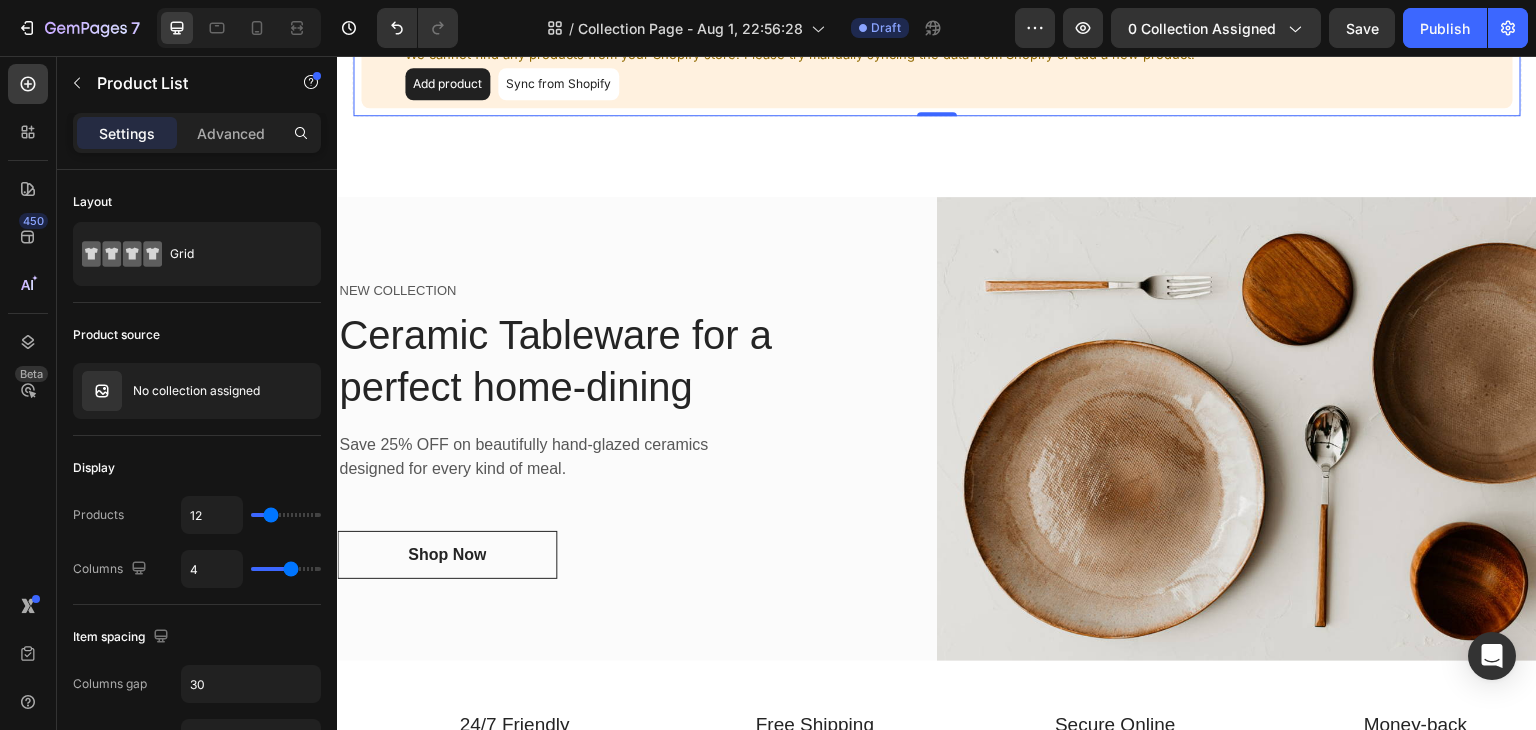 click on "Sync from Shopify" at bounding box center [558, 84] 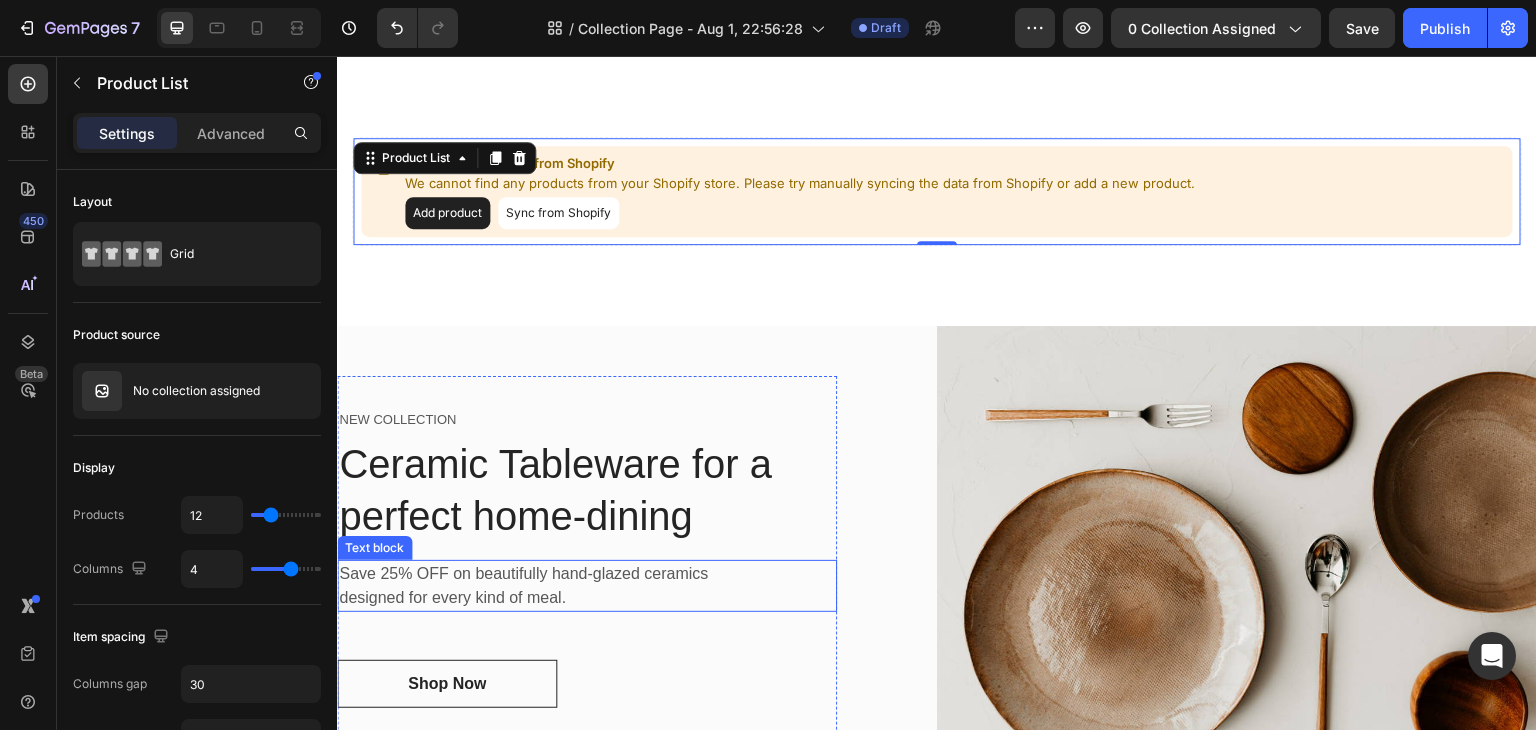 scroll, scrollTop: 221, scrollLeft: 0, axis: vertical 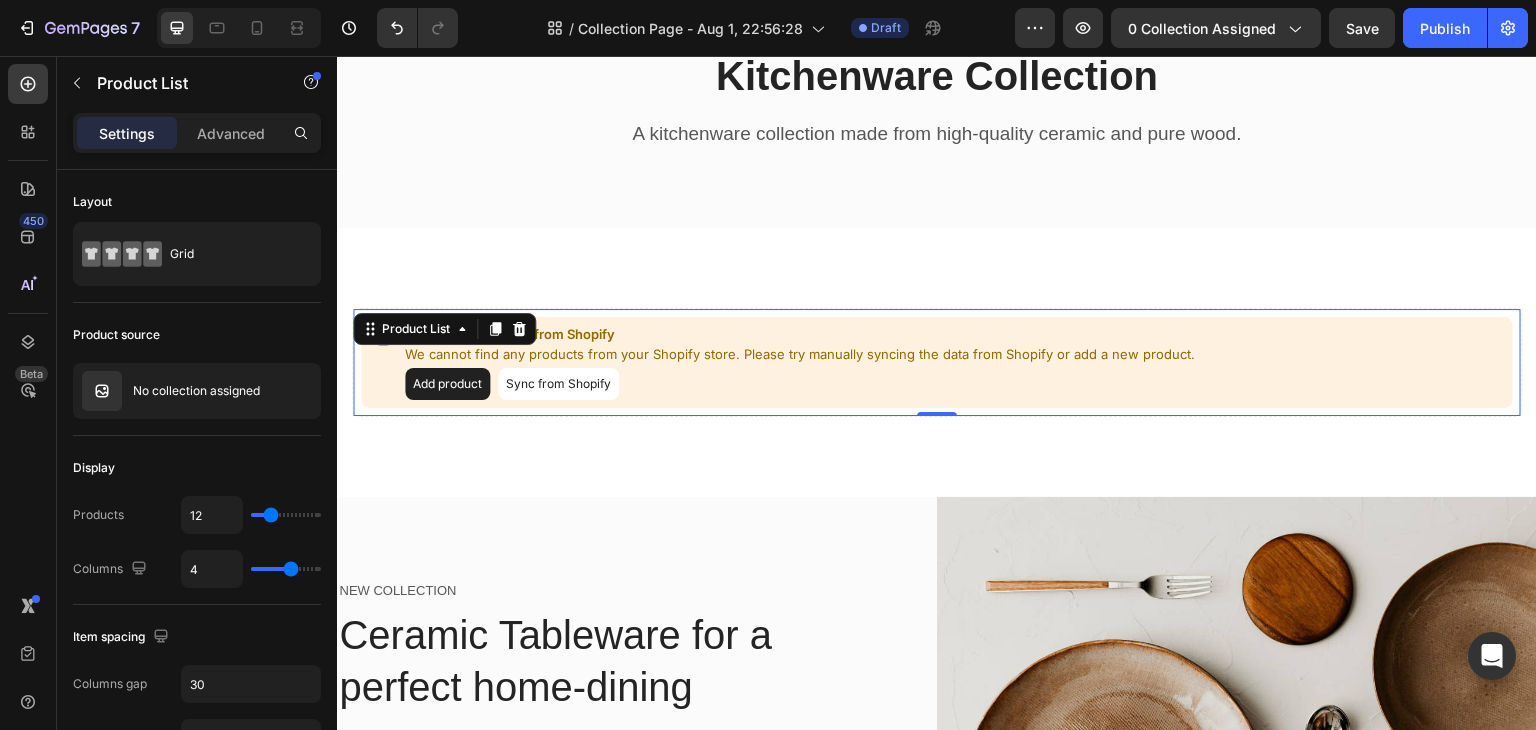 click on "Sync from Shopify" at bounding box center [558, 384] 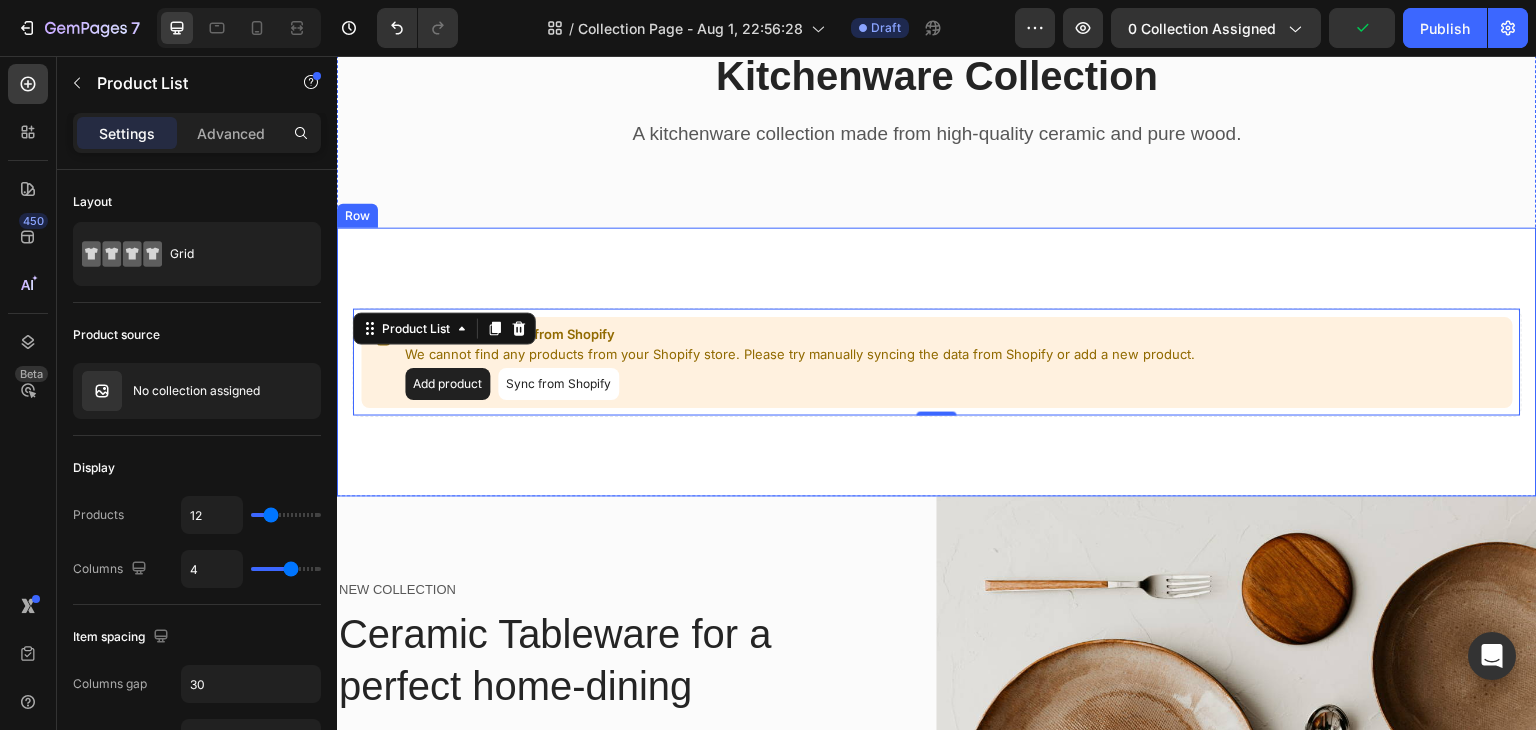 click on "Can not get product from Shopify We cannot find any products from your Shopify store. Please try manually syncing the data from Shopify or add a new product.   Add product Sync from Shopify Product List   0 Row Row" at bounding box center (937, 362) 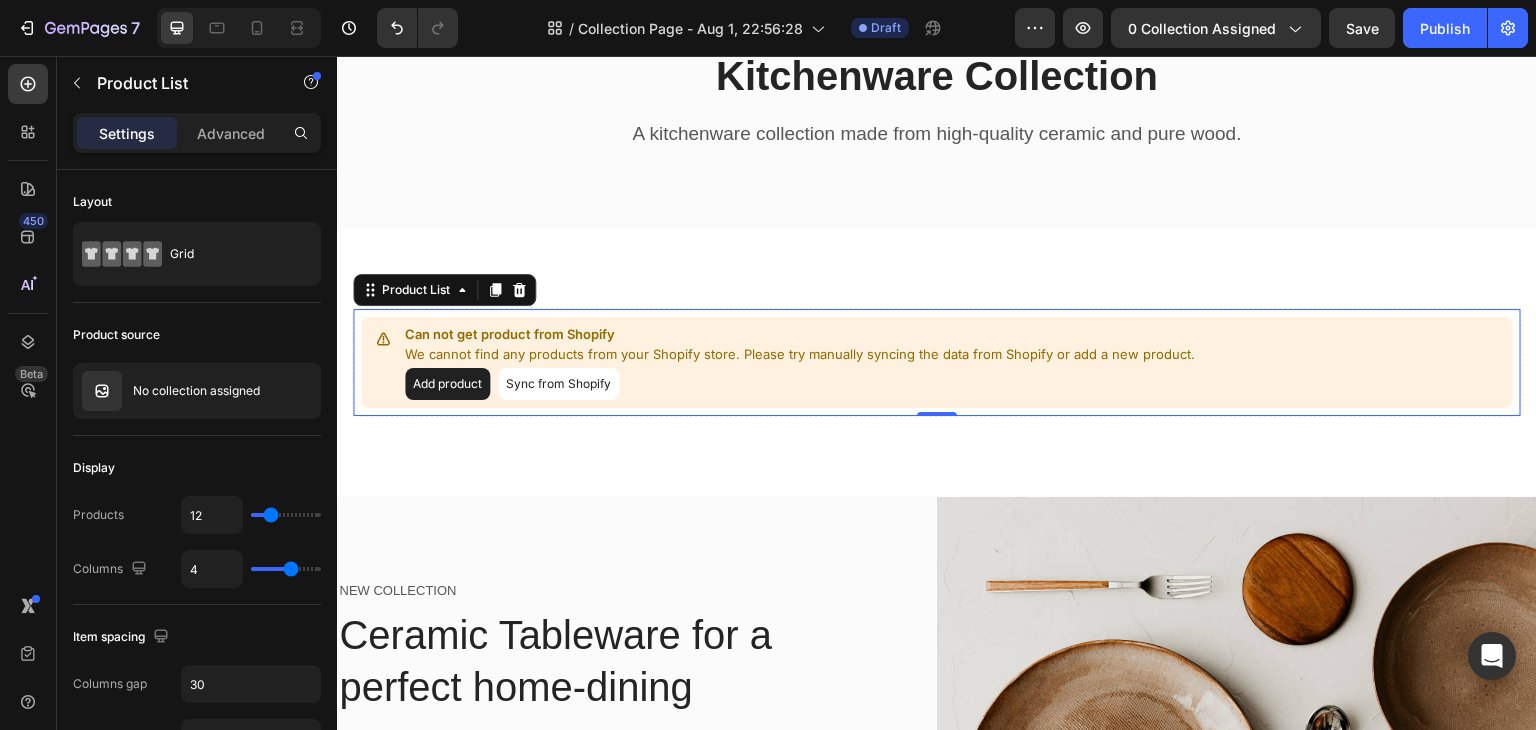 click on "Sync from Shopify" at bounding box center (558, 384) 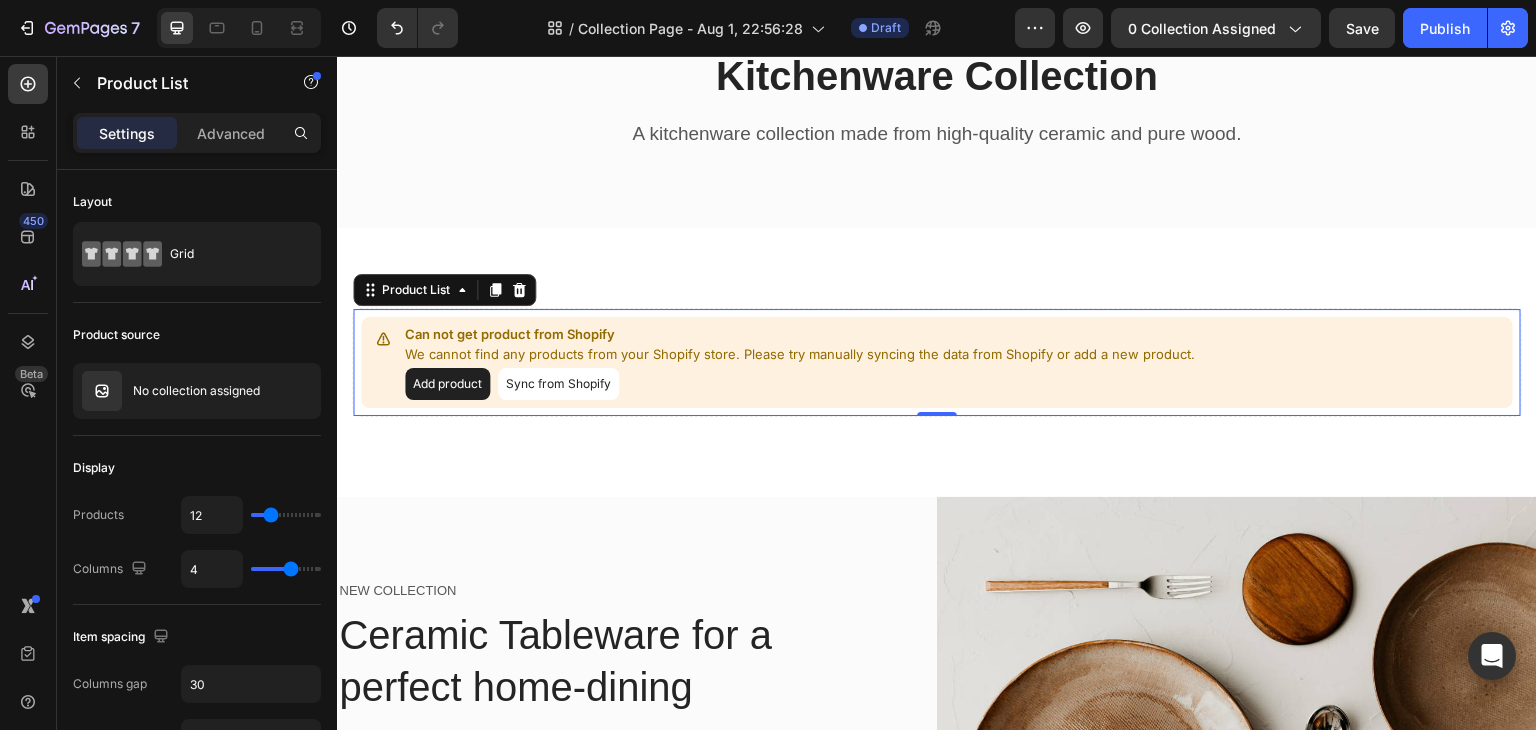 click on "Sync from Shopify" at bounding box center [558, 384] 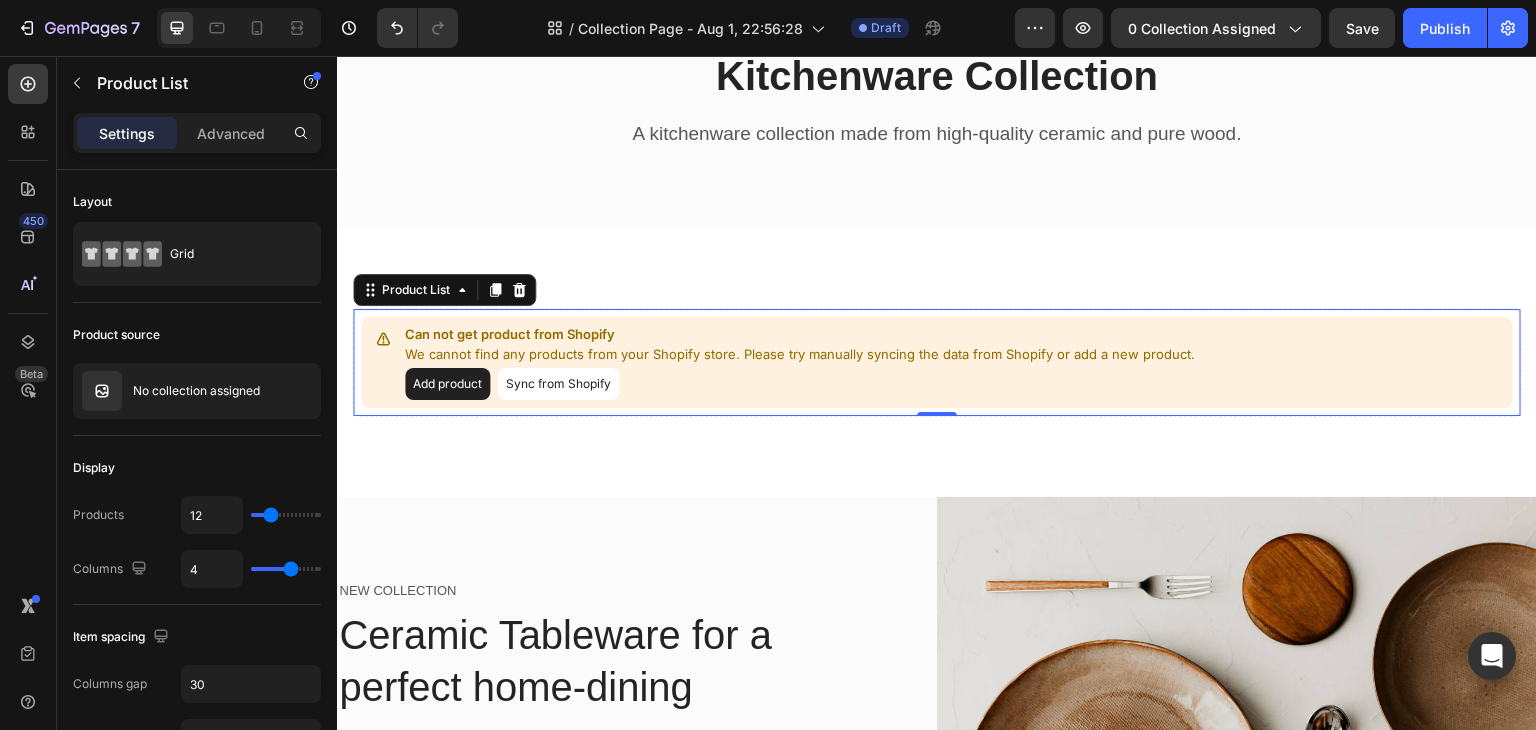 click on "Add product" at bounding box center (447, 384) 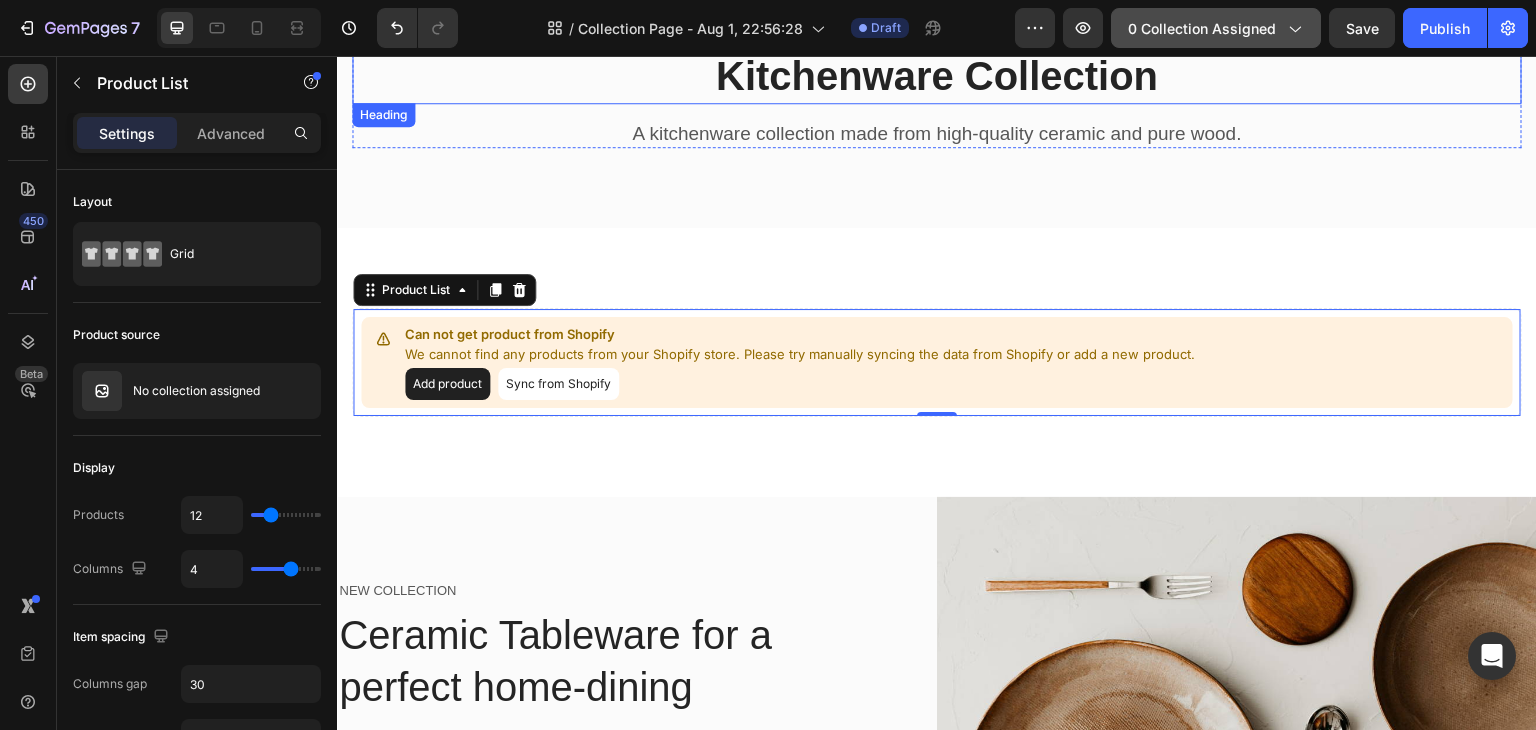 click on "0 collection assigned" 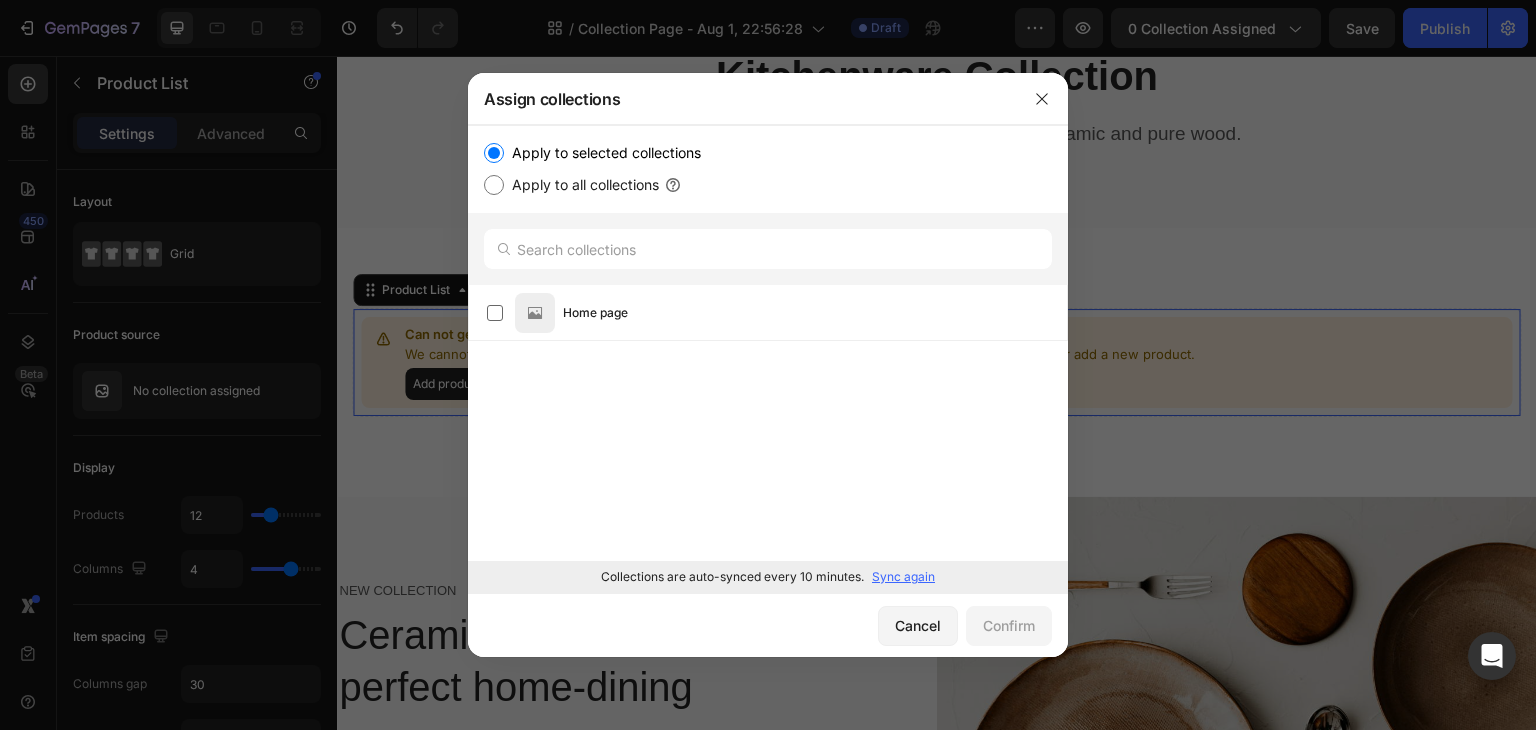 click on "Apply to all collections" at bounding box center (581, 185) 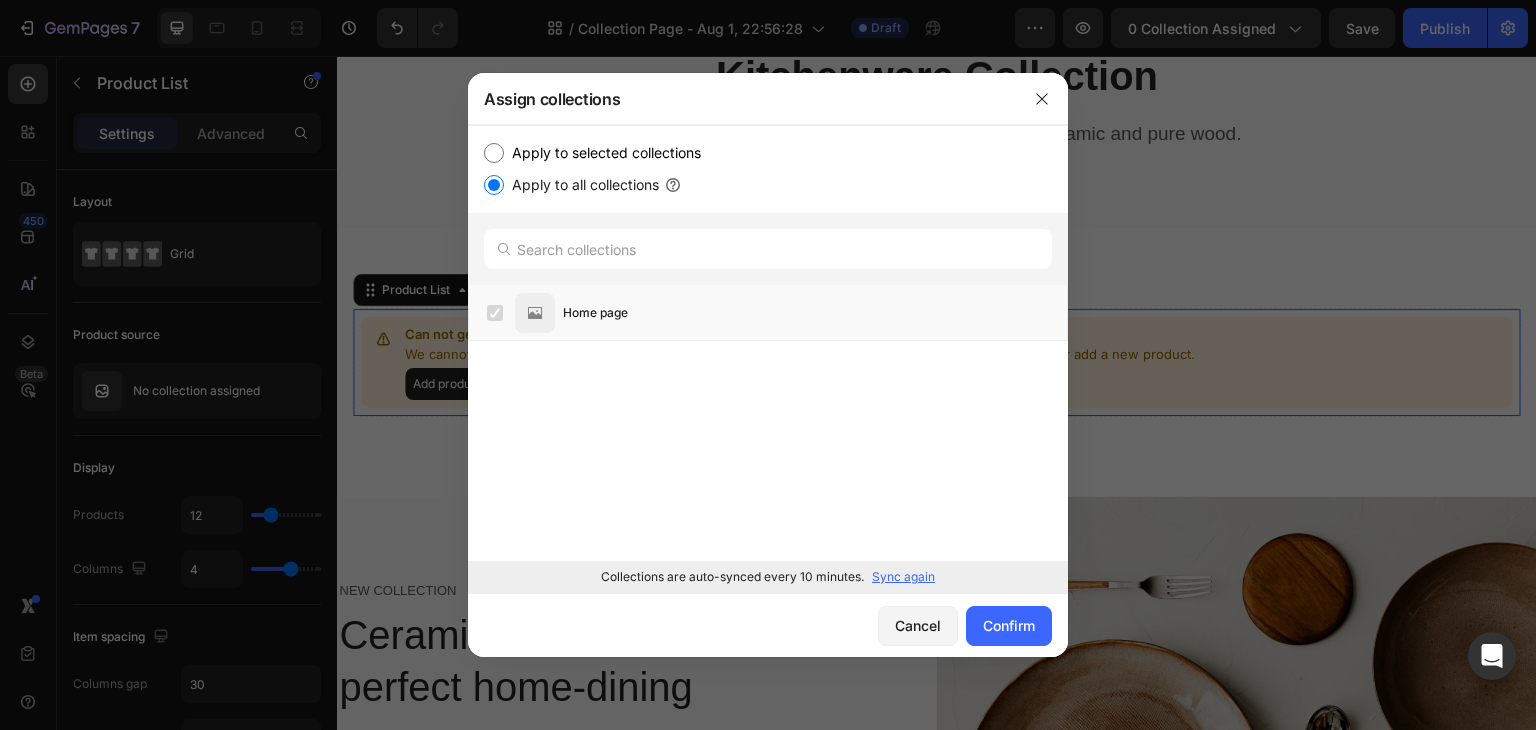 click on "Apply to selected collections" at bounding box center (602, 153) 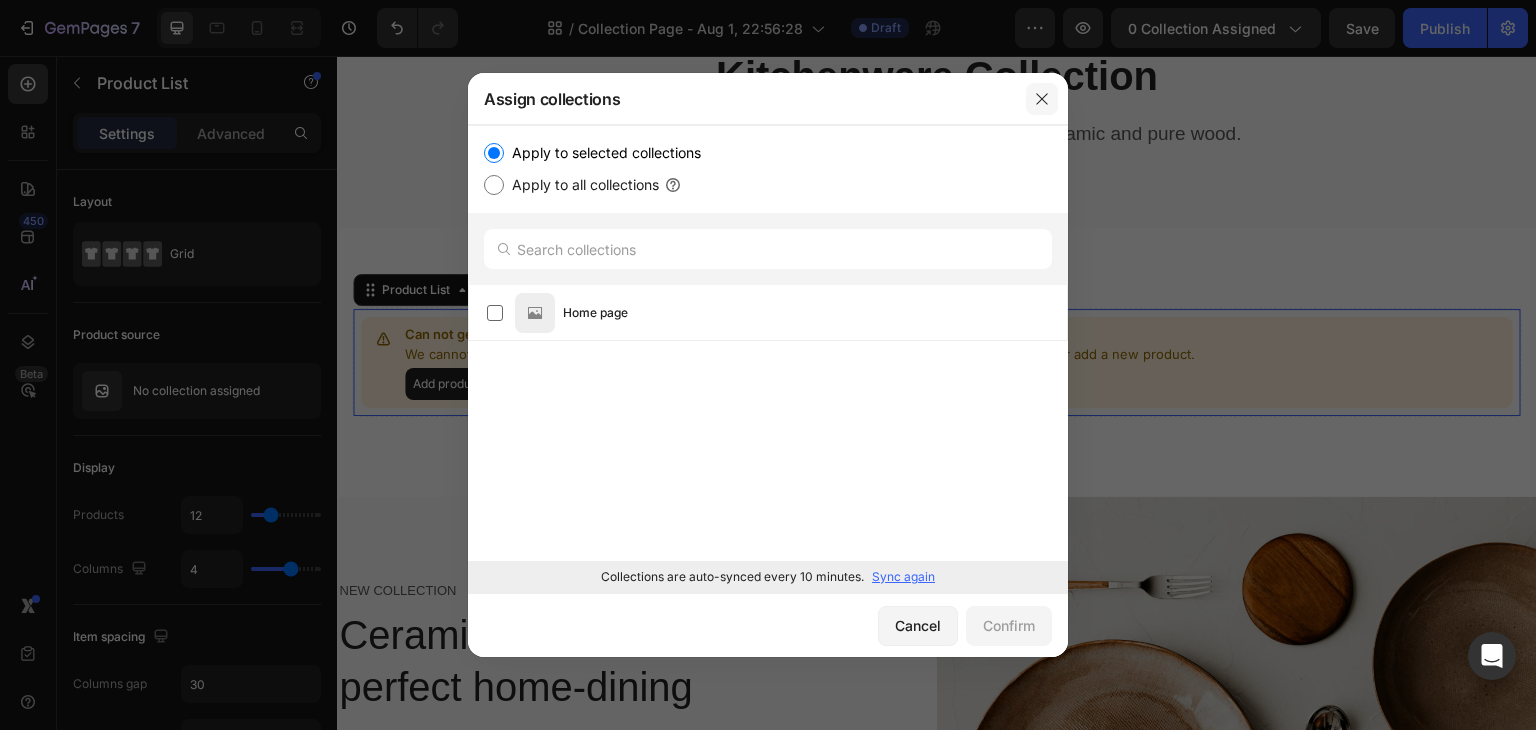 click at bounding box center (1042, 99) 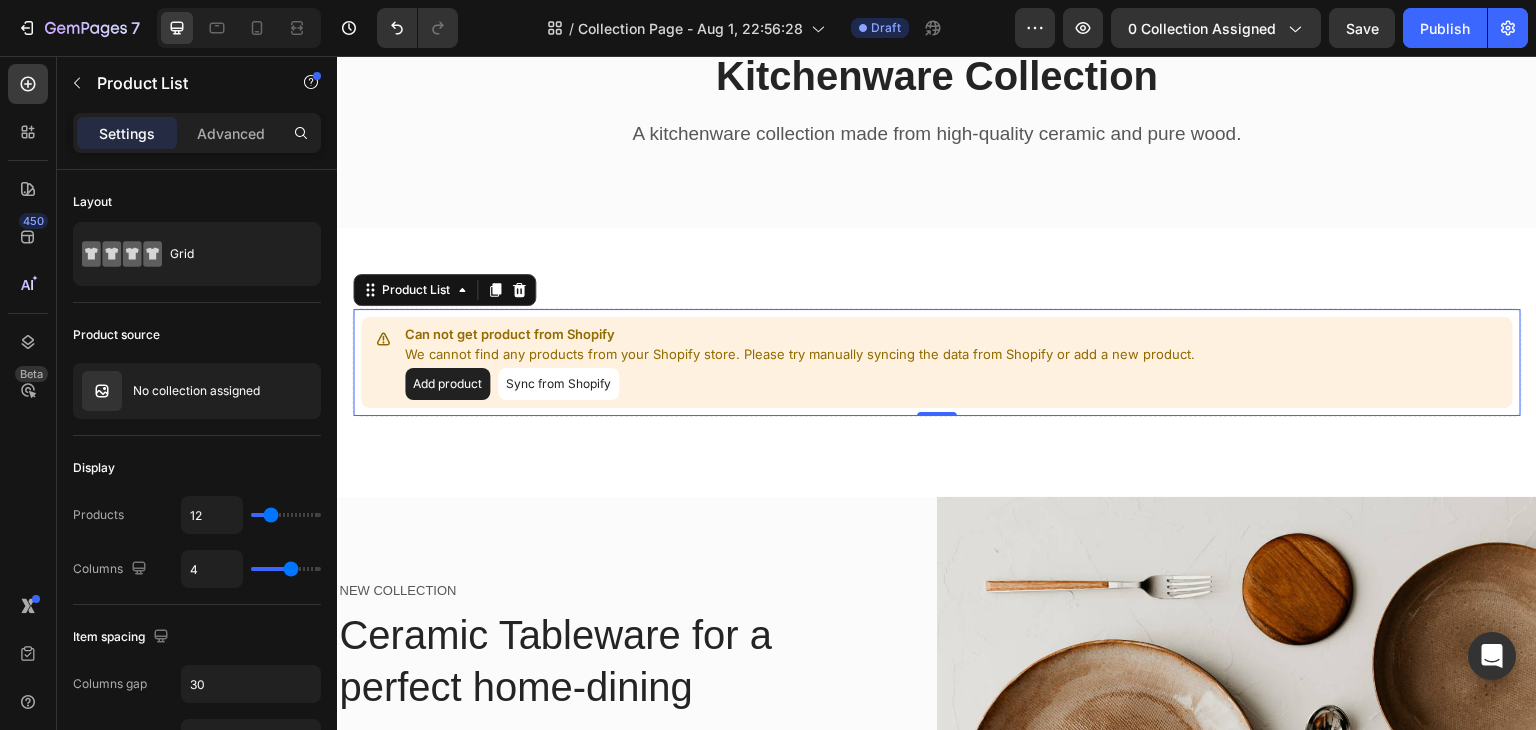 click on "Add product" at bounding box center (447, 384) 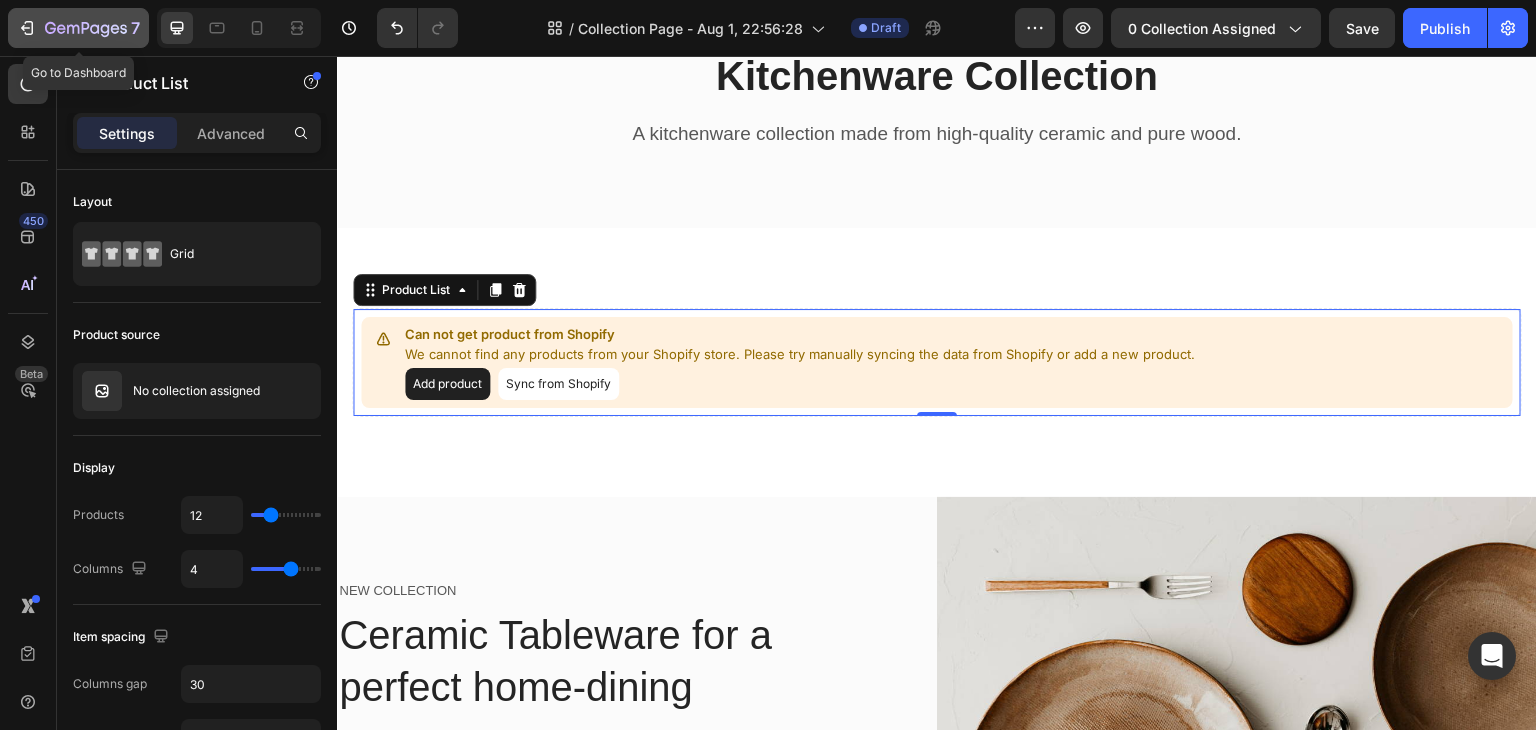 click on "7" at bounding box center [78, 28] 